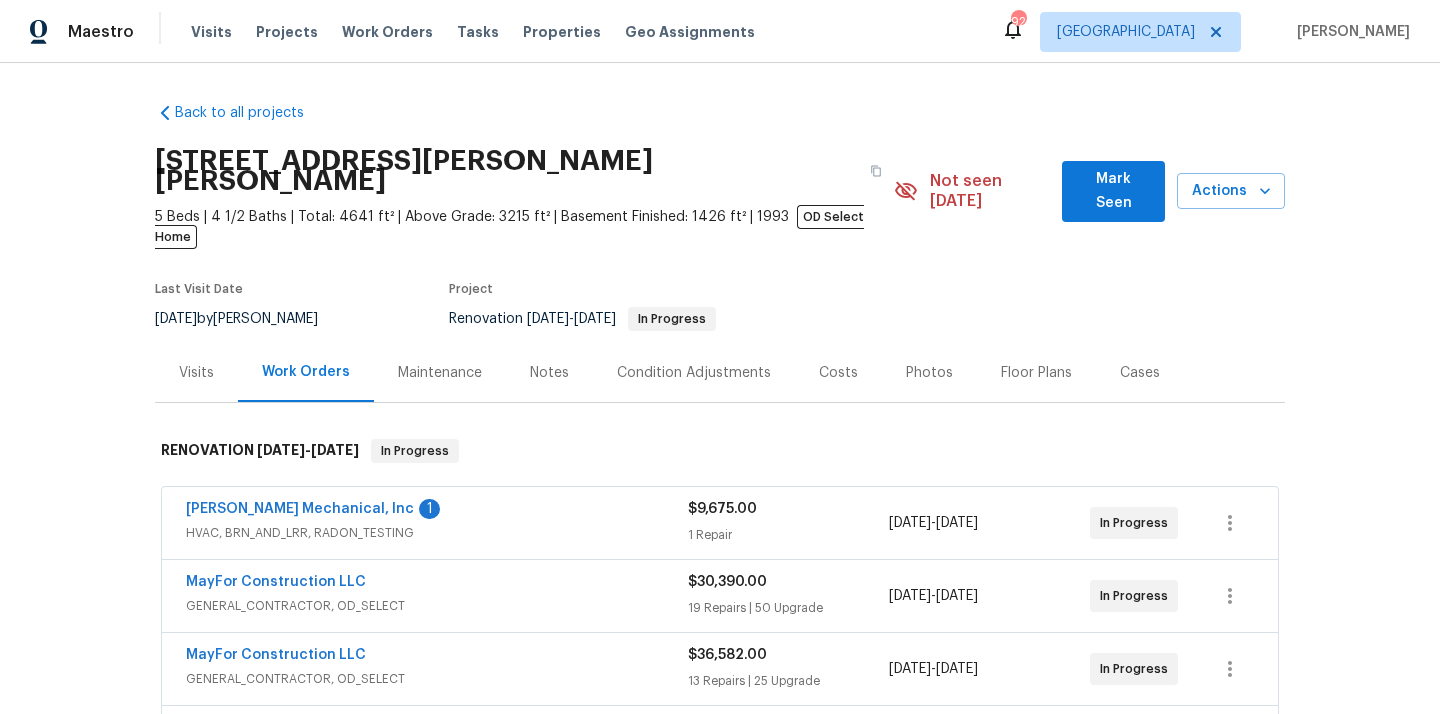 scroll, scrollTop: 0, scrollLeft: 0, axis: both 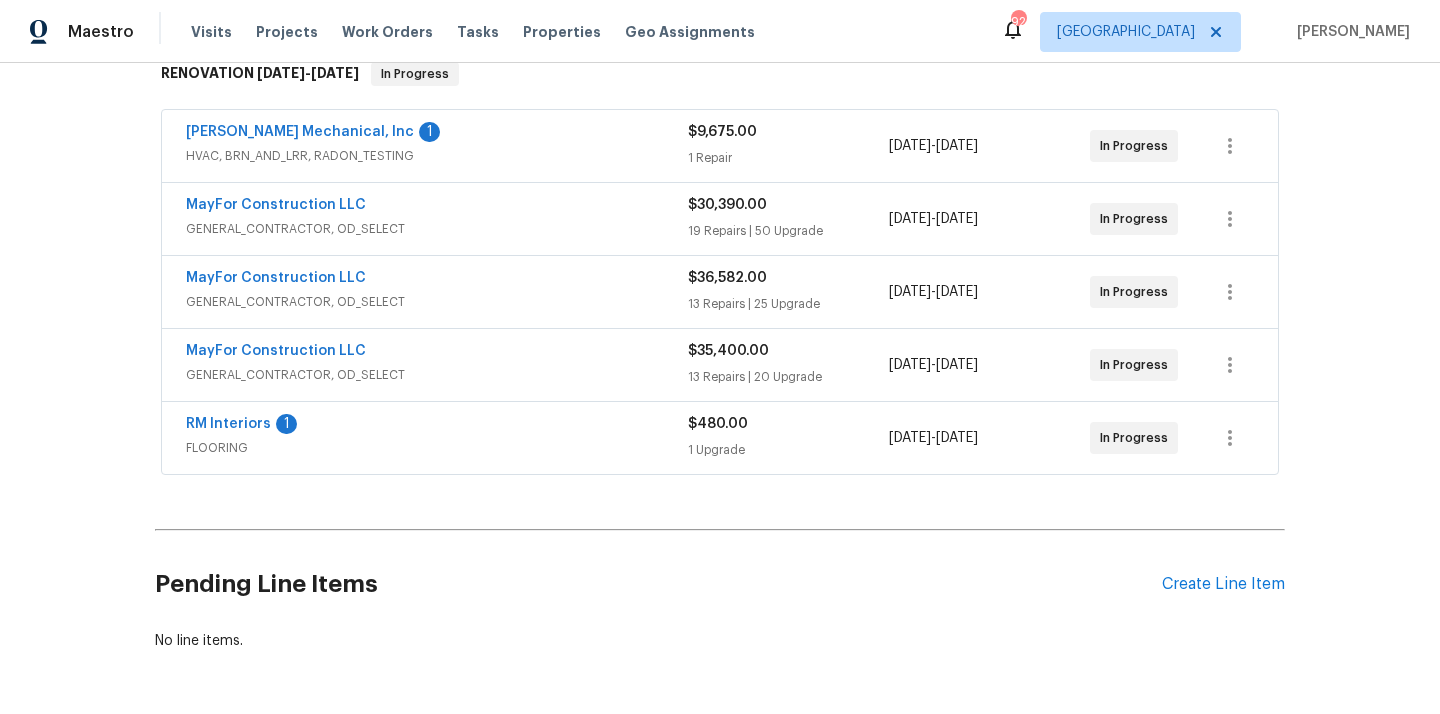 click on "Pending Line Items Create Line Item" at bounding box center (720, 584) 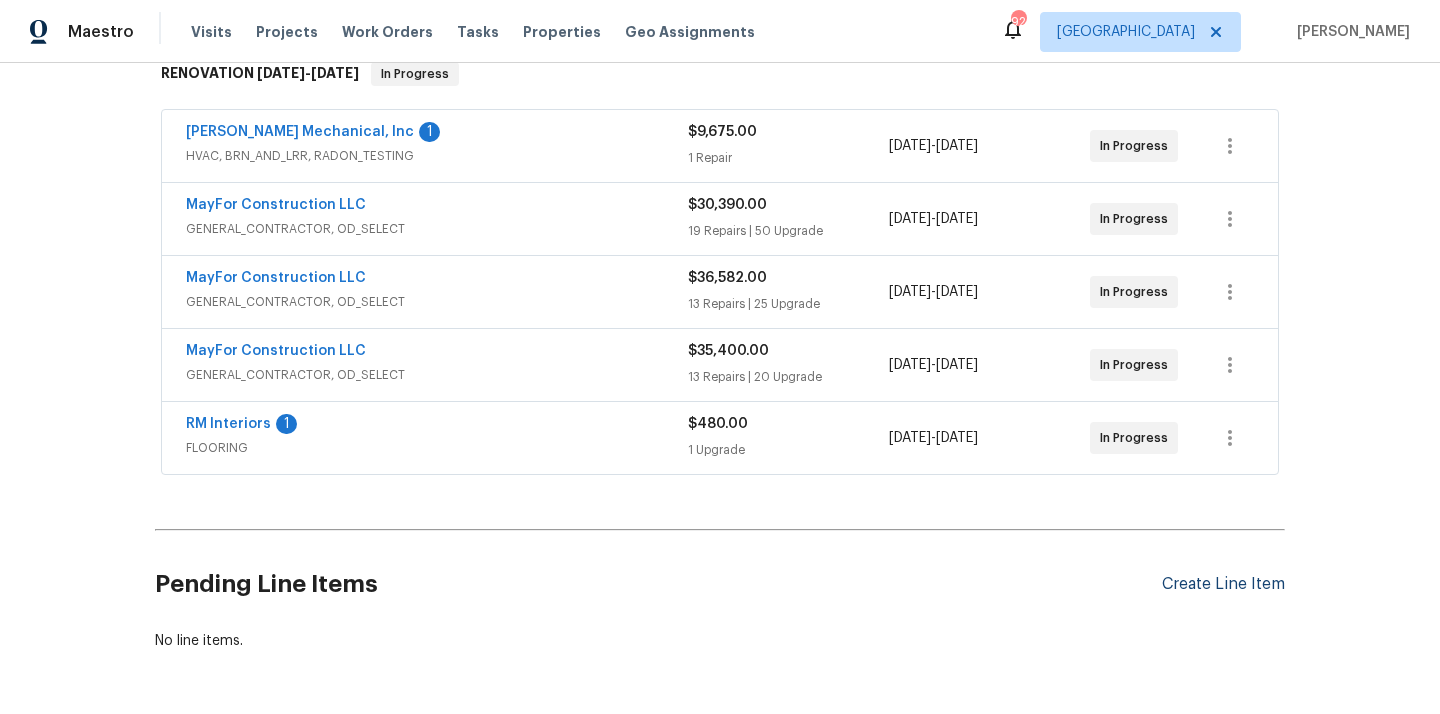 click on "Create Line Item" at bounding box center (1223, 584) 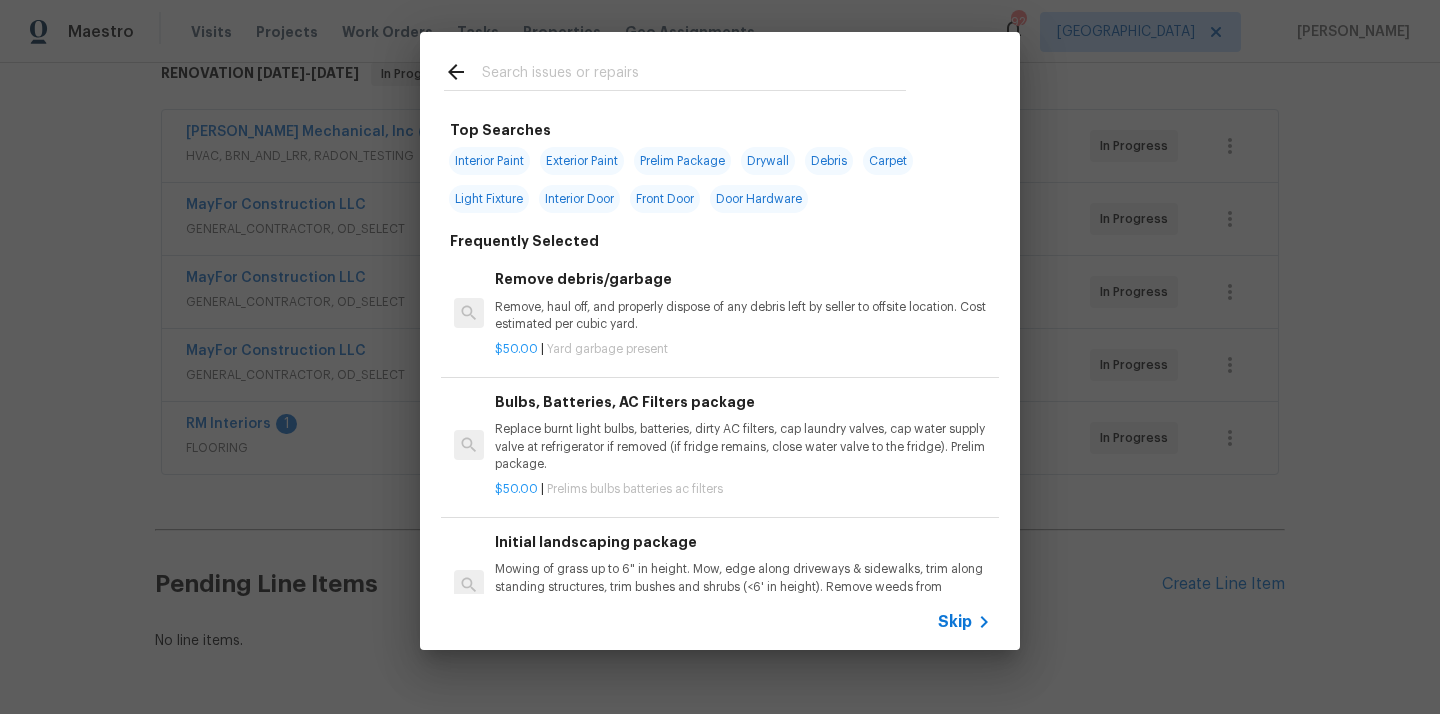 click at bounding box center [694, 75] 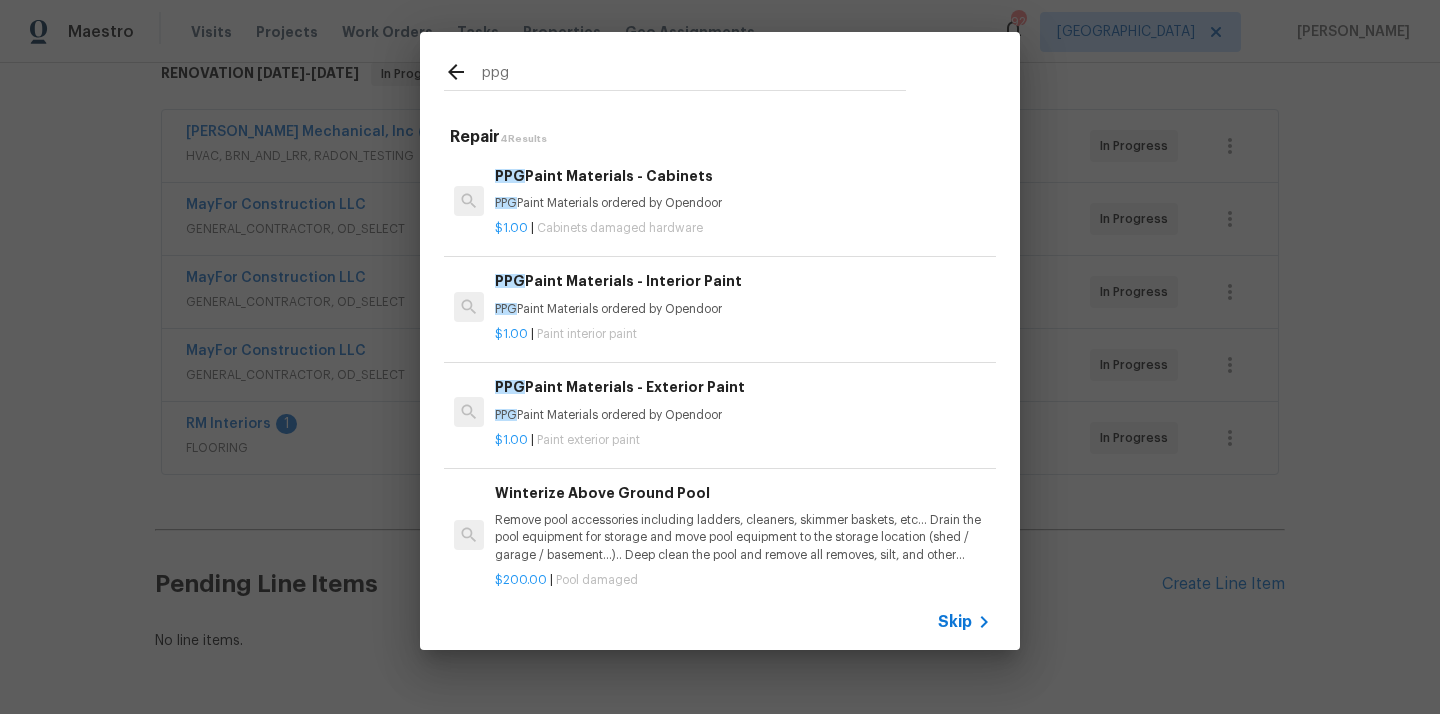 type on "ppg" 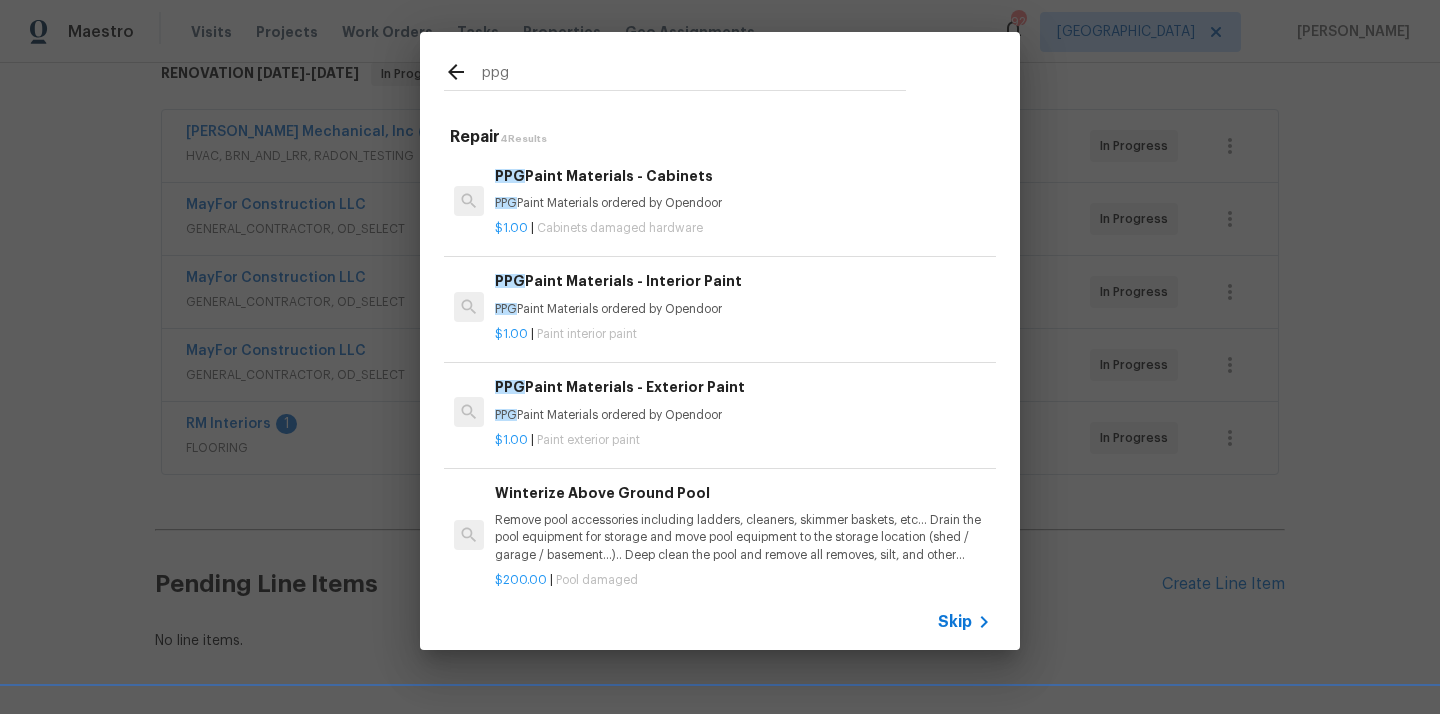 click on "PPG  Paint Materials - Interior Paint" at bounding box center (743, 281) 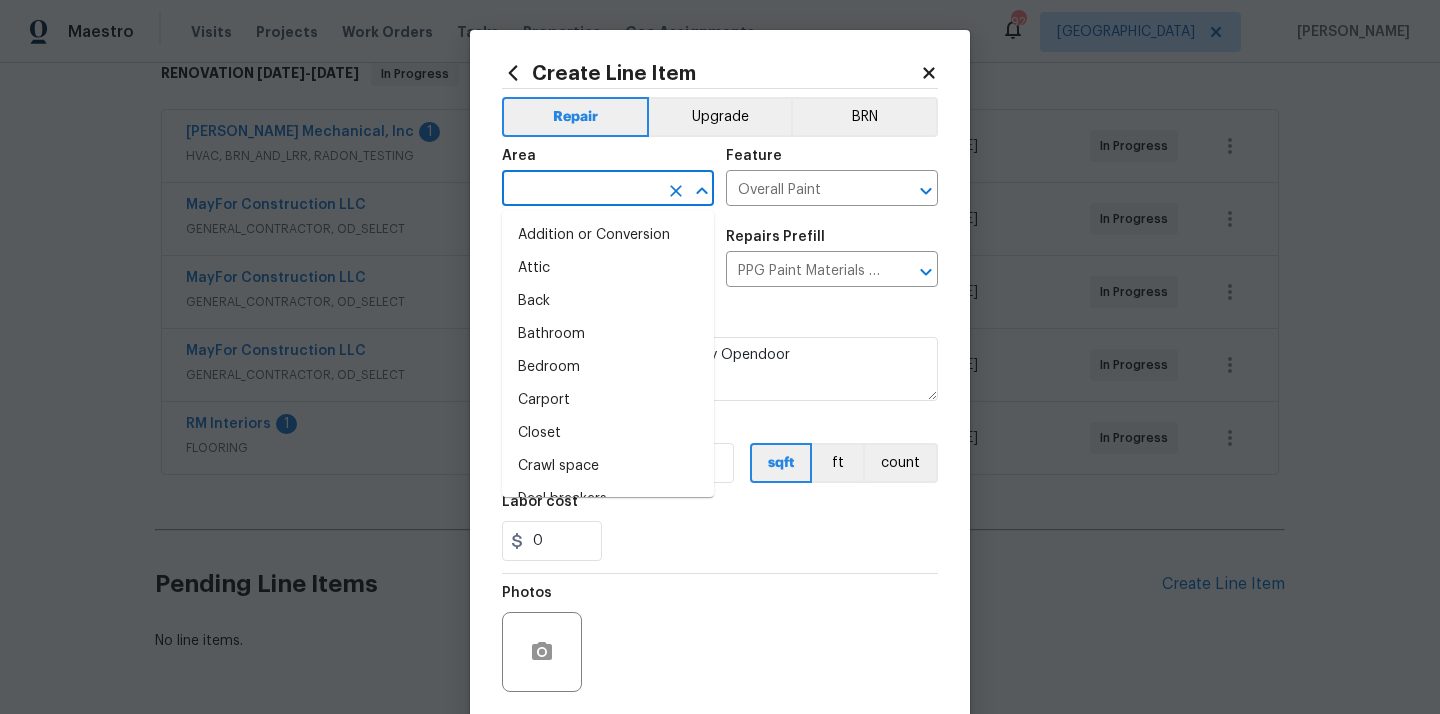 click at bounding box center (580, 190) 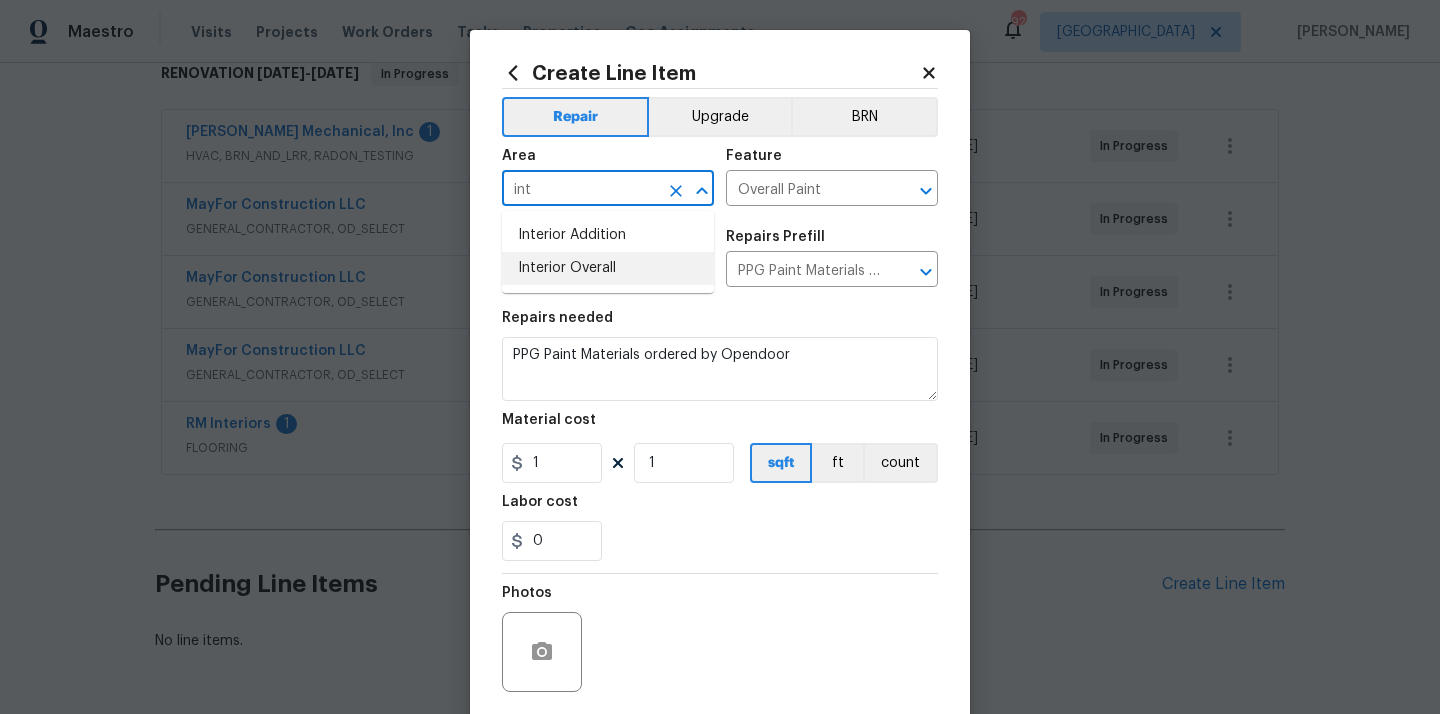 click on "Interior Overall" at bounding box center [608, 268] 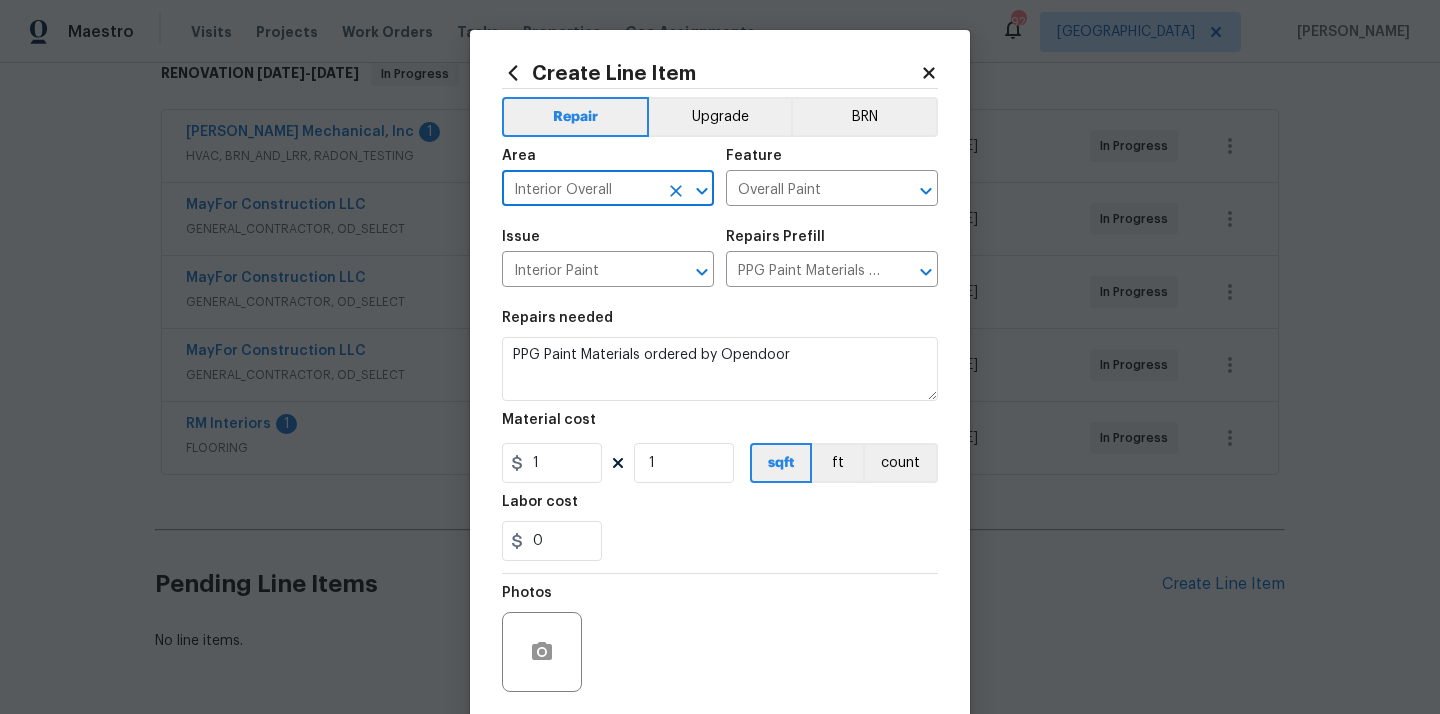 type on "Interior Overall" 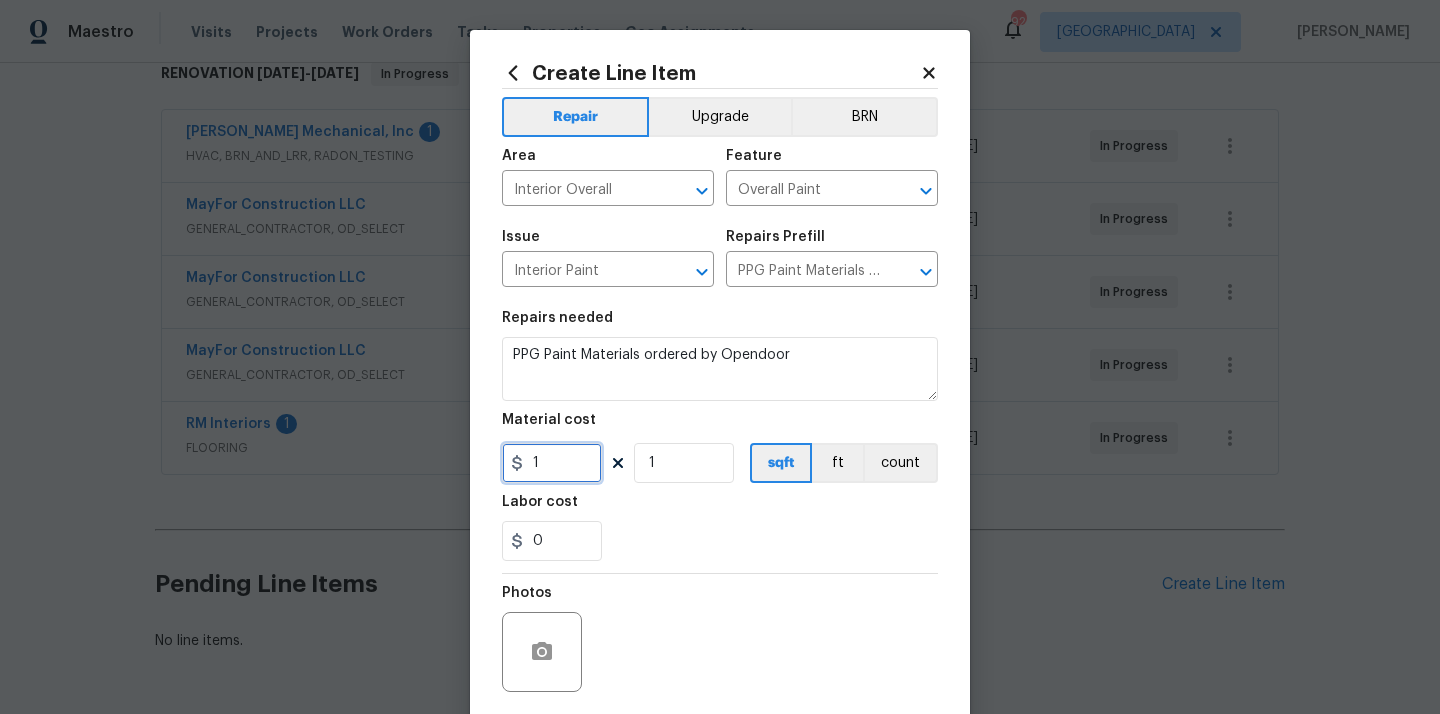 drag, startPoint x: 553, startPoint y: 464, endPoint x: 458, endPoint y: 468, distance: 95.084175 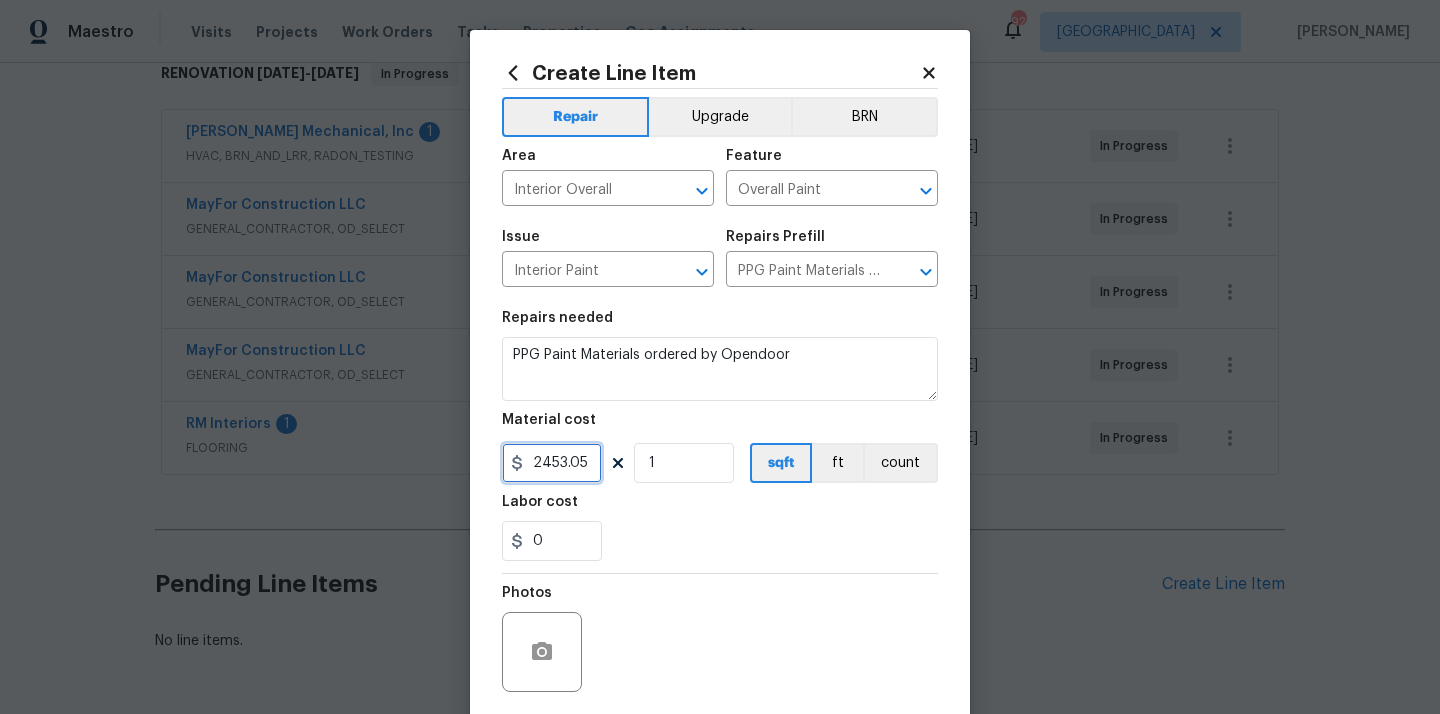type on "2453.05" 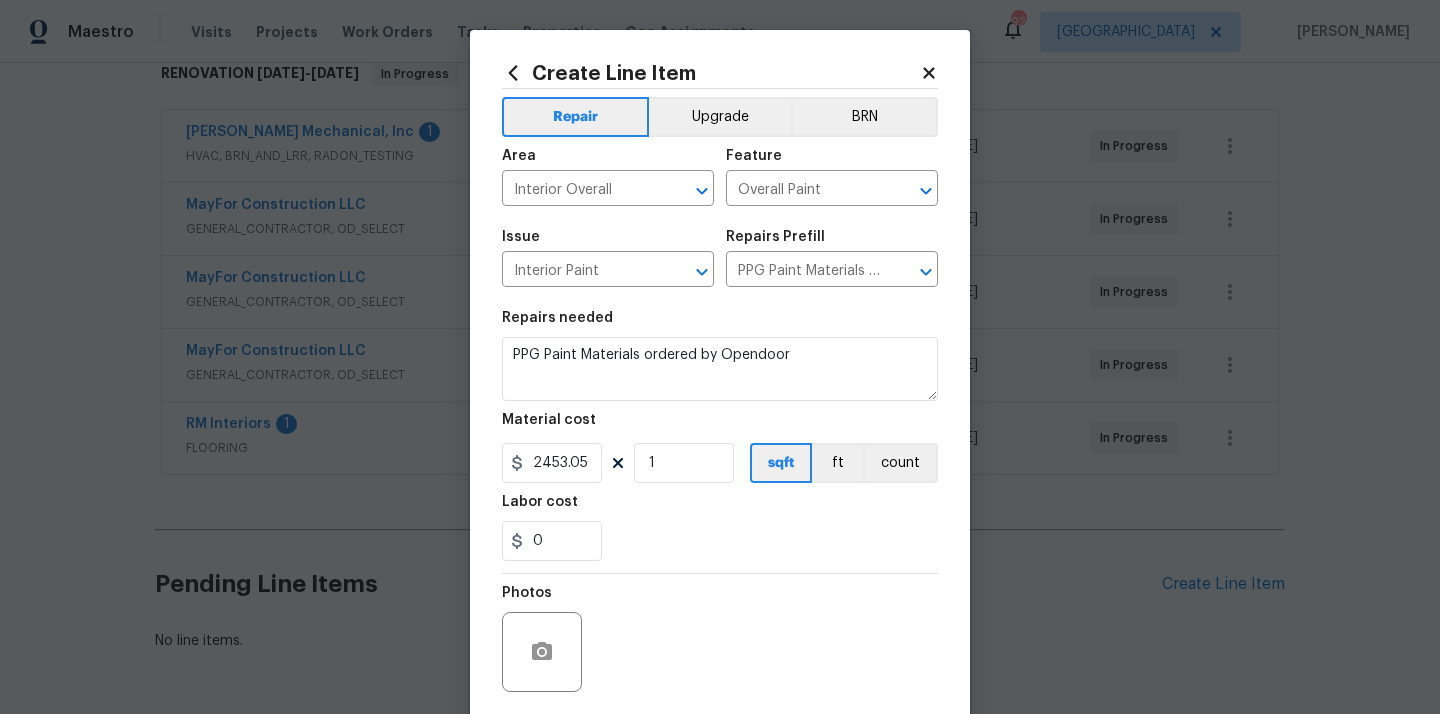 click on "Labor cost" at bounding box center [720, 508] 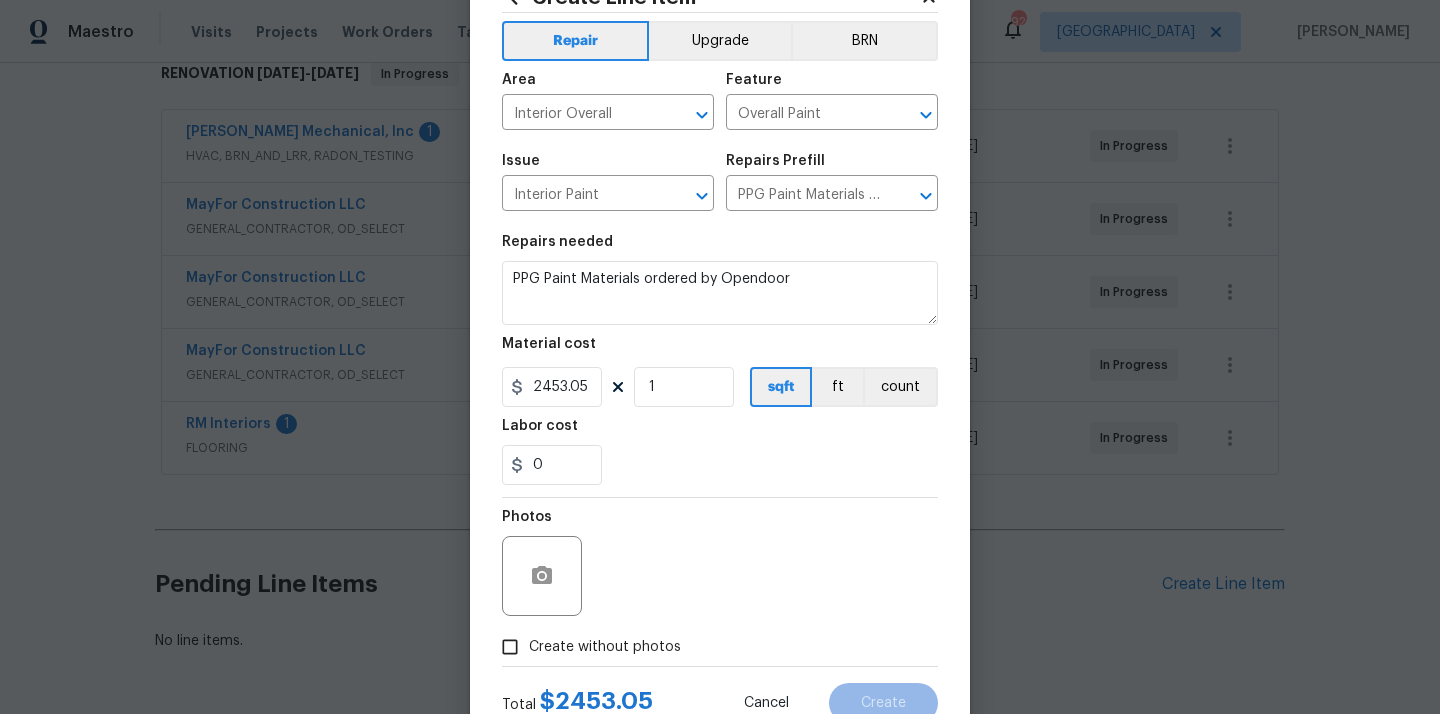 scroll, scrollTop: 148, scrollLeft: 0, axis: vertical 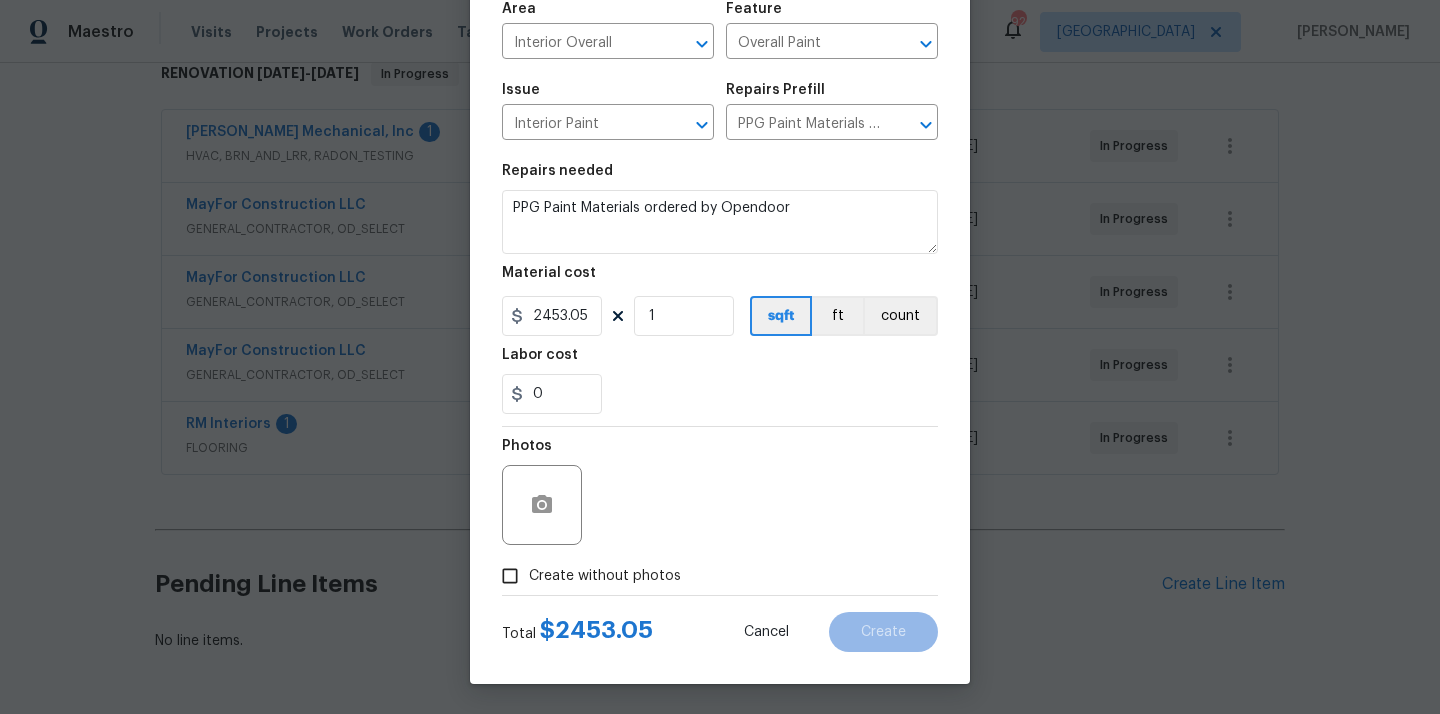 click on "Create without photos" at bounding box center [586, 576] 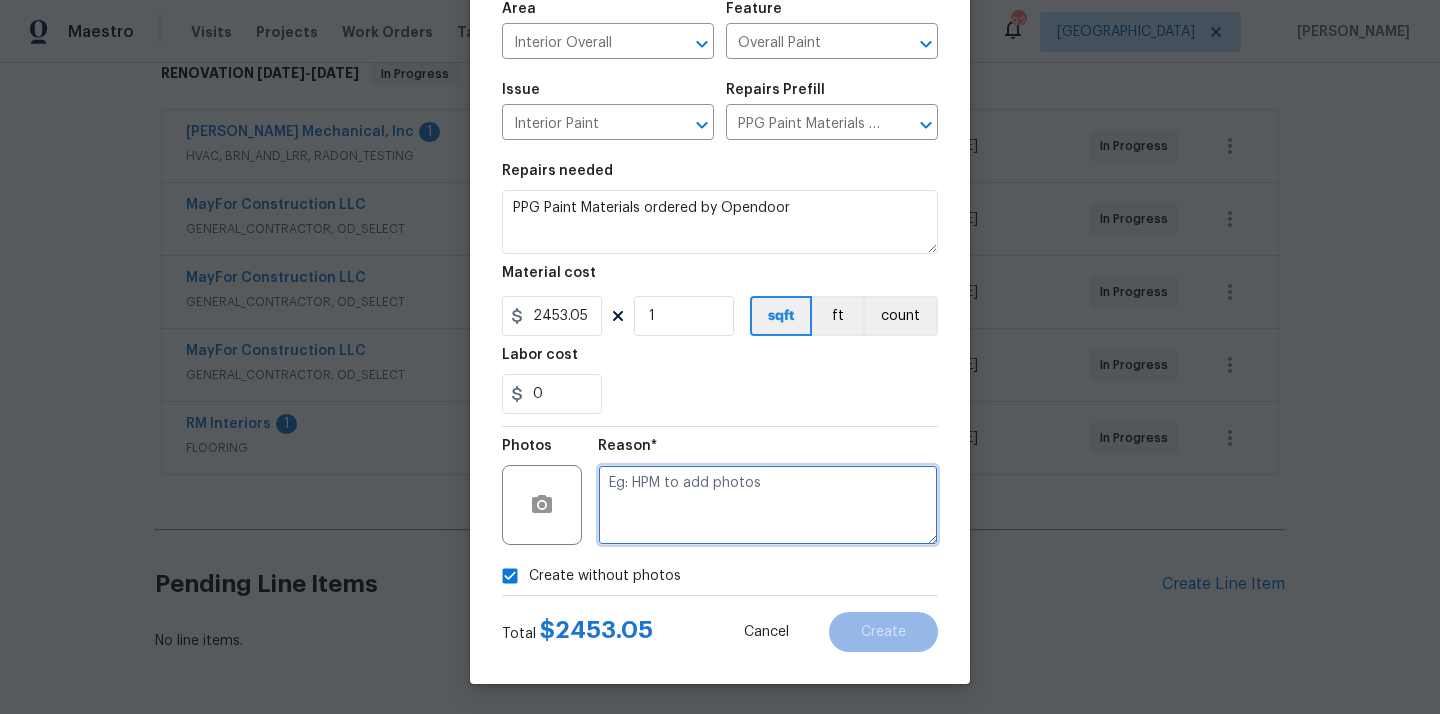 click at bounding box center (768, 505) 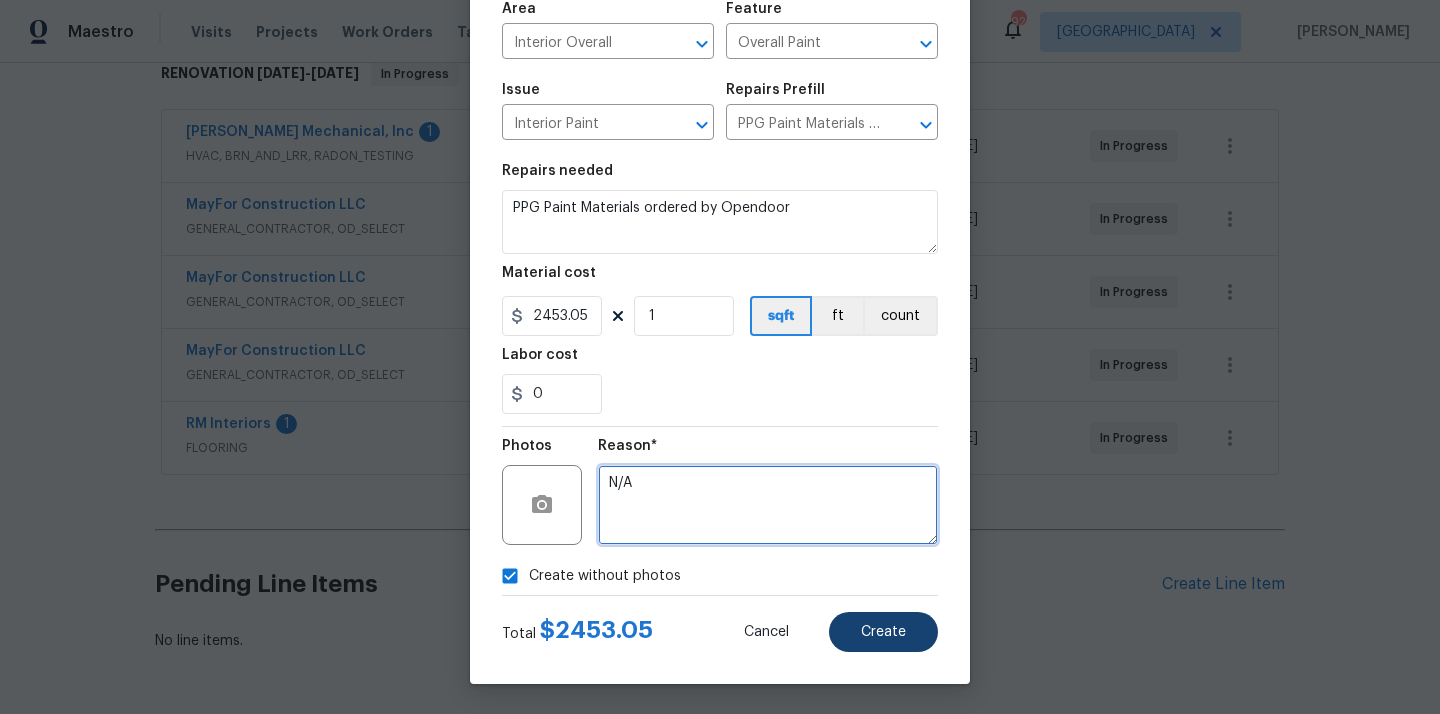 type on "N/A" 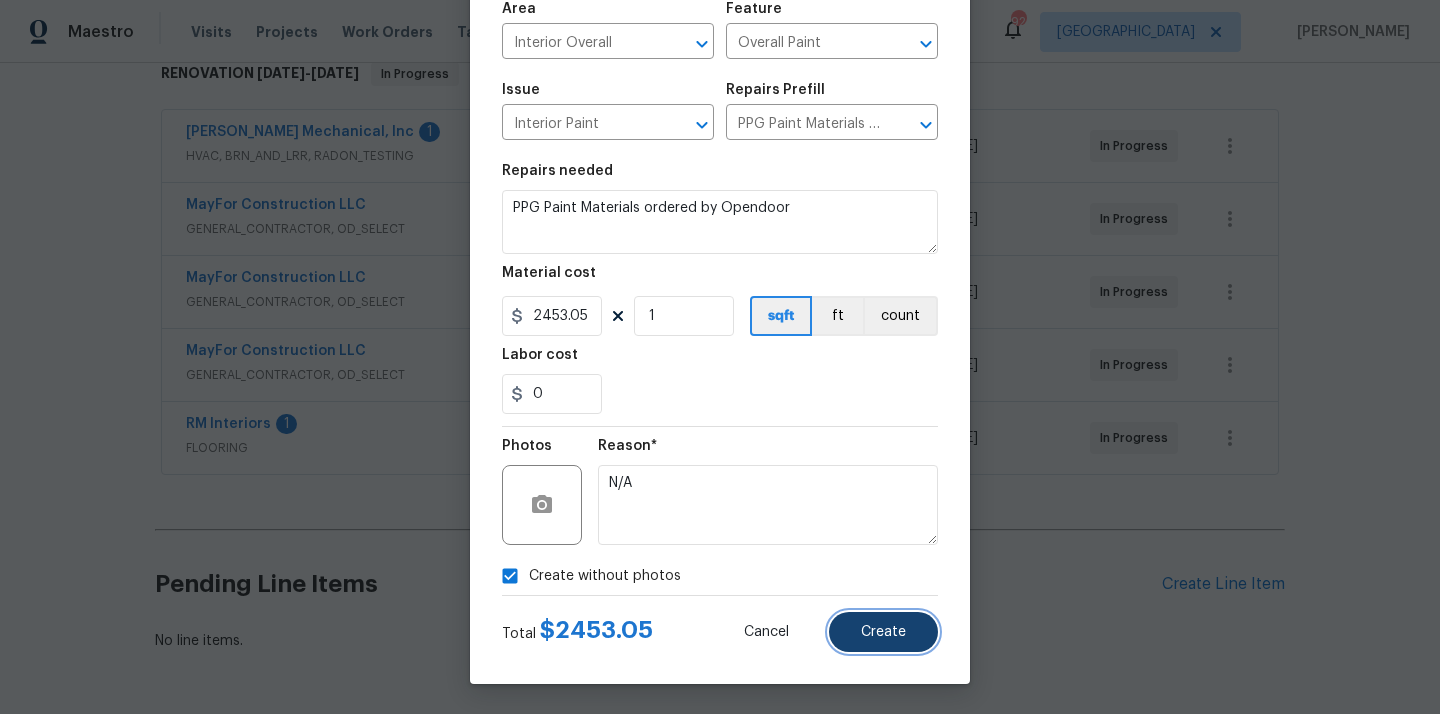 click on "Create" at bounding box center (883, 632) 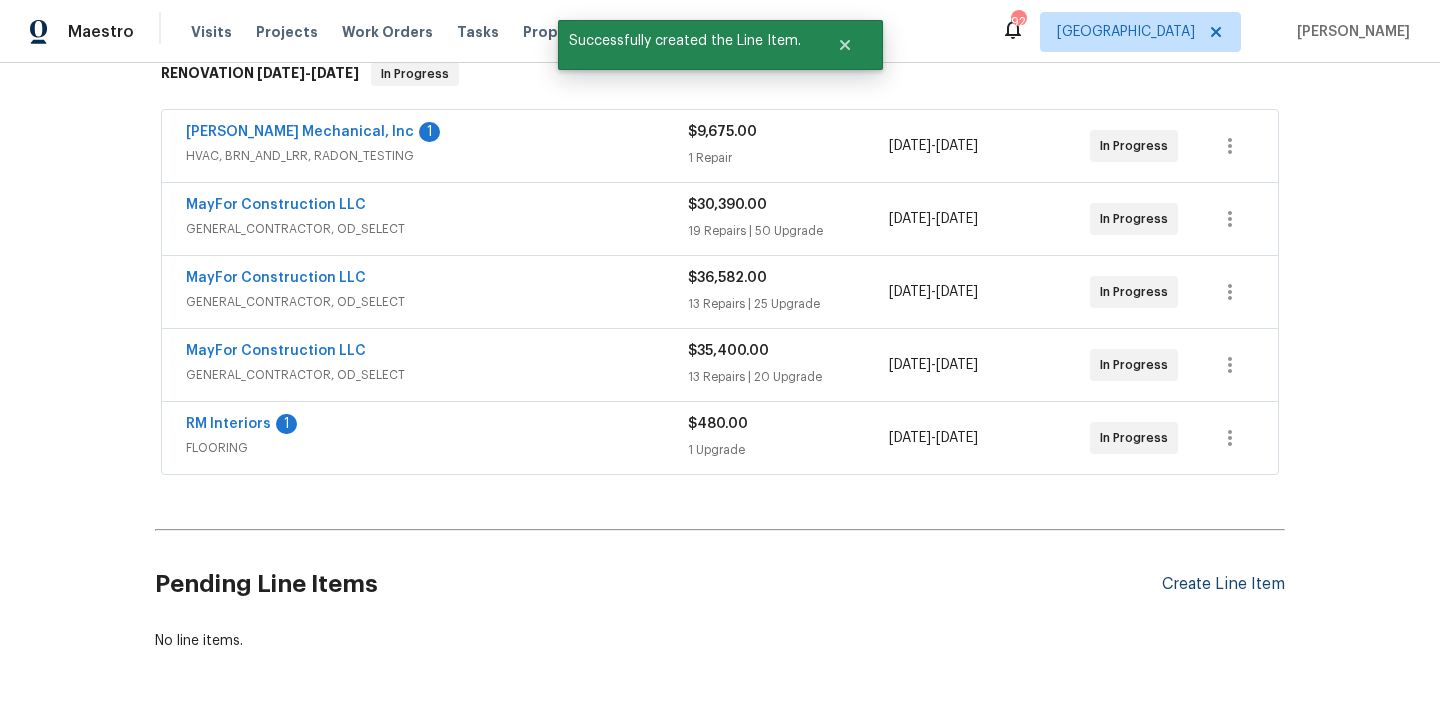 click on "Create Line Item" at bounding box center (1223, 584) 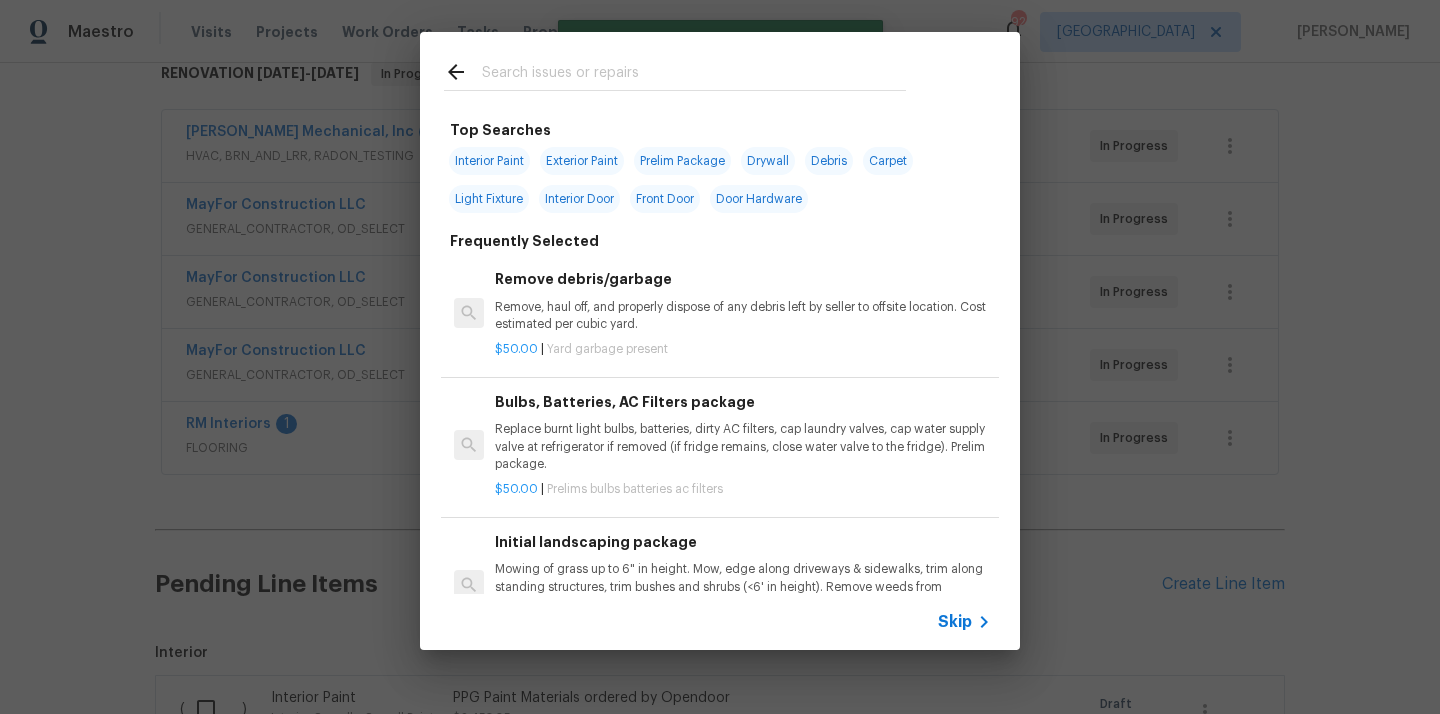 click at bounding box center (694, 75) 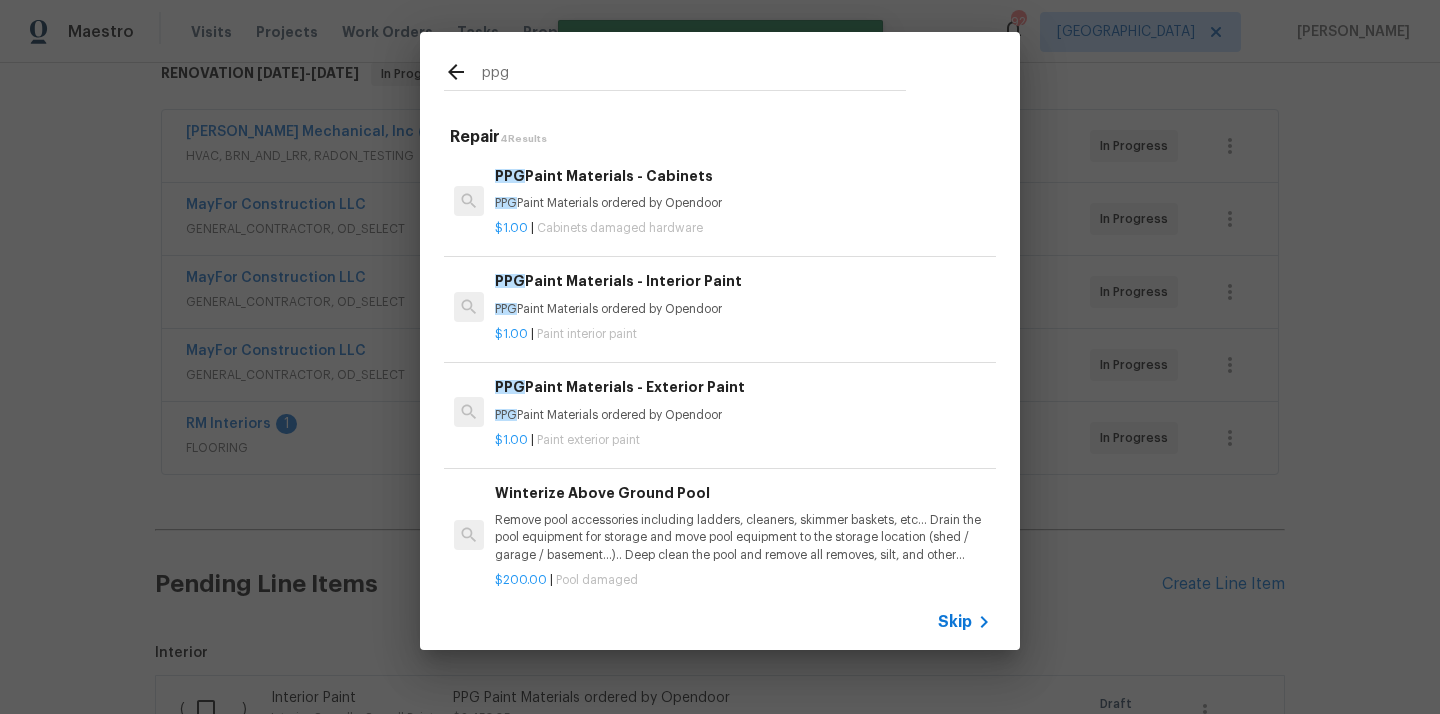 type on "ppg" 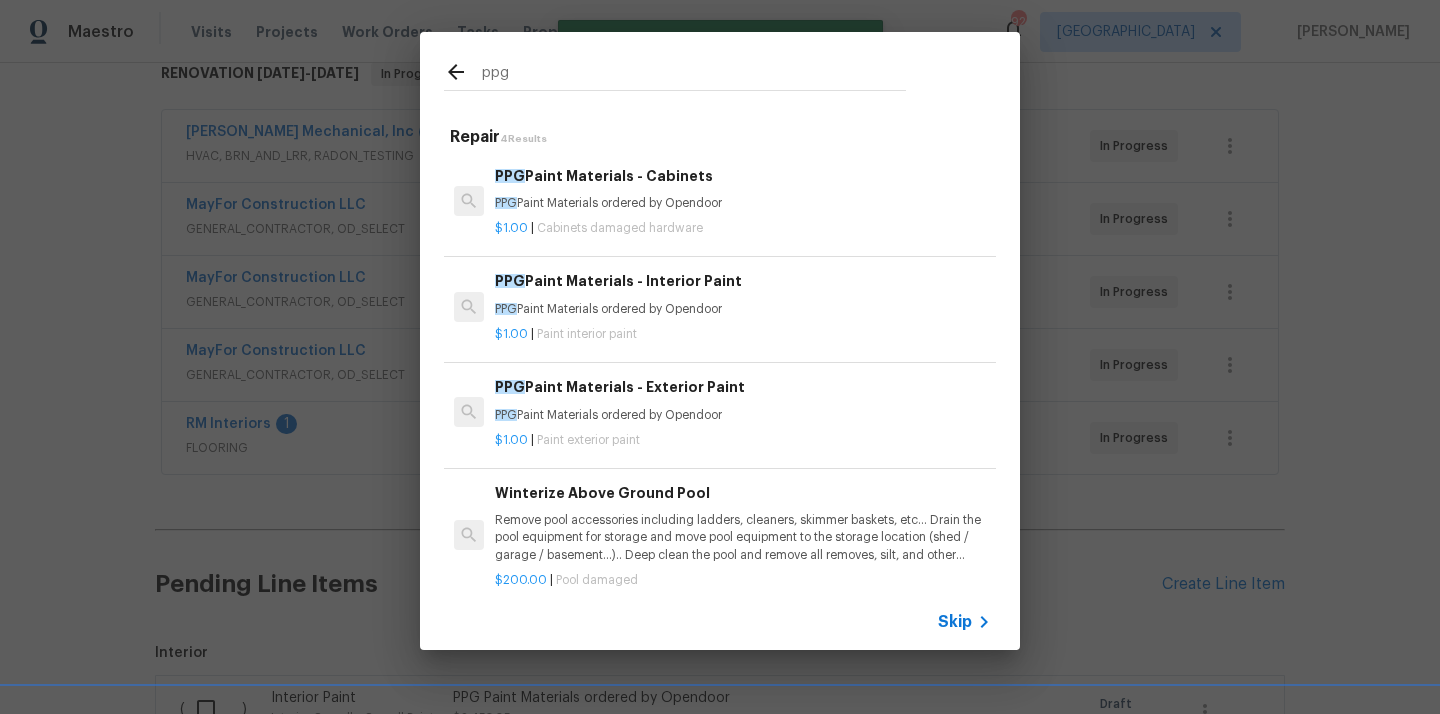 click on "$1.00   |   Paint exterior paint" at bounding box center [743, 436] 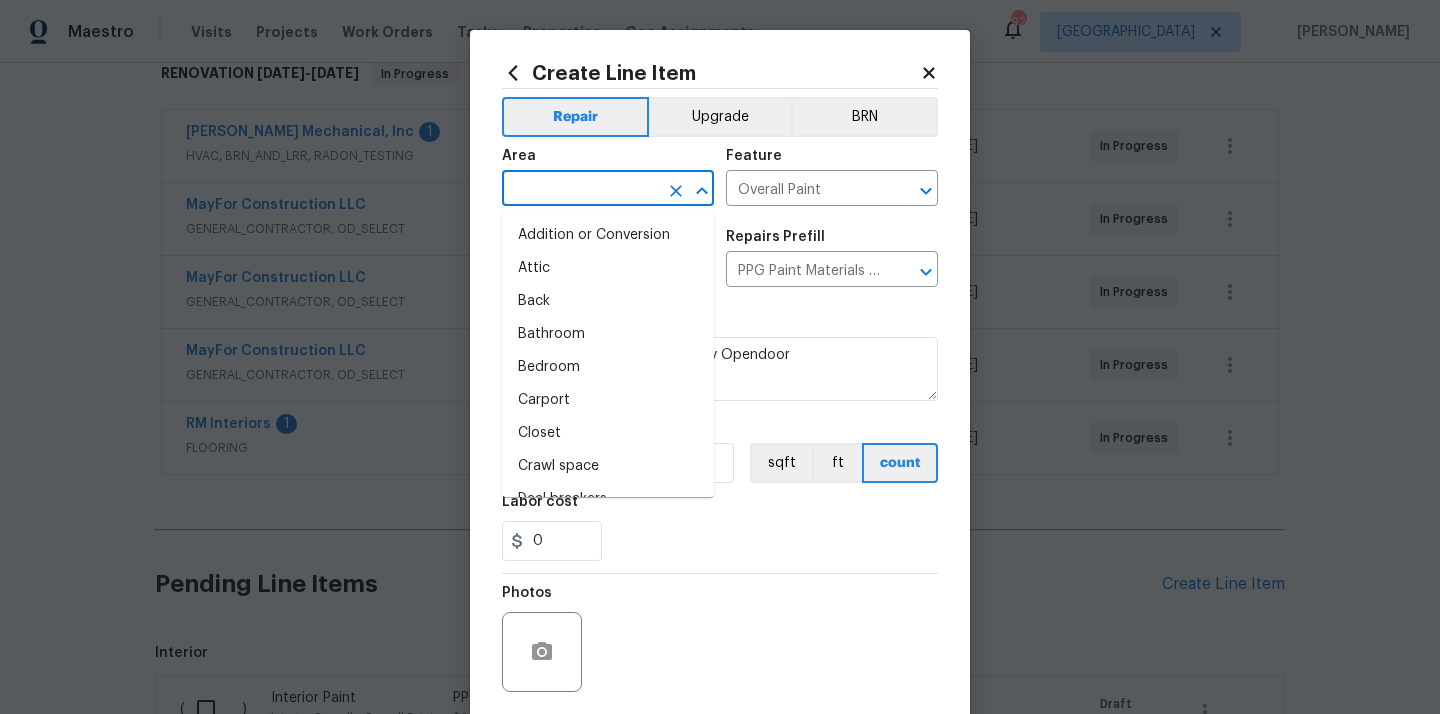 click at bounding box center [580, 190] 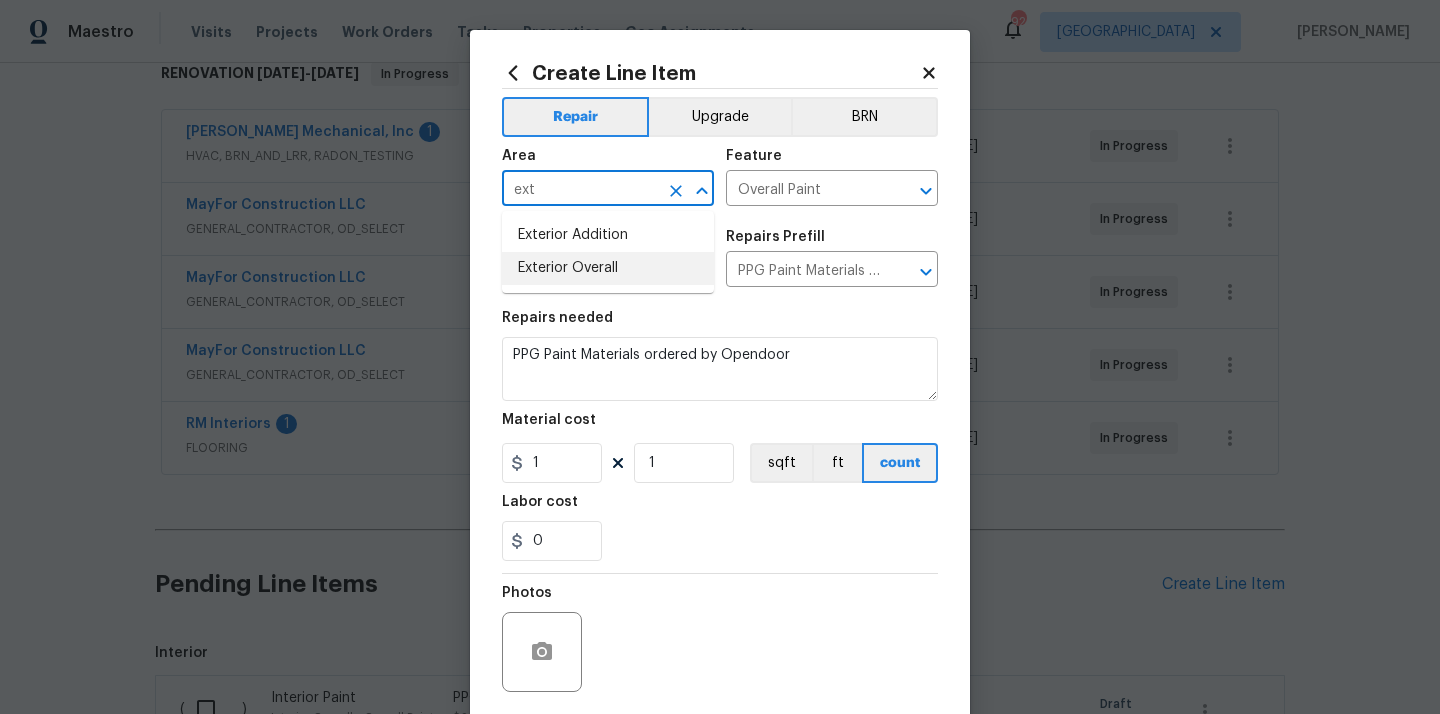 click on "Exterior Overall" at bounding box center (608, 268) 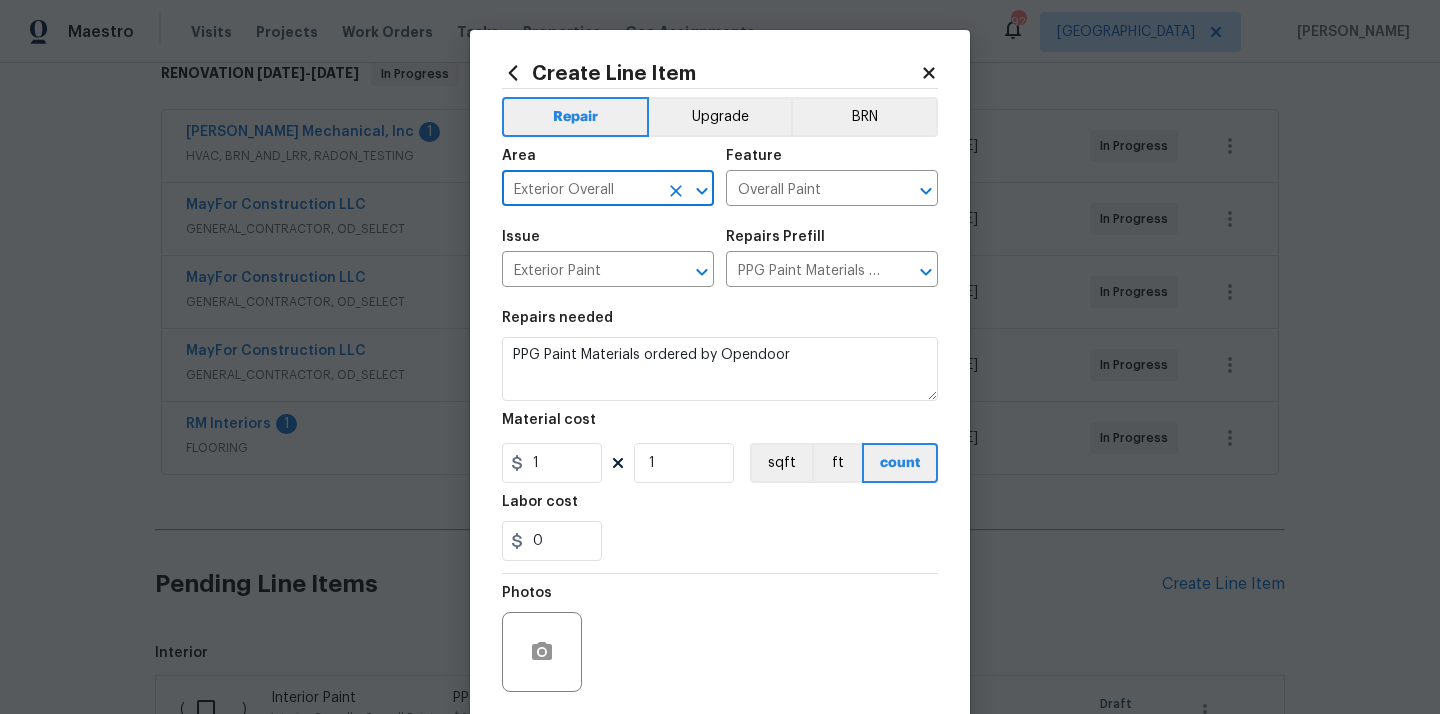 type on "Exterior Overall" 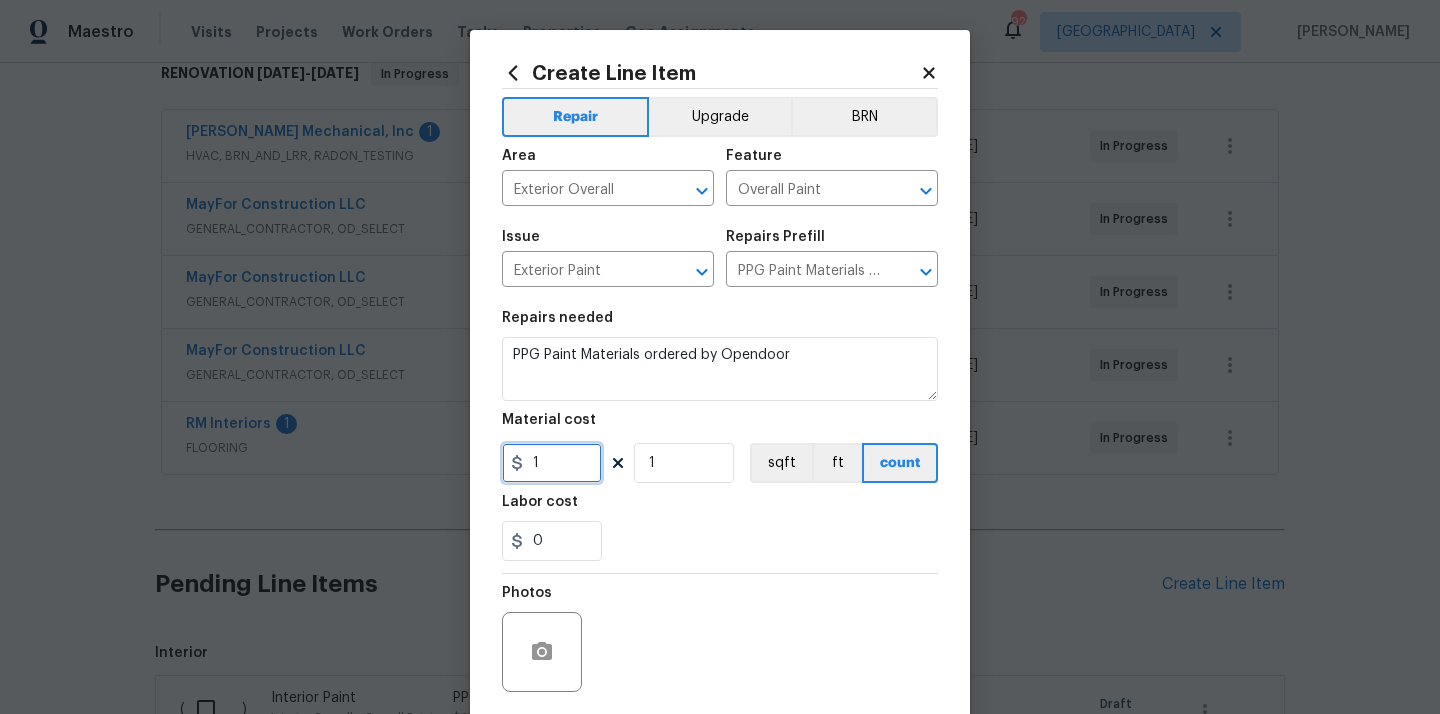 drag, startPoint x: 531, startPoint y: 452, endPoint x: 465, endPoint y: 452, distance: 66 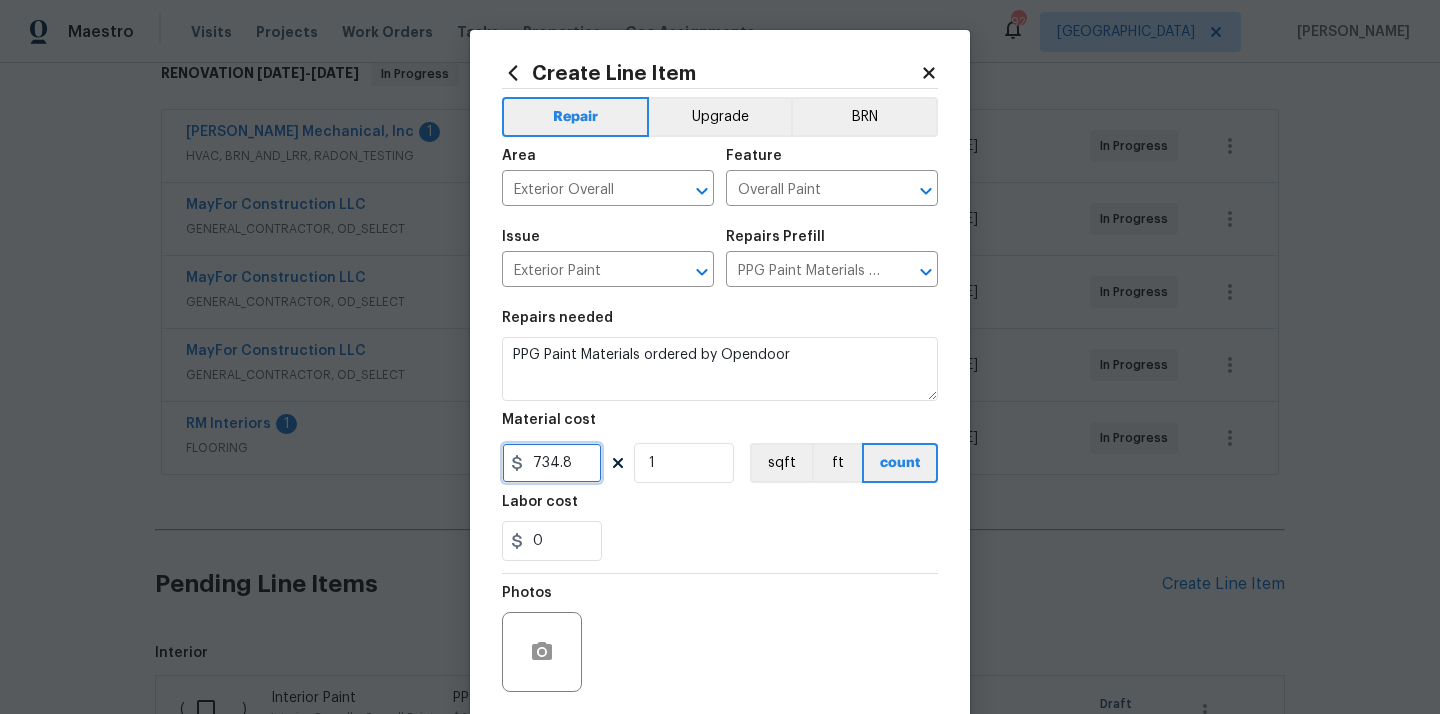 type on "734.8" 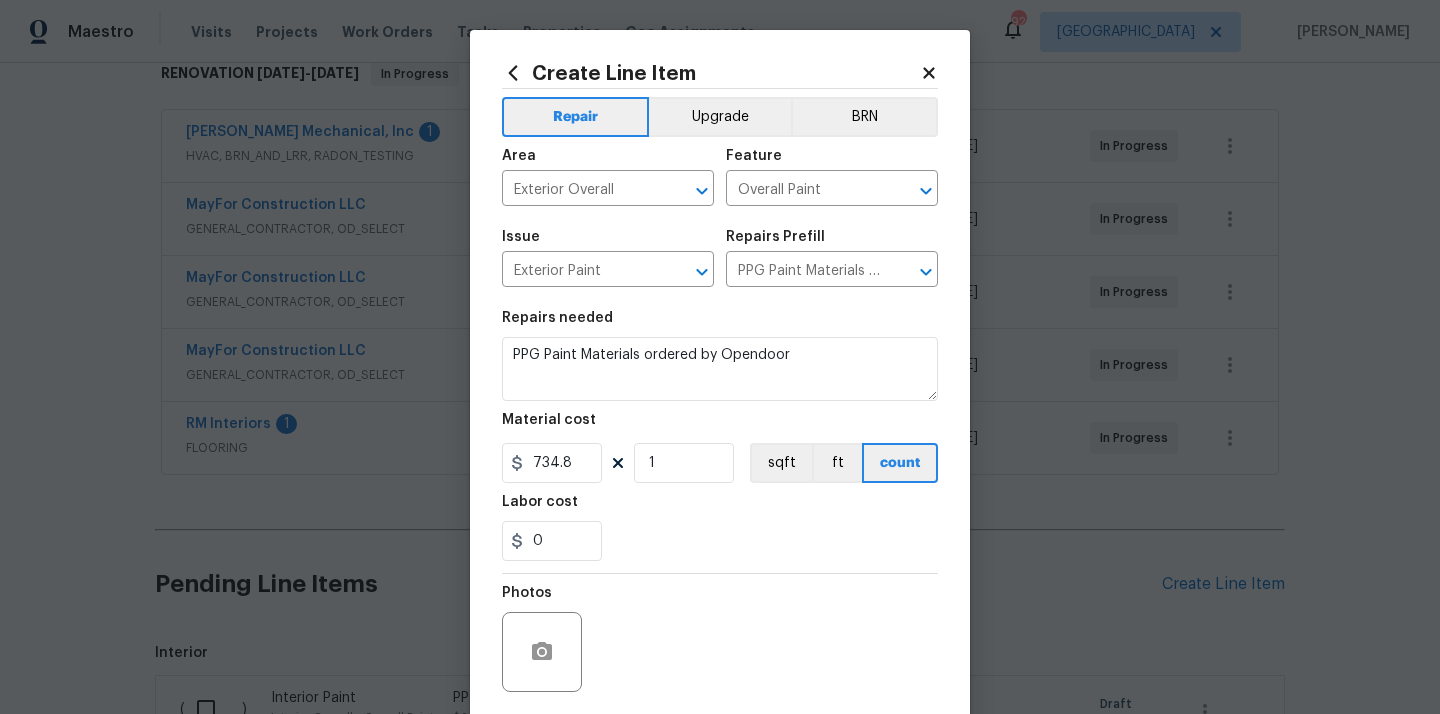click on "734.8 1 sqft ft count" at bounding box center [720, 463] 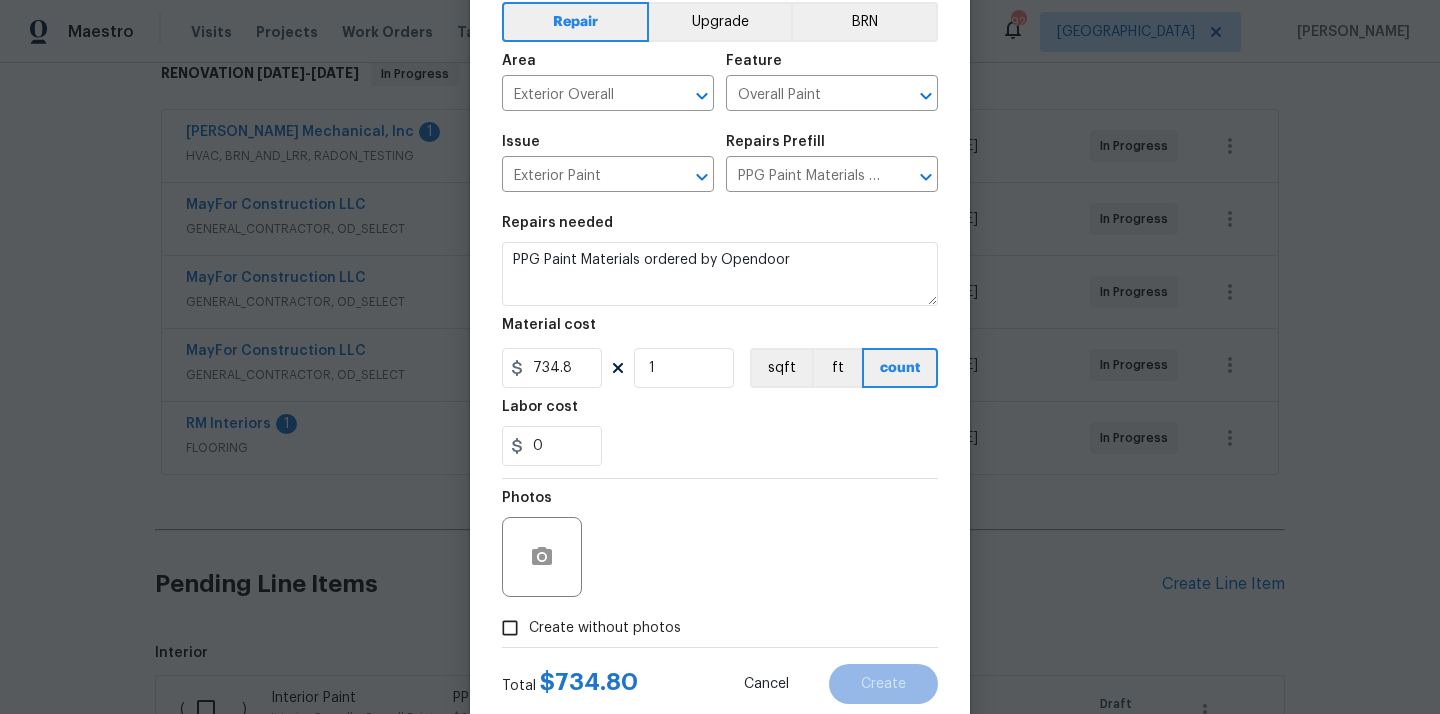 scroll, scrollTop: 148, scrollLeft: 0, axis: vertical 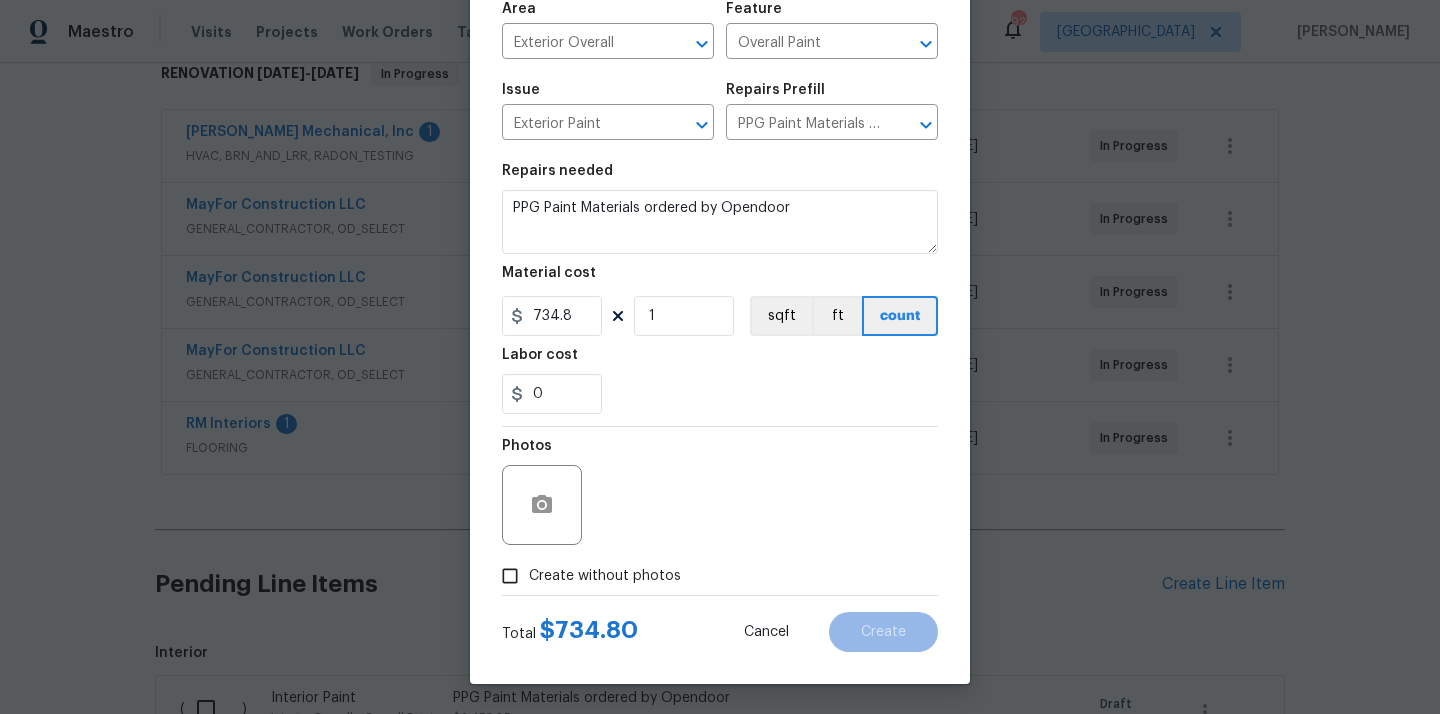 click on "Create without photos" at bounding box center (586, 576) 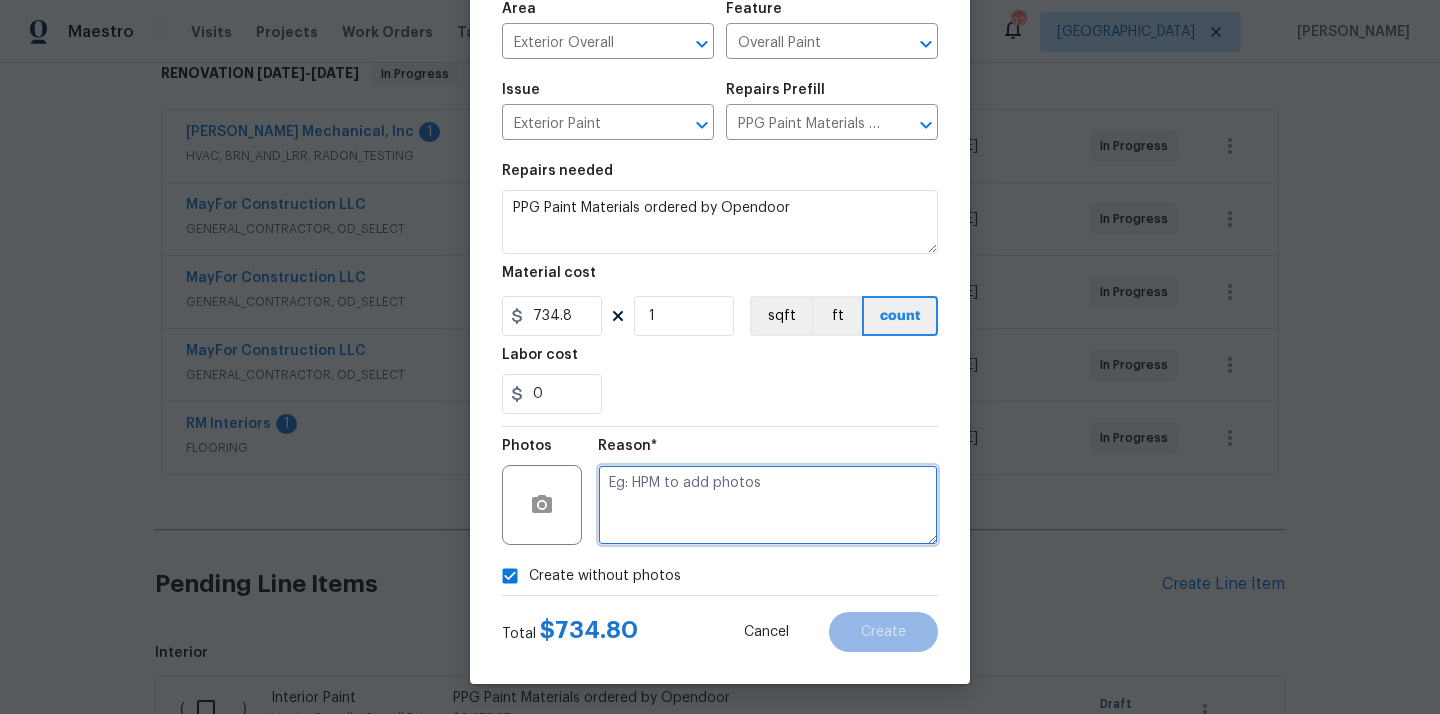 click at bounding box center [768, 505] 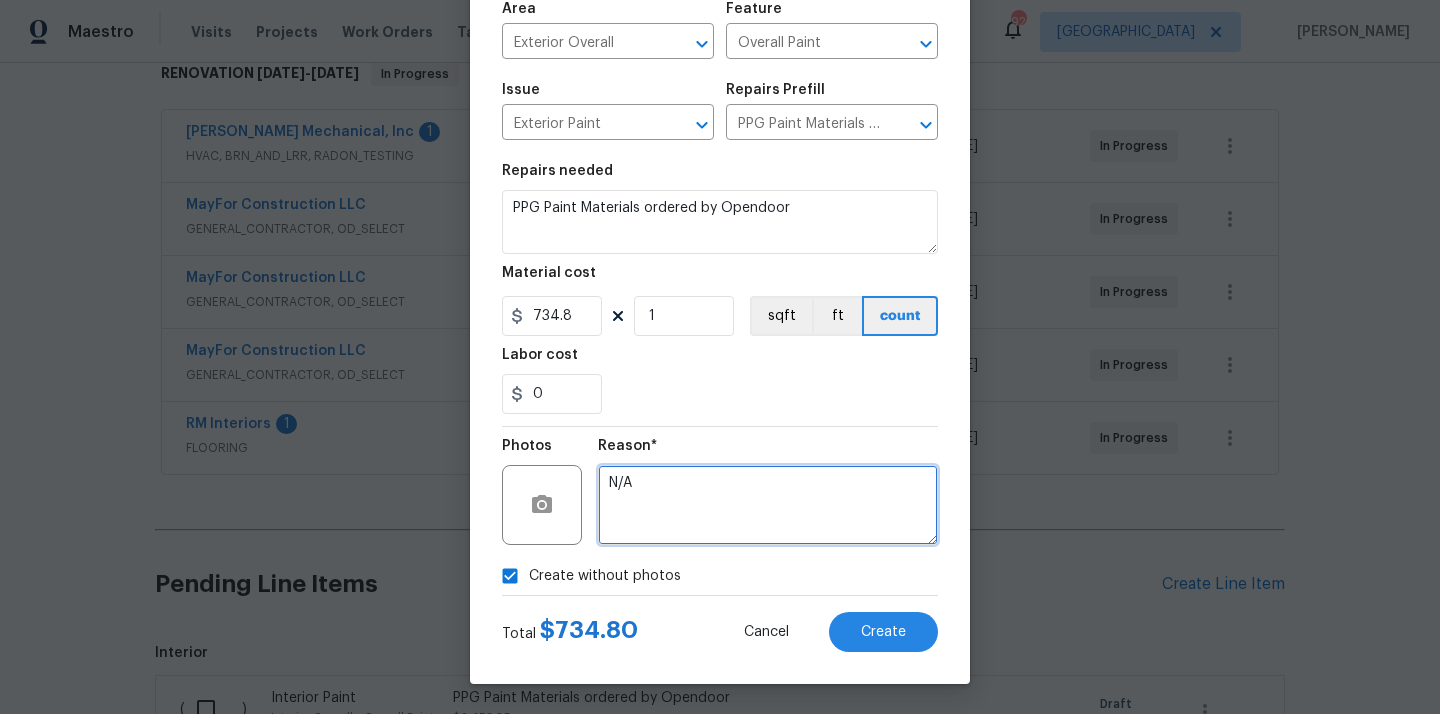 type on "N/A" 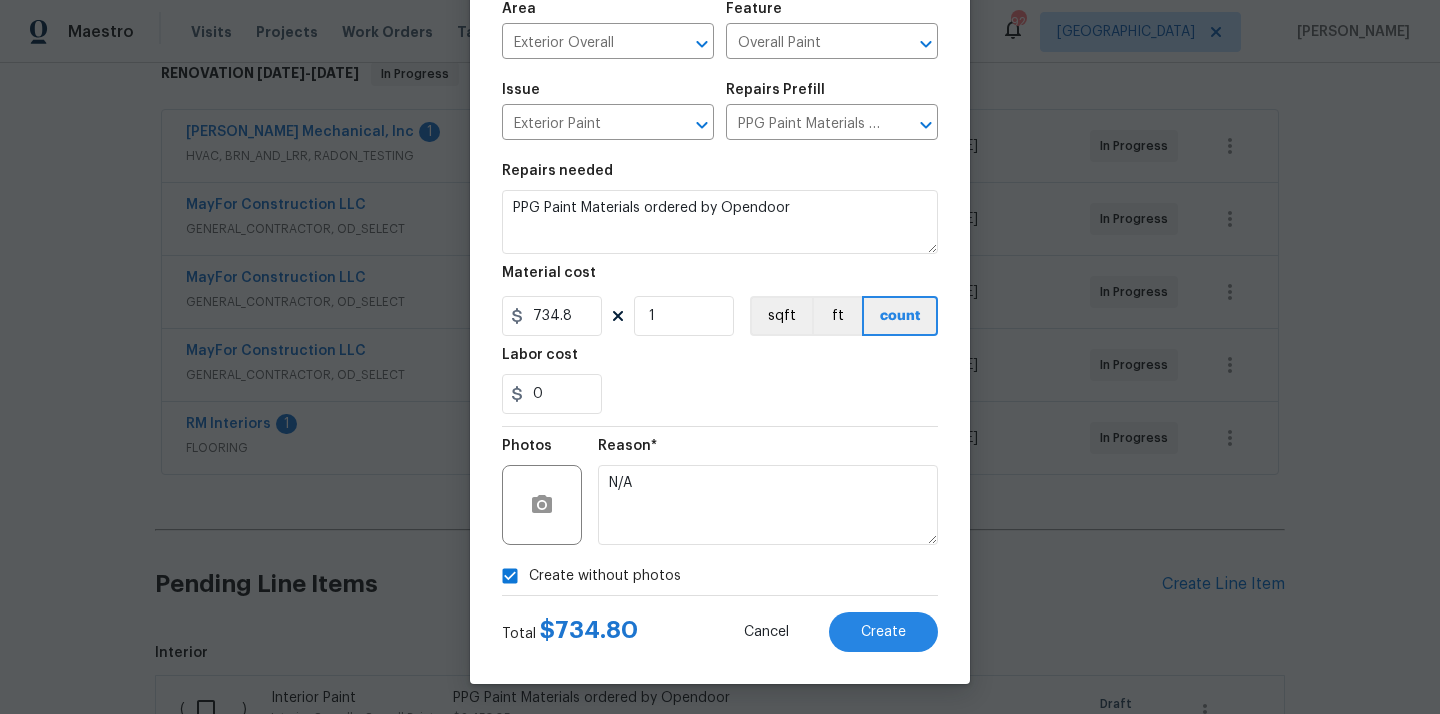 click on "Total   $ 734.80 Cancel Create" at bounding box center (720, 624) 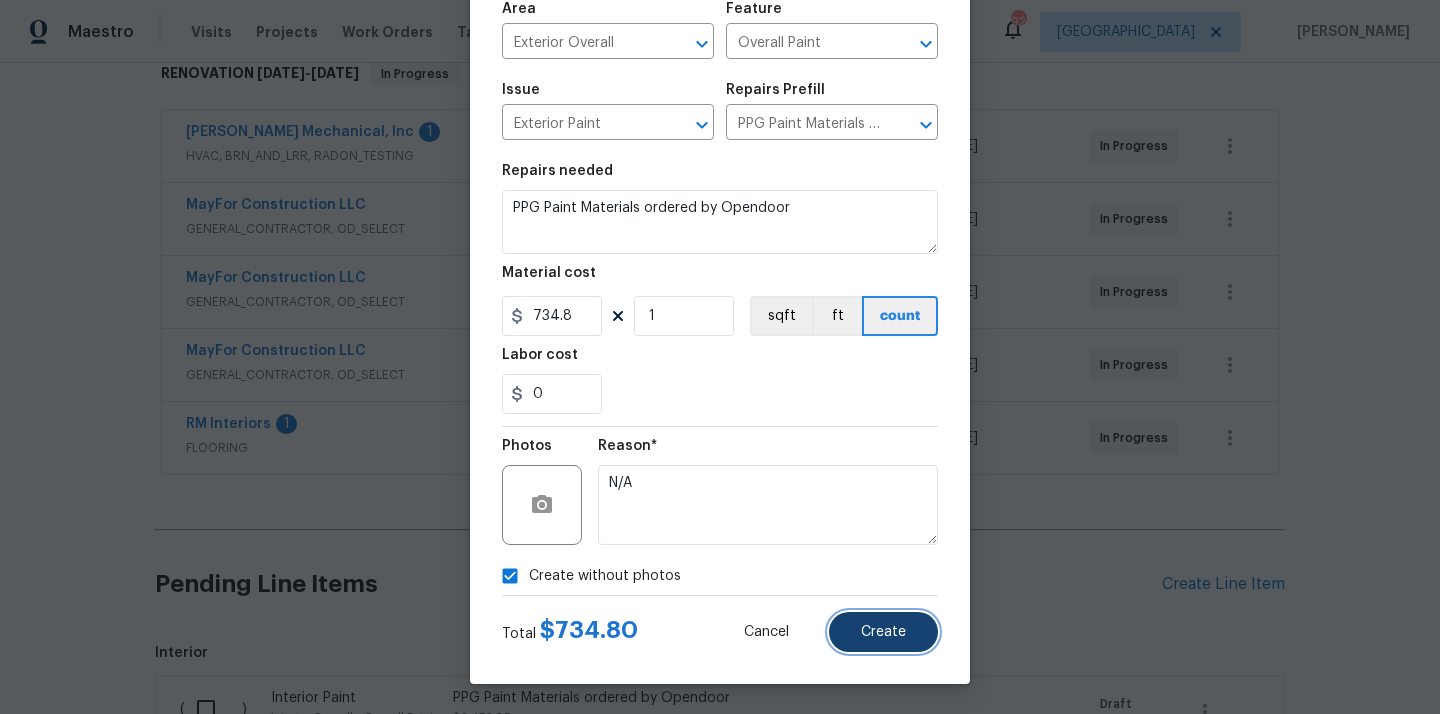 click on "Create" at bounding box center (883, 632) 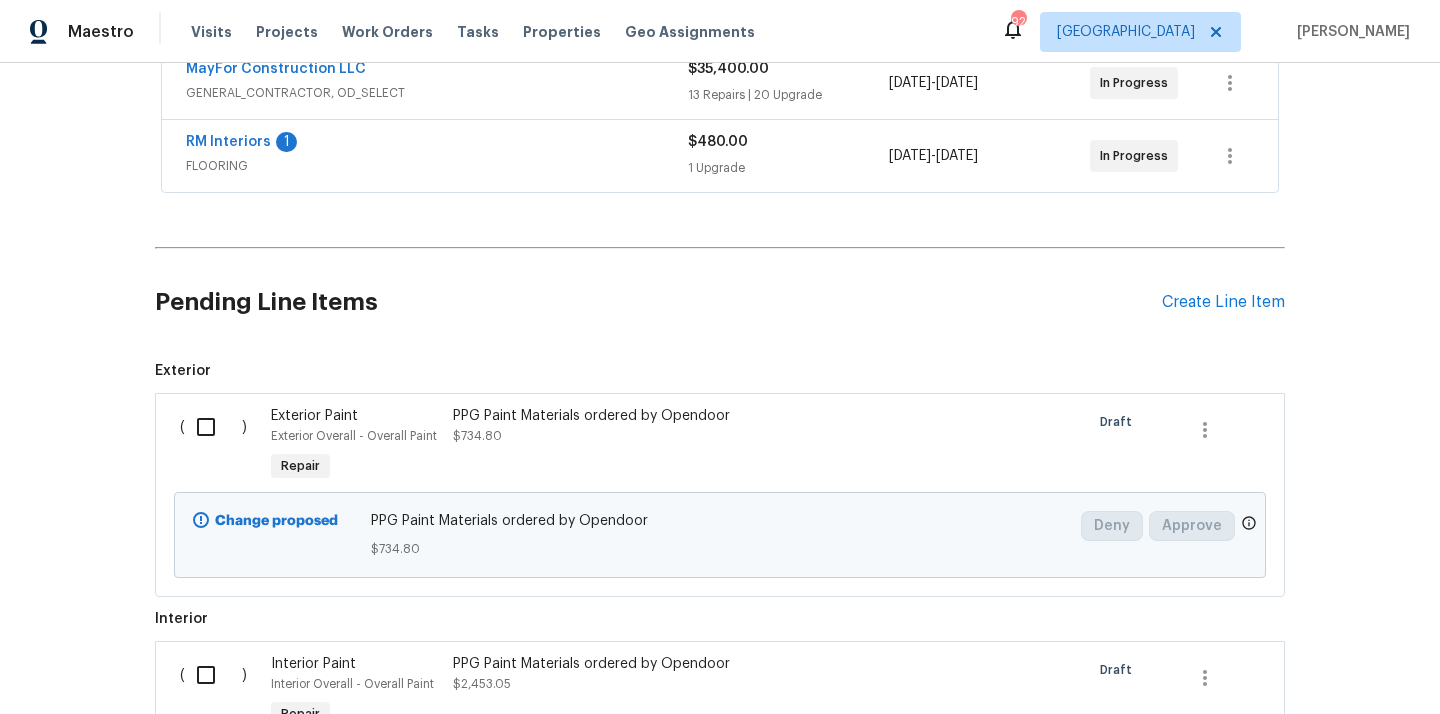 scroll, scrollTop: 754, scrollLeft: 0, axis: vertical 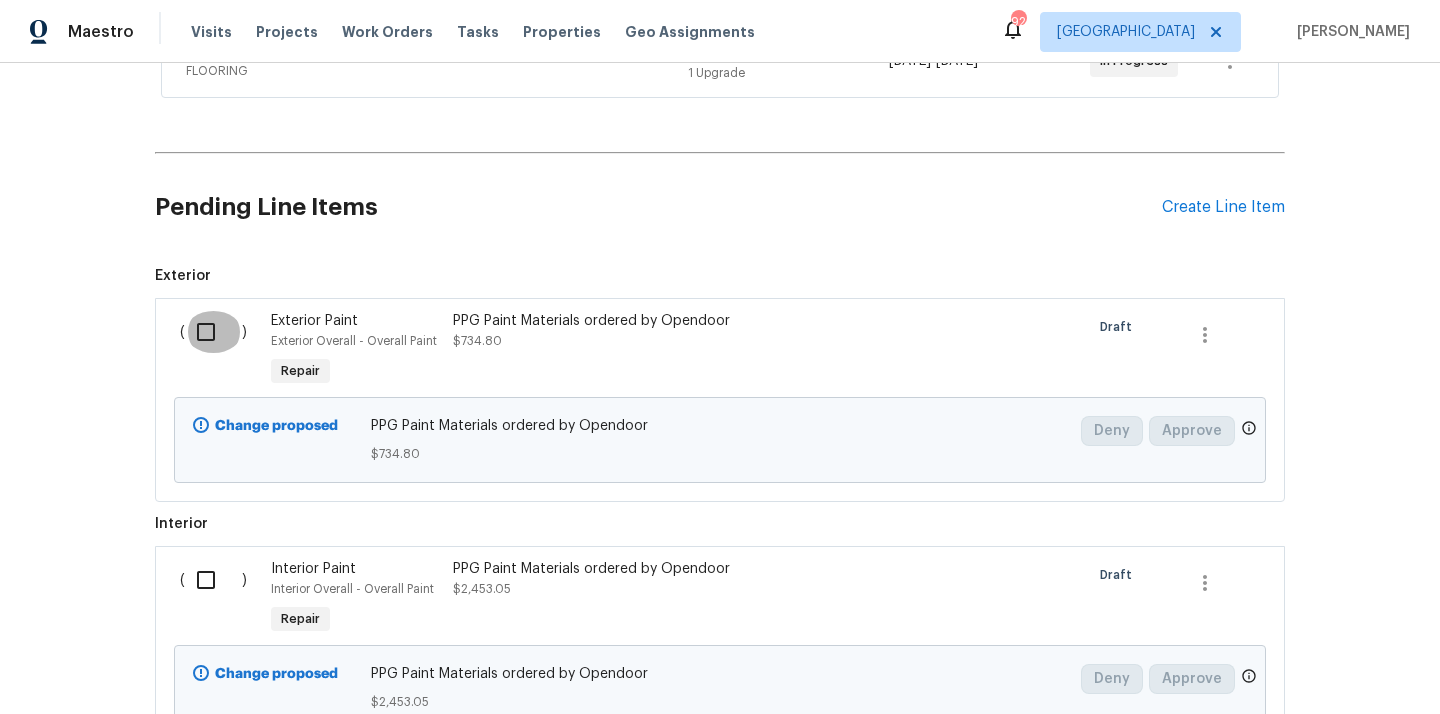 click at bounding box center (213, 332) 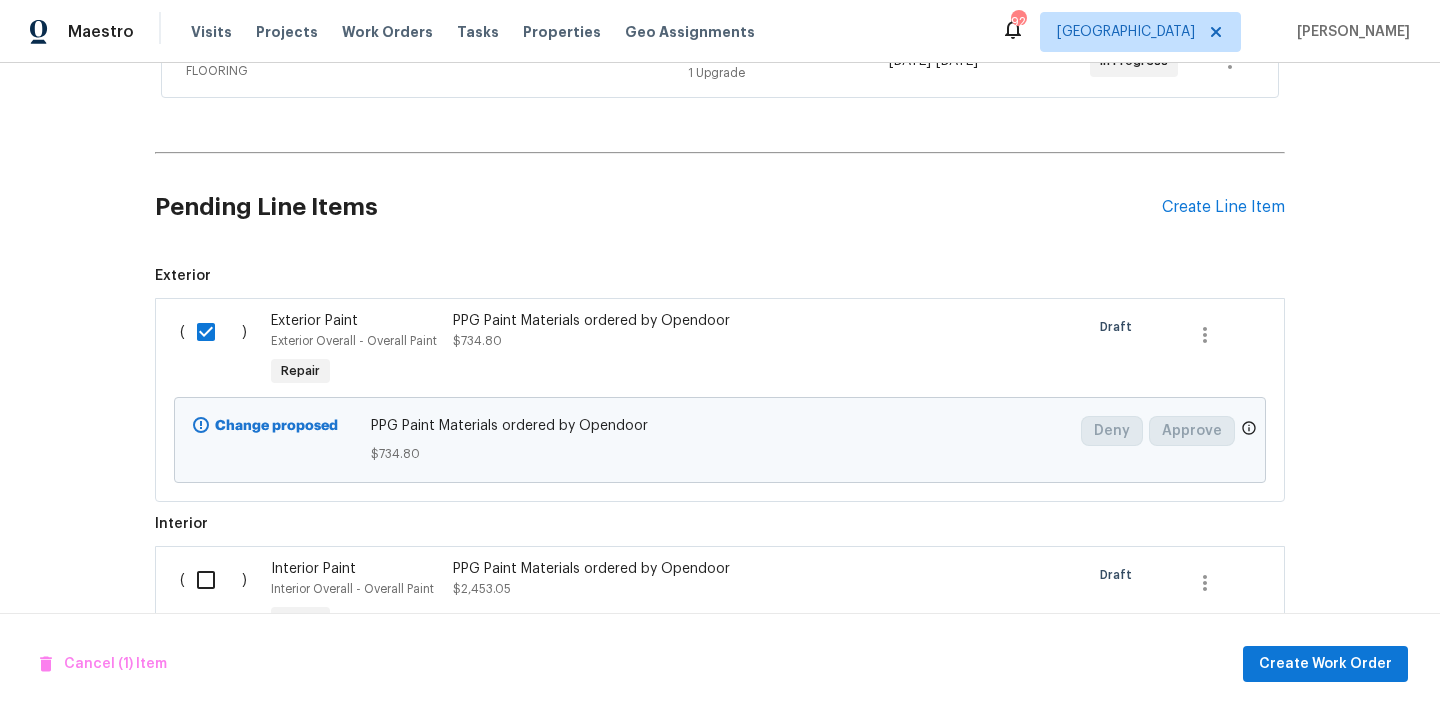 click at bounding box center [213, 580] 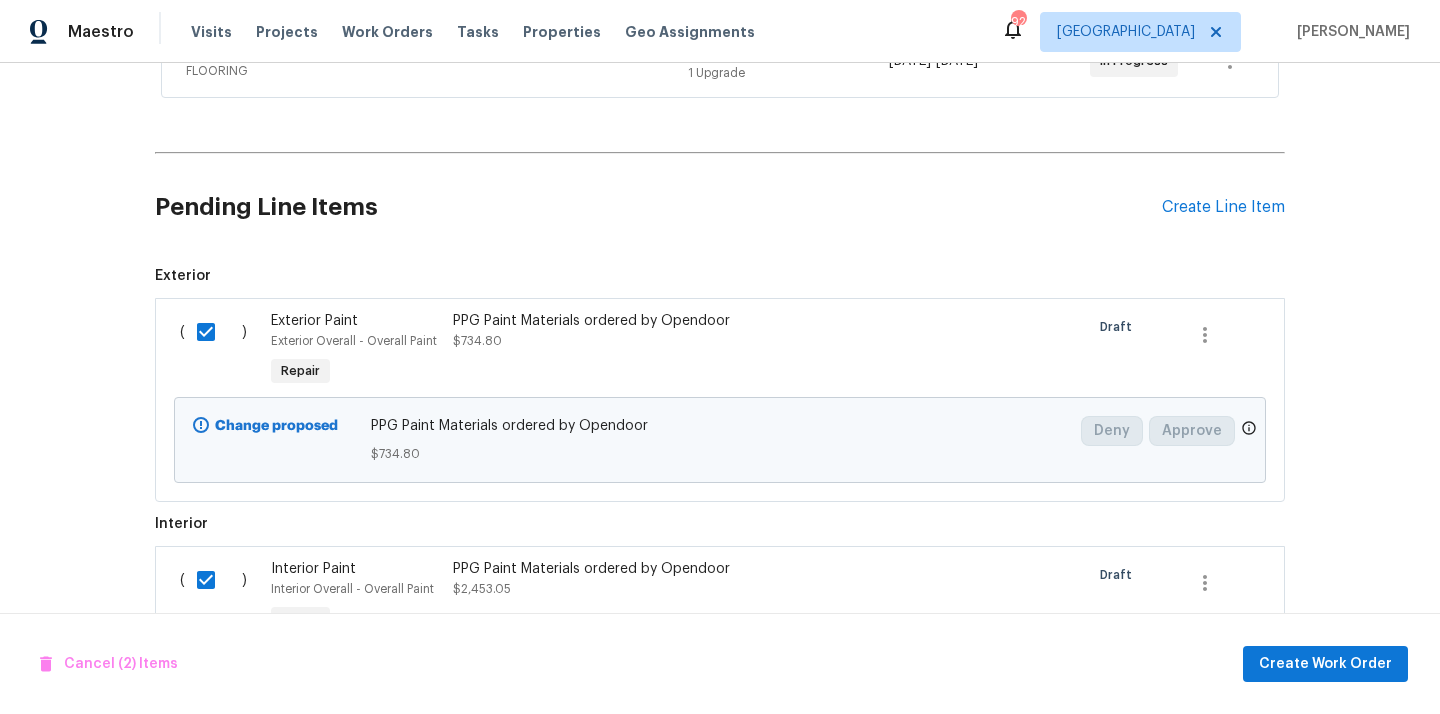 scroll, scrollTop: 887, scrollLeft: 0, axis: vertical 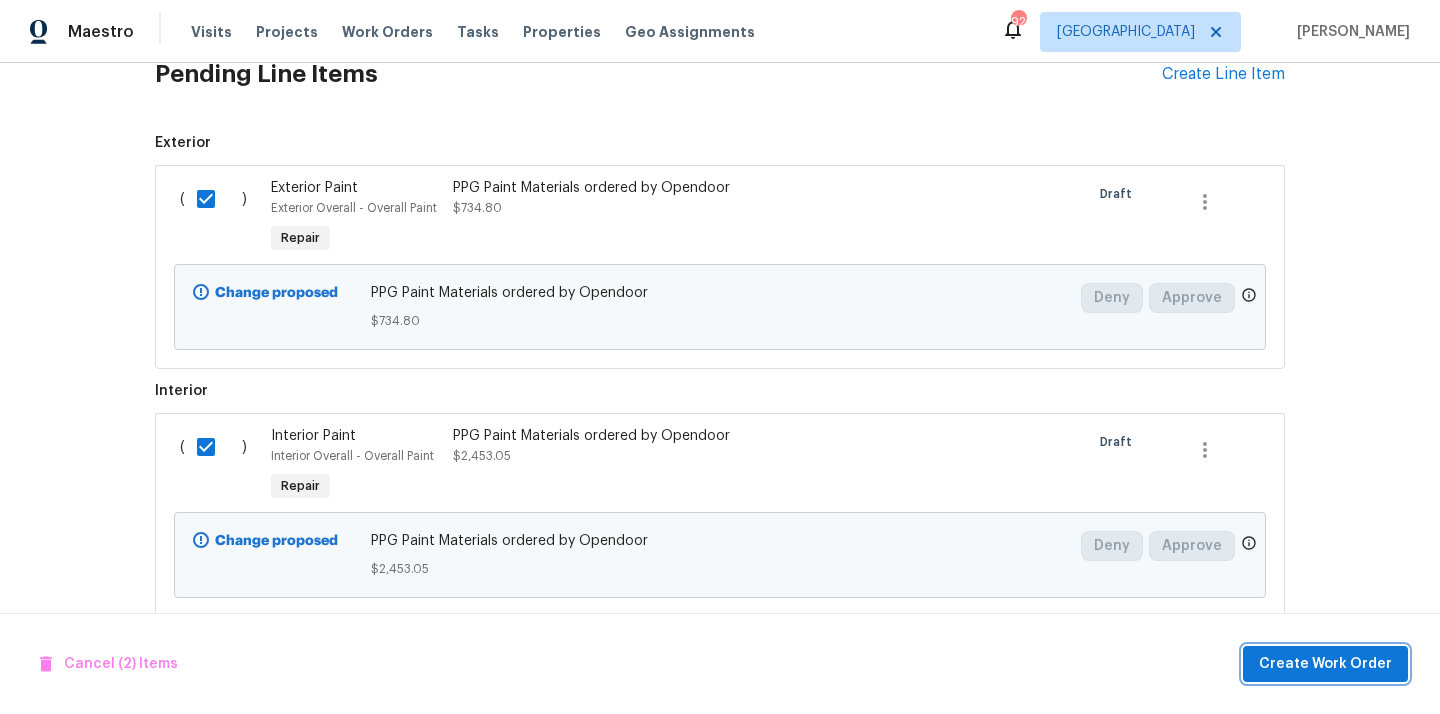 click on "Create Work Order" at bounding box center [1325, 664] 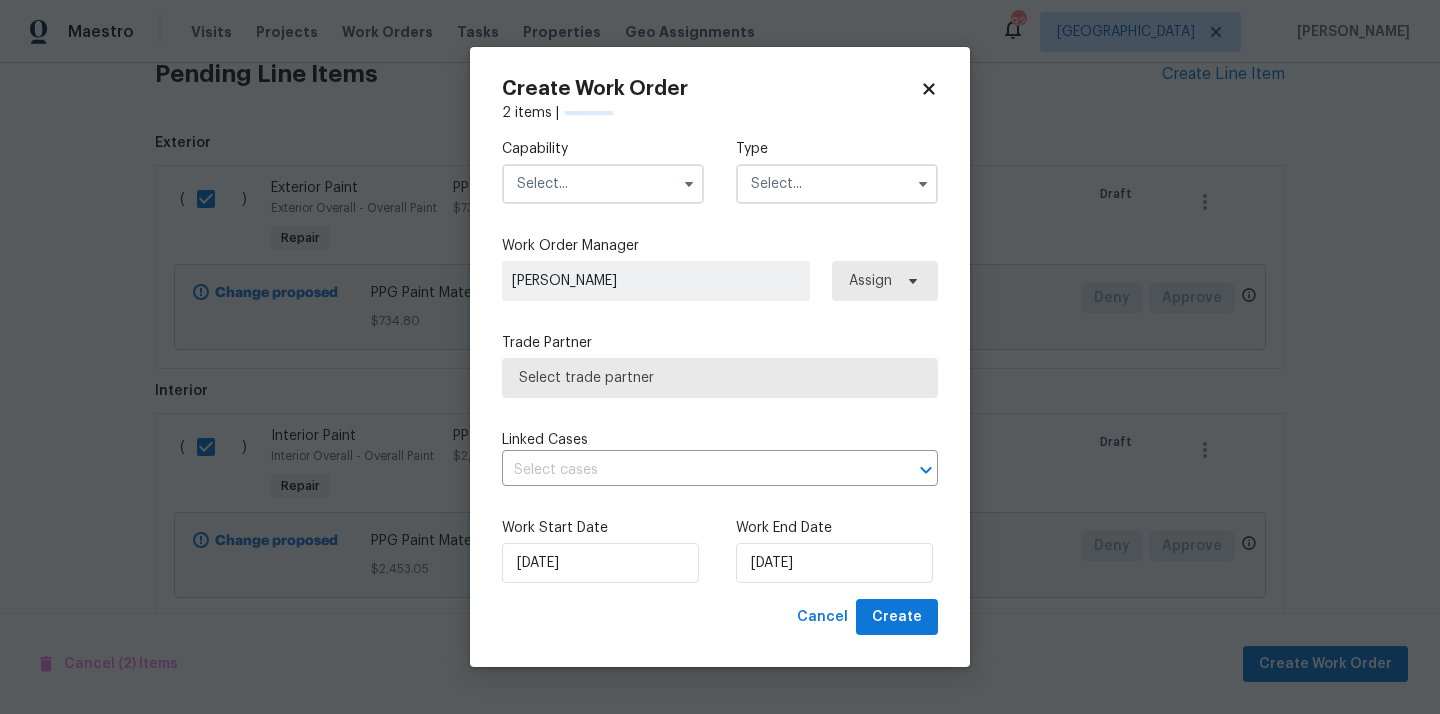 checkbox on "false" 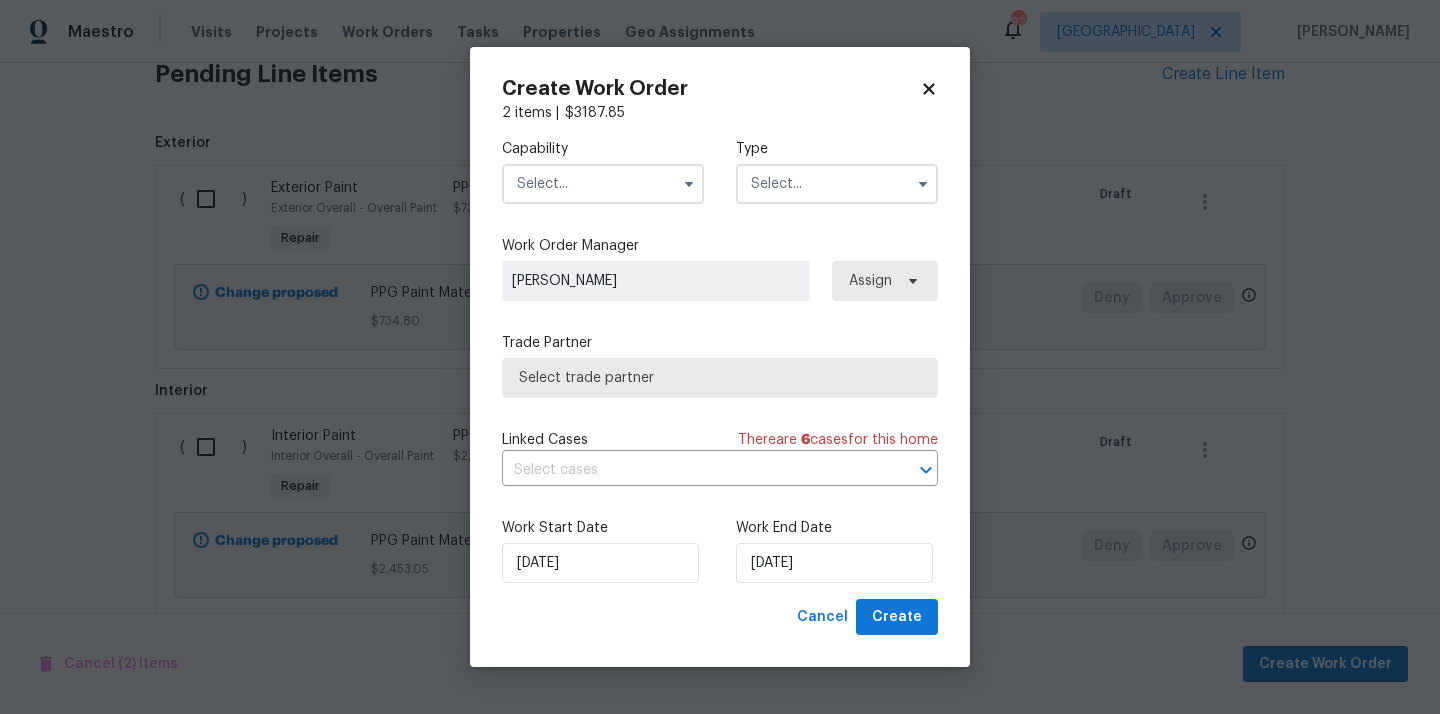 click at bounding box center (603, 184) 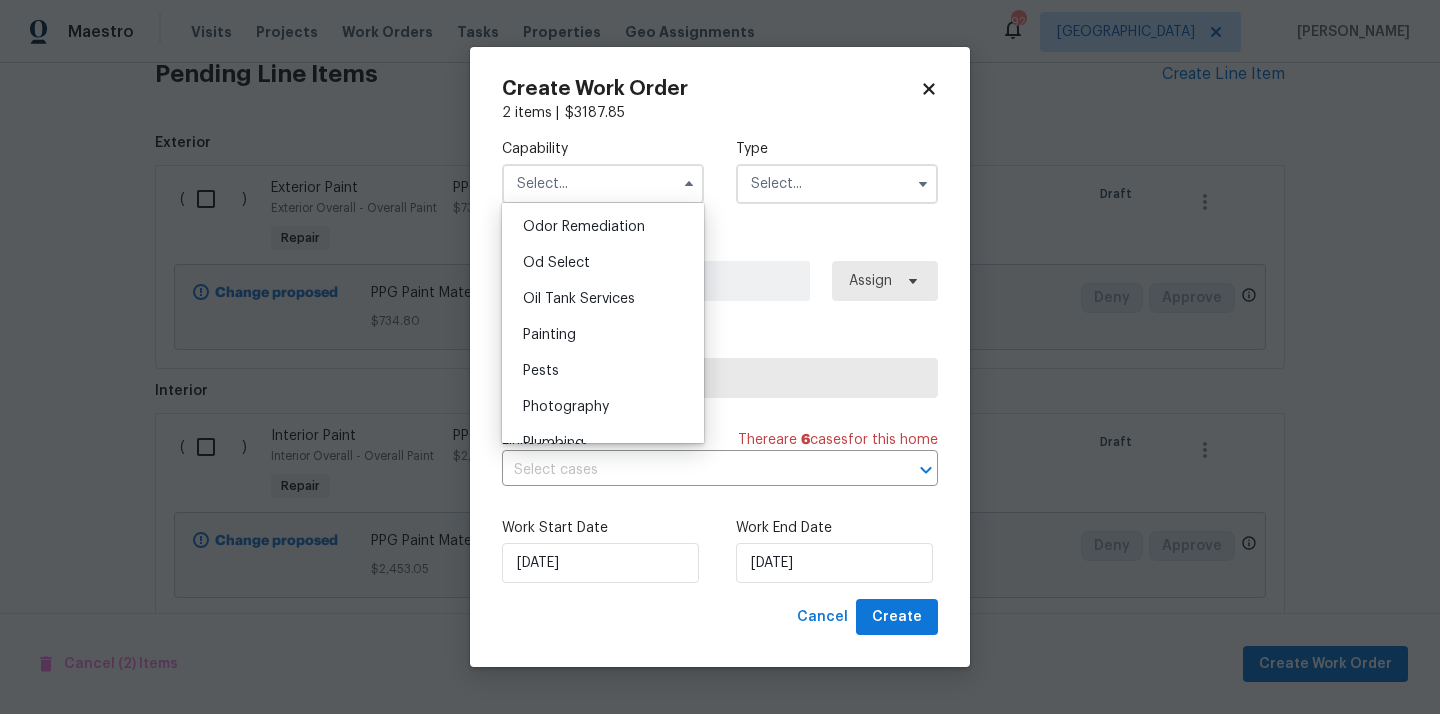 scroll, scrollTop: 1557, scrollLeft: 0, axis: vertical 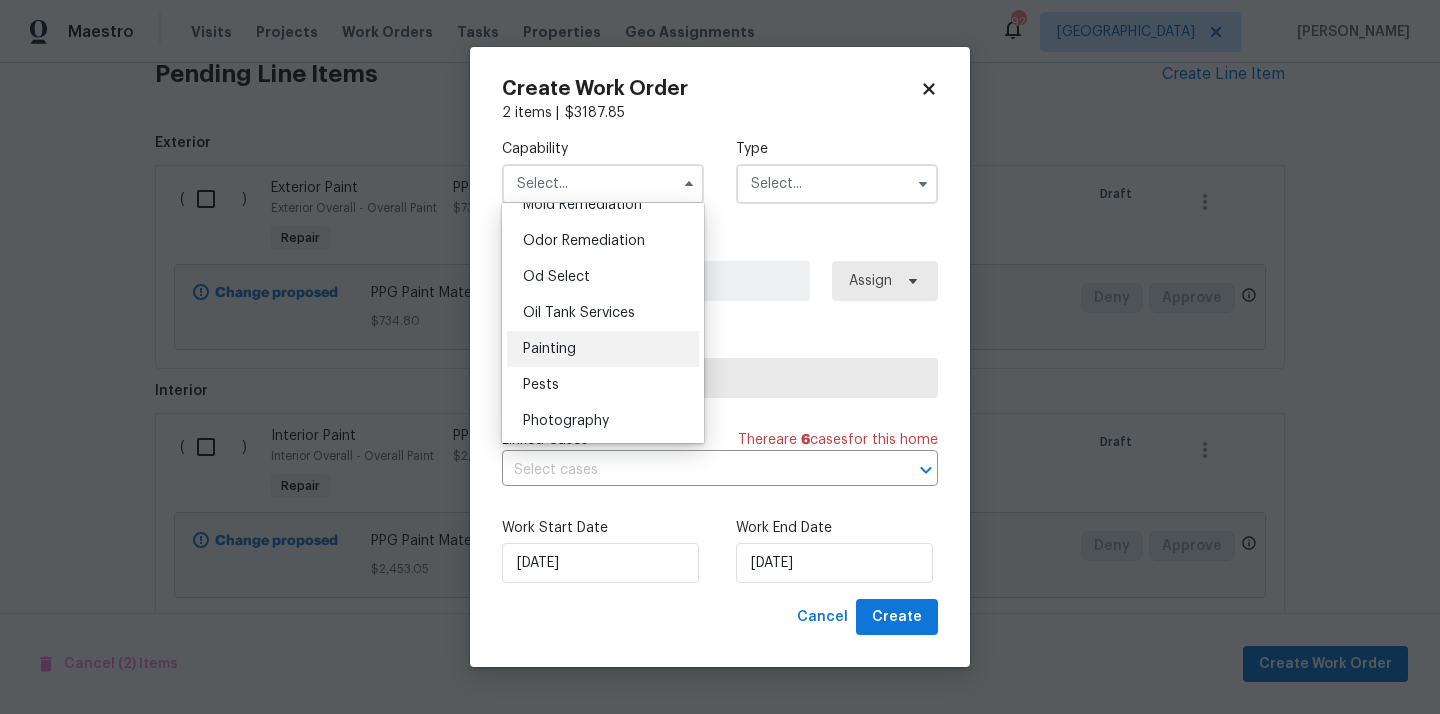 click on "Painting" at bounding box center [603, 349] 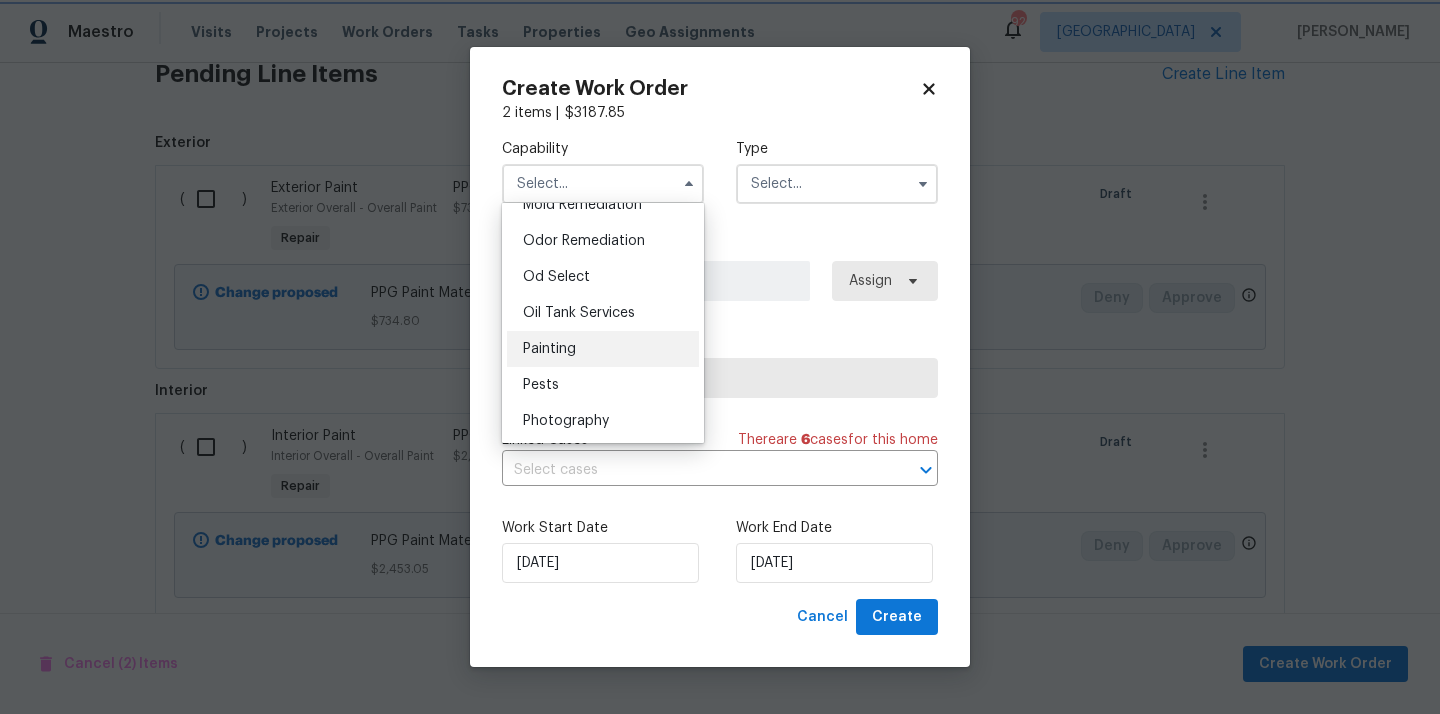 type on "Painting" 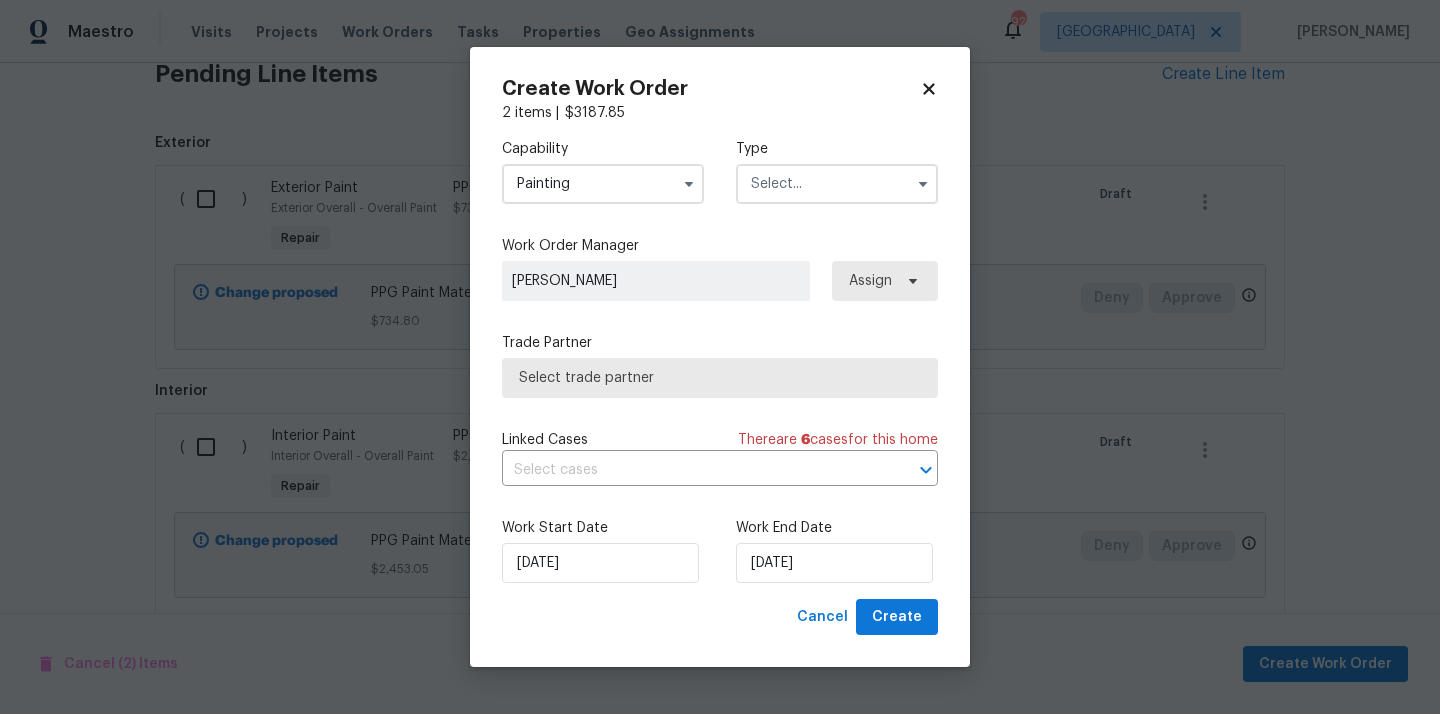 click at bounding box center [837, 184] 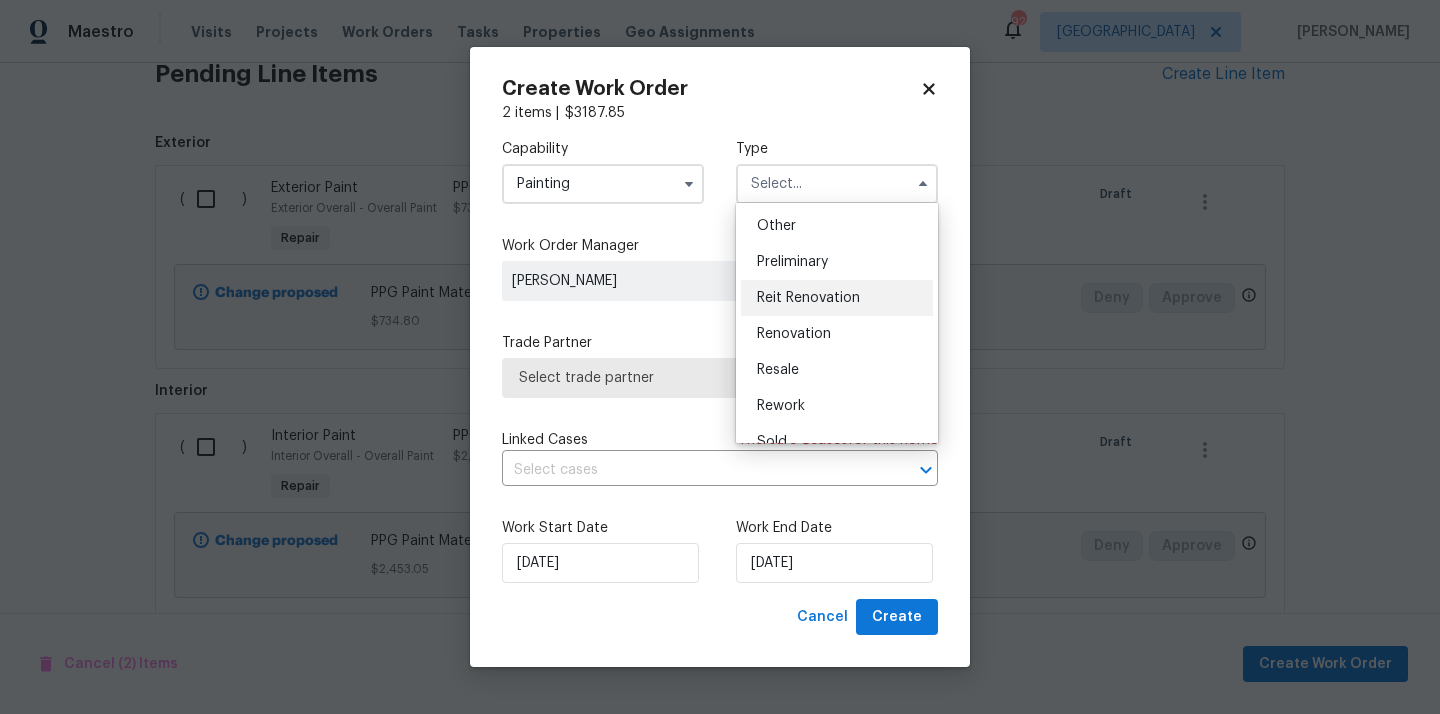 scroll, scrollTop: 421, scrollLeft: 0, axis: vertical 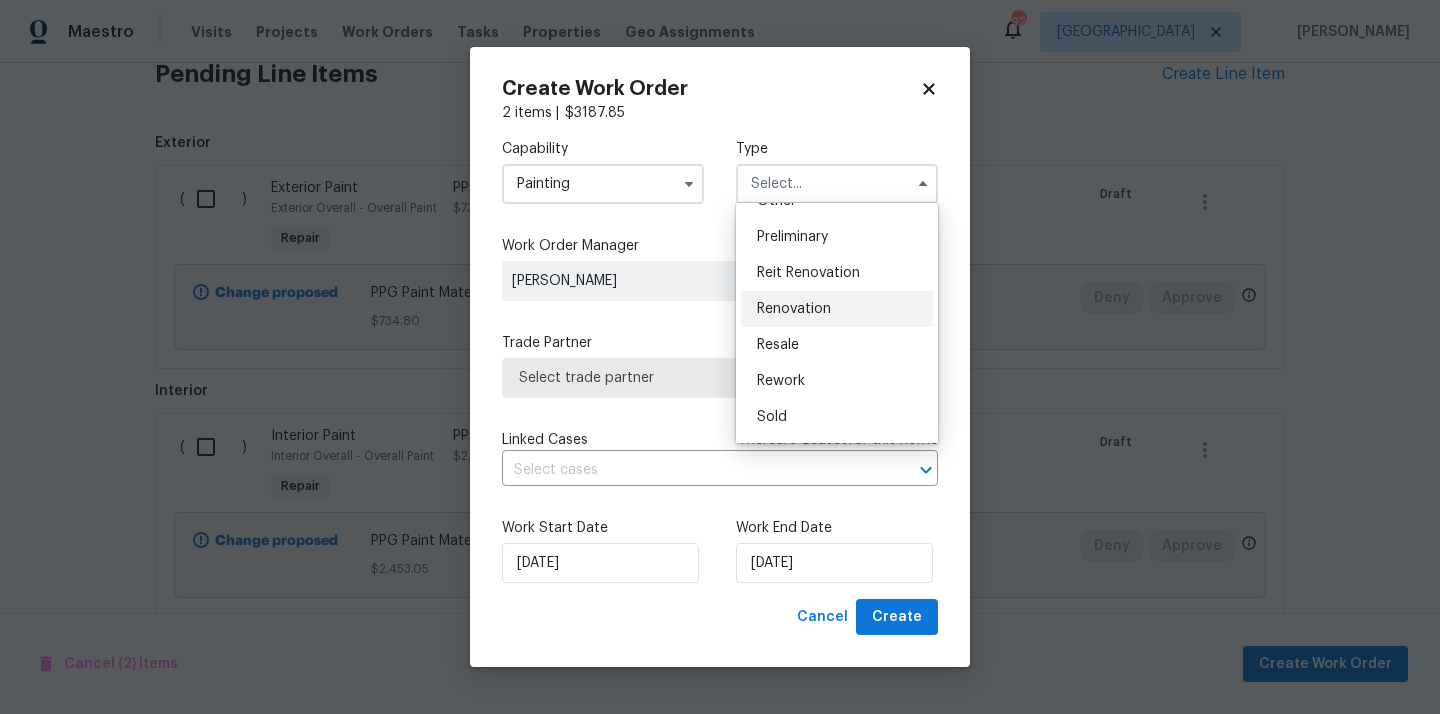 click on "Renovation" at bounding box center (837, 309) 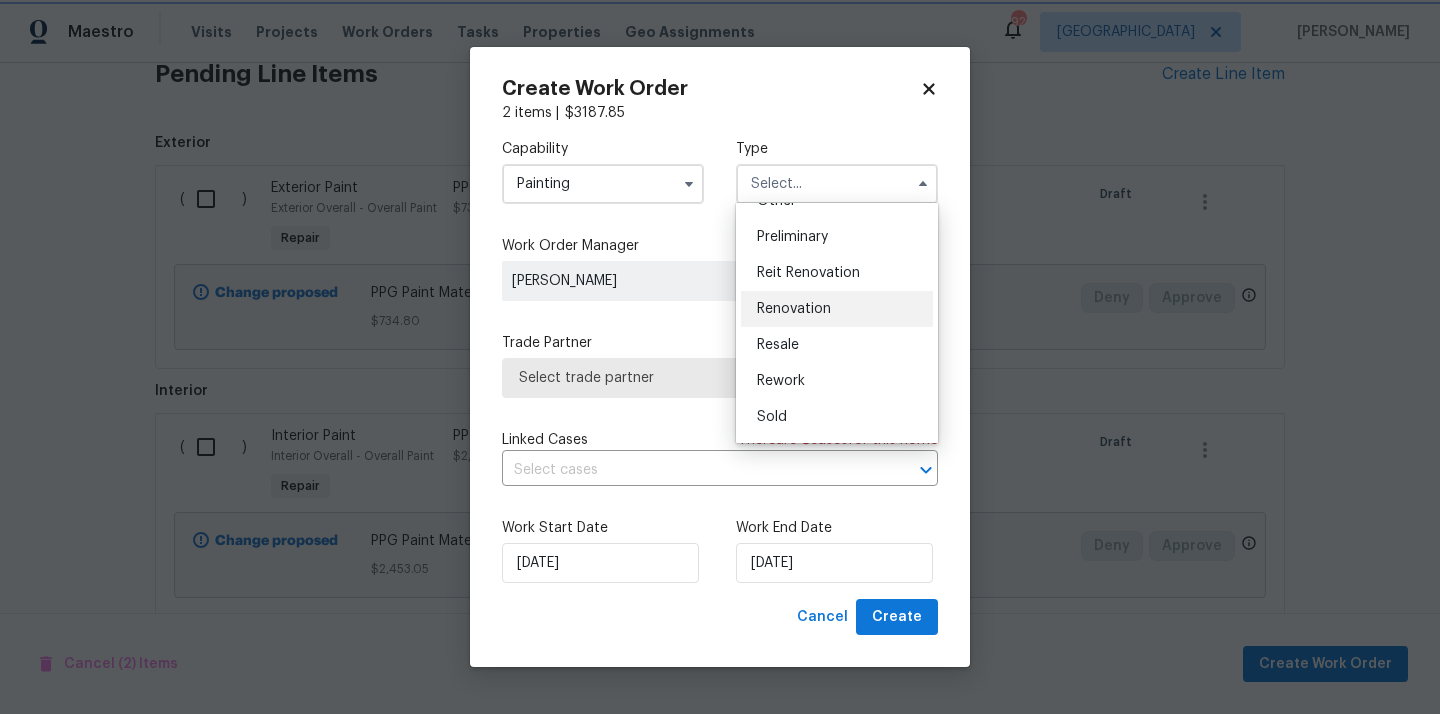 type on "Renovation" 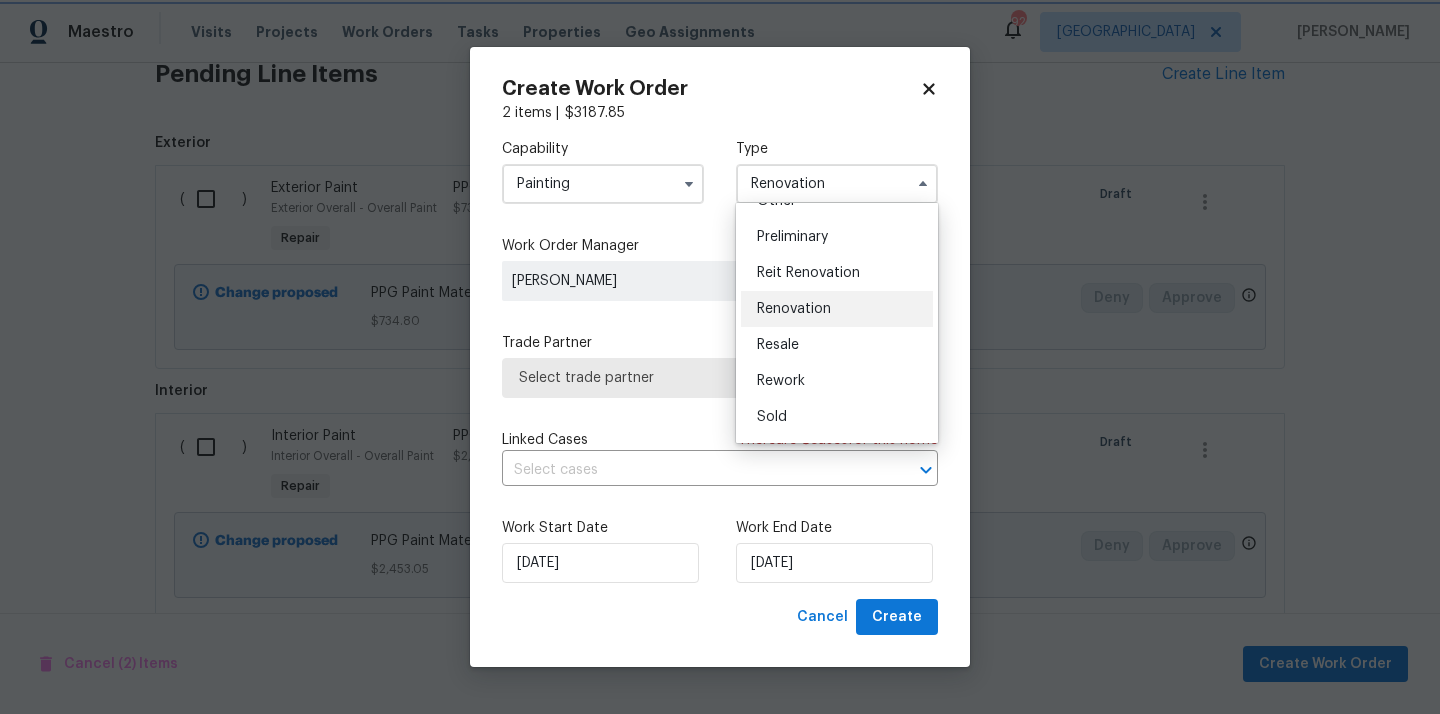 scroll, scrollTop: 0, scrollLeft: 0, axis: both 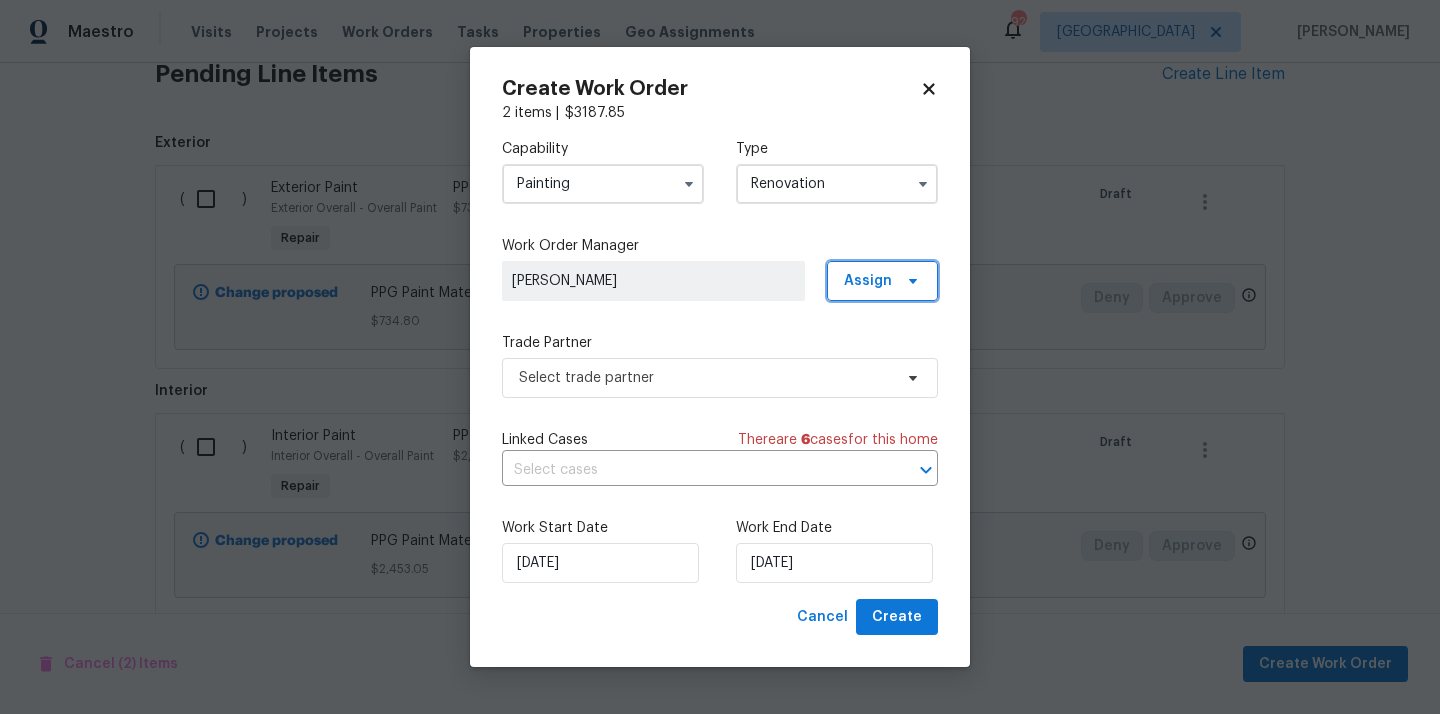 click on "Assign" at bounding box center [882, 281] 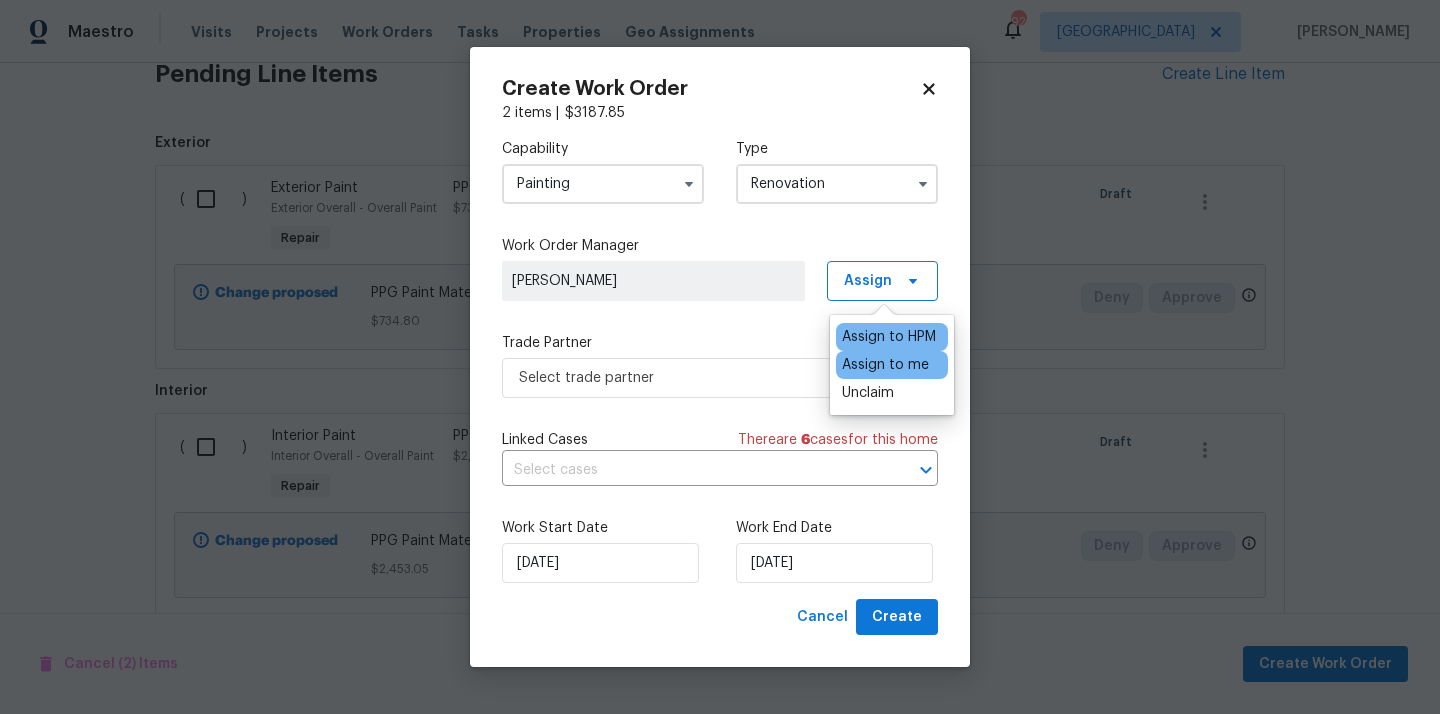 click on "Assign to me" at bounding box center [885, 365] 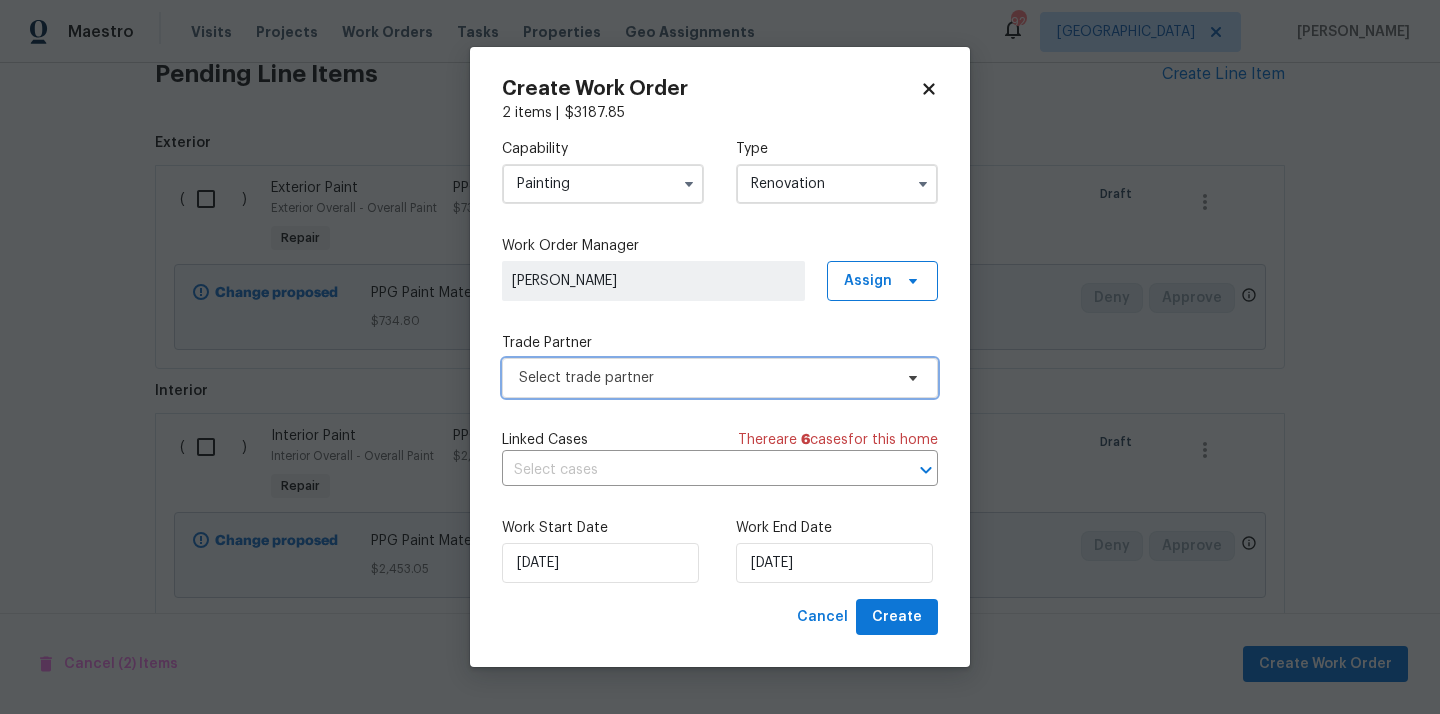 click on "Select trade partner" at bounding box center (720, 378) 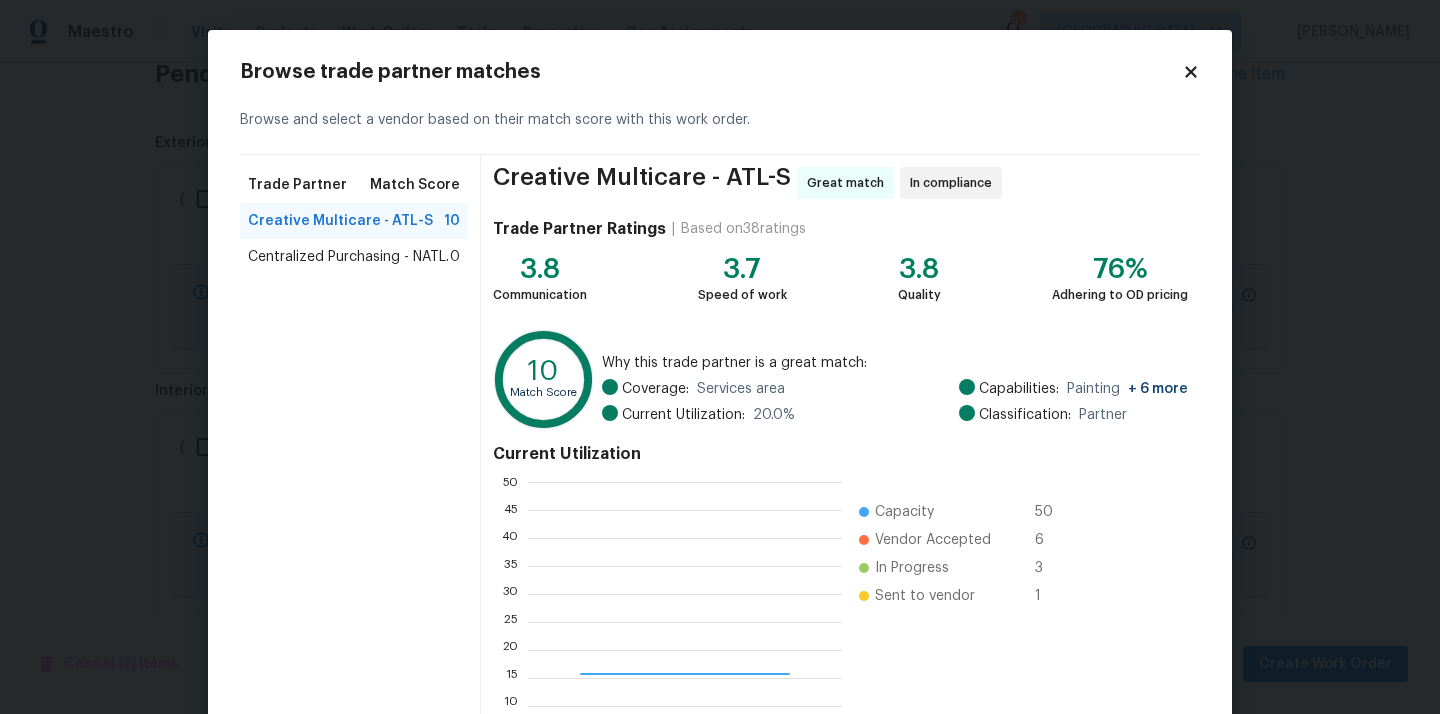scroll, scrollTop: 2, scrollLeft: 1, axis: both 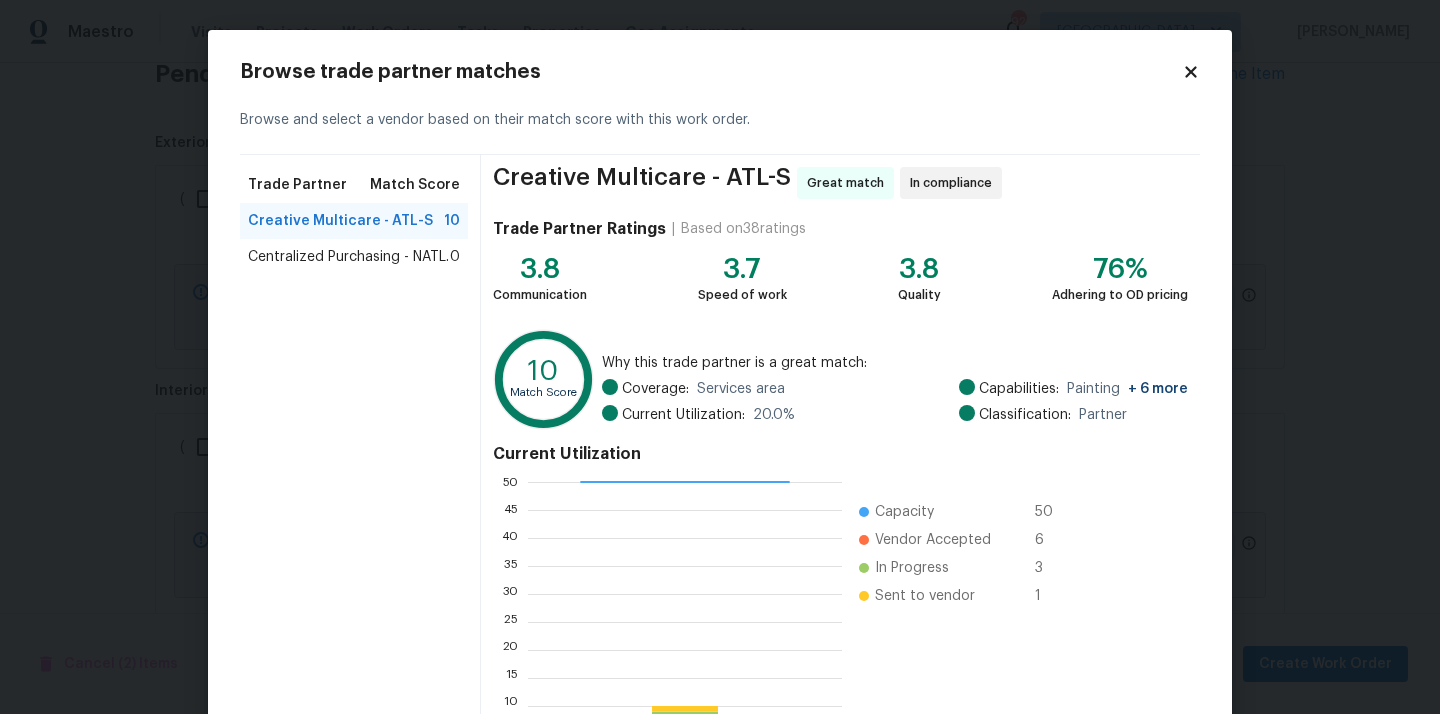 click on "Centralized Purchasing - NATL." at bounding box center [348, 257] 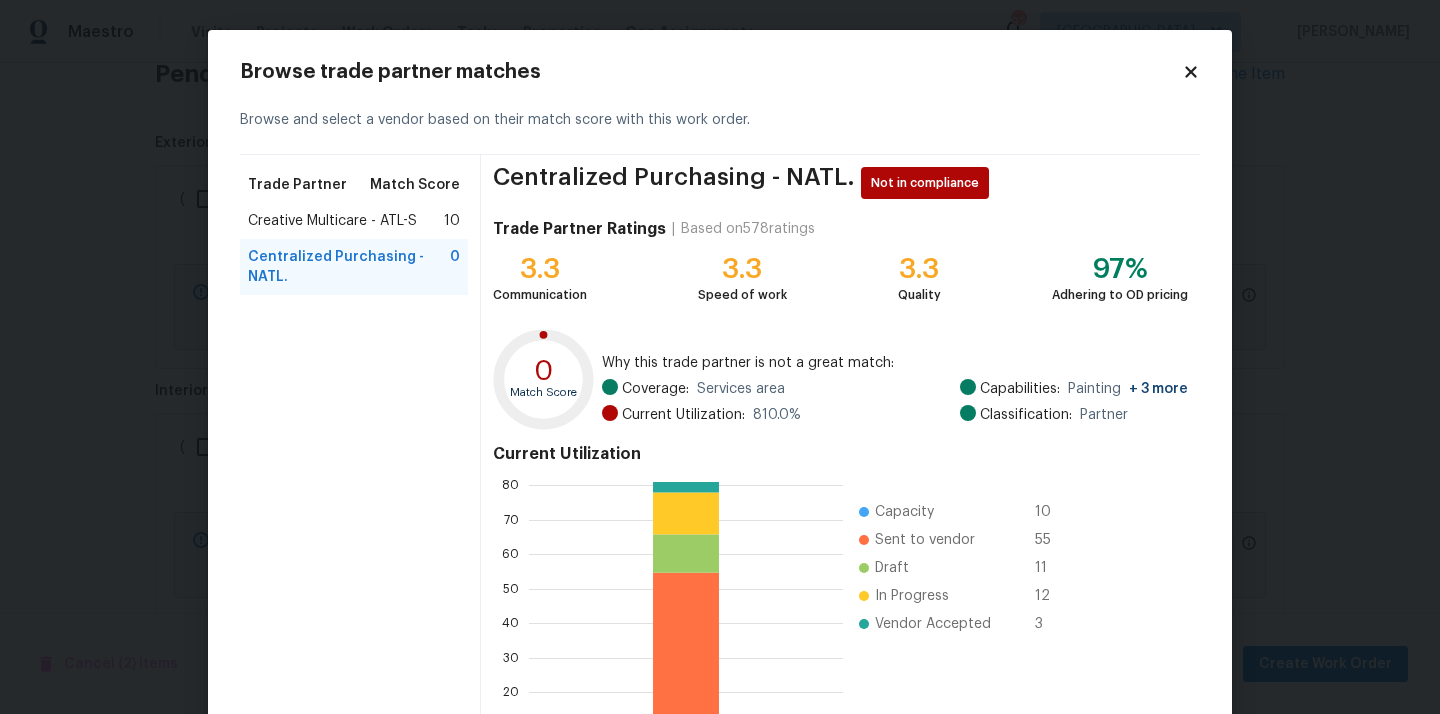 scroll, scrollTop: 168, scrollLeft: 0, axis: vertical 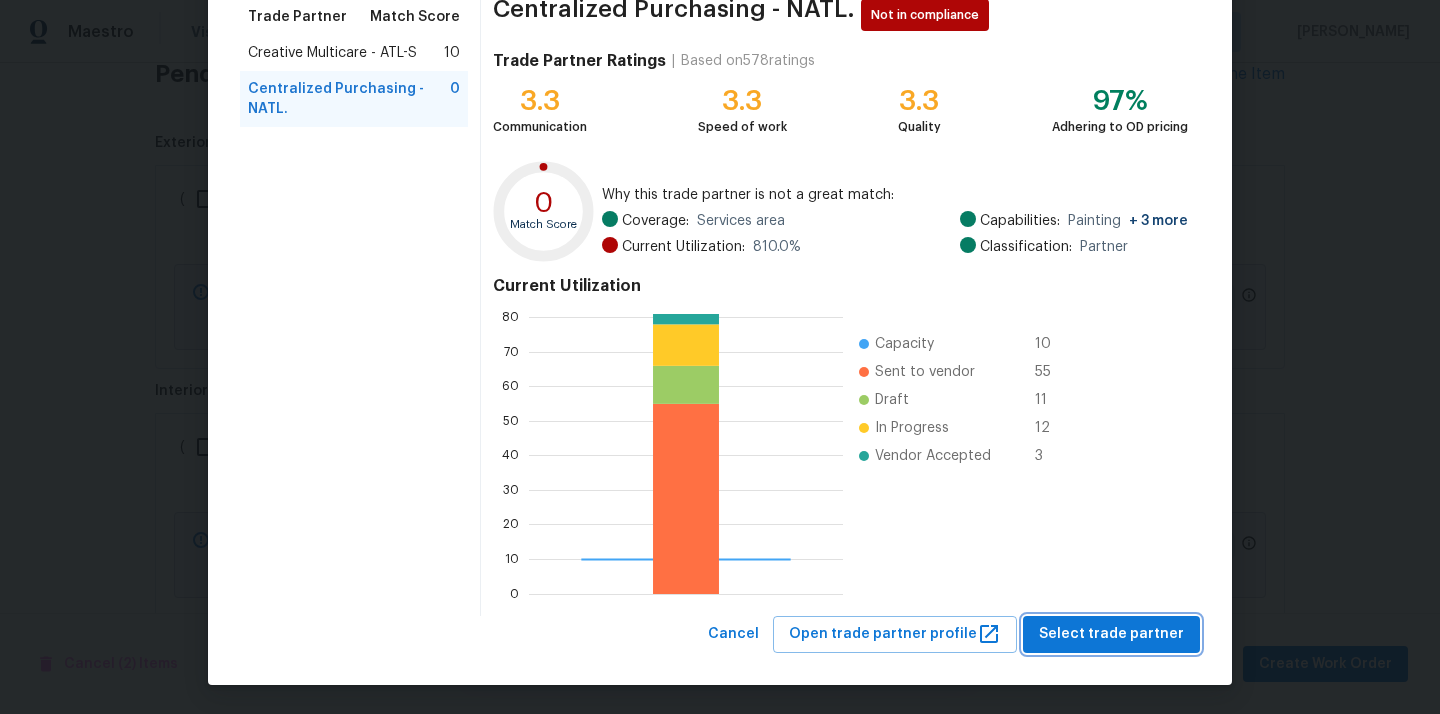 click on "Select trade partner" at bounding box center [1111, 634] 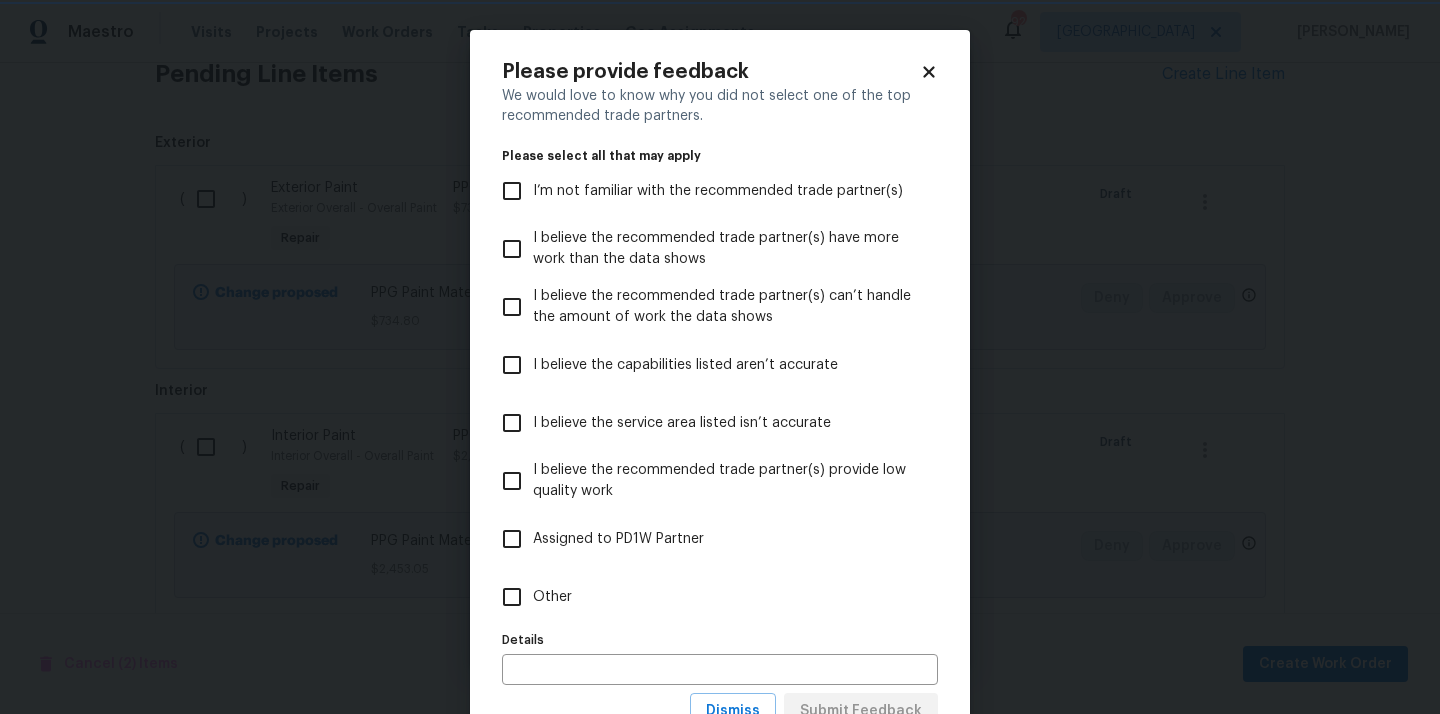 scroll, scrollTop: 0, scrollLeft: 0, axis: both 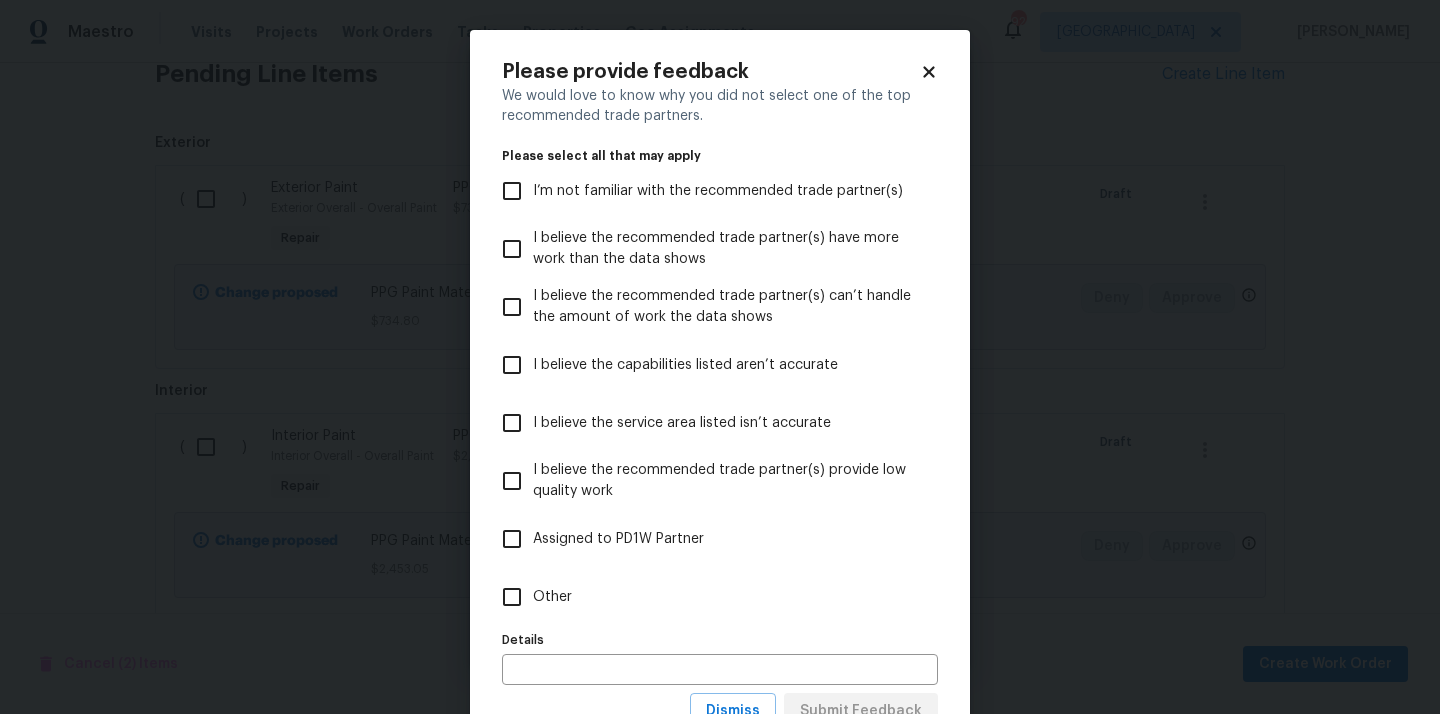 click on "Other" at bounding box center (706, 597) 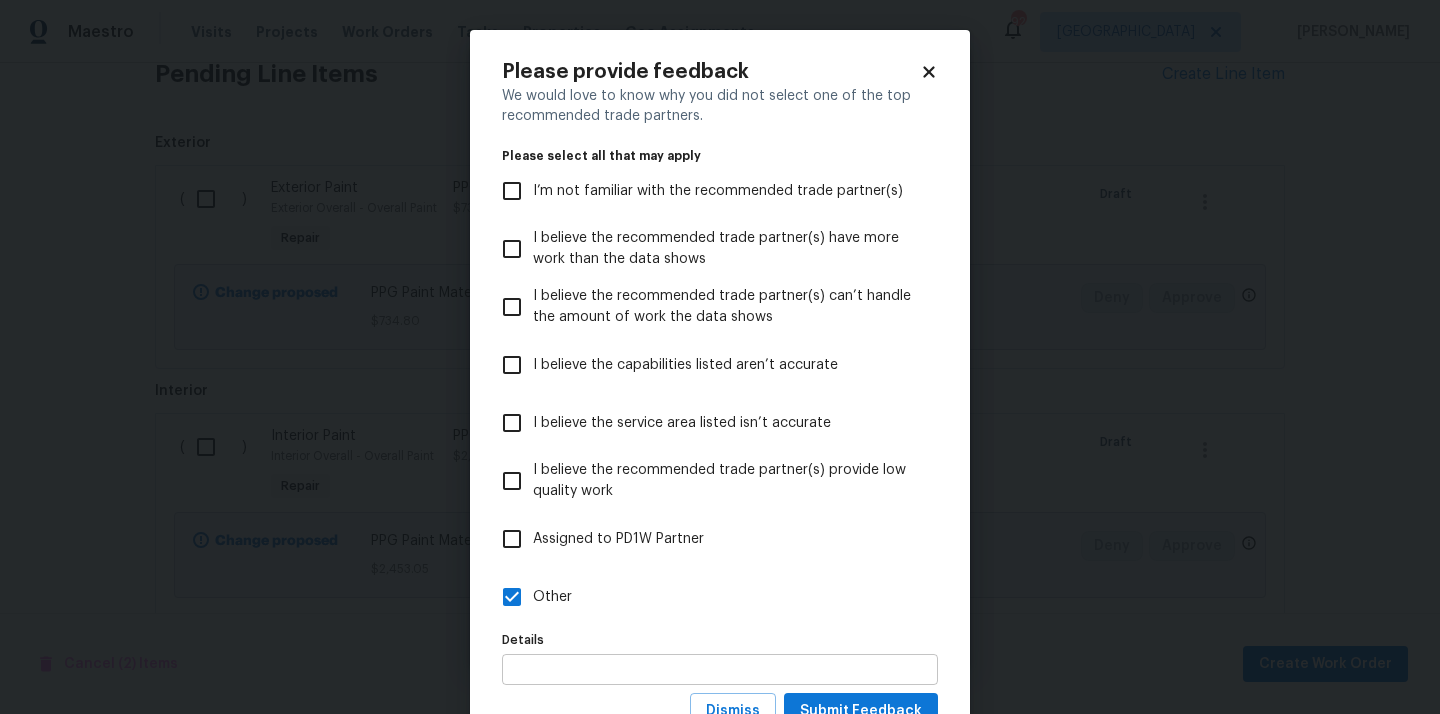 click at bounding box center [720, 669] 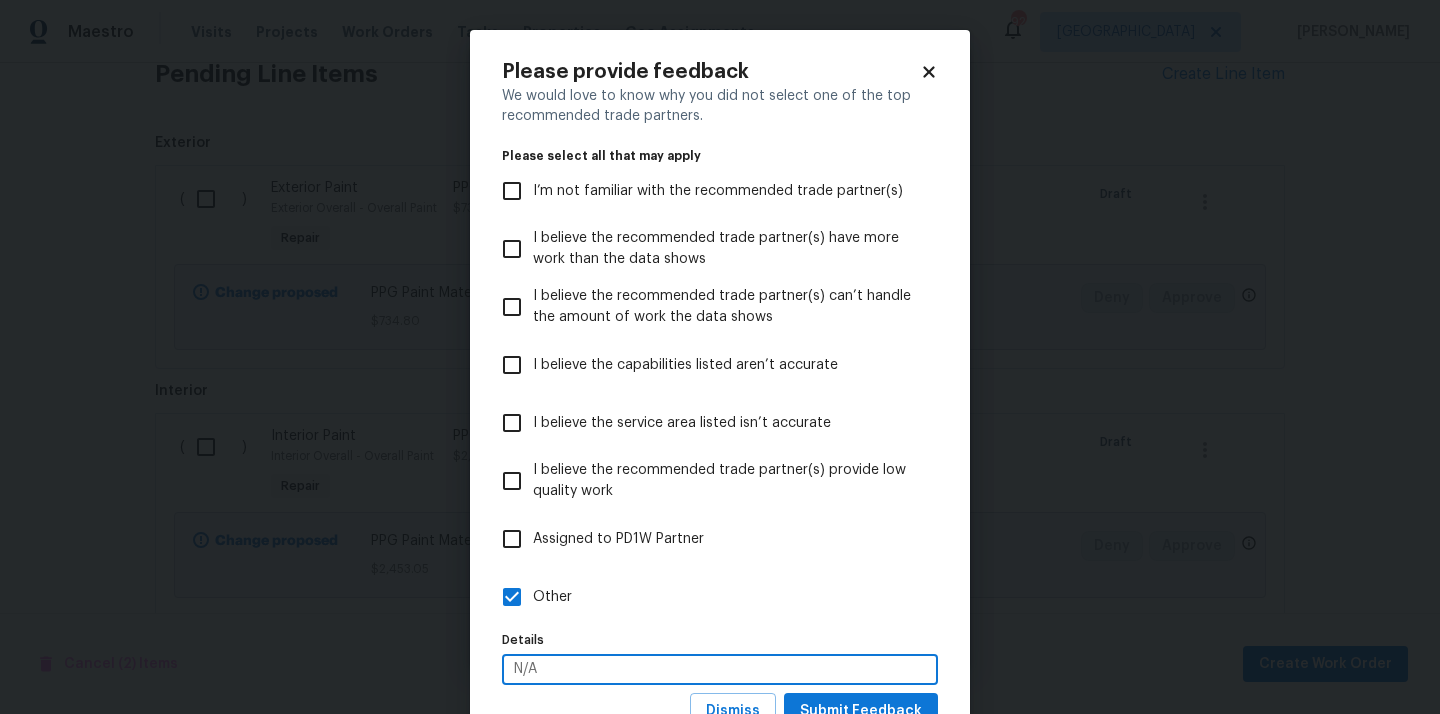 scroll, scrollTop: 78, scrollLeft: 0, axis: vertical 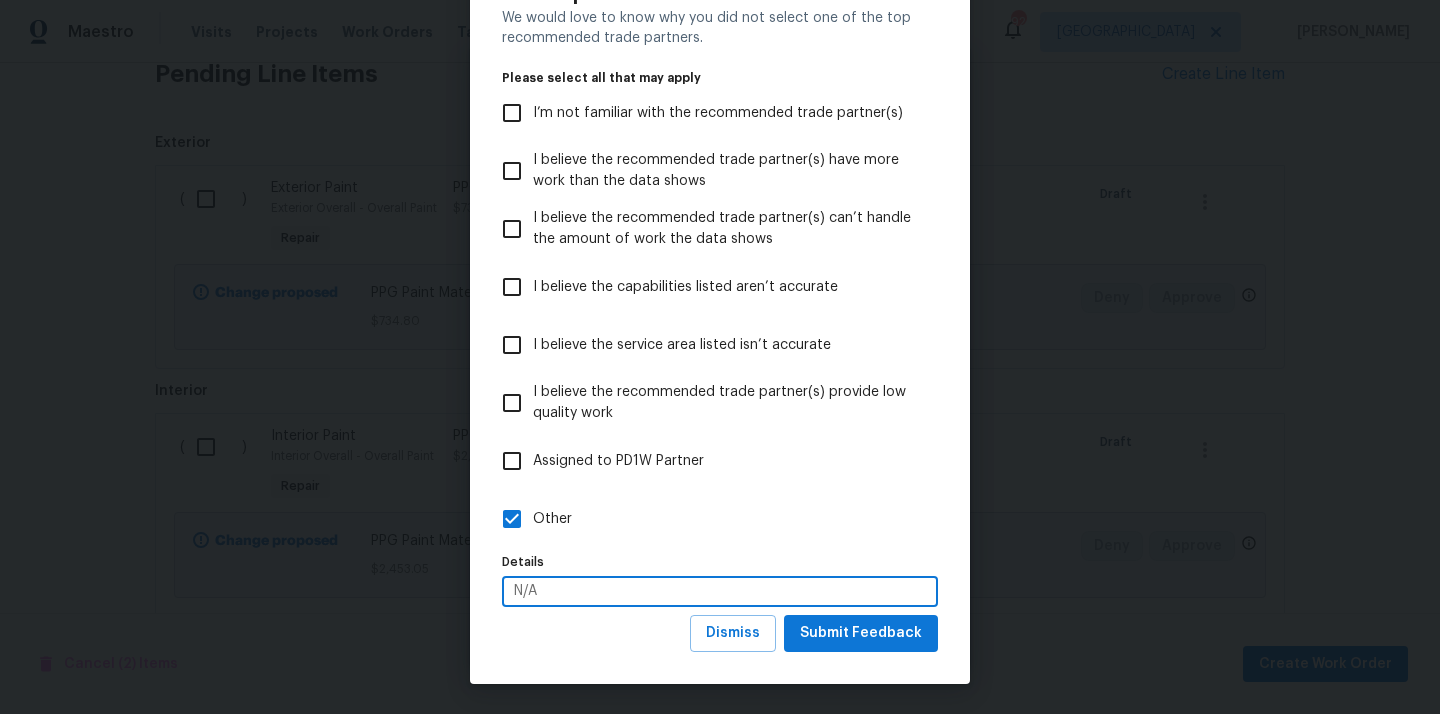 type on "N/A" 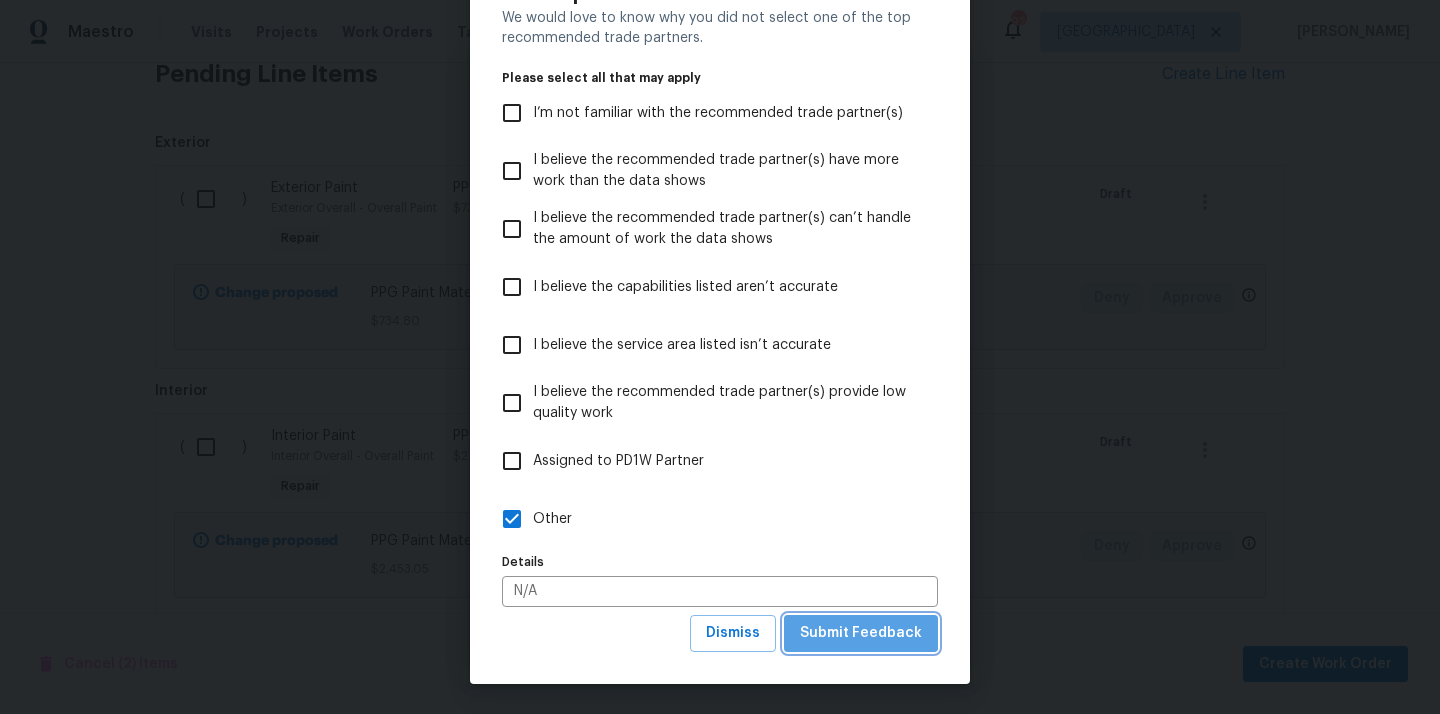 click on "Submit Feedback" at bounding box center [861, 633] 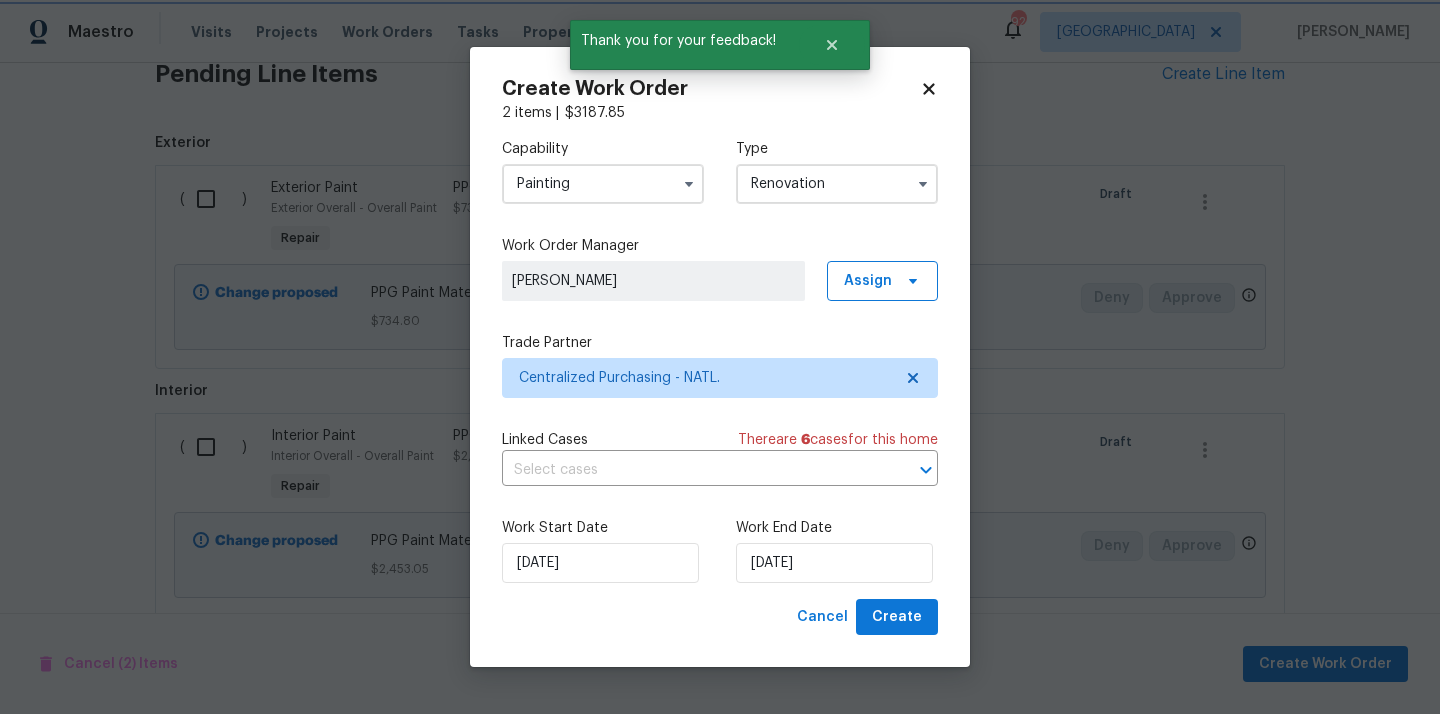 scroll, scrollTop: 0, scrollLeft: 0, axis: both 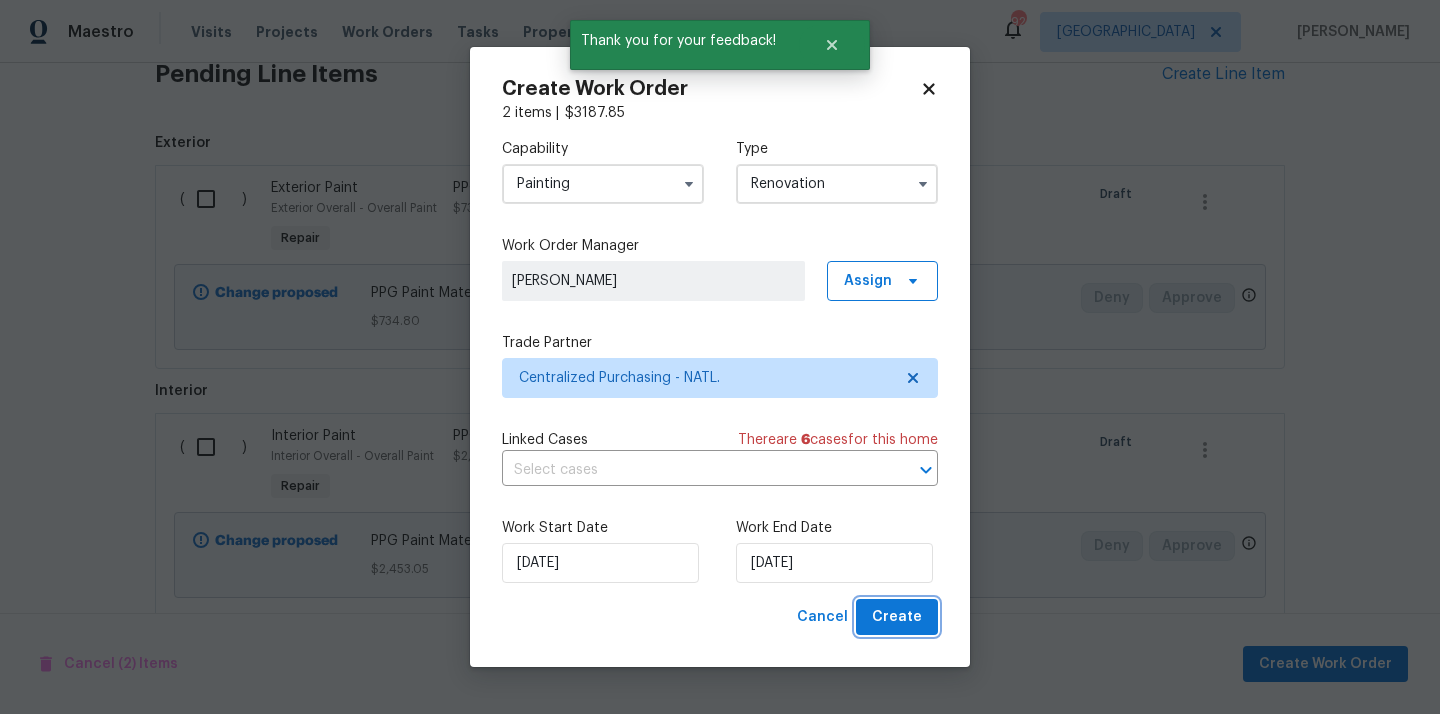 click on "Create" at bounding box center [897, 617] 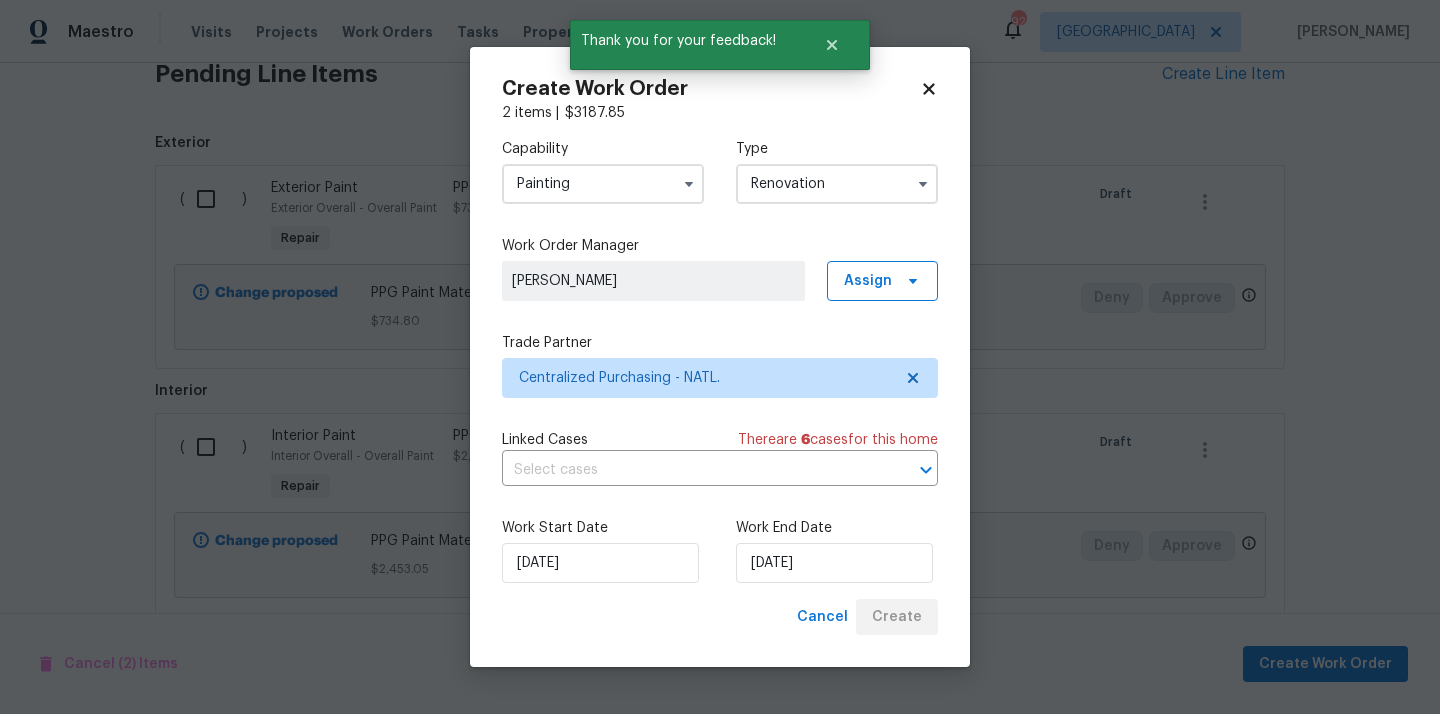 scroll, scrollTop: 483, scrollLeft: 0, axis: vertical 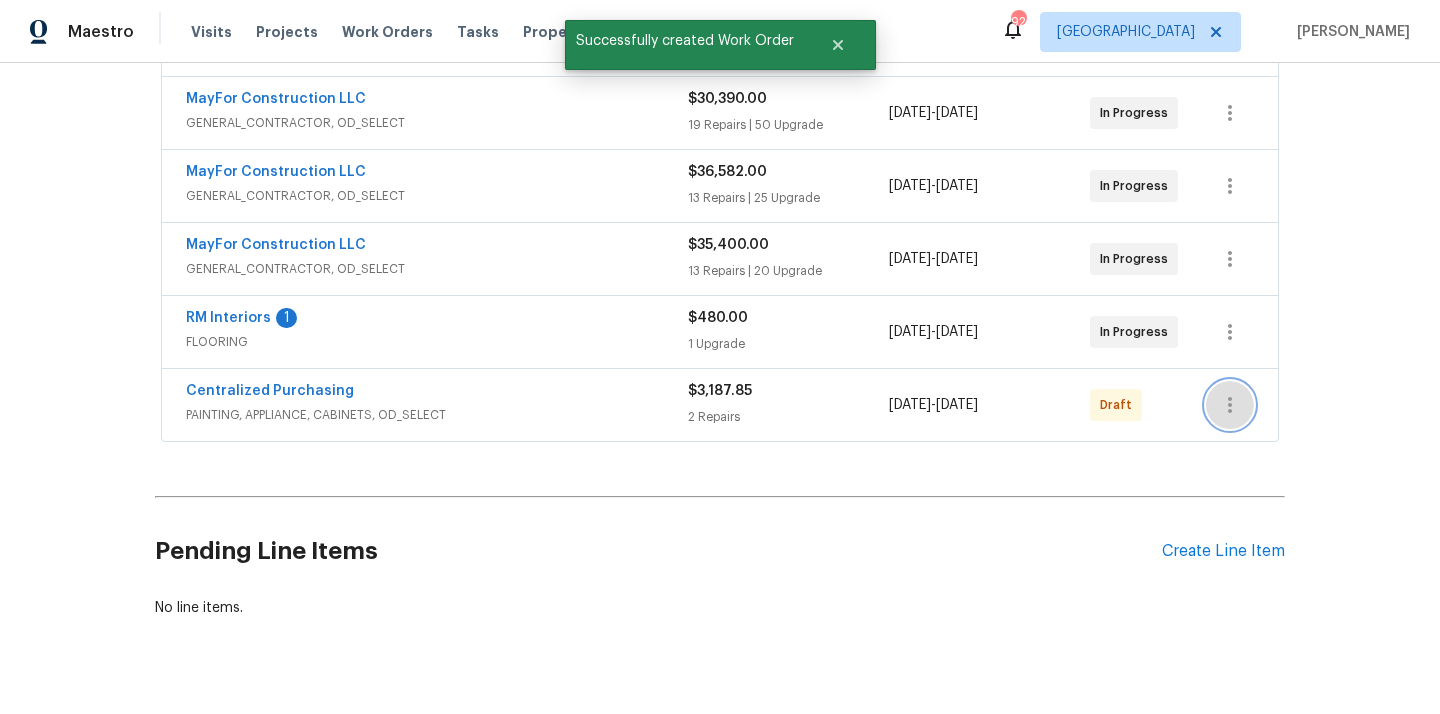 click 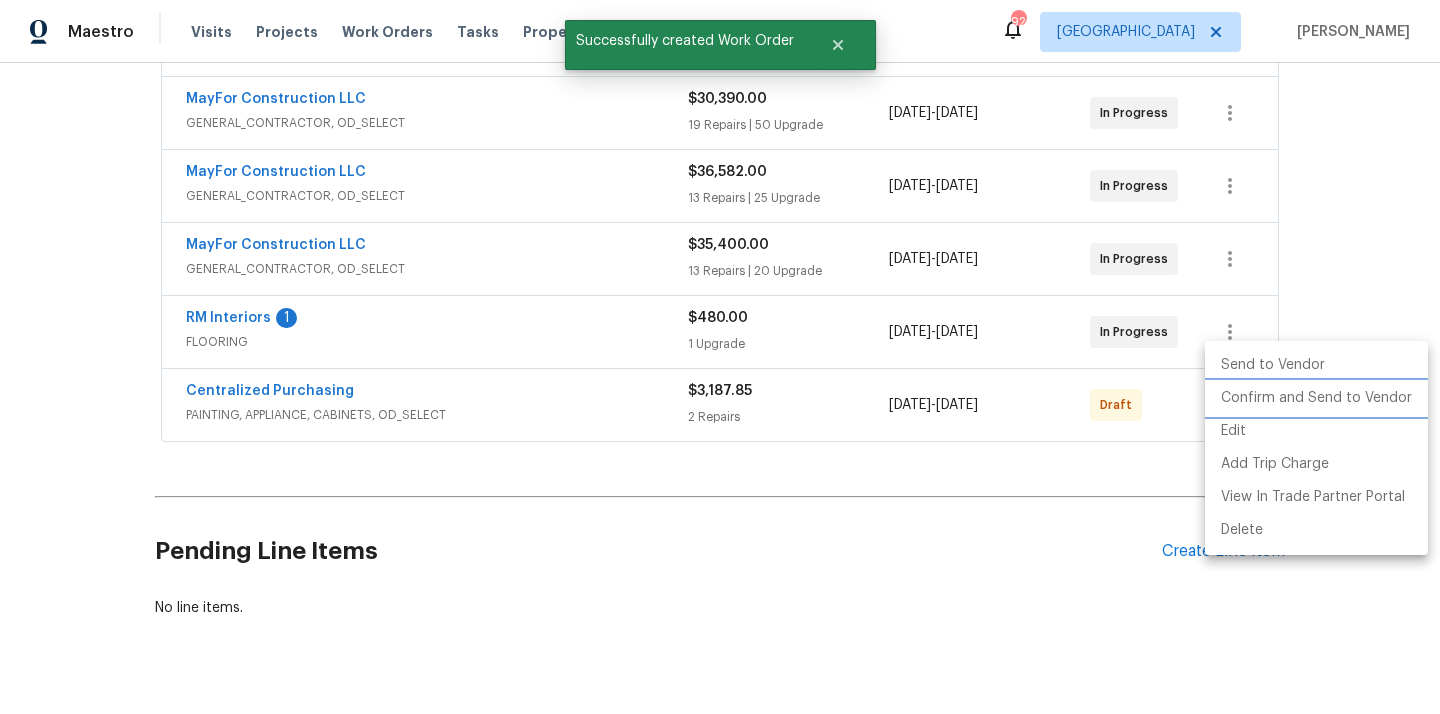 click on "Confirm and Send to Vendor" at bounding box center [1316, 398] 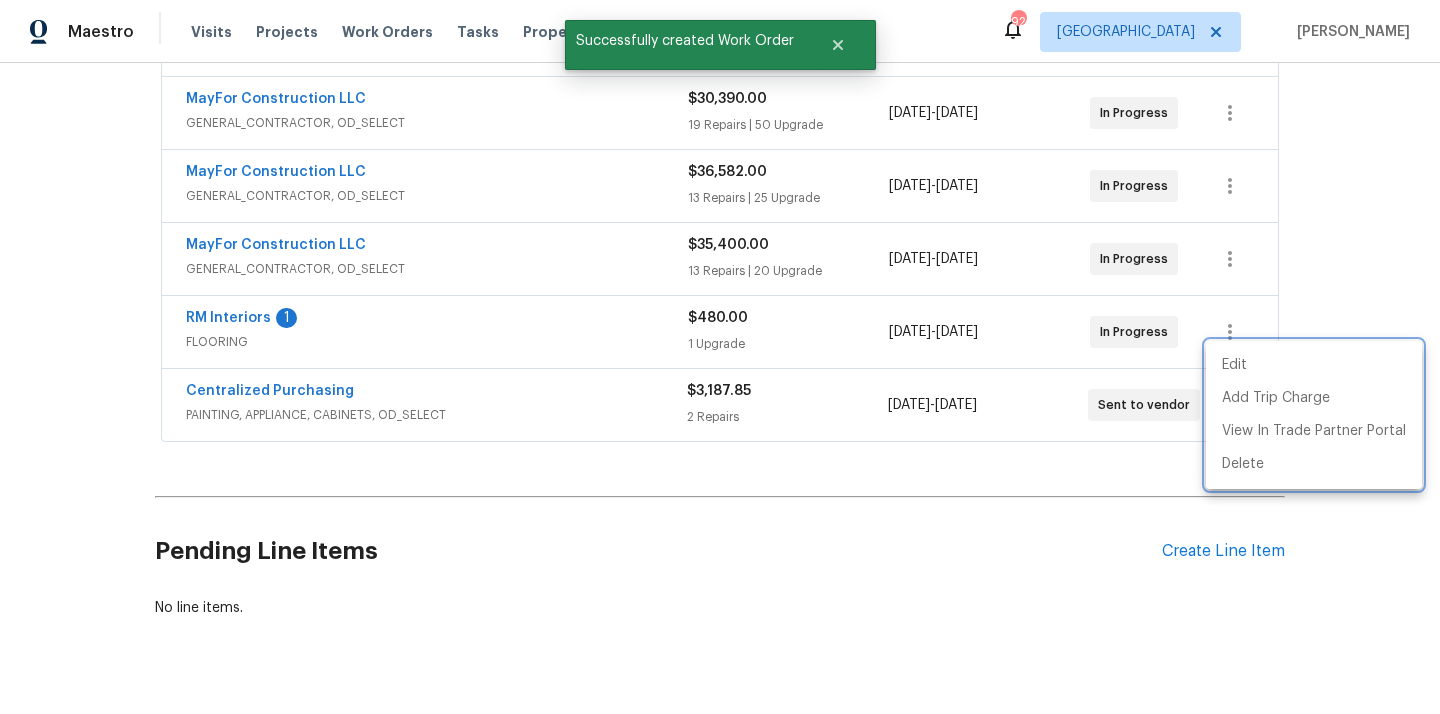 click at bounding box center (720, 357) 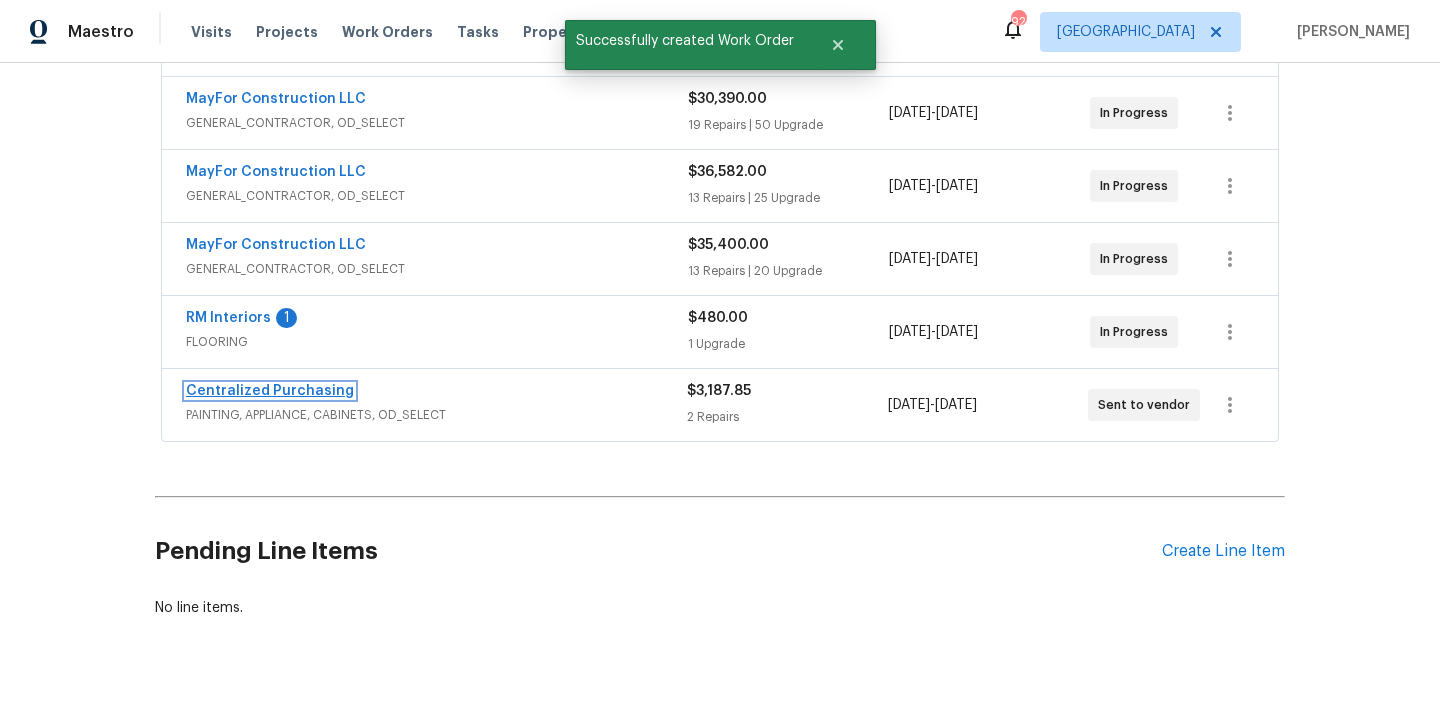 click on "Centralized Purchasing" at bounding box center (270, 391) 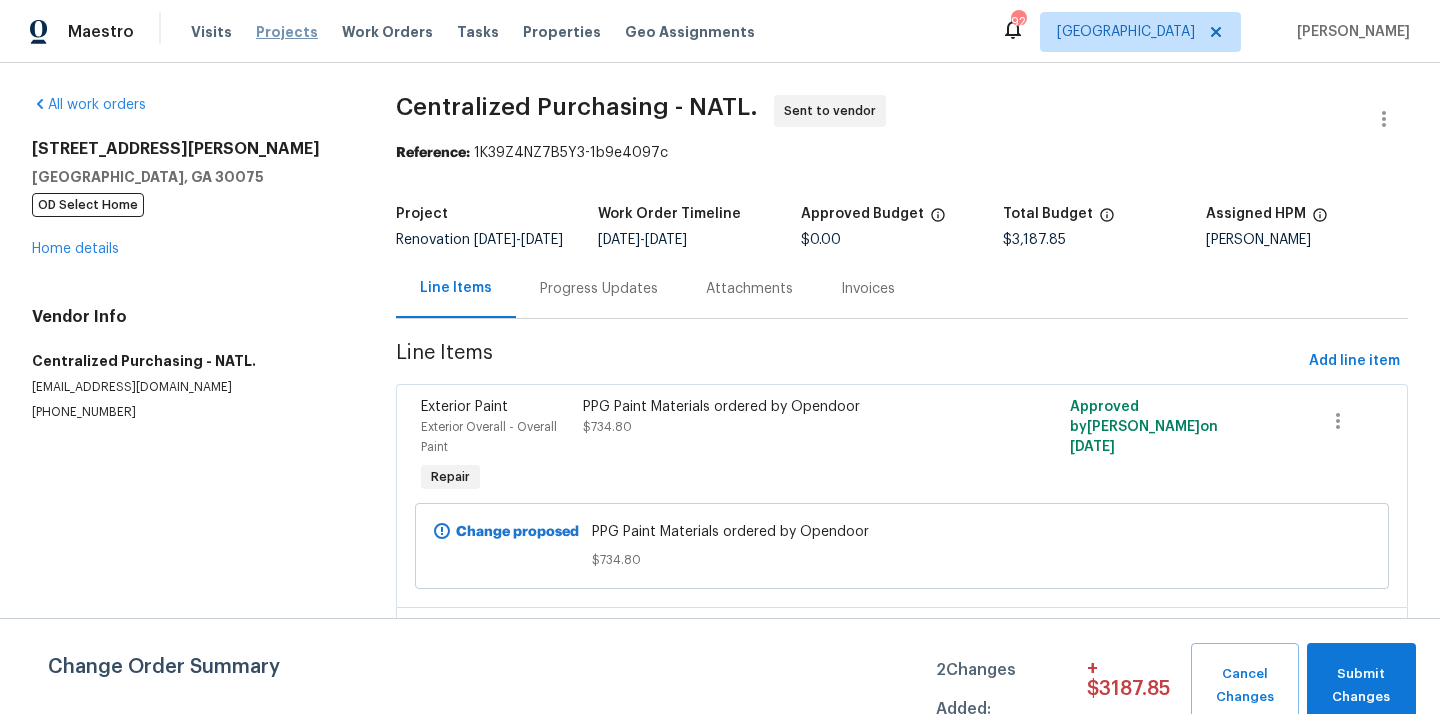 click on "Projects" at bounding box center [287, 32] 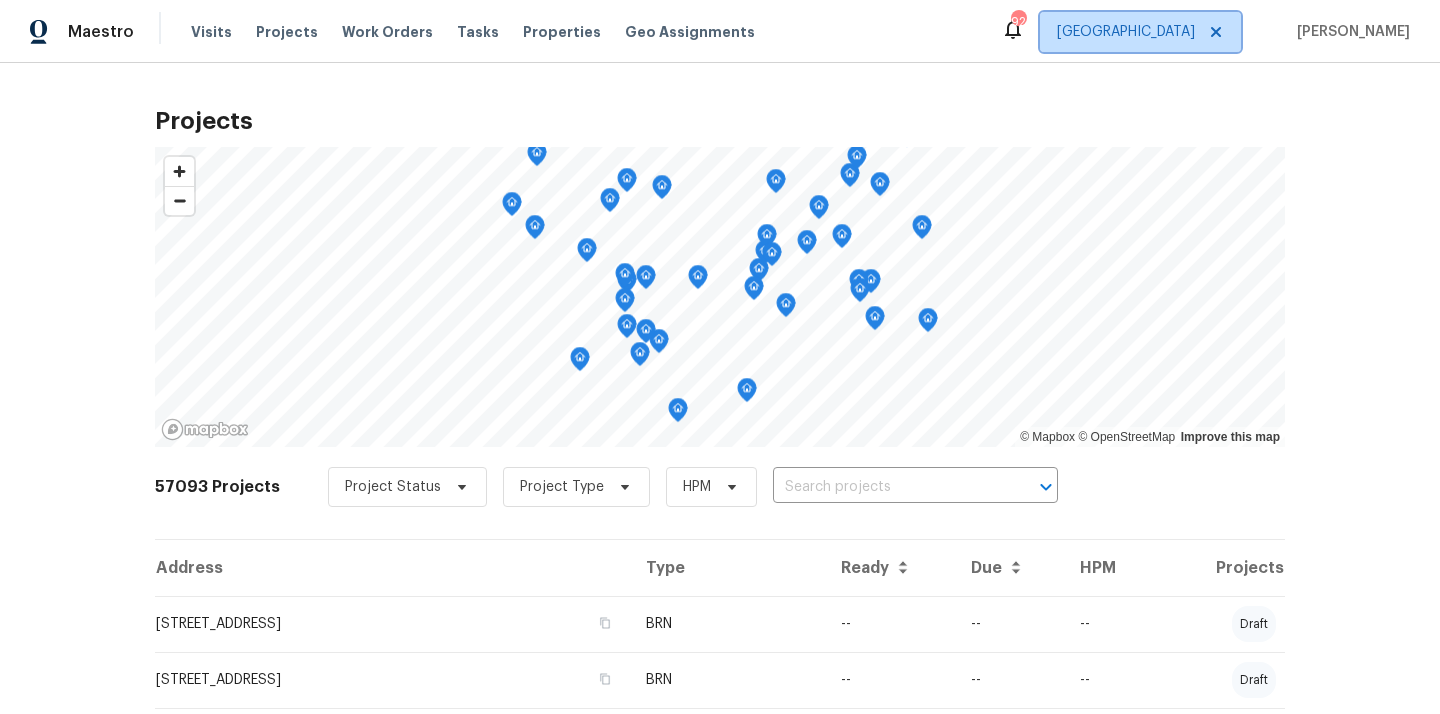 click on "[GEOGRAPHIC_DATA]" at bounding box center [1126, 32] 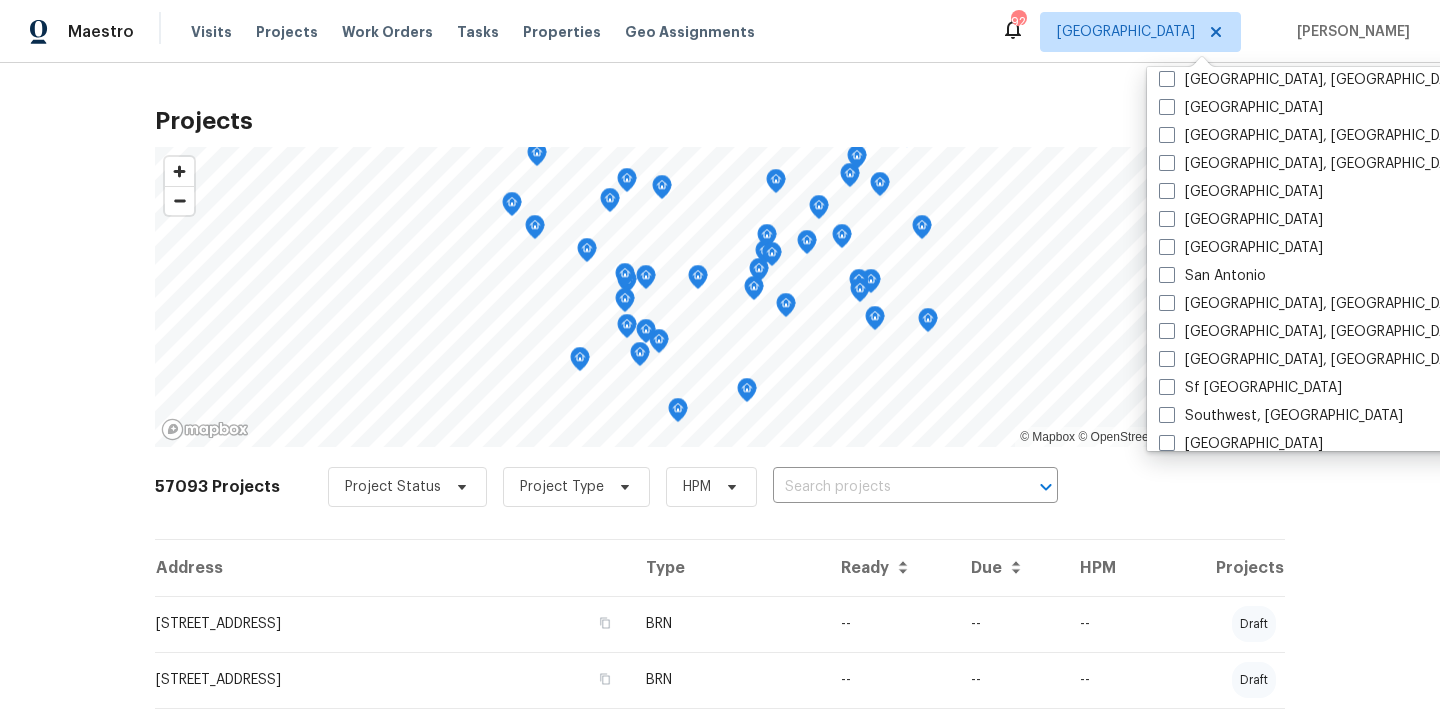 scroll, scrollTop: 1125, scrollLeft: 0, axis: vertical 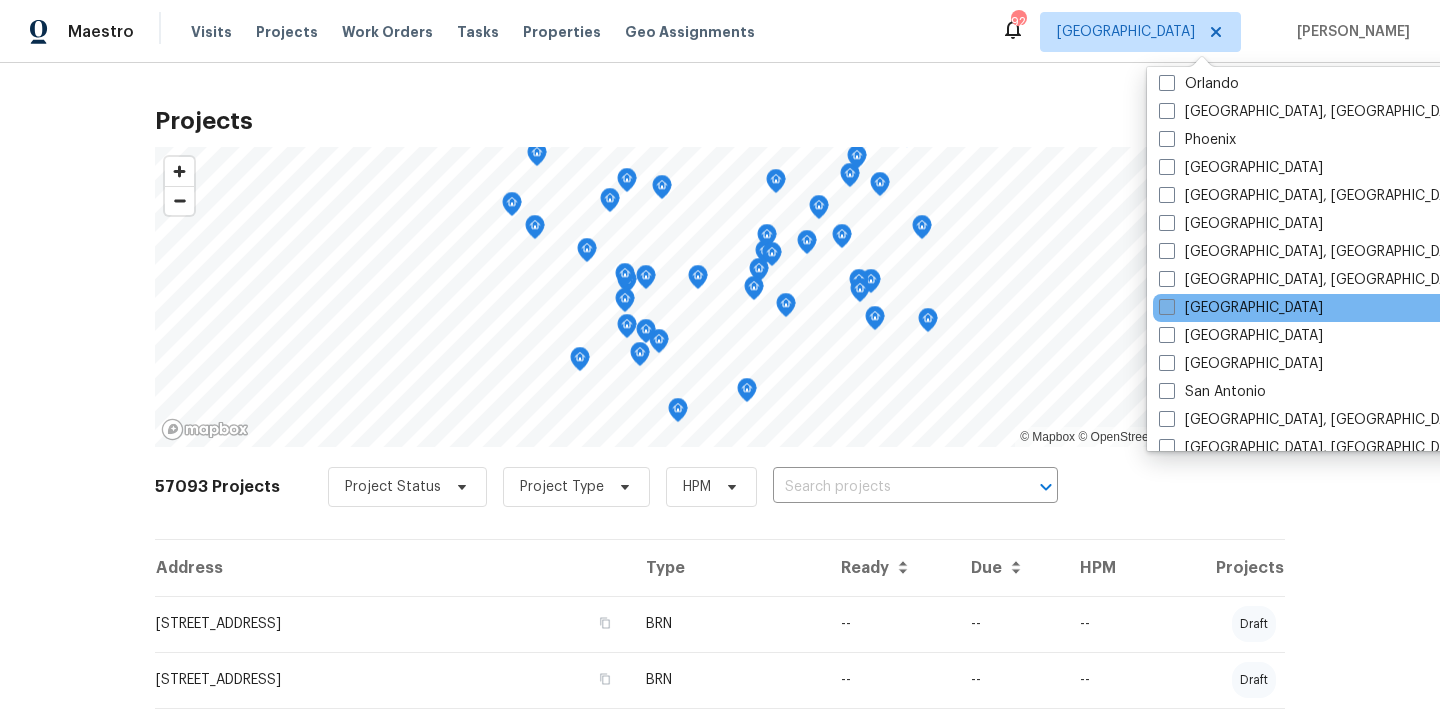 click on "[GEOGRAPHIC_DATA]" at bounding box center [1241, 308] 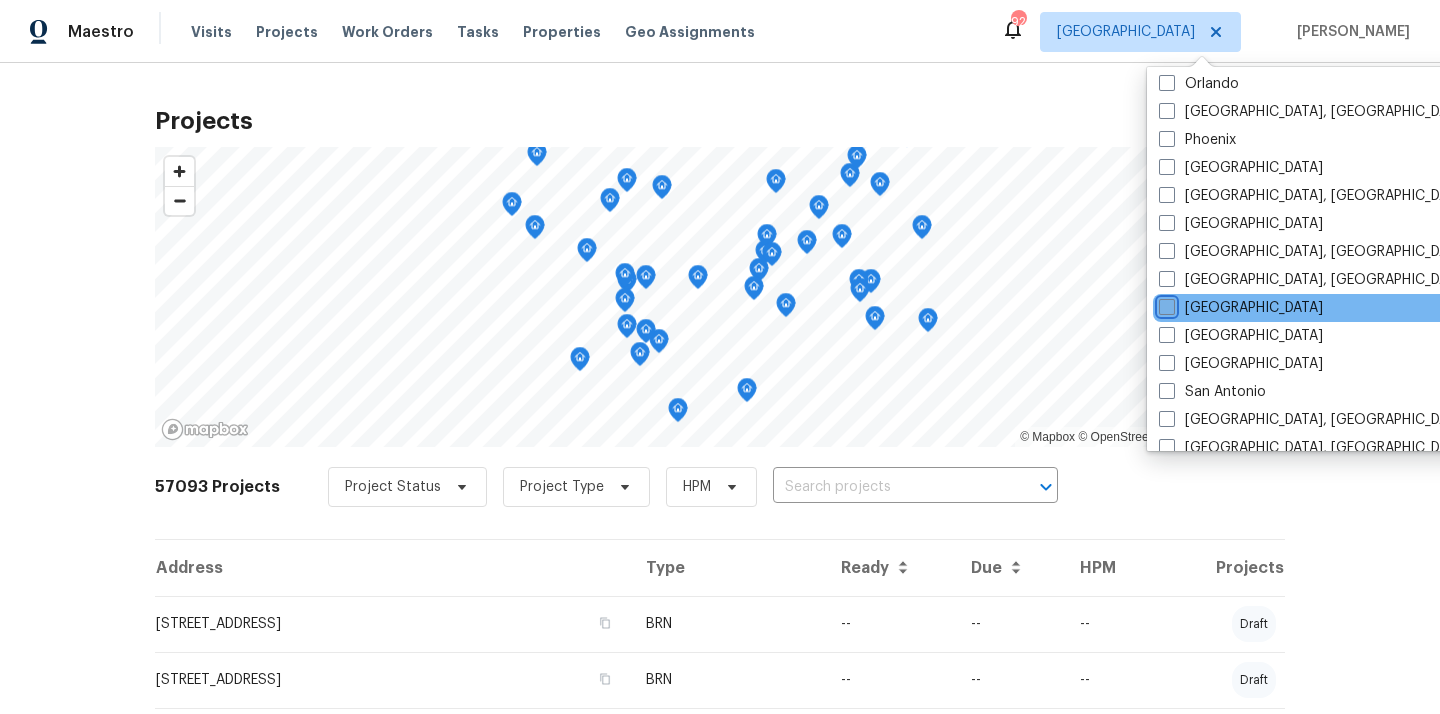 click on "[GEOGRAPHIC_DATA]" at bounding box center (1165, 304) 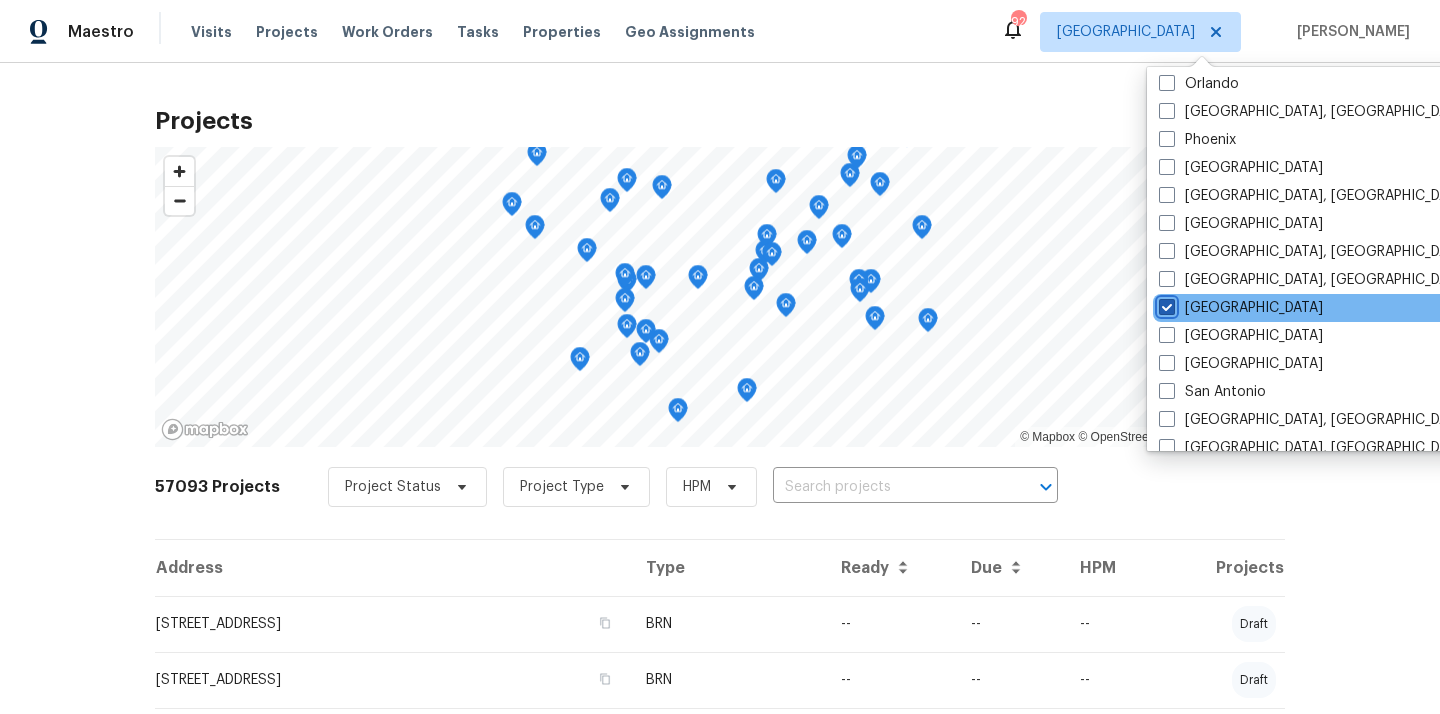 checkbox on "true" 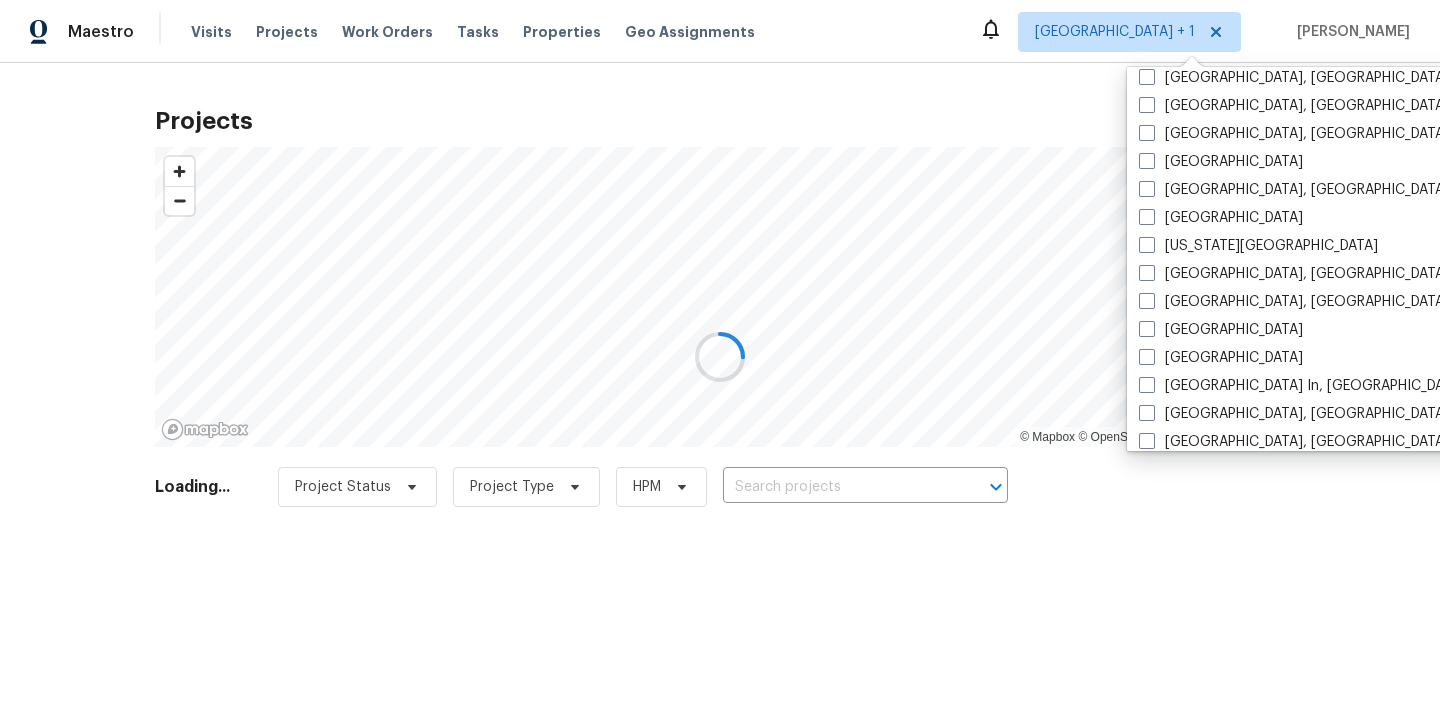 scroll, scrollTop: 0, scrollLeft: 0, axis: both 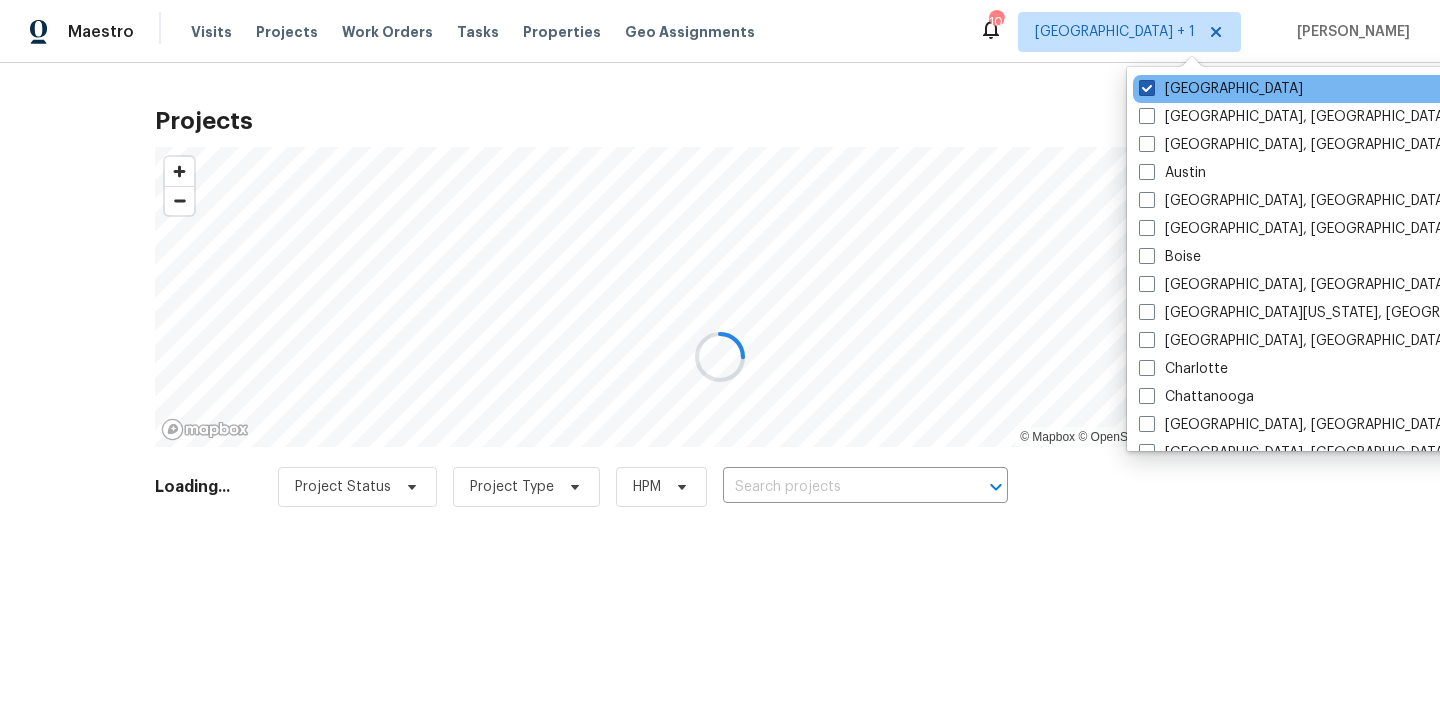 click on "[GEOGRAPHIC_DATA]" at bounding box center [1221, 89] 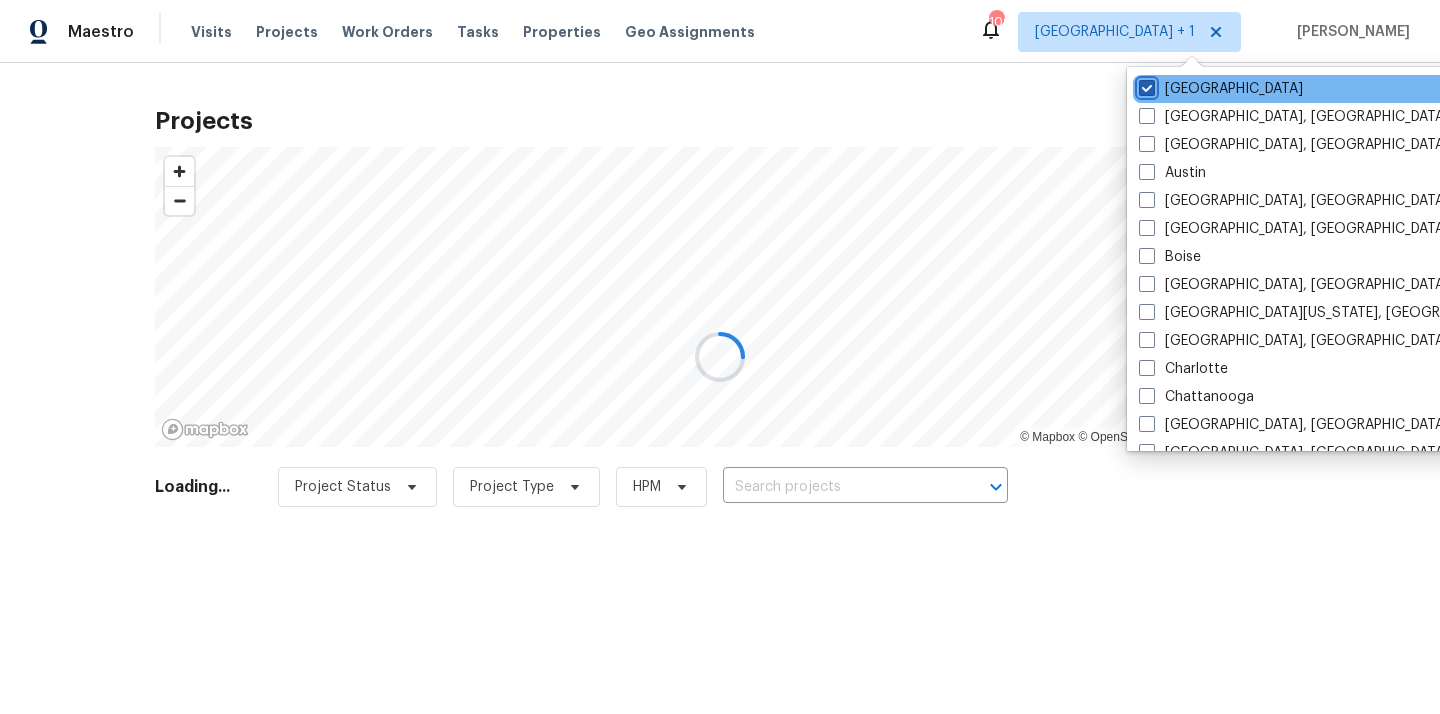 click on "[GEOGRAPHIC_DATA]" at bounding box center (1145, 85) 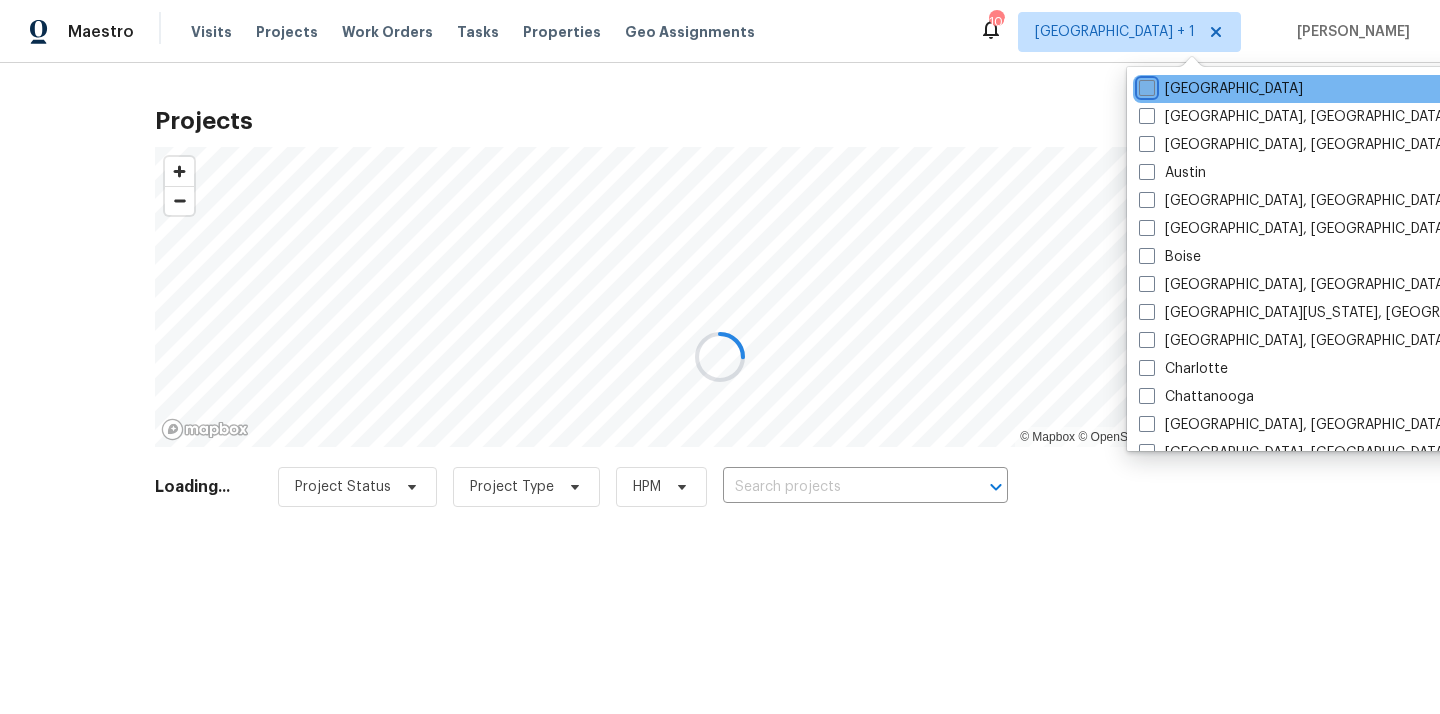 checkbox on "false" 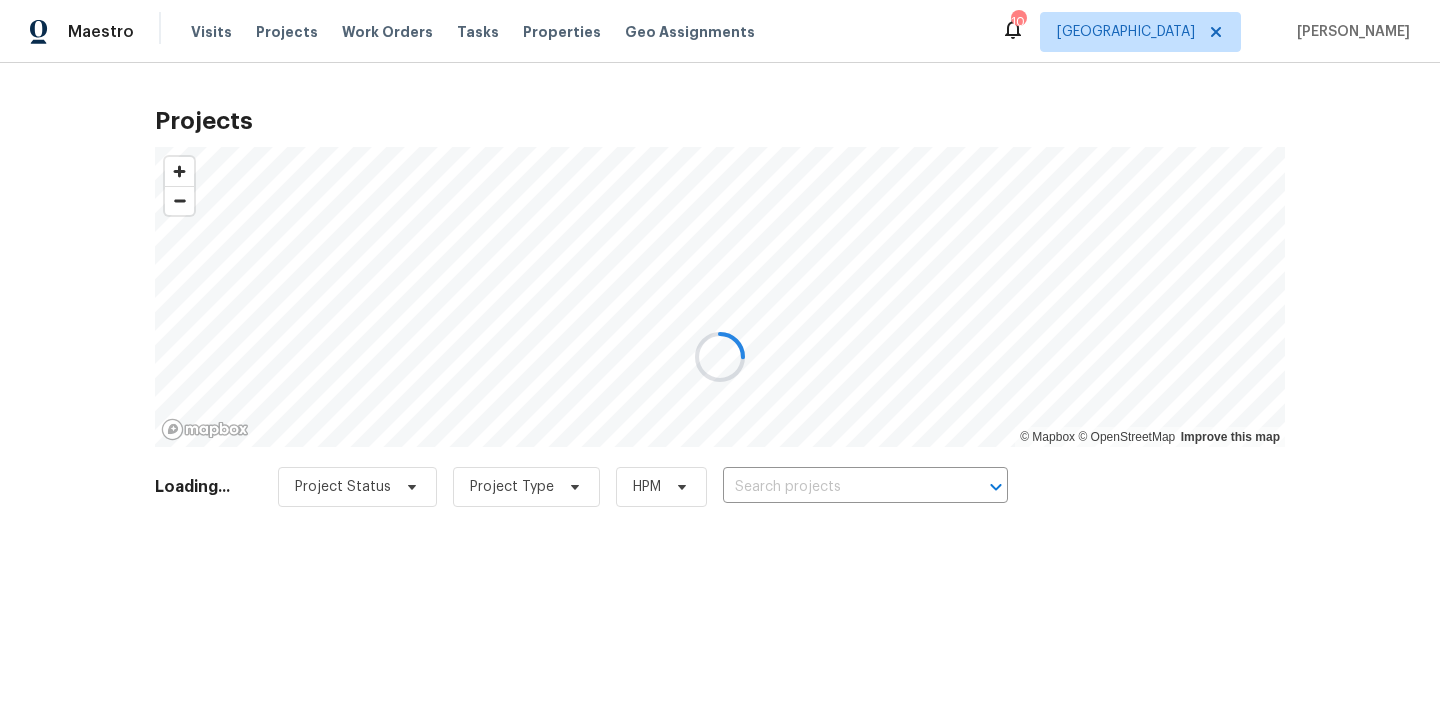 click at bounding box center (720, 357) 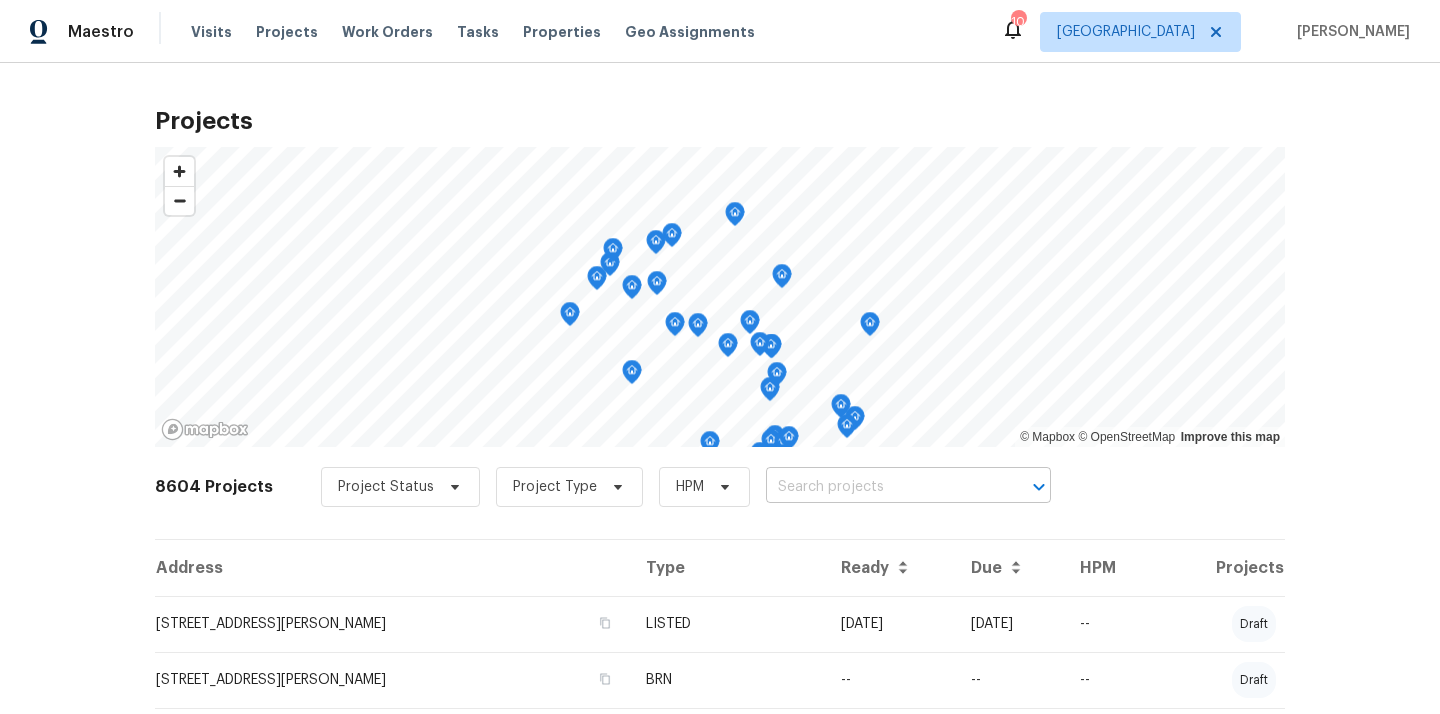 click at bounding box center (880, 487) 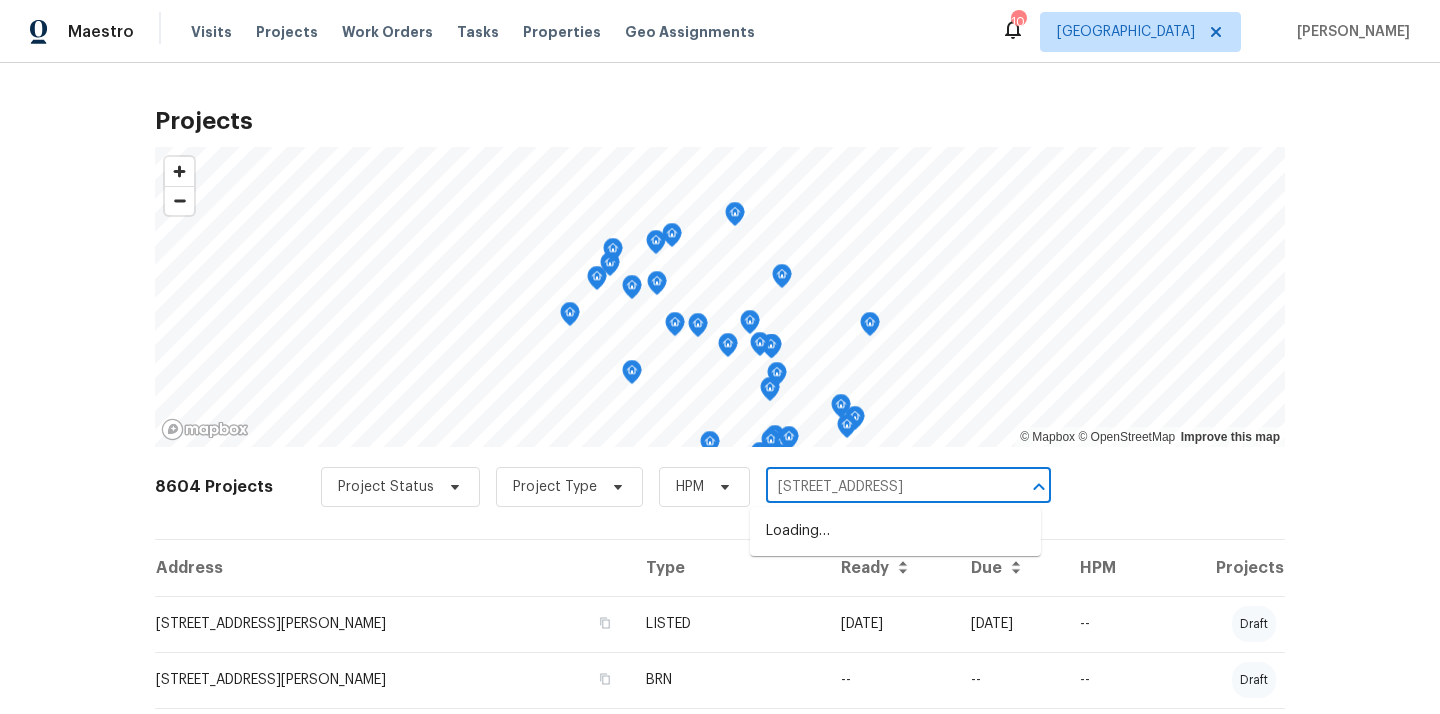 scroll, scrollTop: 0, scrollLeft: 73, axis: horizontal 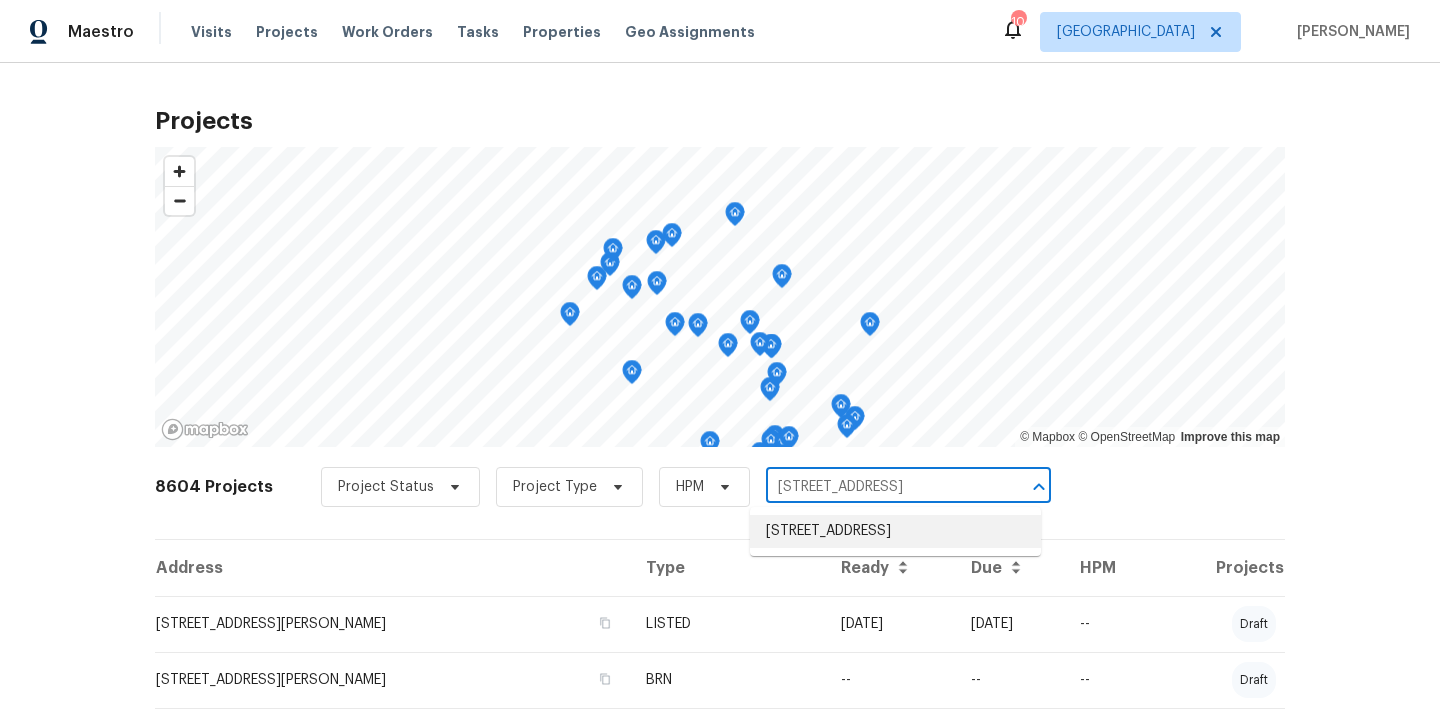 click on "[STREET_ADDRESS]" at bounding box center (895, 531) 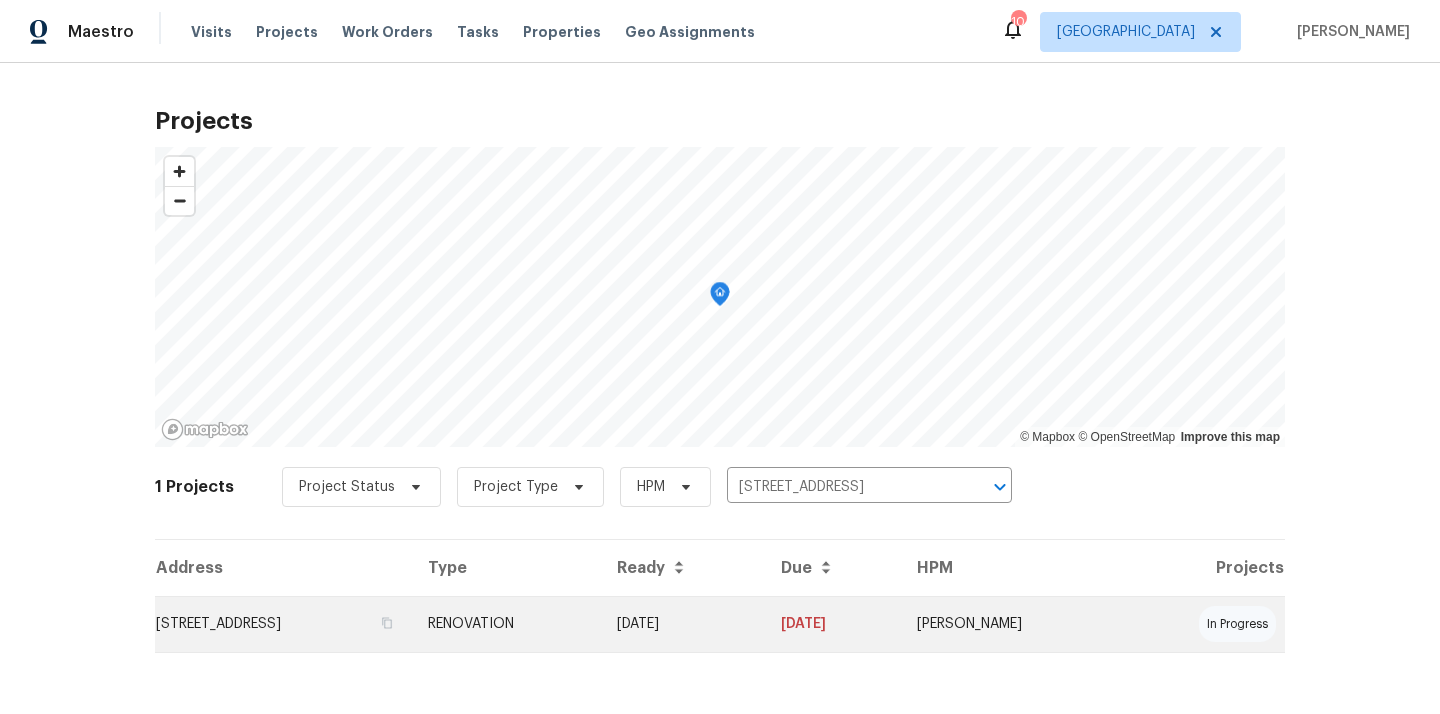 click on "[STREET_ADDRESS]" at bounding box center (283, 624) 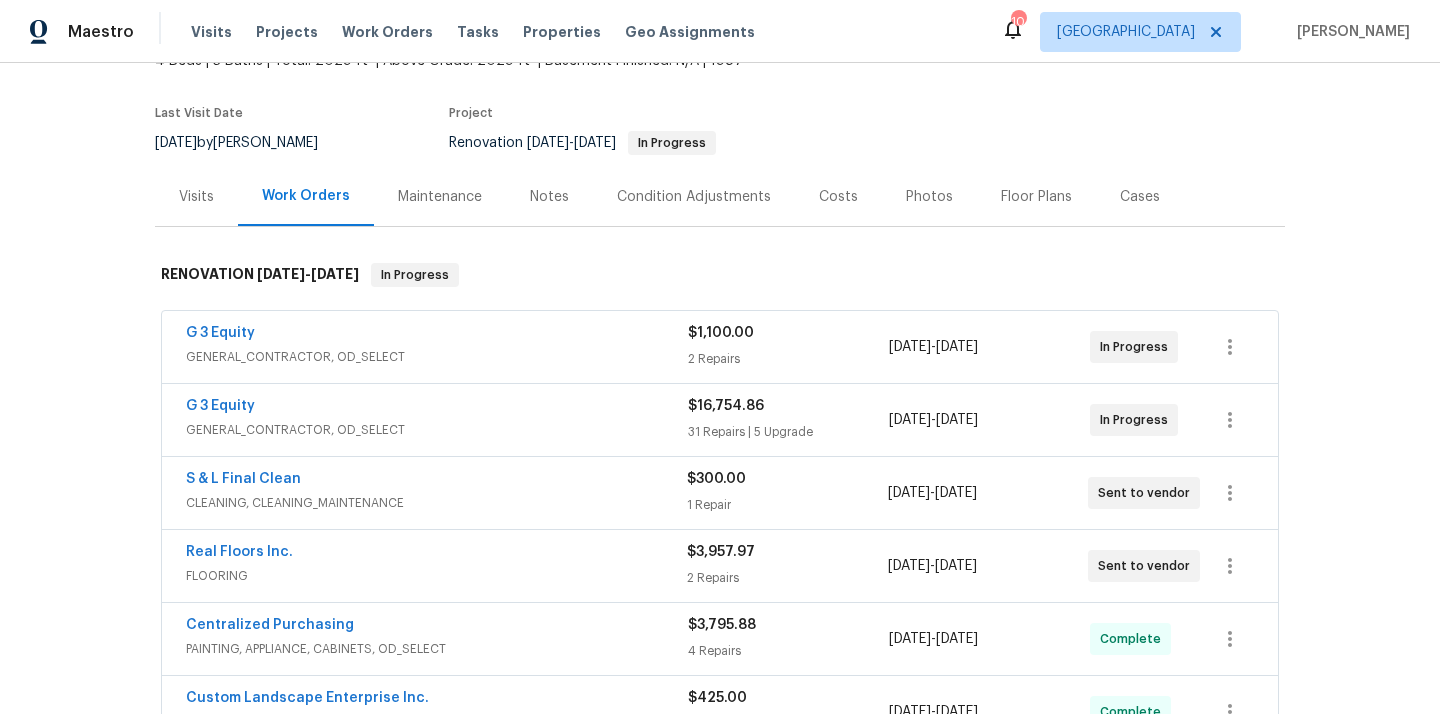 scroll, scrollTop: 0, scrollLeft: 0, axis: both 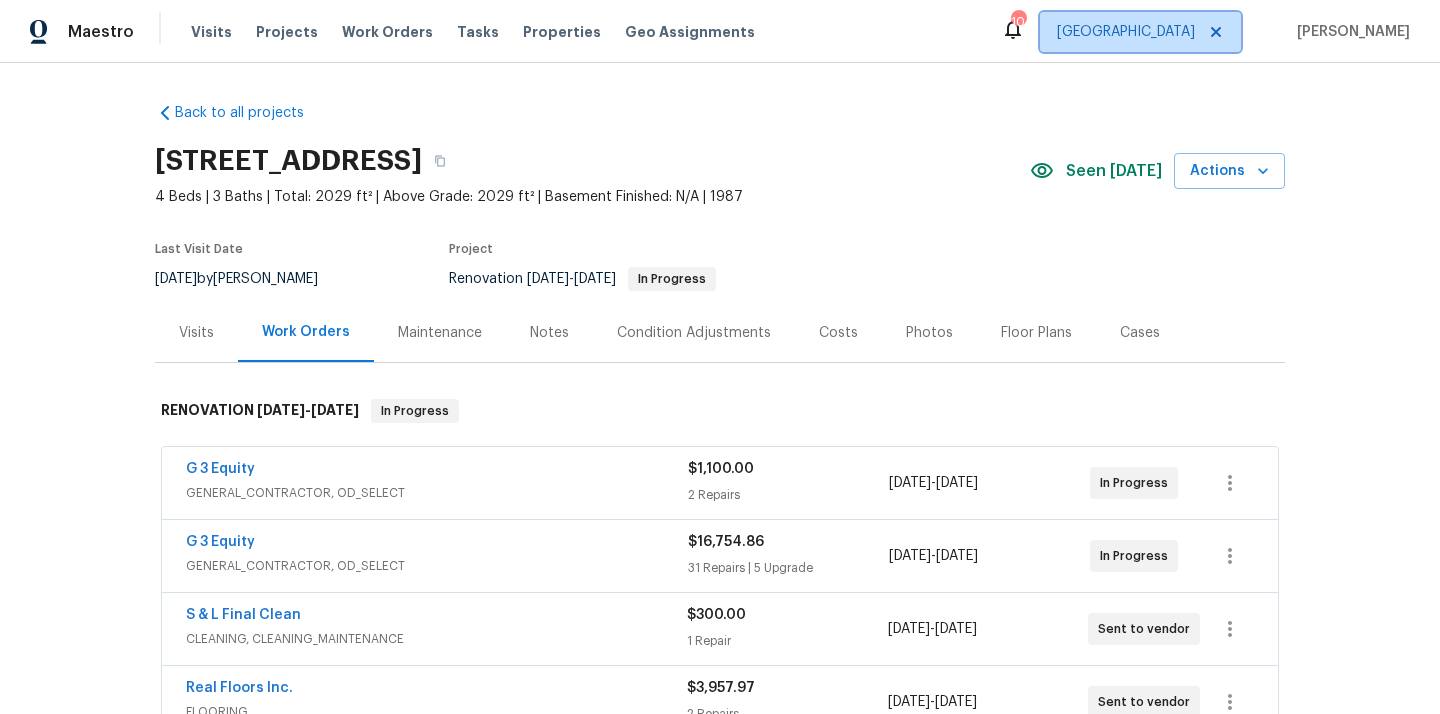 click on "[GEOGRAPHIC_DATA]" at bounding box center [1126, 32] 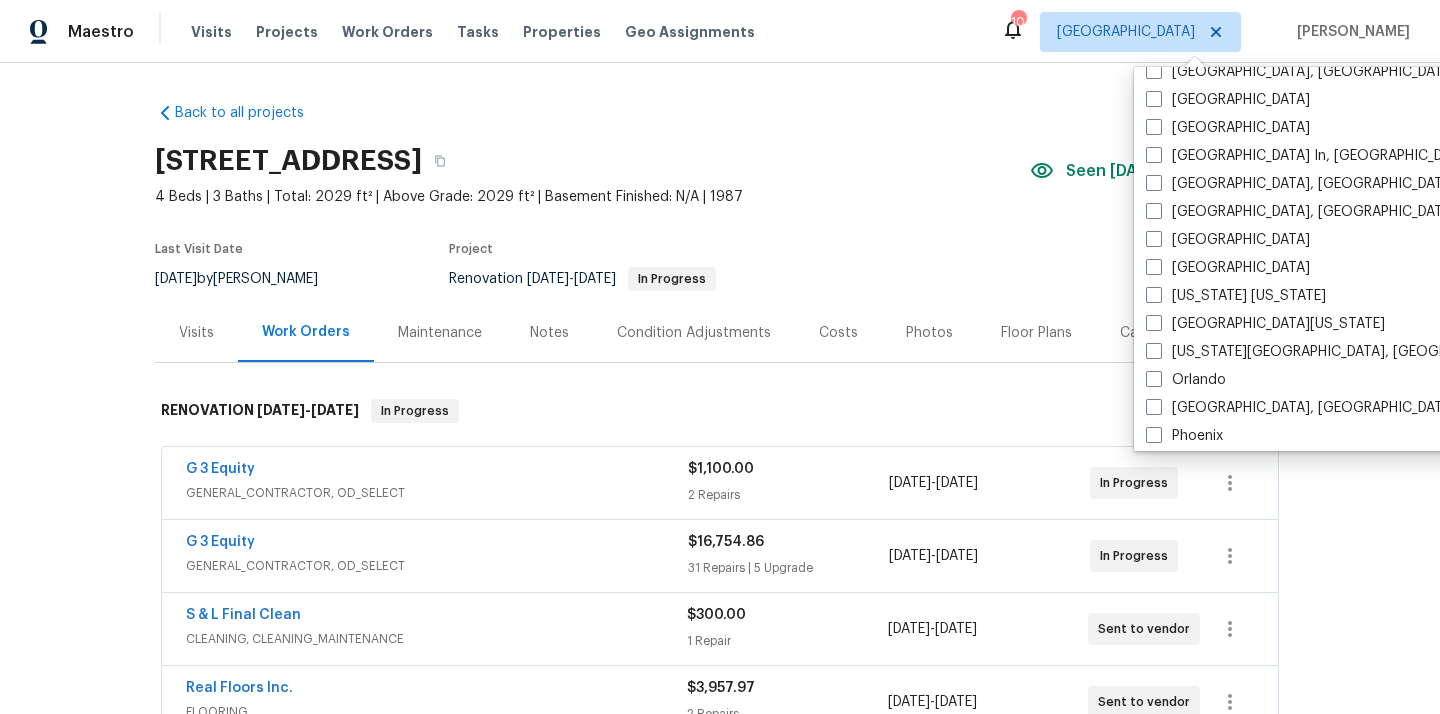 scroll, scrollTop: 868, scrollLeft: 0, axis: vertical 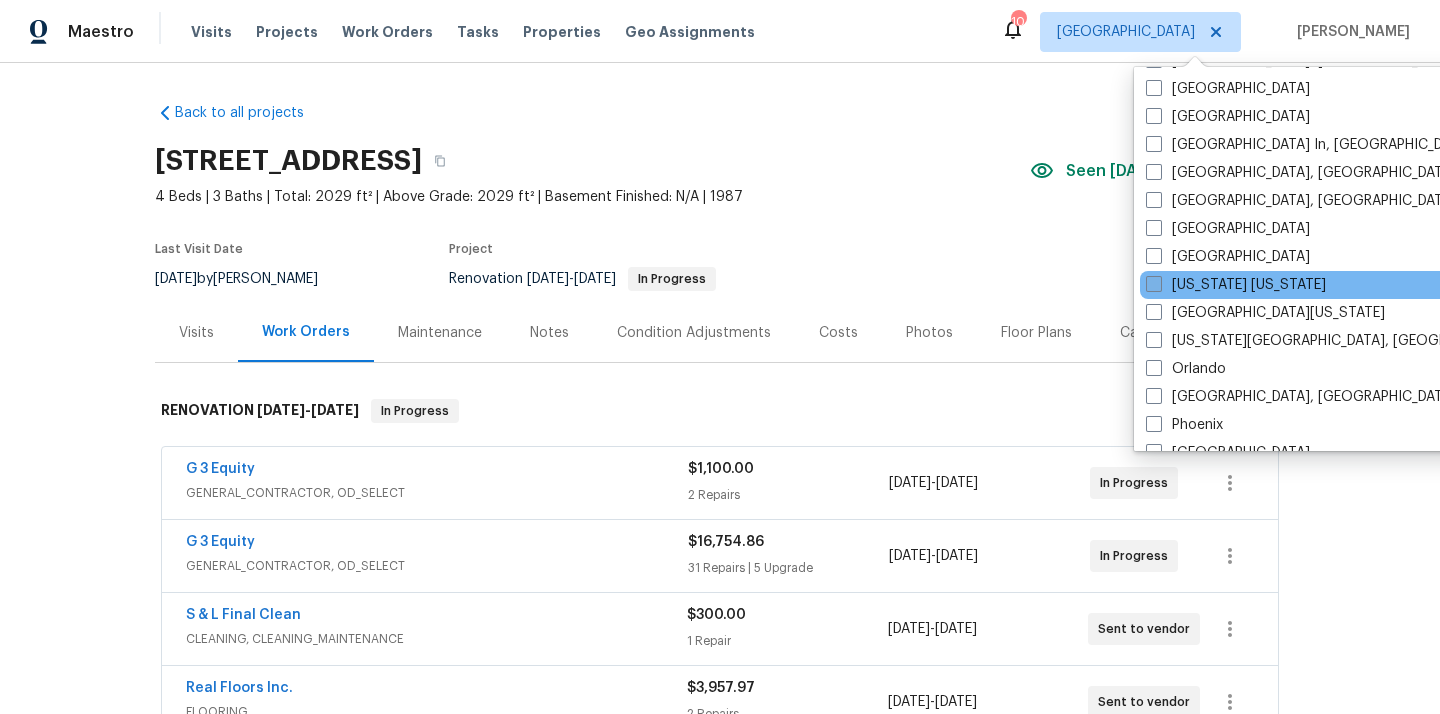 click on "[US_STATE] [US_STATE]" at bounding box center [1236, 285] 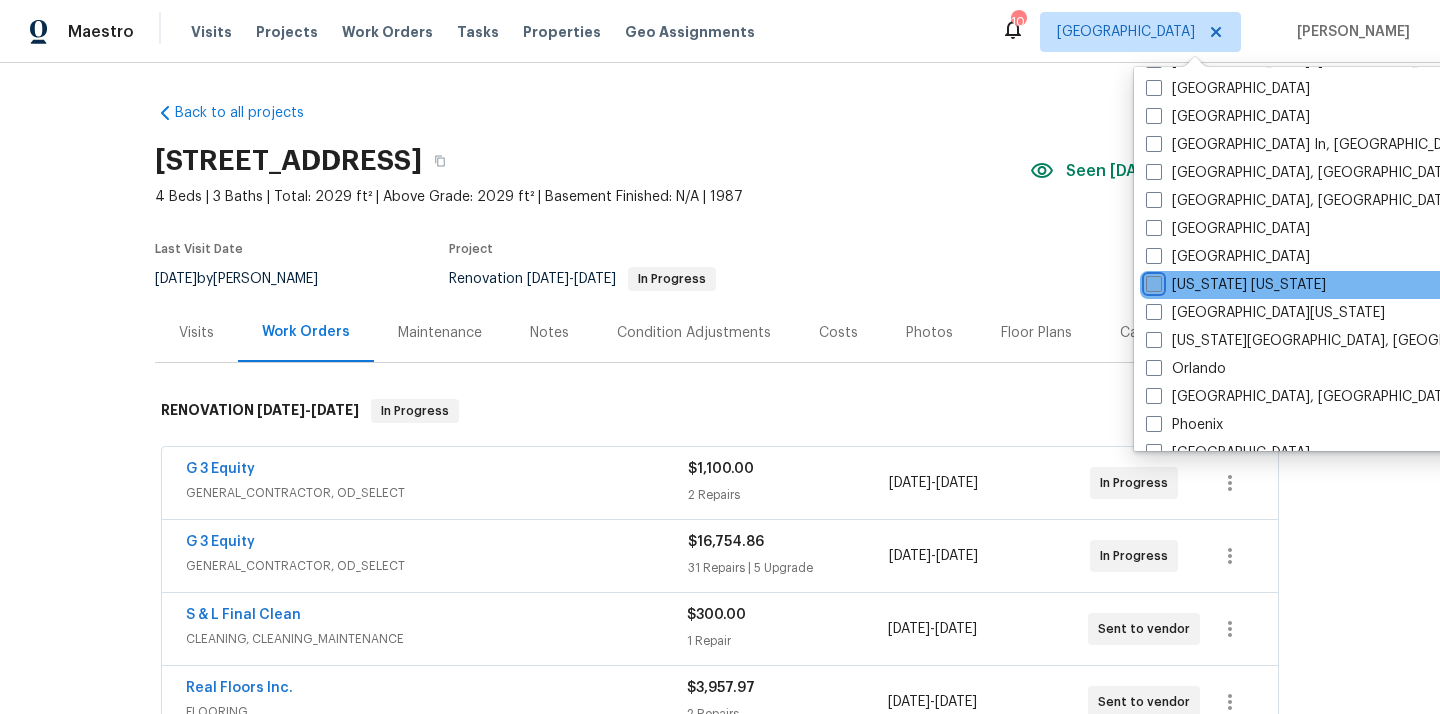click on "[US_STATE] [US_STATE]" at bounding box center (1152, 281) 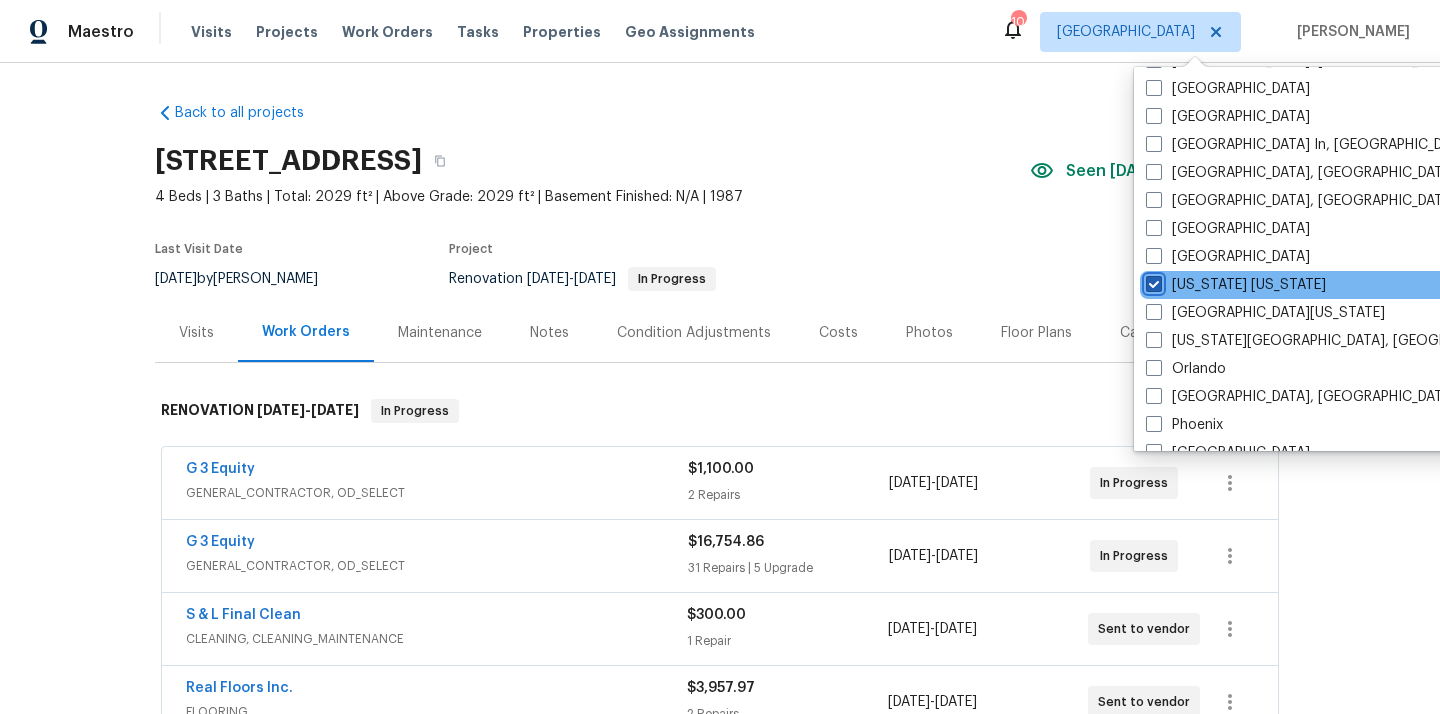 checkbox on "true" 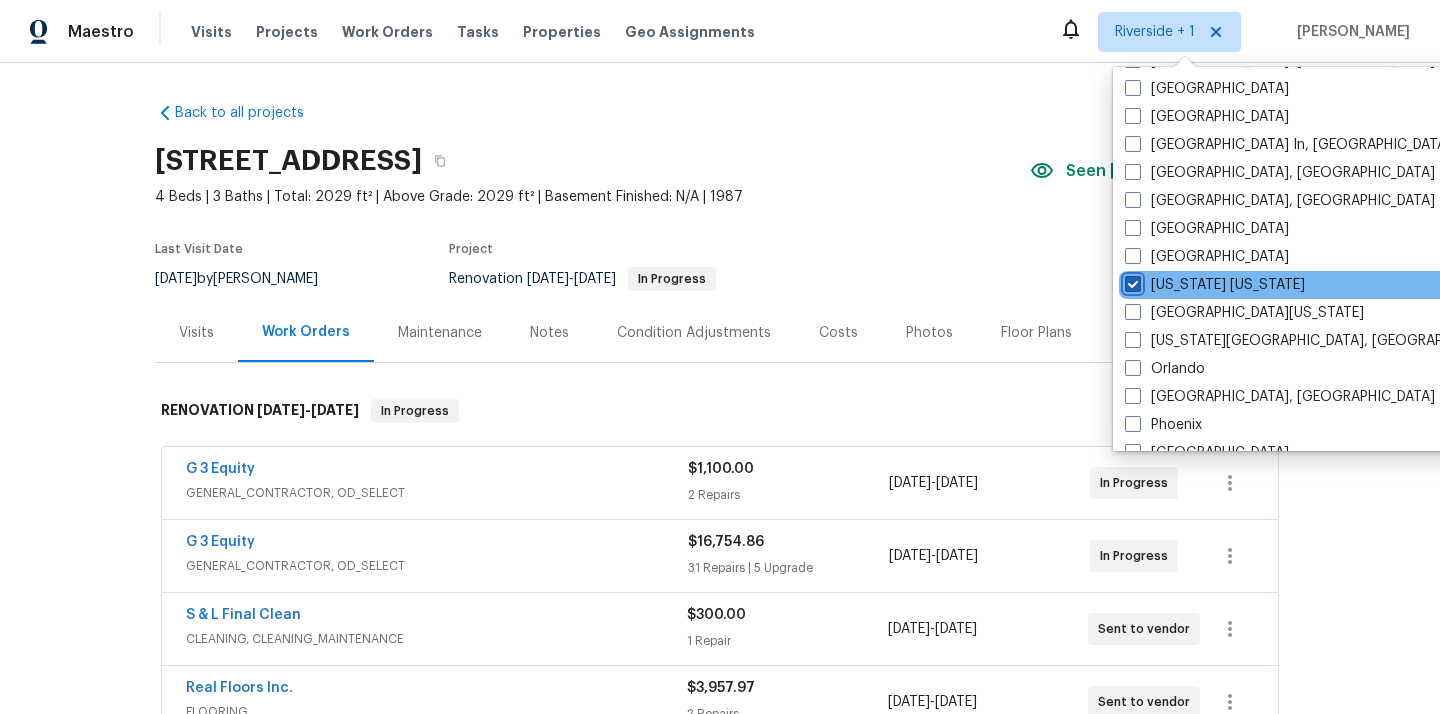 scroll, scrollTop: 0, scrollLeft: 0, axis: both 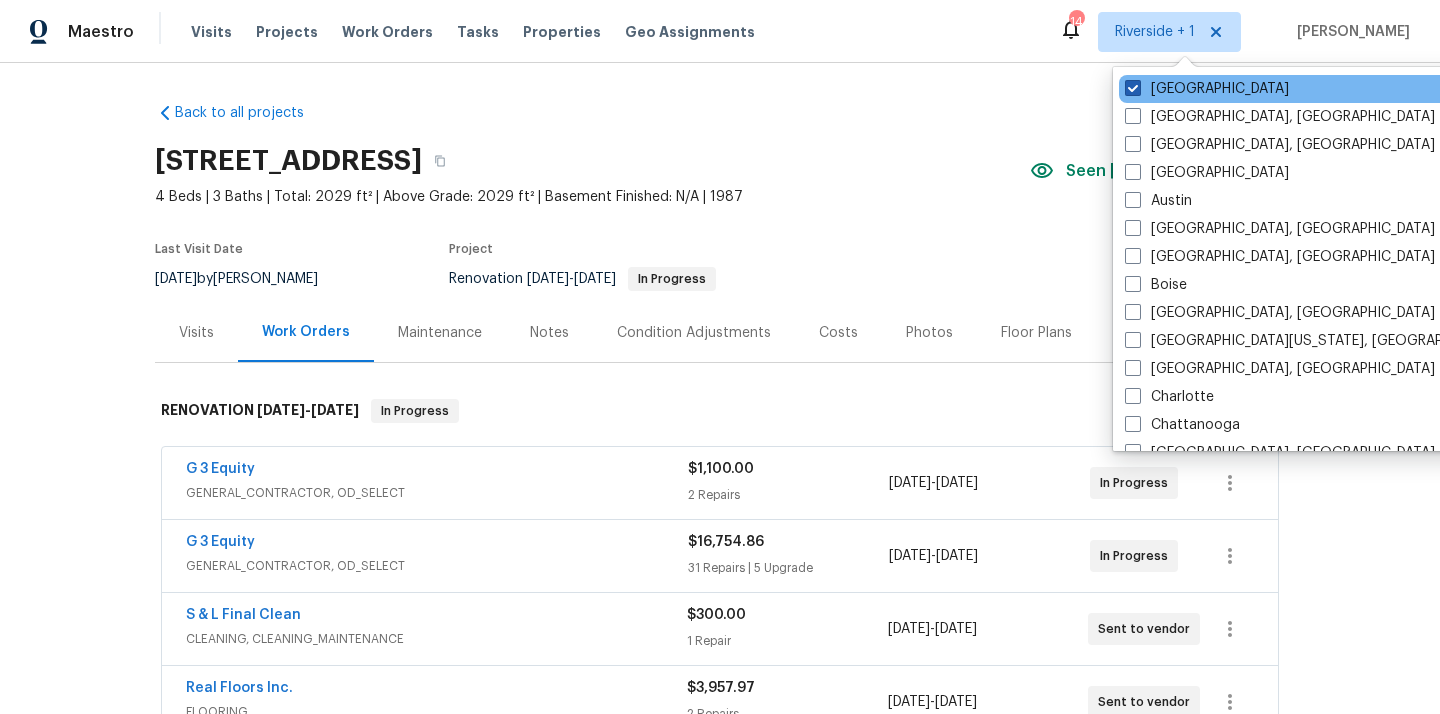 click on "[GEOGRAPHIC_DATA]" at bounding box center [1207, 89] 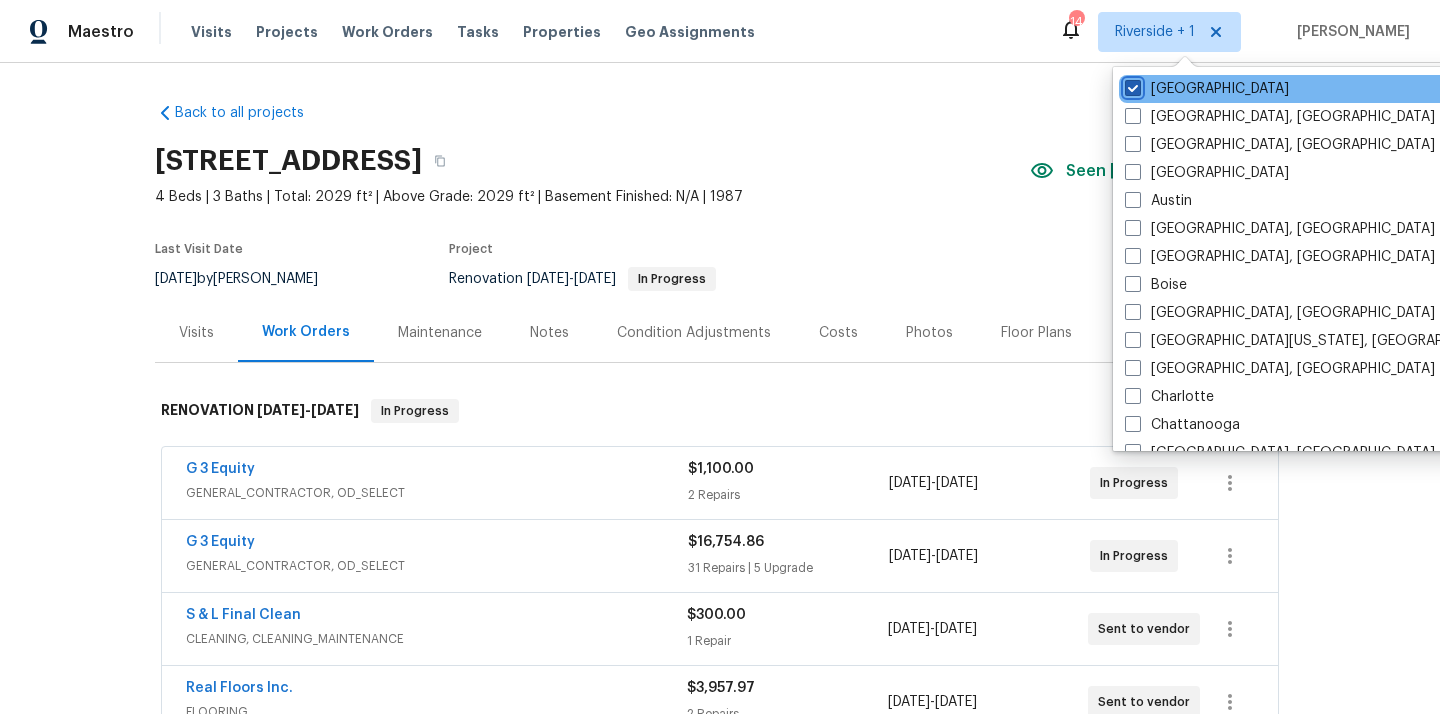 click on "[GEOGRAPHIC_DATA]" at bounding box center (1131, 85) 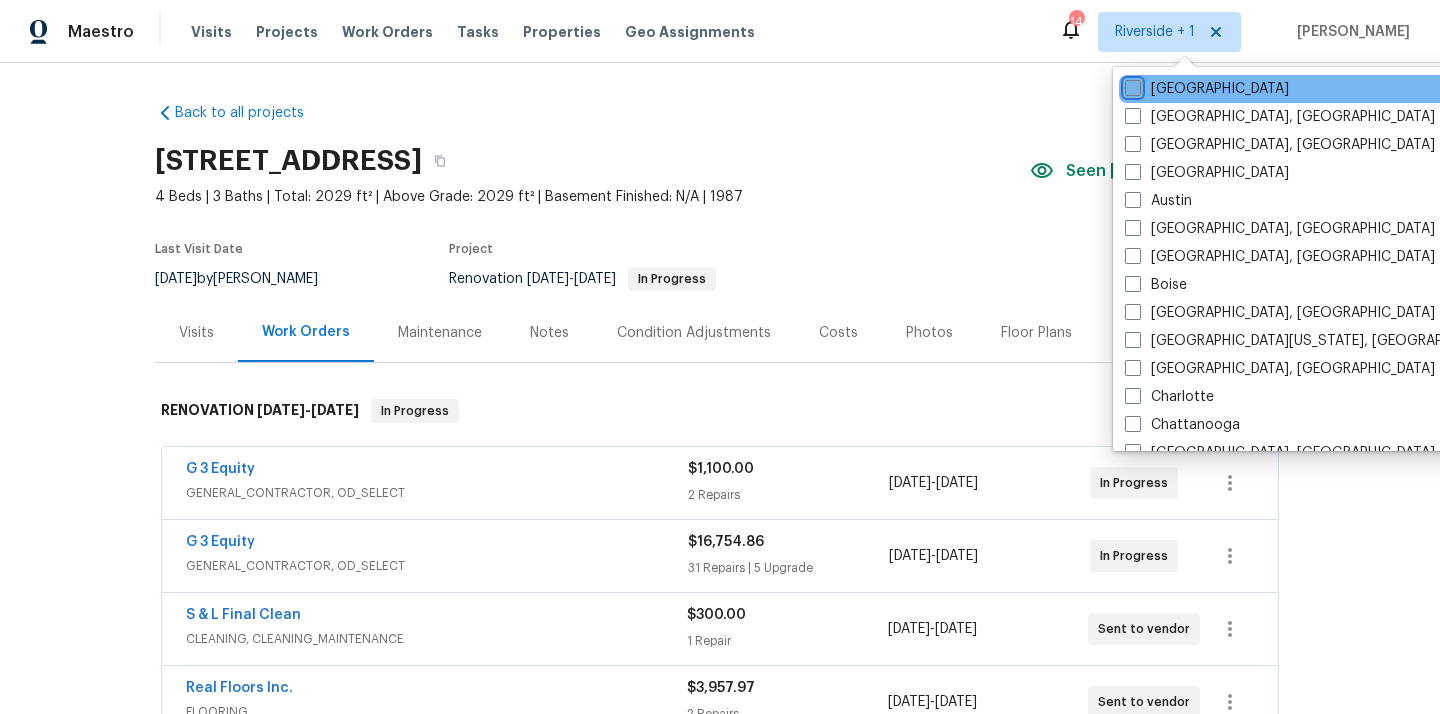 checkbox on "false" 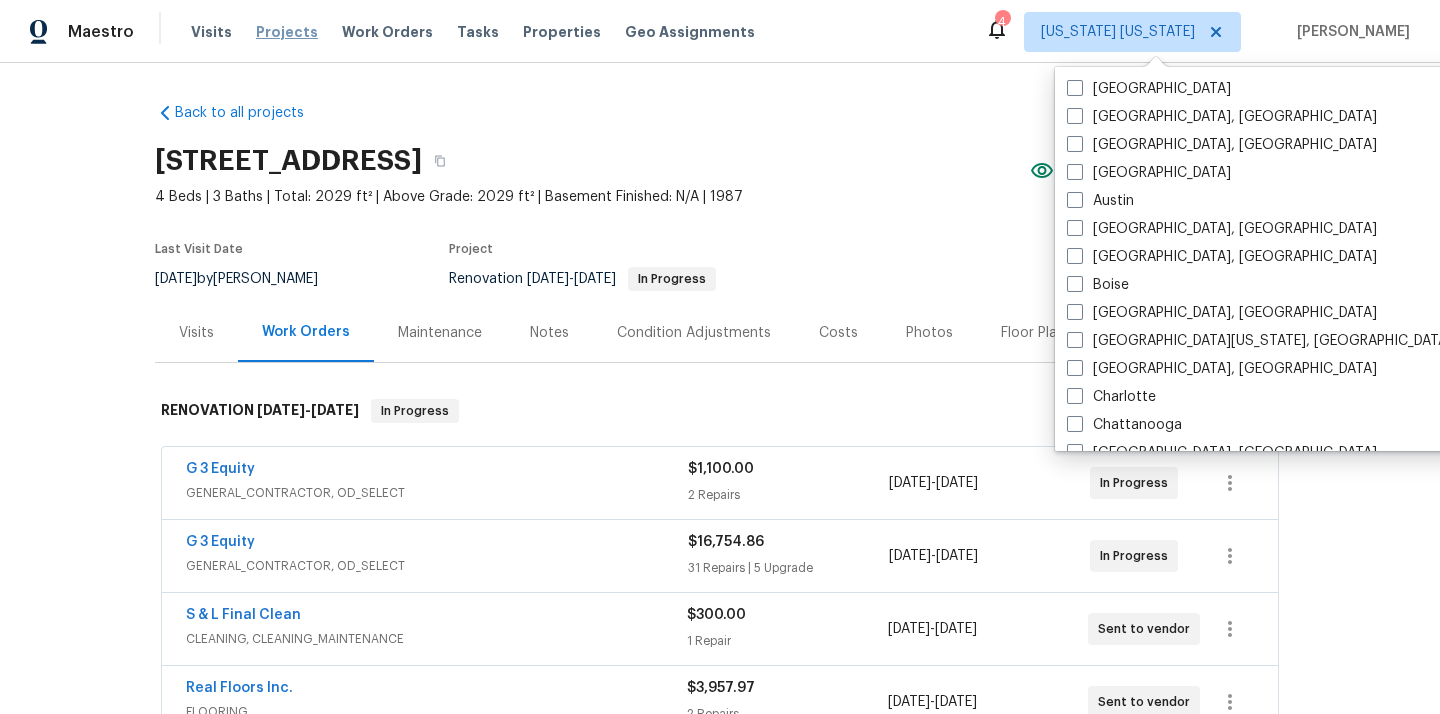 click on "Projects" at bounding box center [287, 32] 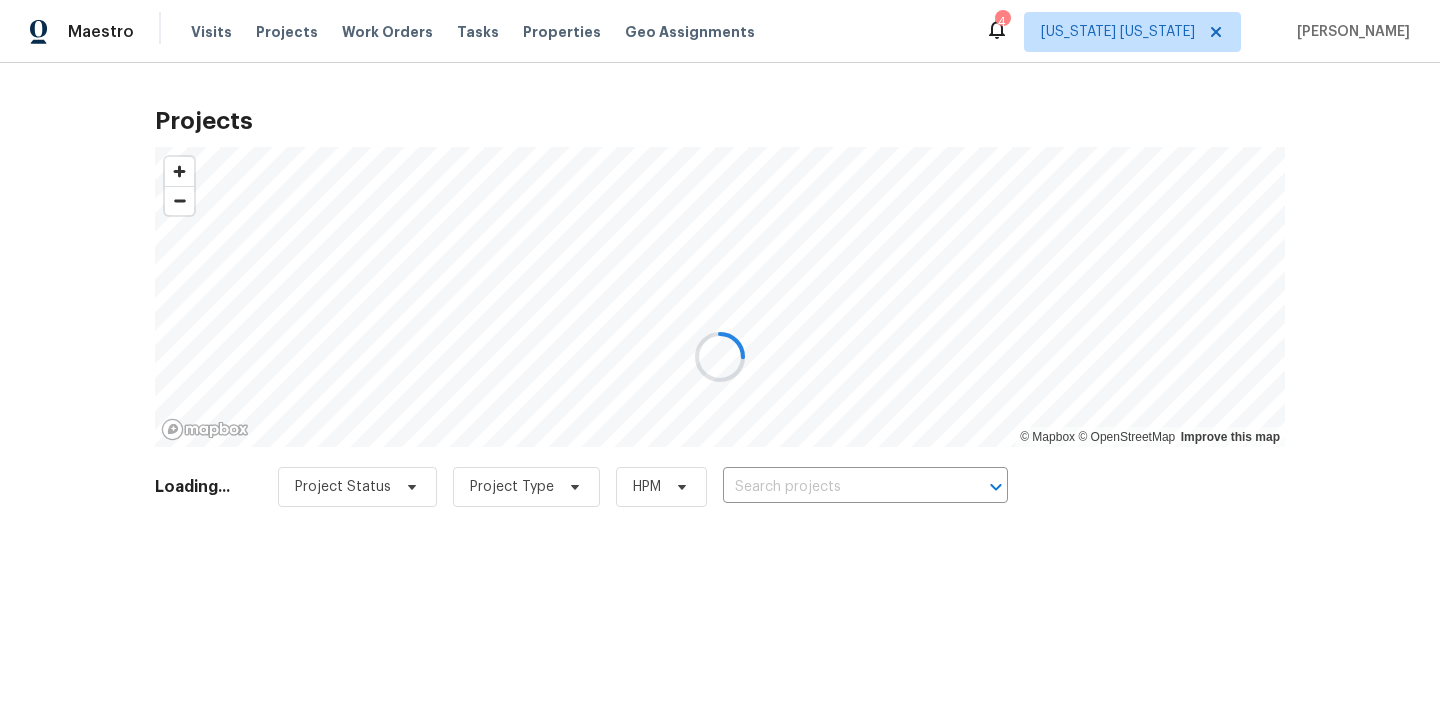 click at bounding box center (720, 357) 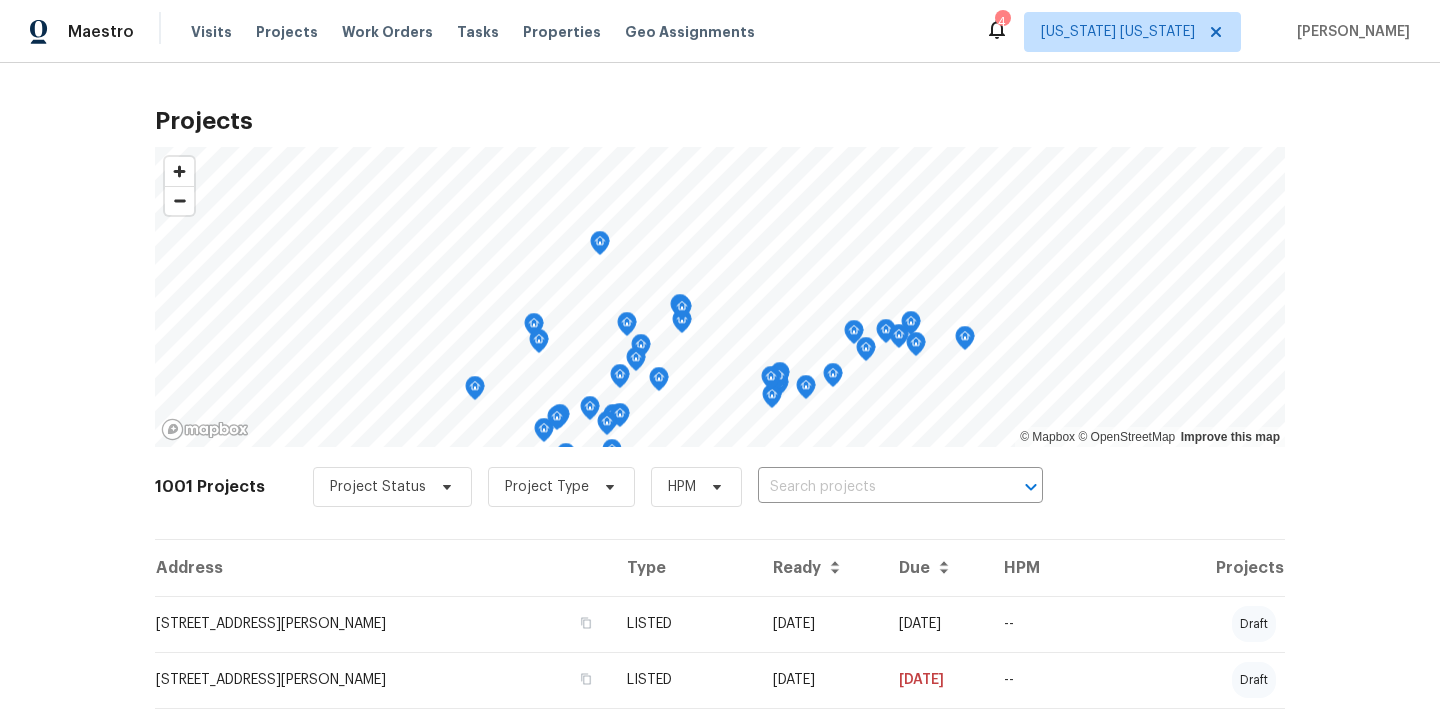 click at bounding box center (872, 487) 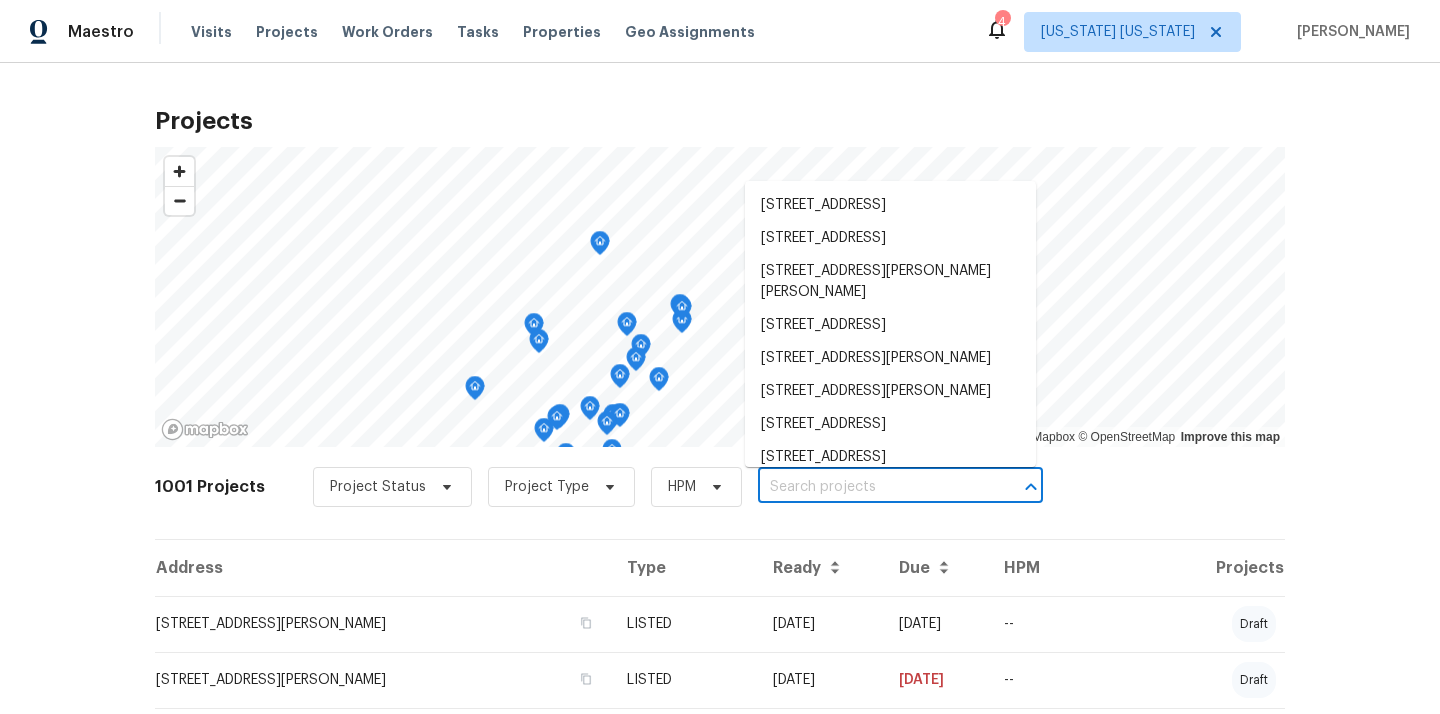 paste on "[STREET_ADDRESS][US_STATE]" 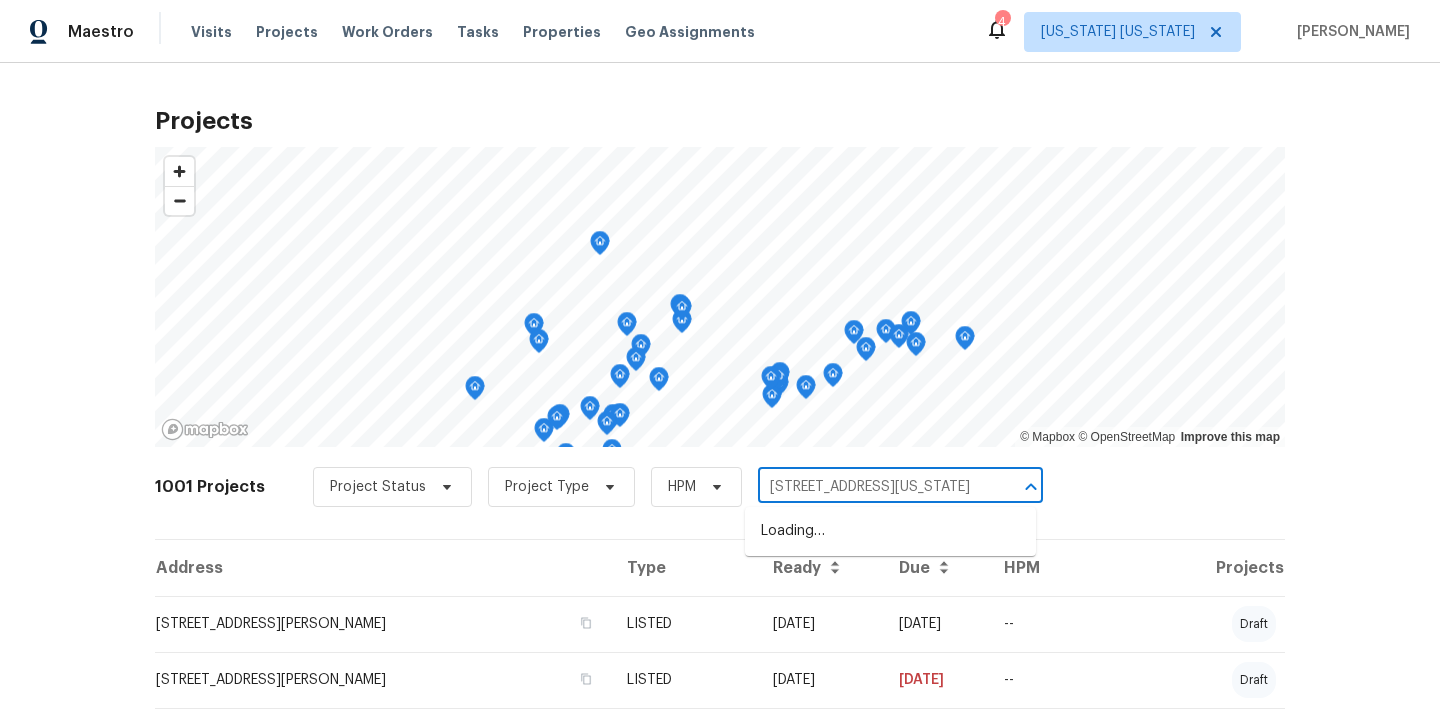 scroll, scrollTop: 0, scrollLeft: 38, axis: horizontal 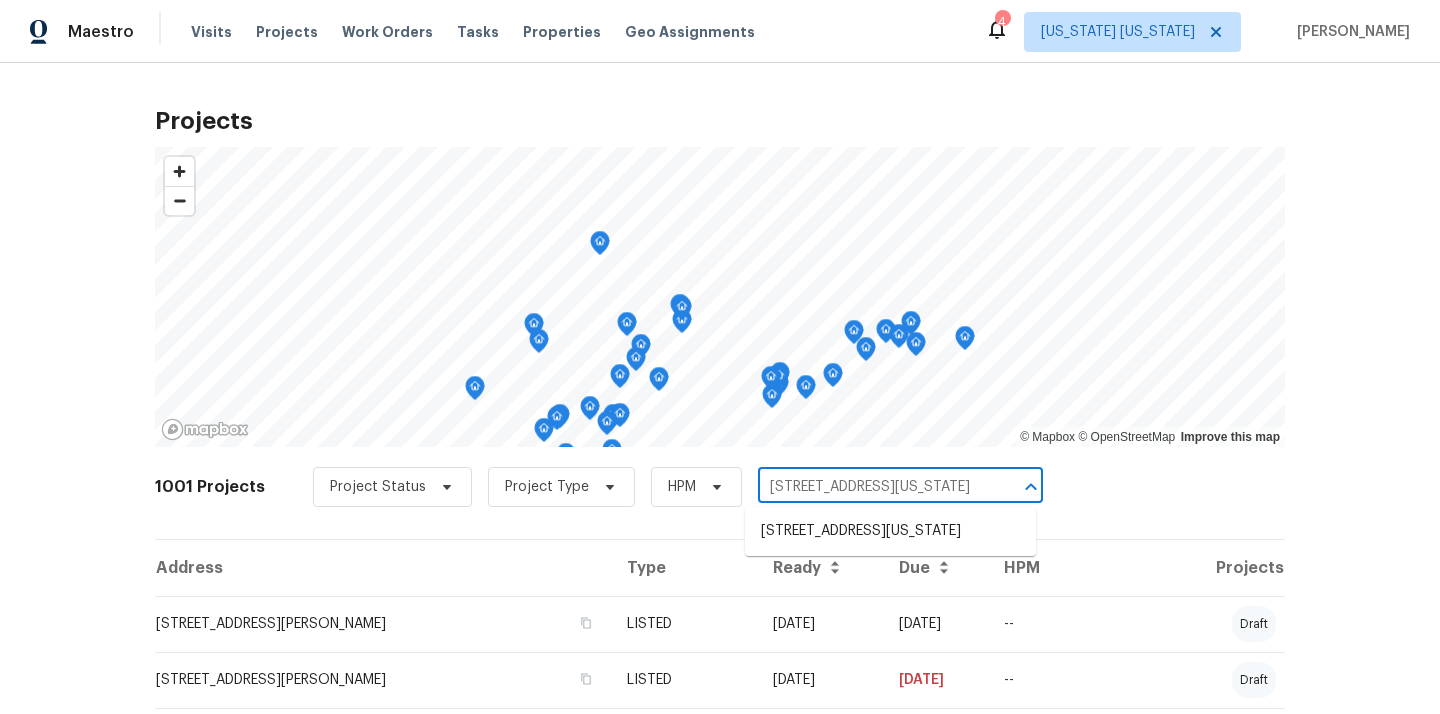 click on "[STREET_ADDRESS][US_STATE]" at bounding box center (890, 531) 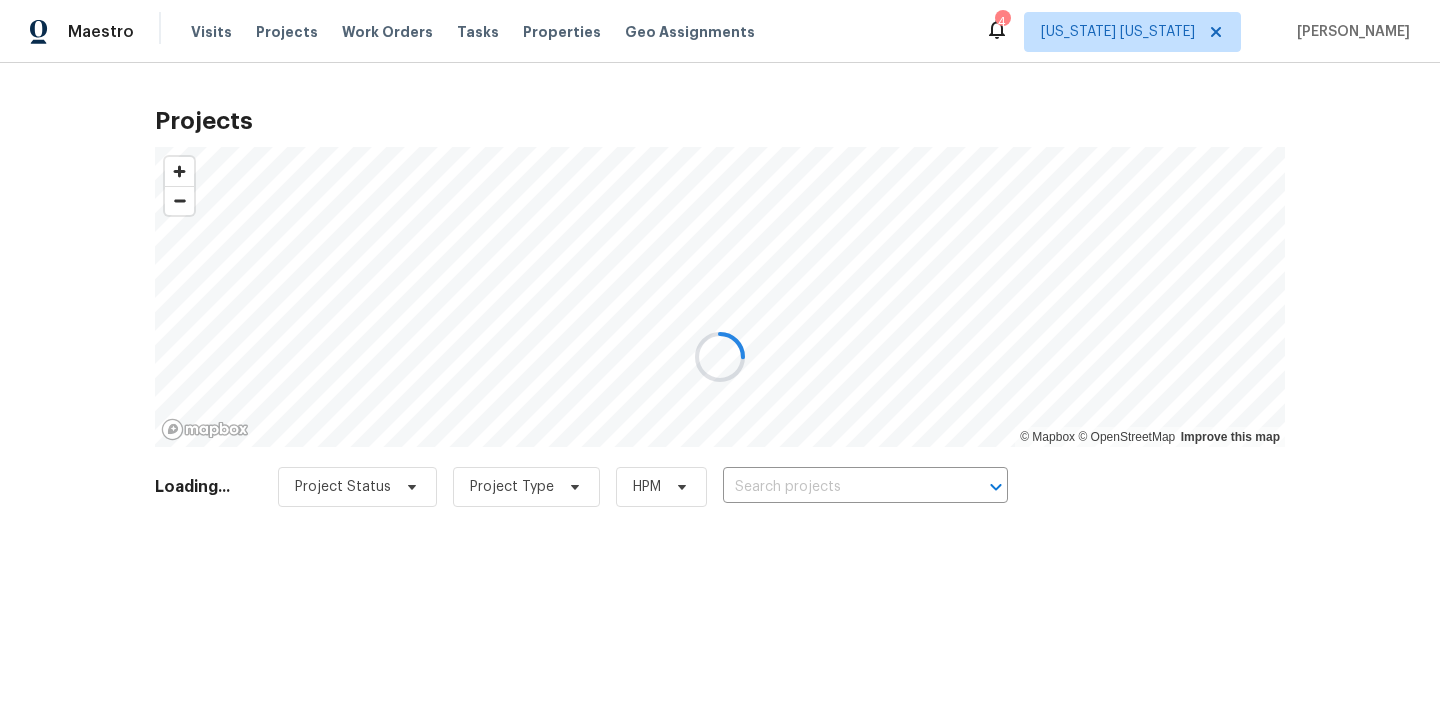 type on "[STREET_ADDRESS][US_STATE]" 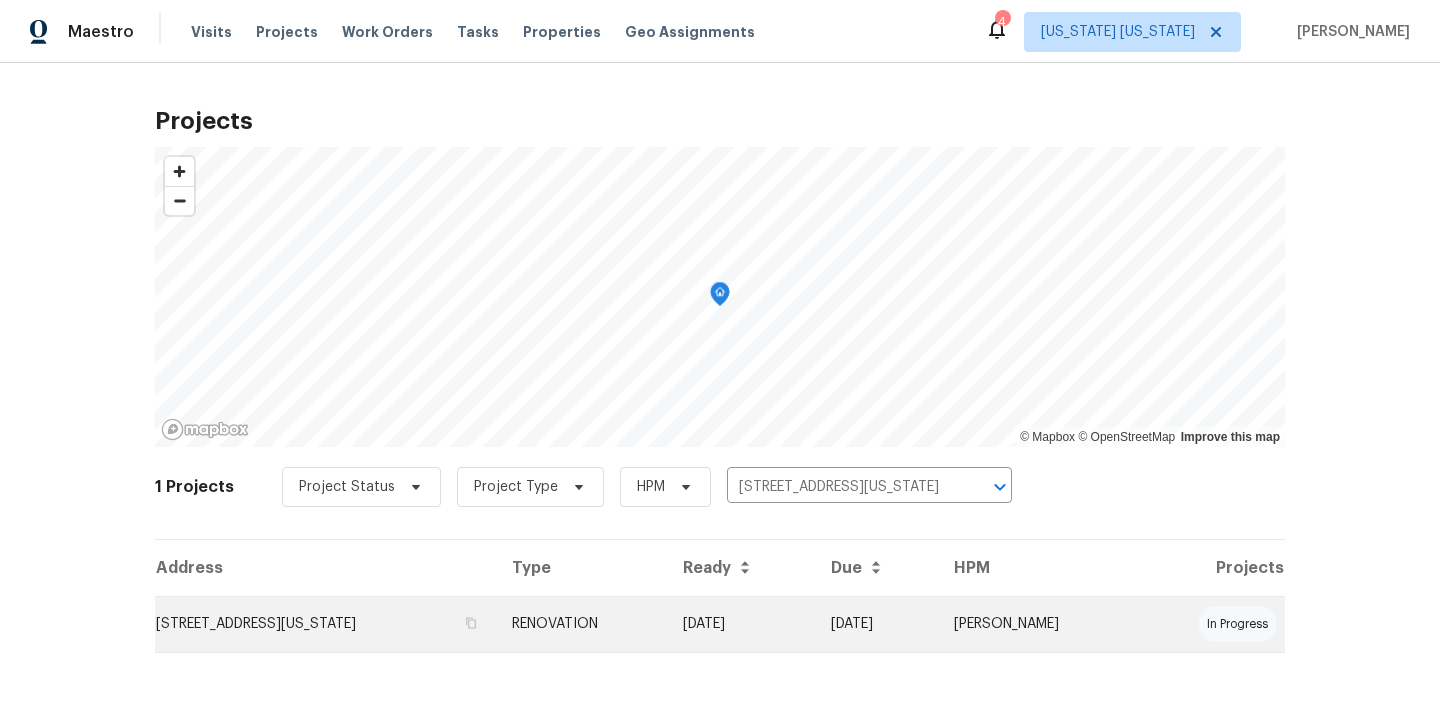 click on "[STREET_ADDRESS][US_STATE]" at bounding box center (325, 624) 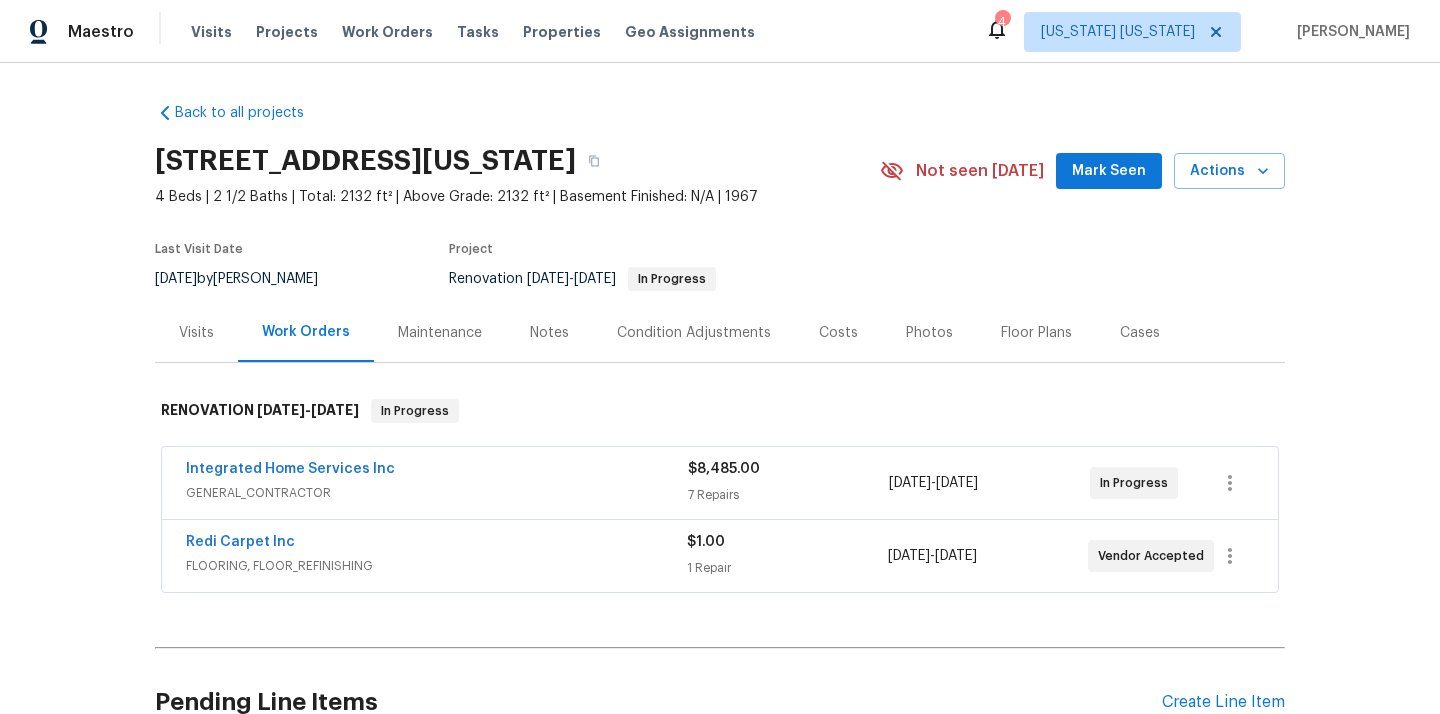 scroll, scrollTop: 191, scrollLeft: 0, axis: vertical 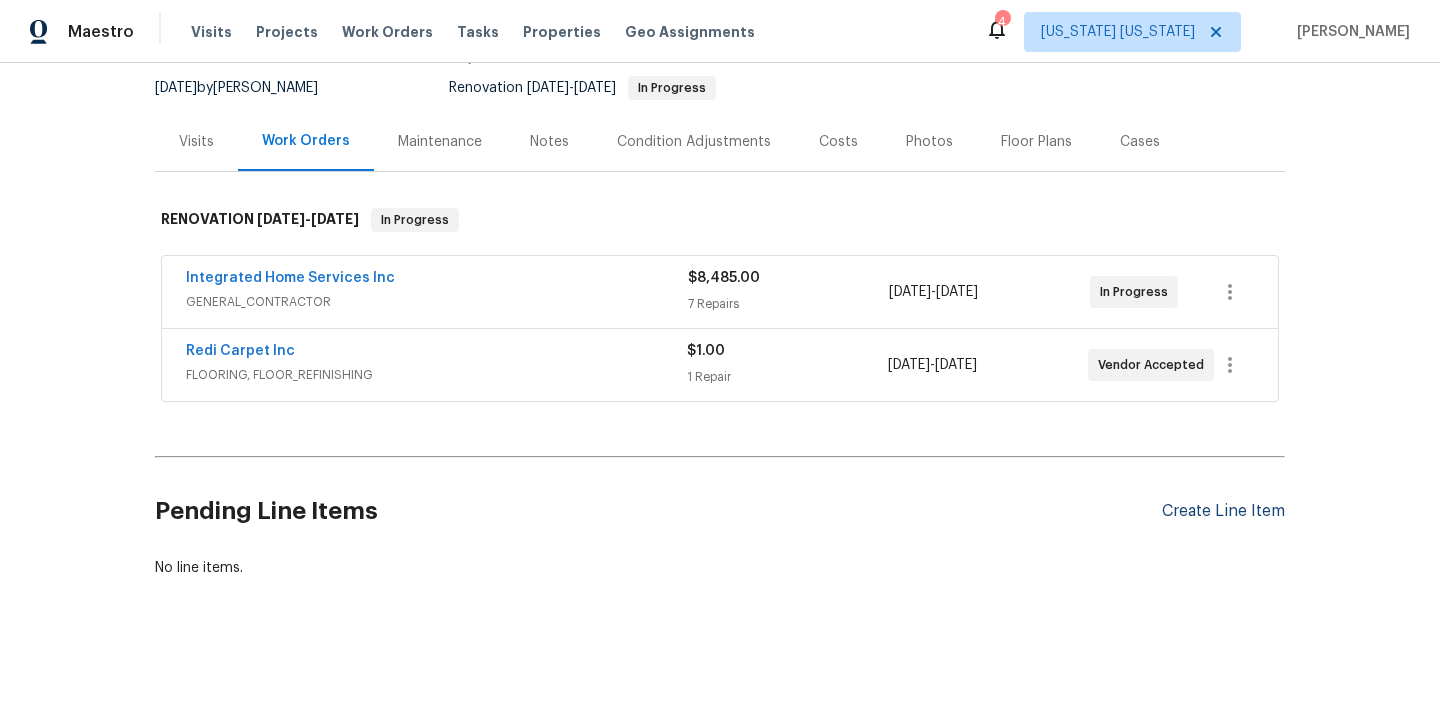 click on "Create Line Item" at bounding box center (1223, 511) 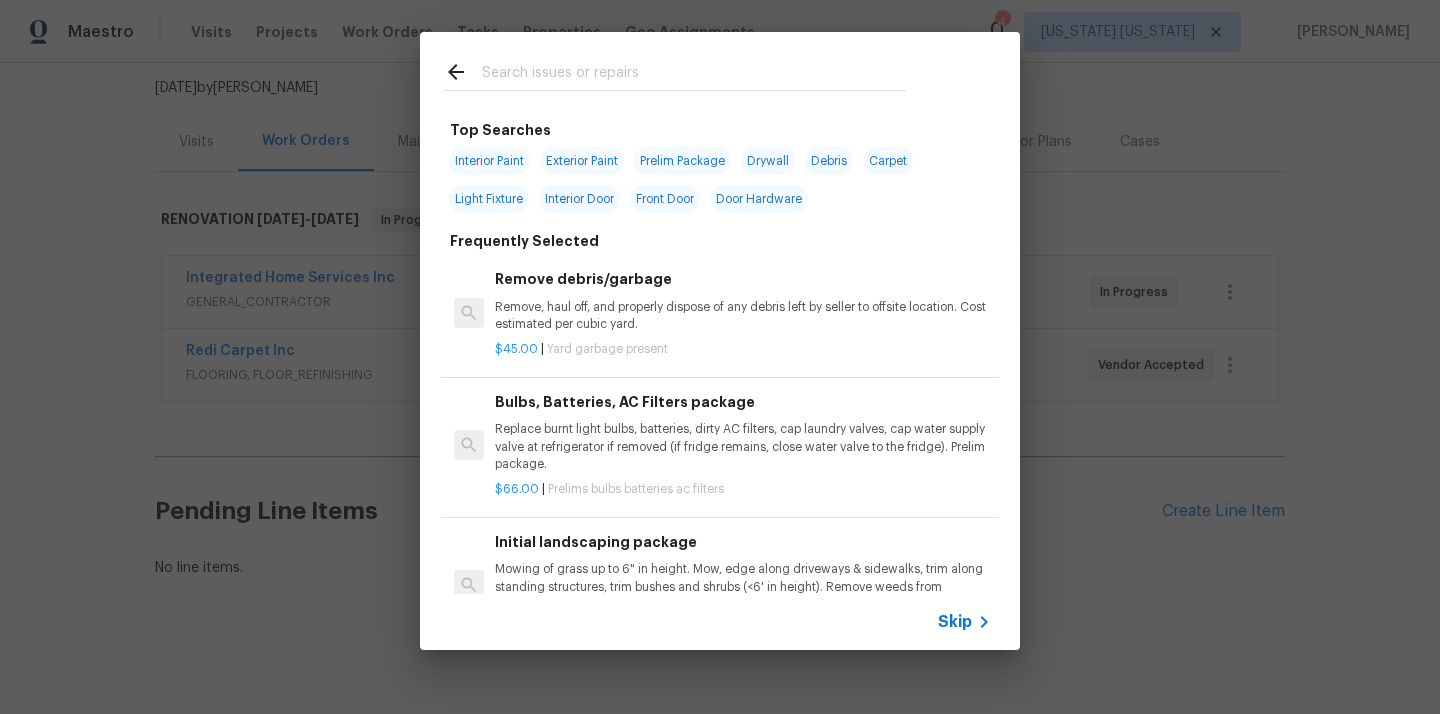 click at bounding box center (694, 75) 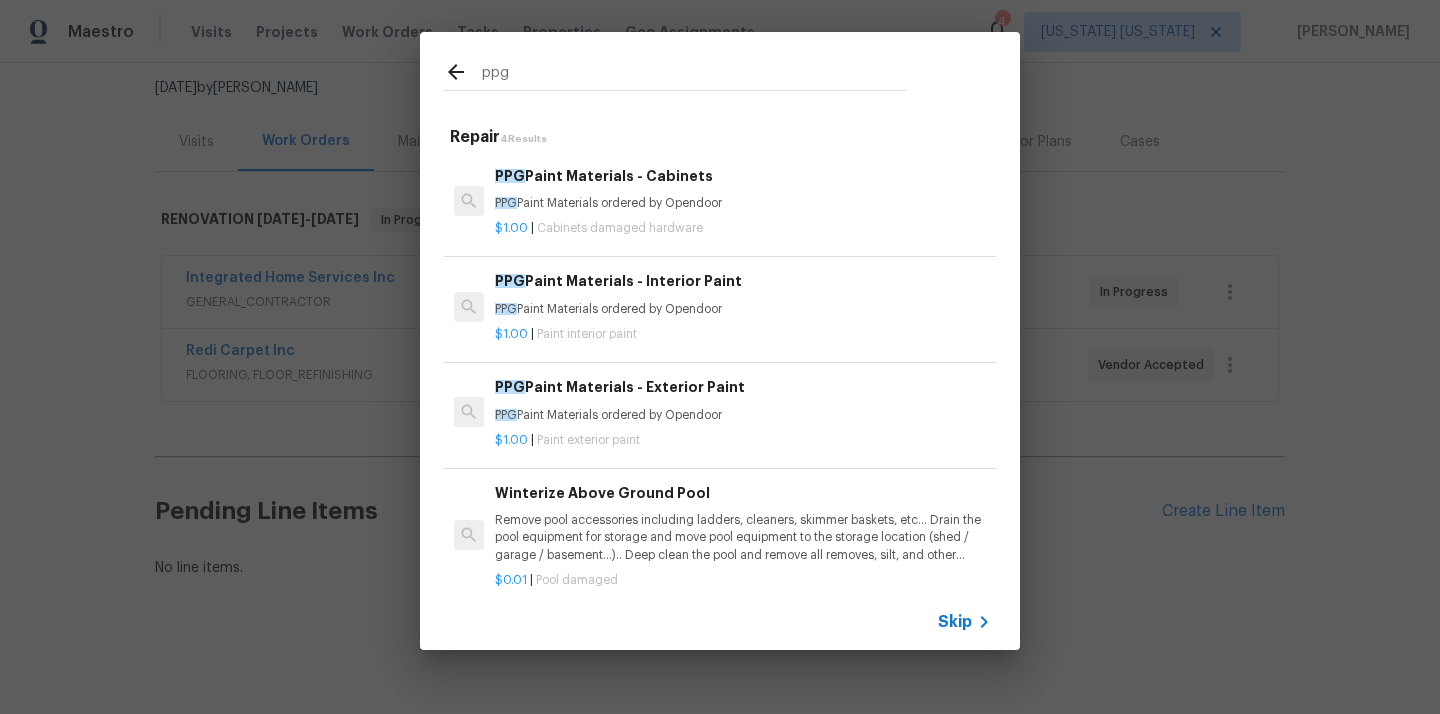 type on "ppg" 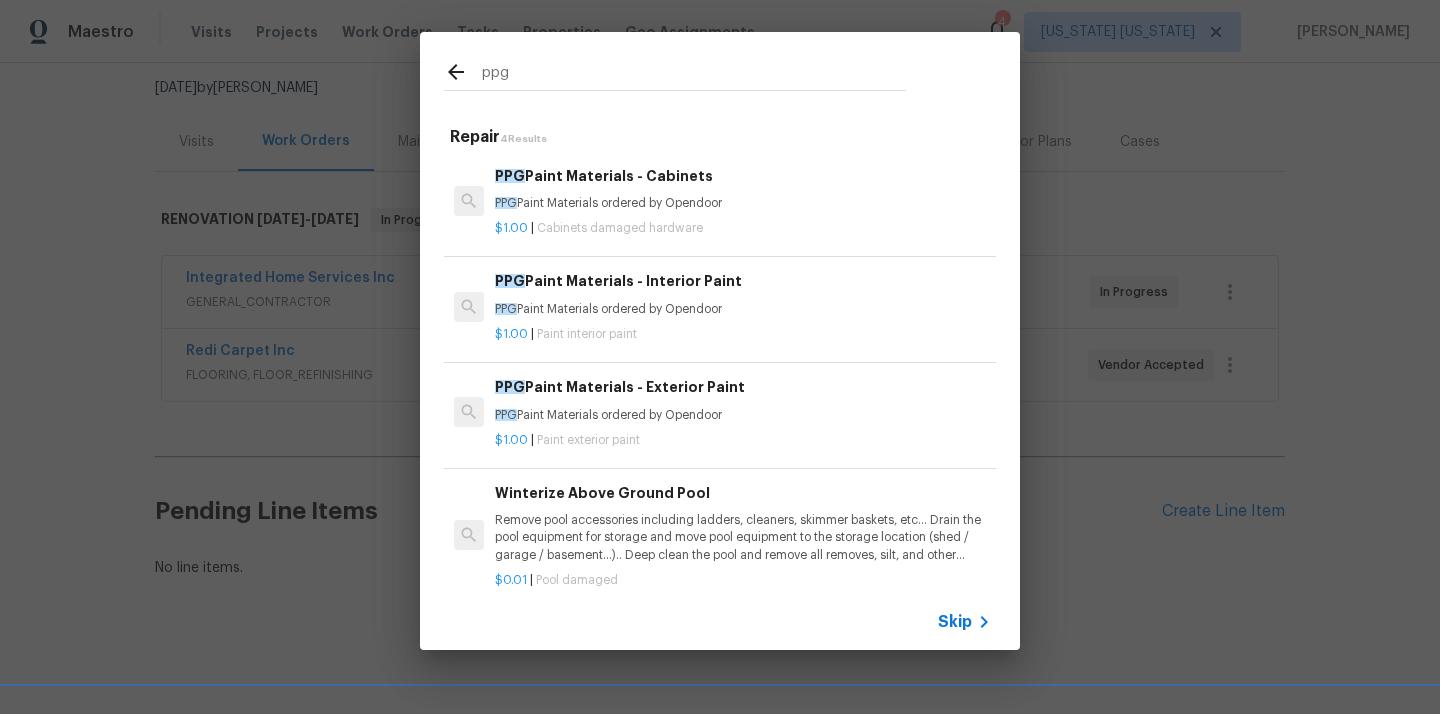 click on "Cabinets damaged hardware" at bounding box center [620, 228] 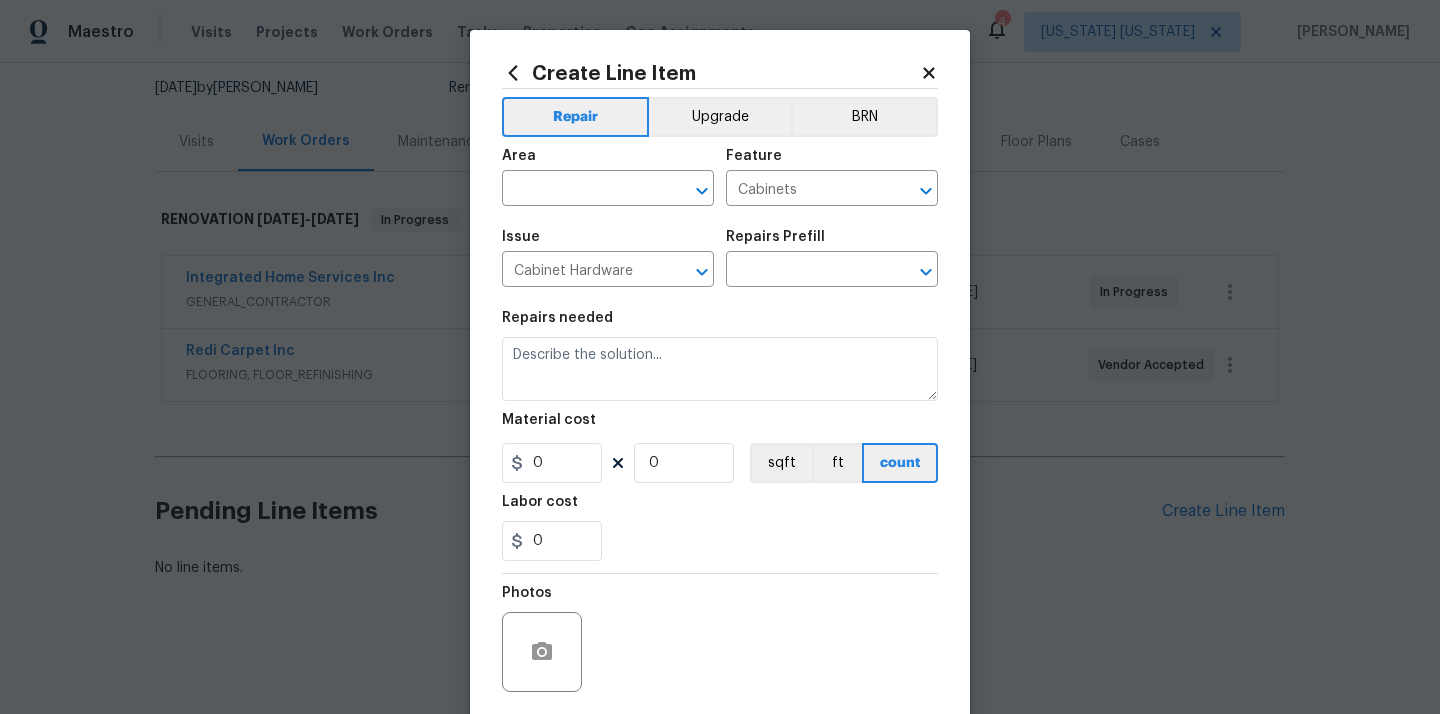 type on "PPG Paint Materials ordered by Opendoor" 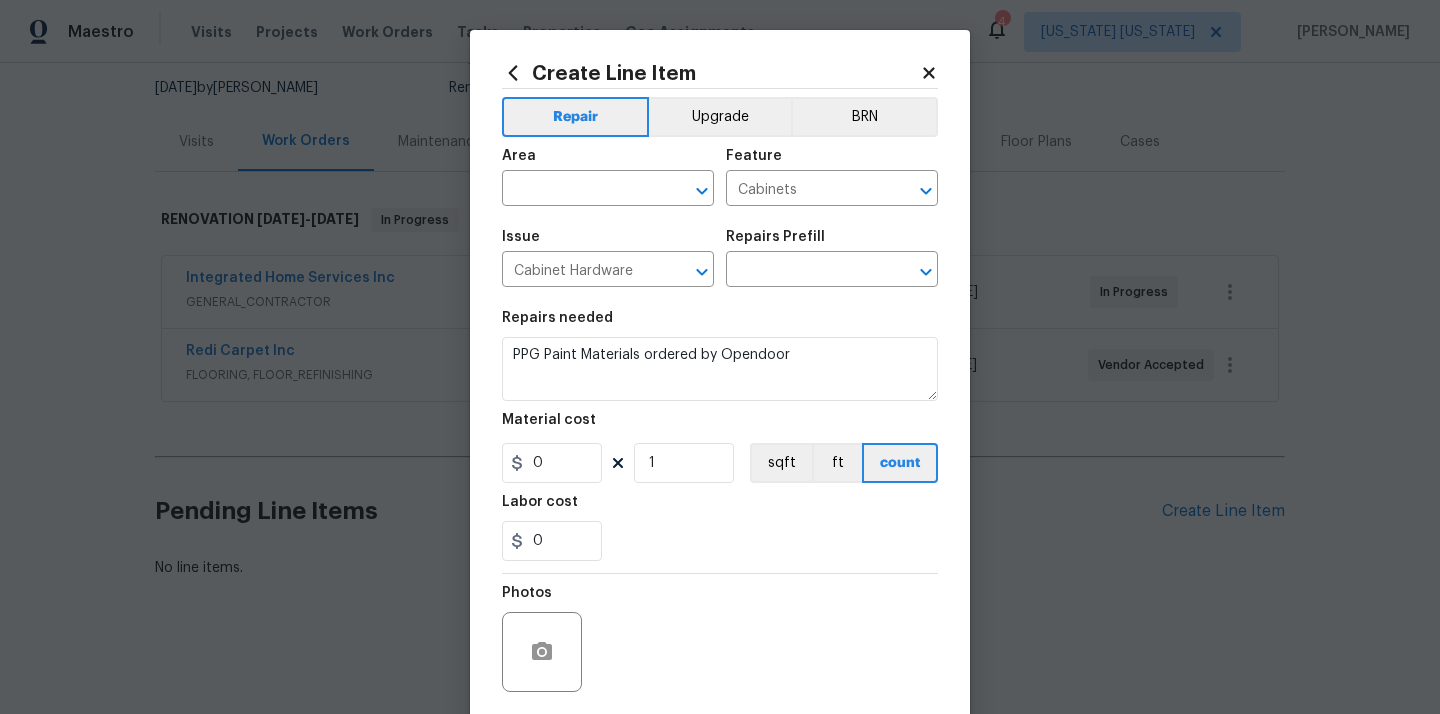 type on "PPG Paint Materials - Cabinets $1.00" 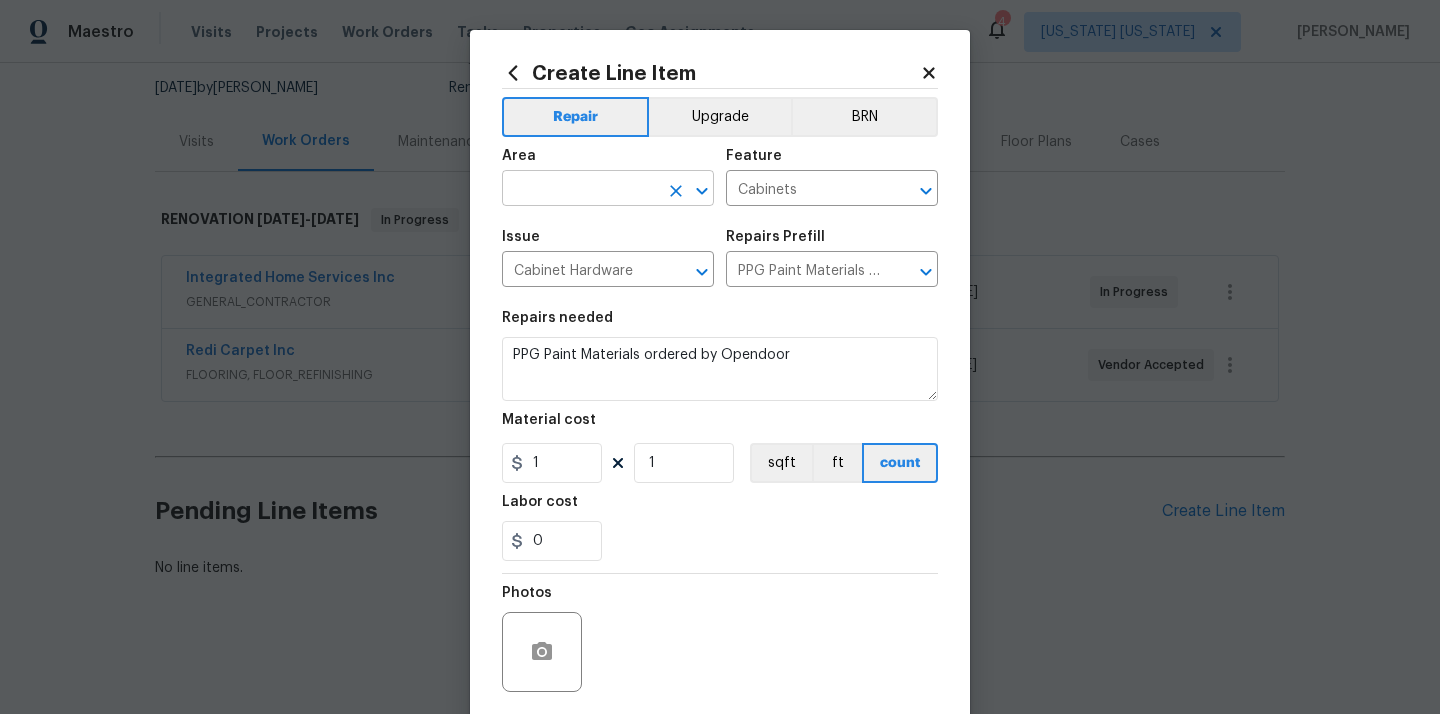 click at bounding box center [580, 190] 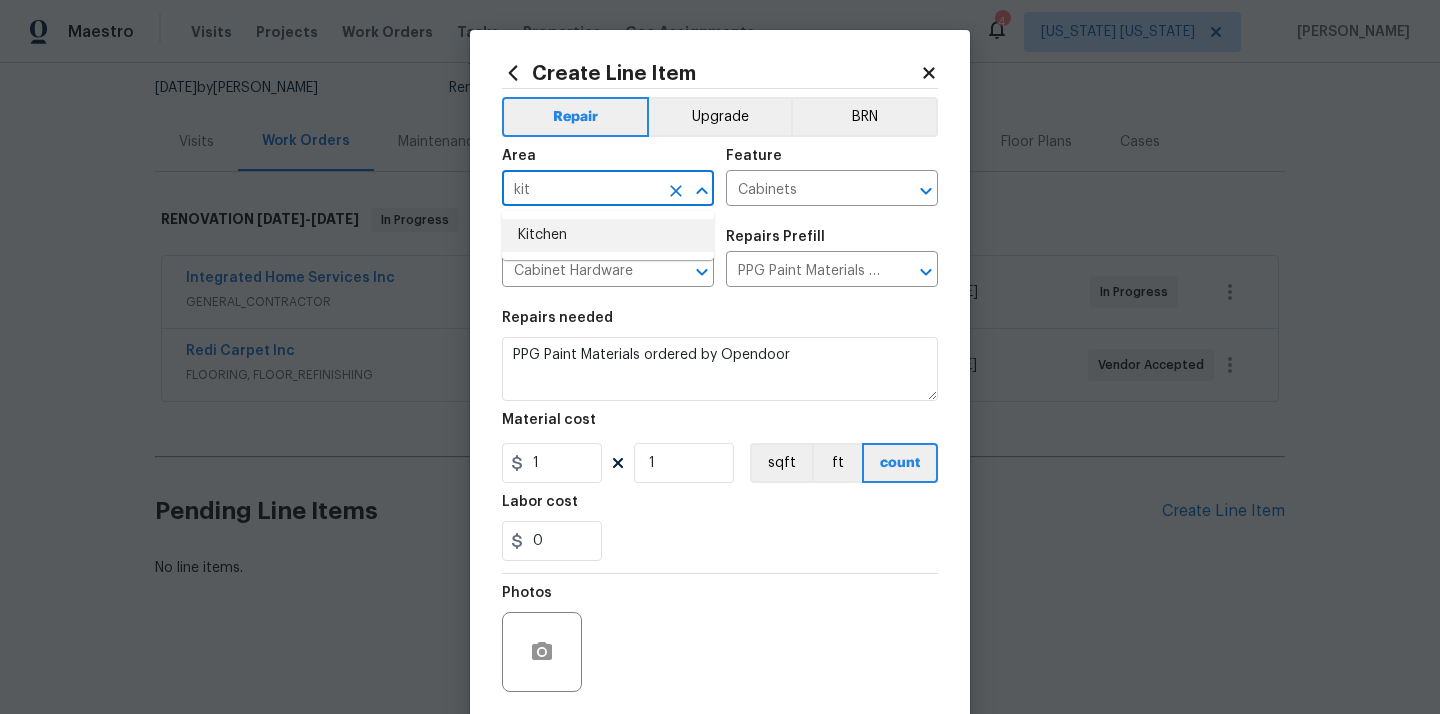 click on "Kitchen" at bounding box center [608, 235] 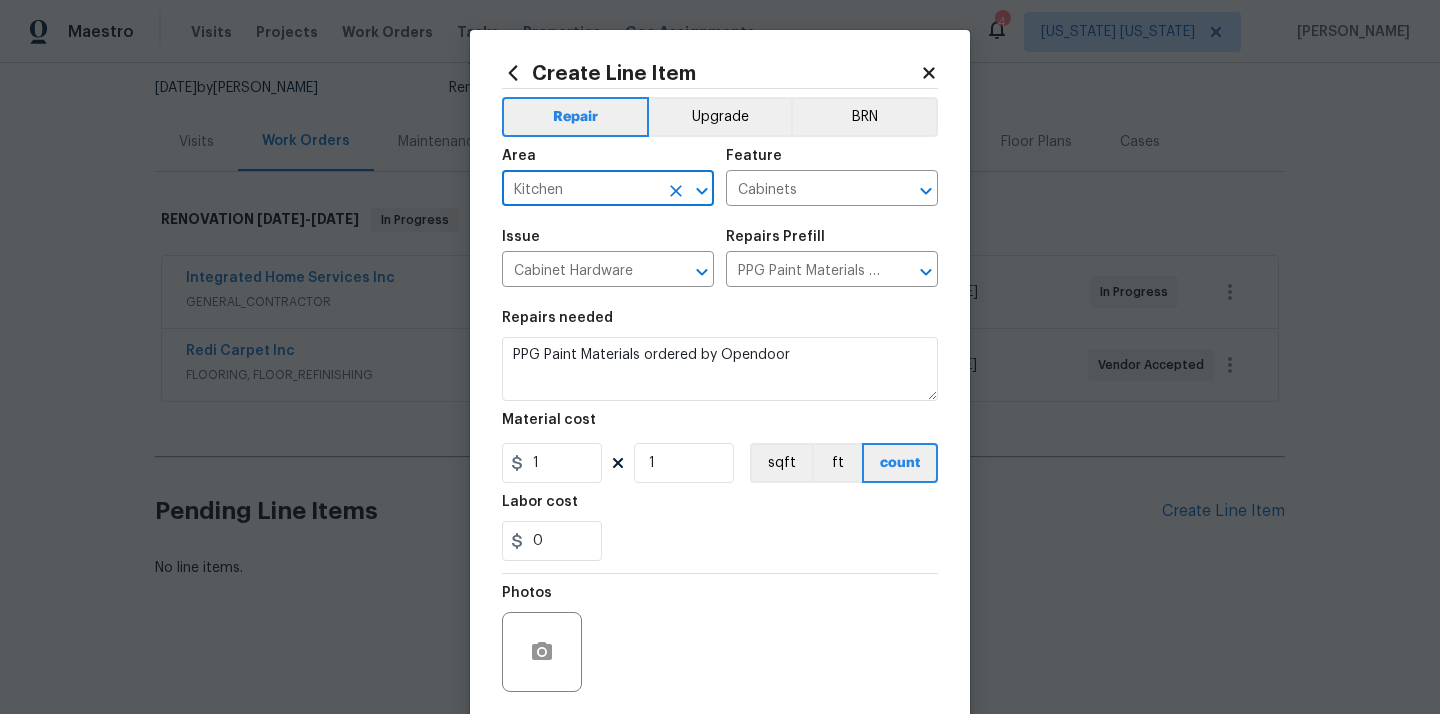 type on "Kitchen" 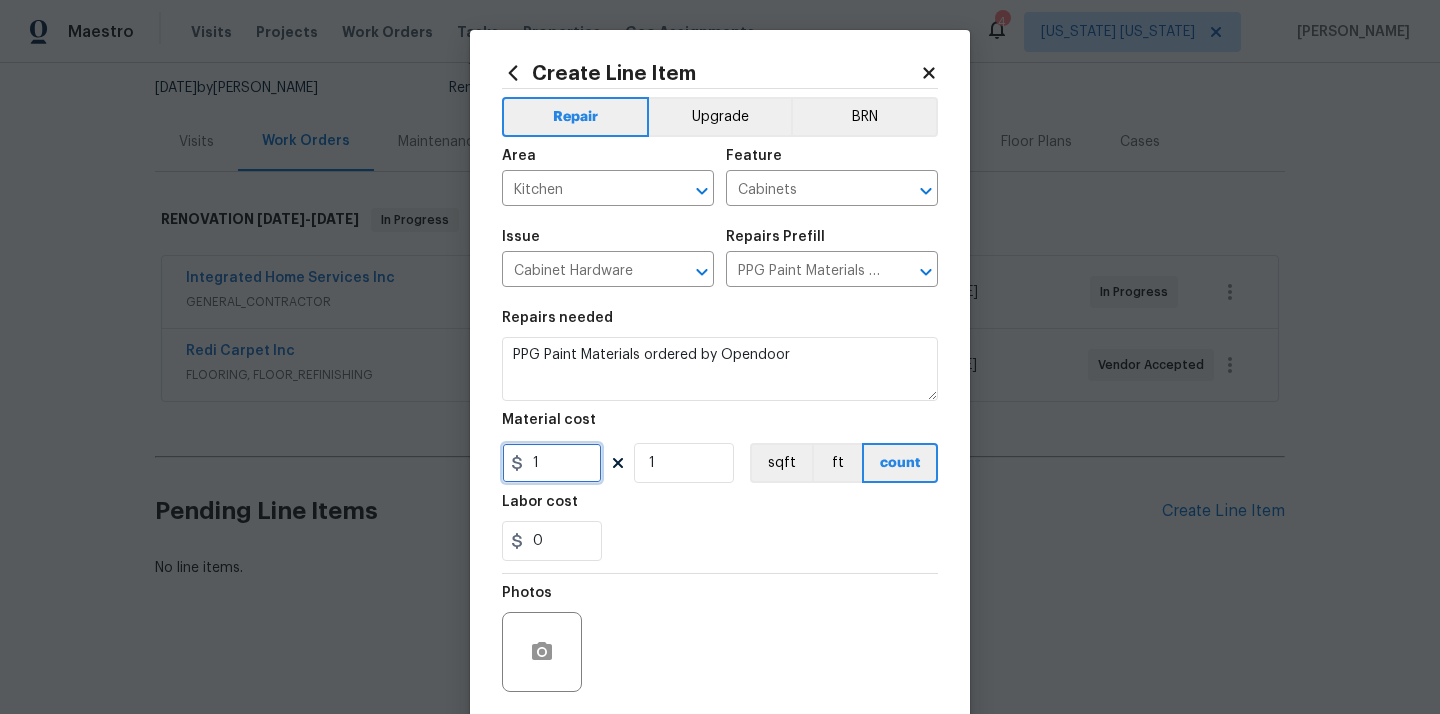 drag, startPoint x: 559, startPoint y: 468, endPoint x: 486, endPoint y: 469, distance: 73.00685 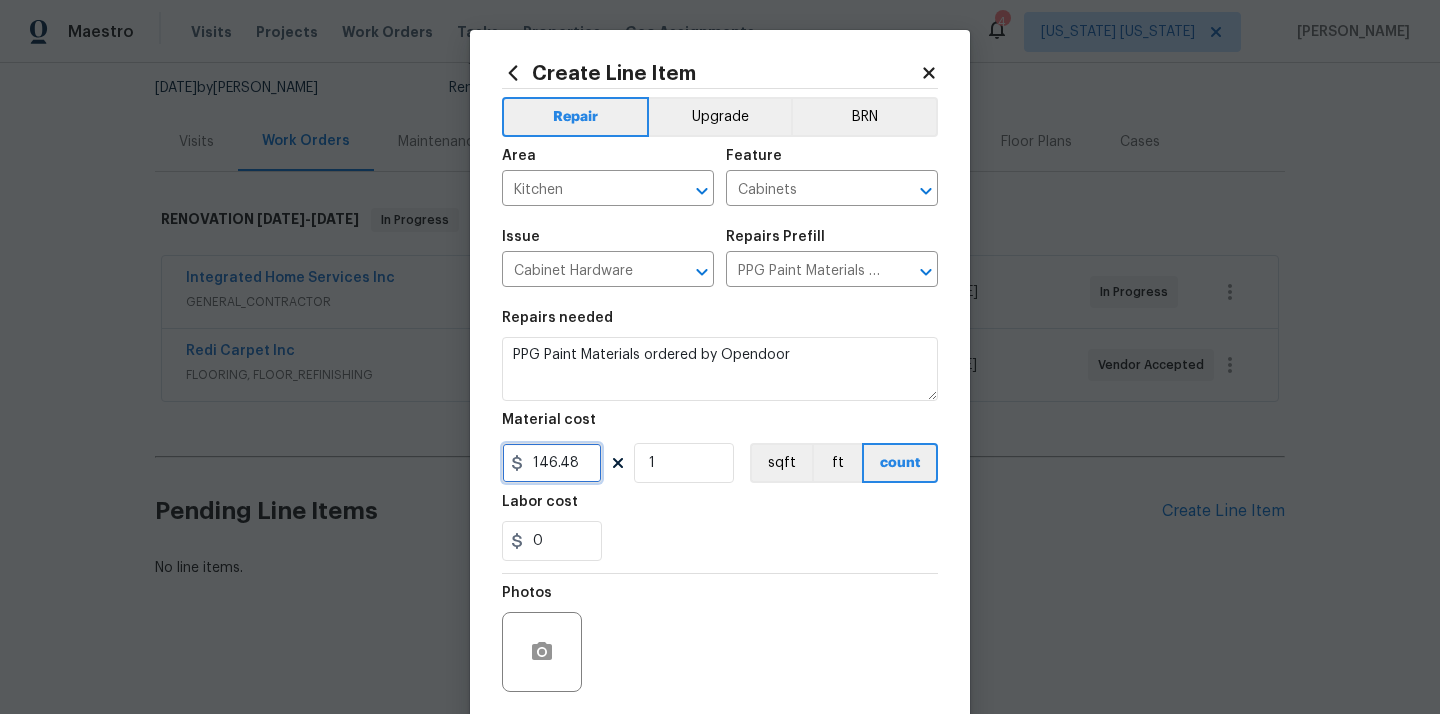 type on "146.48" 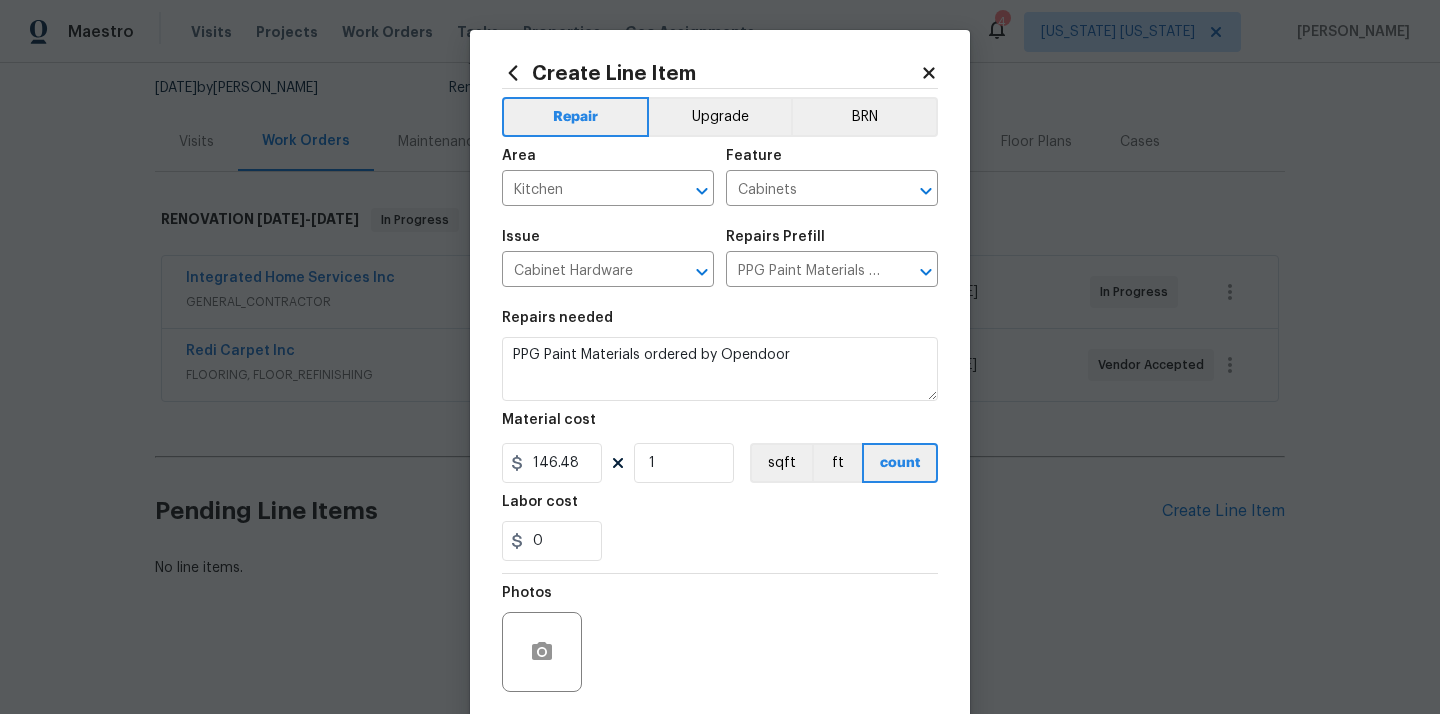 click on "Labor cost" at bounding box center (720, 508) 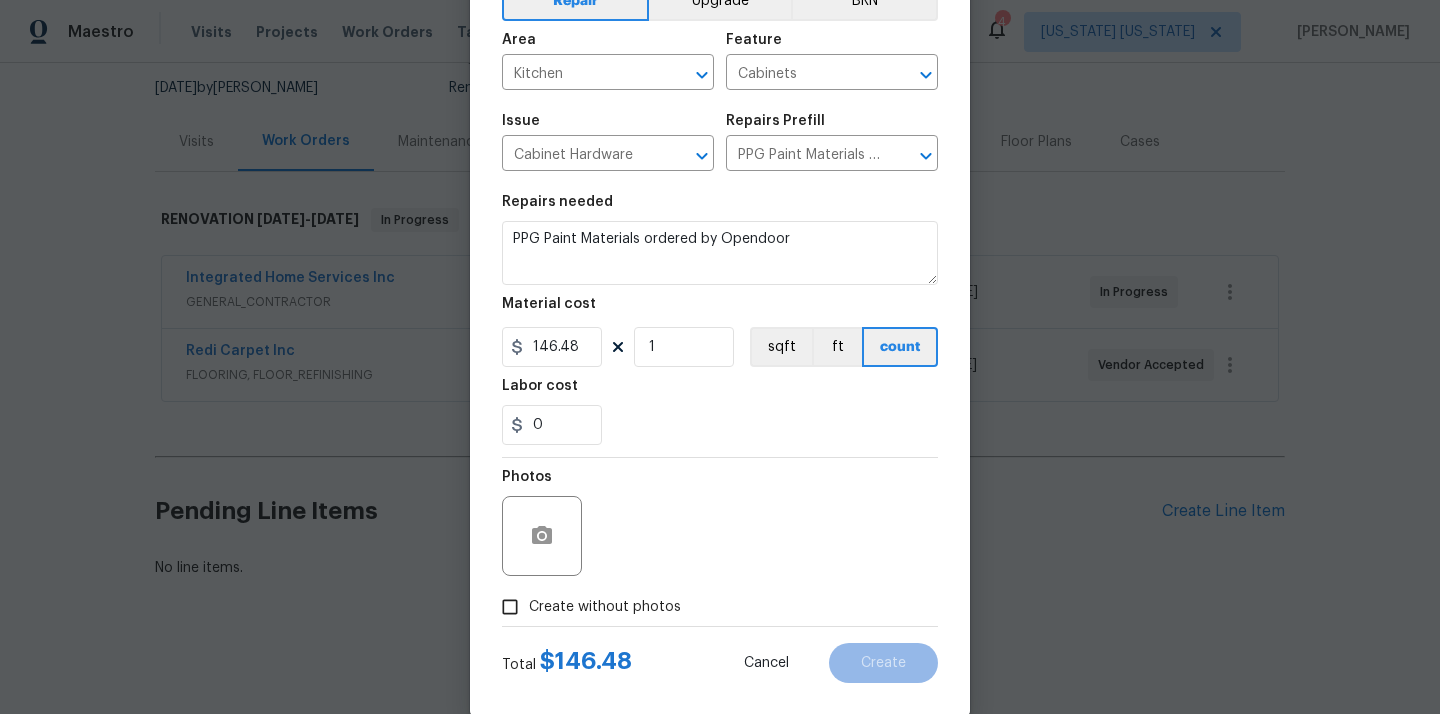 scroll, scrollTop: 148, scrollLeft: 0, axis: vertical 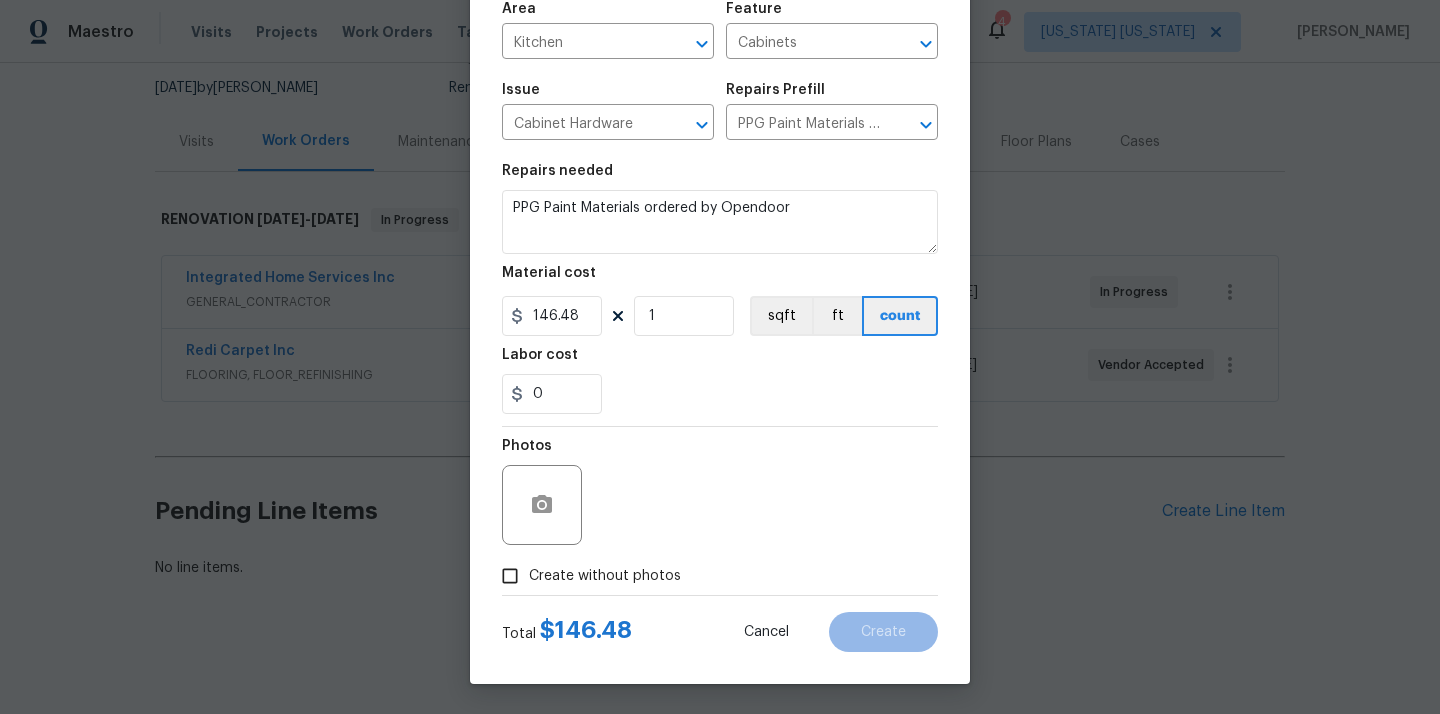 click on "Create without photos" at bounding box center [586, 576] 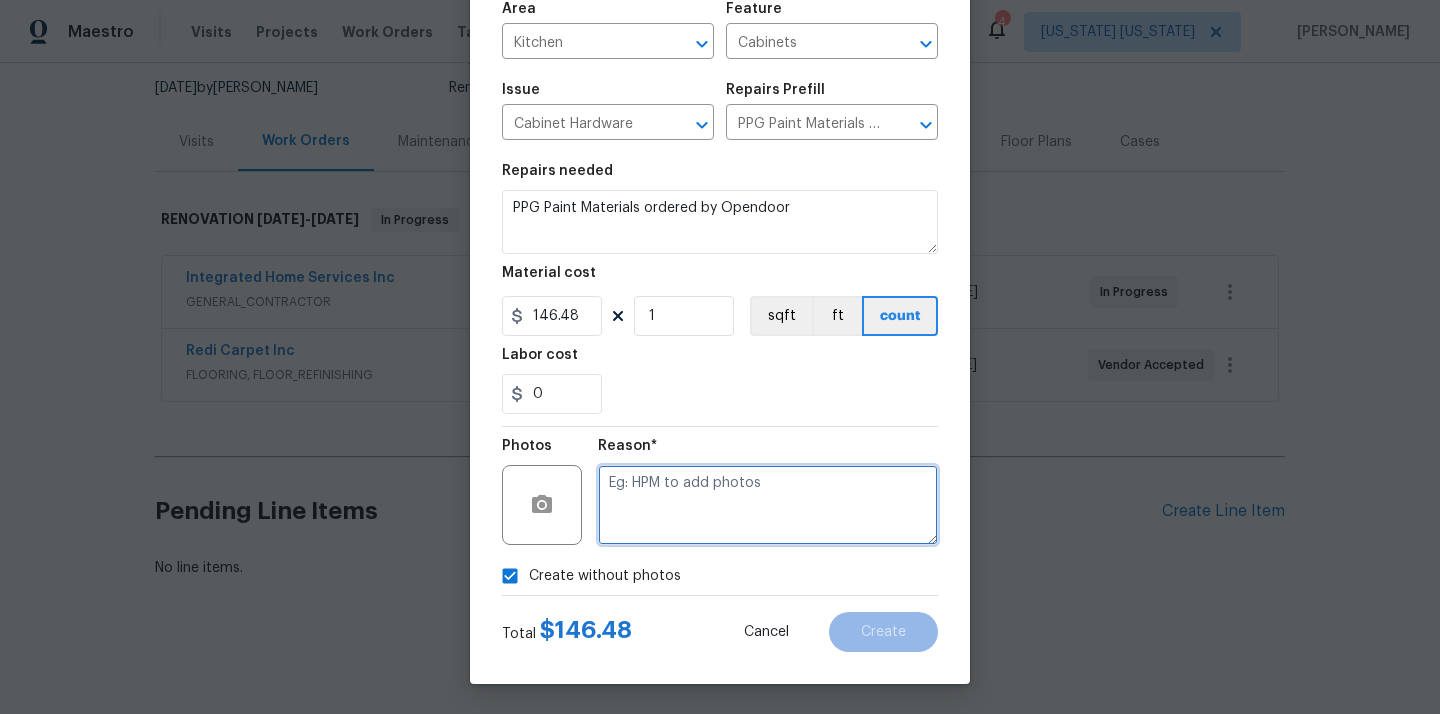 click at bounding box center (768, 505) 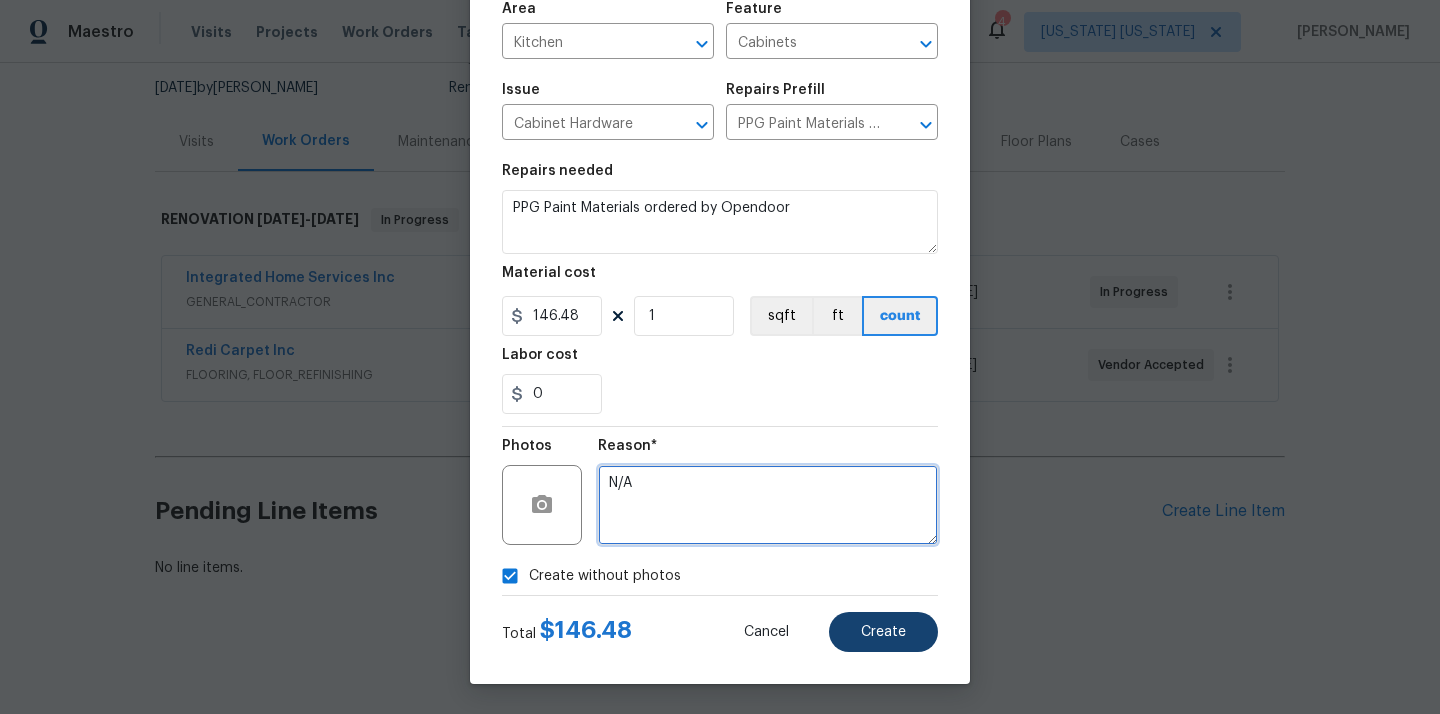 type on "N/A" 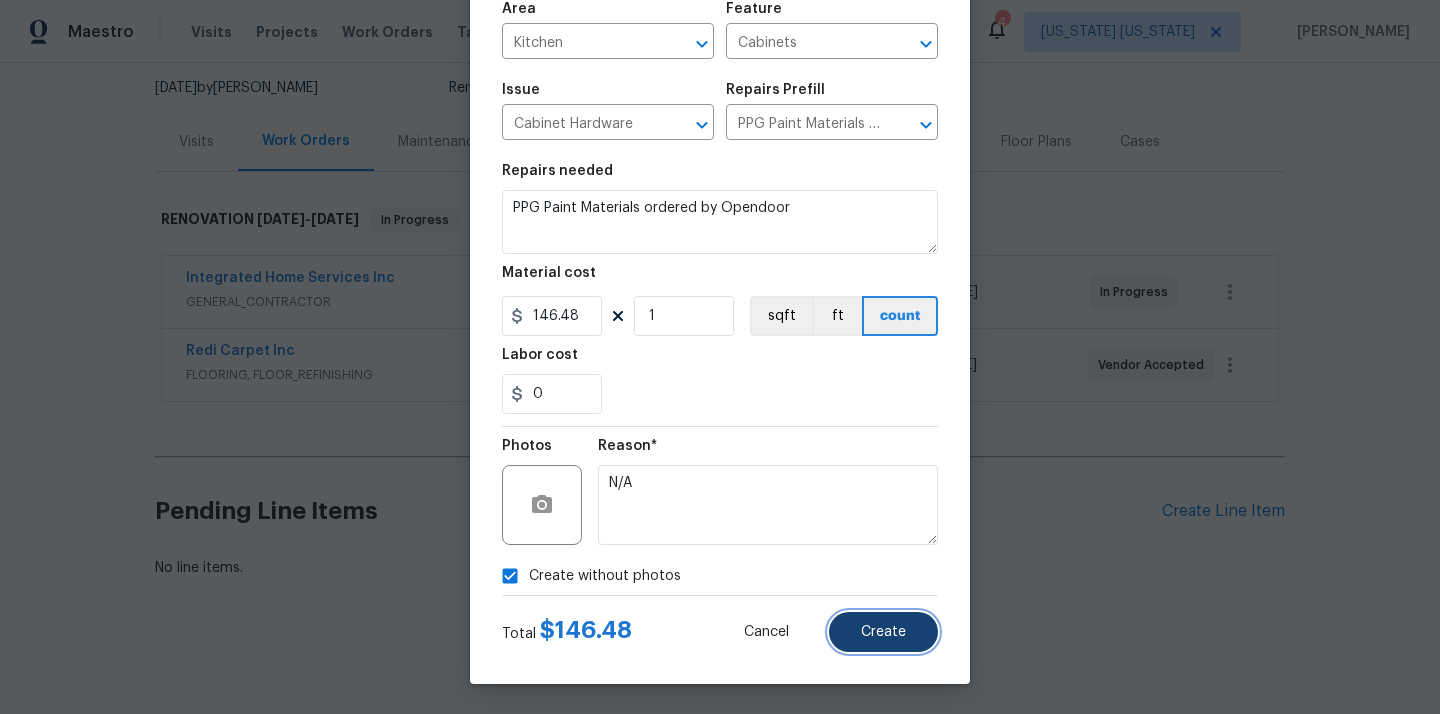 click on "Create" at bounding box center (883, 632) 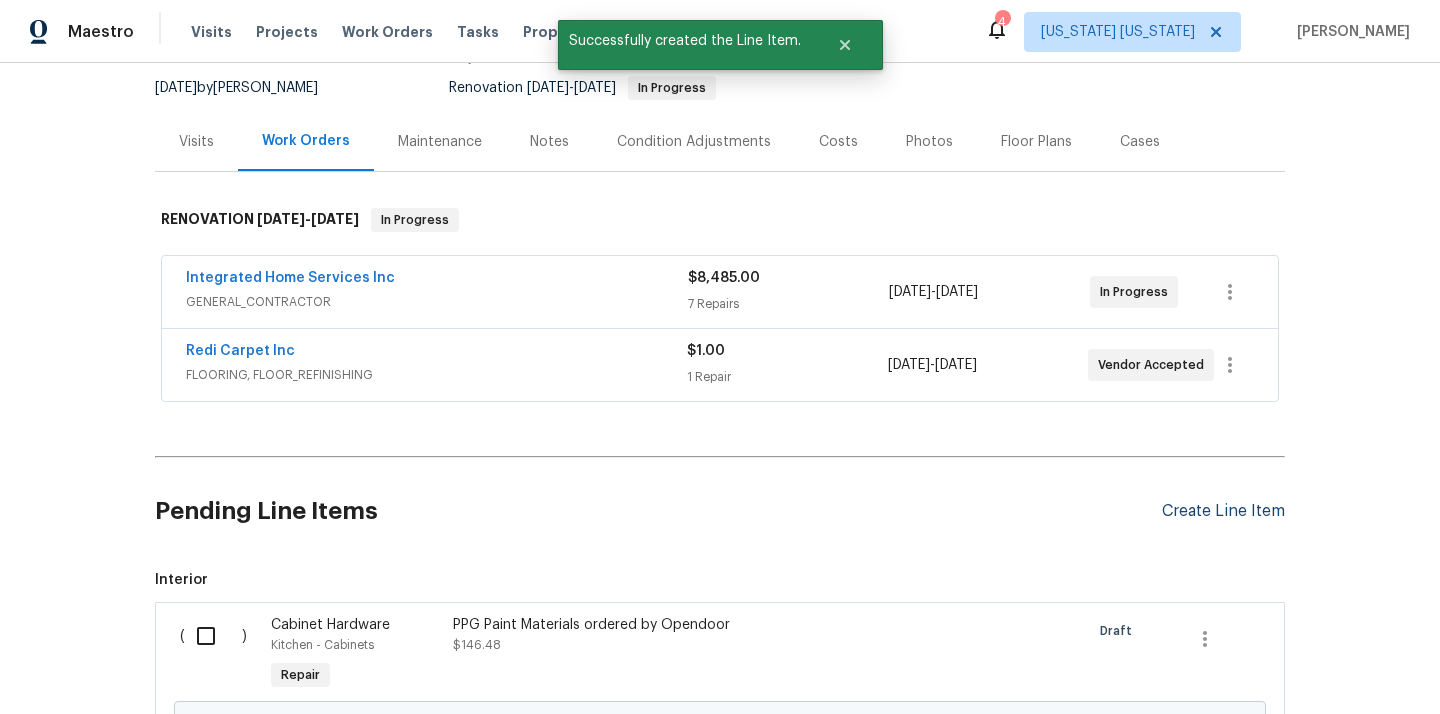 click on "Create Line Item" at bounding box center [1223, 511] 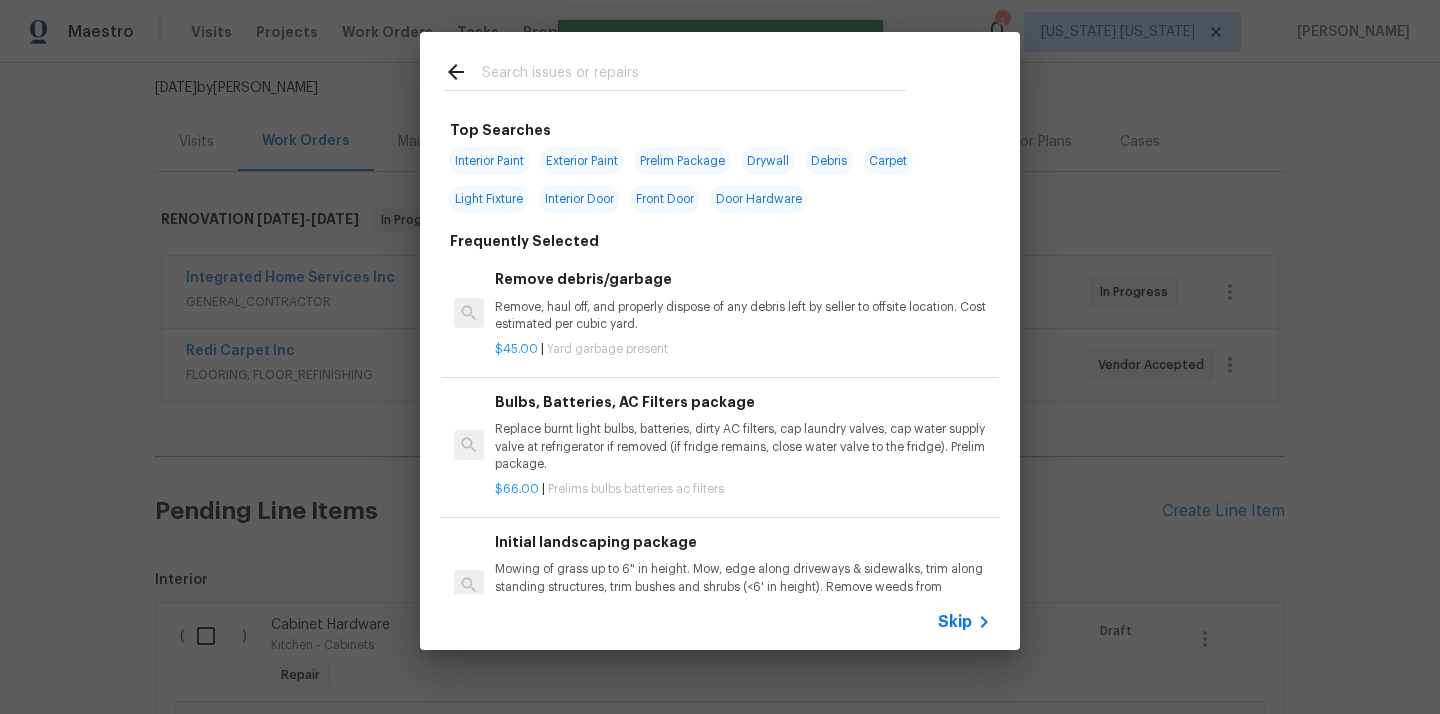 click at bounding box center (694, 75) 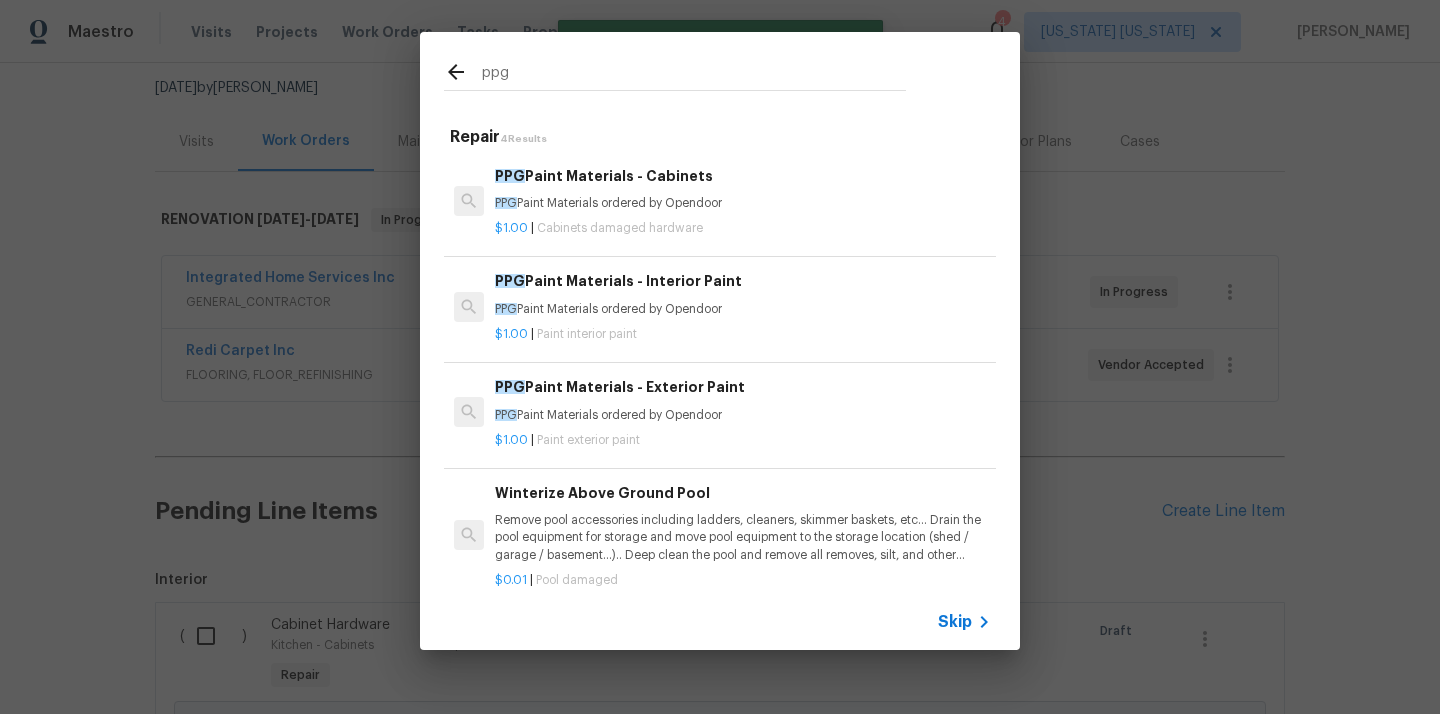 type on "ppg" 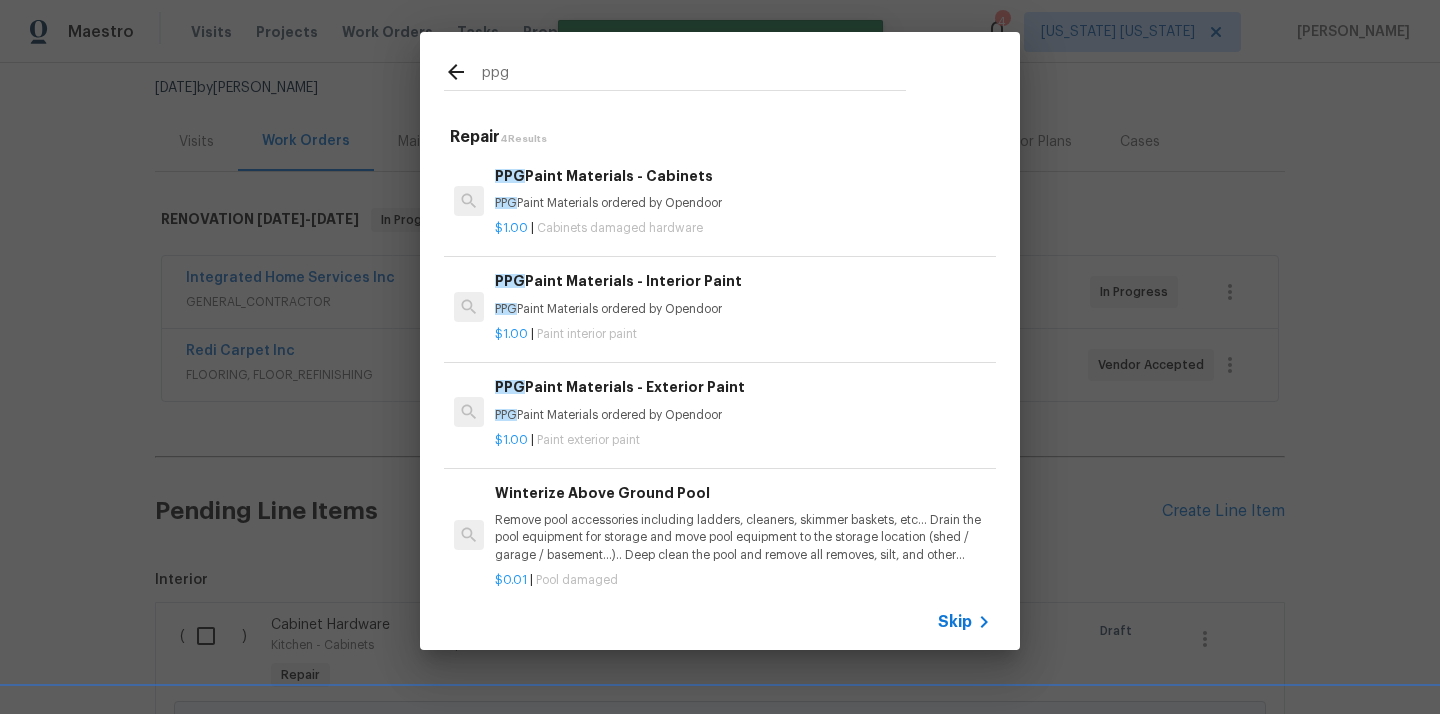 click on "PPG  Paint Materials ordered by Opendoor" at bounding box center (743, 309) 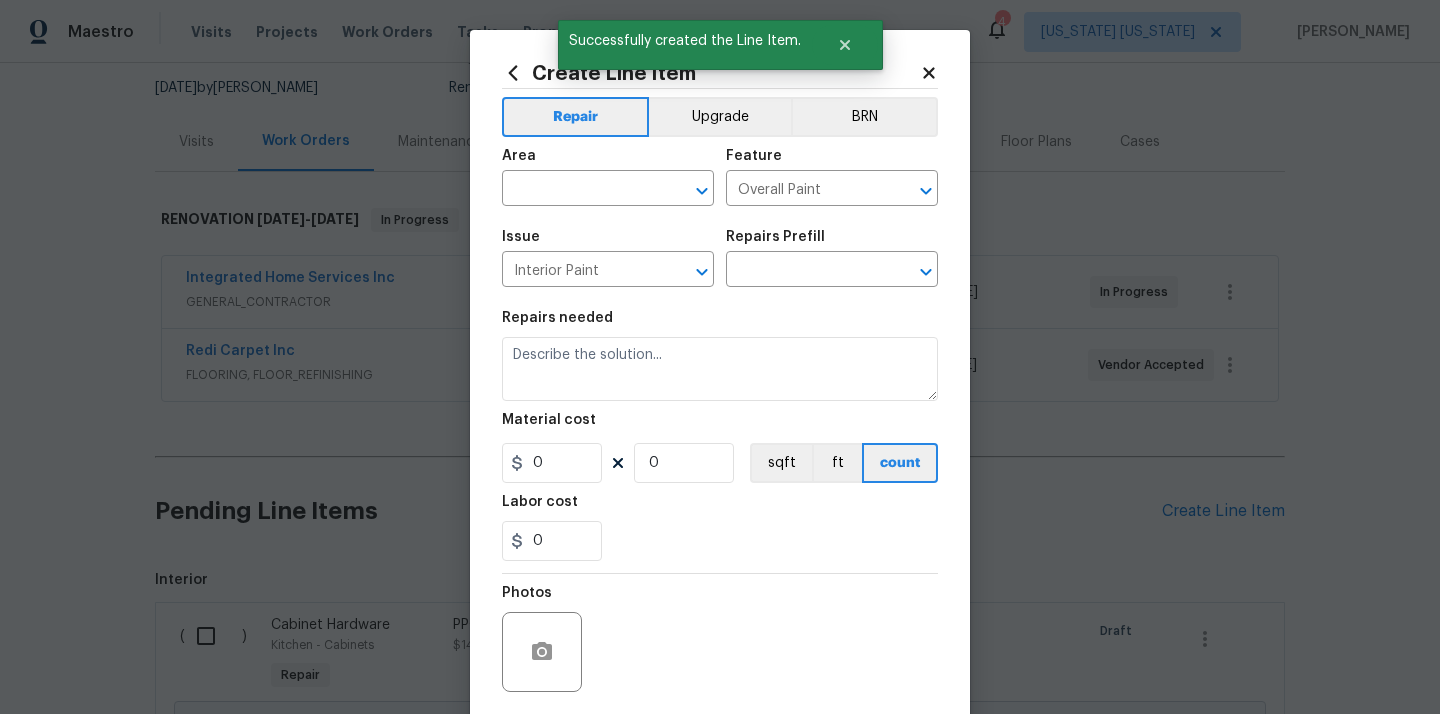 type on "PPG Paint Materials - Interior Paint $1.00" 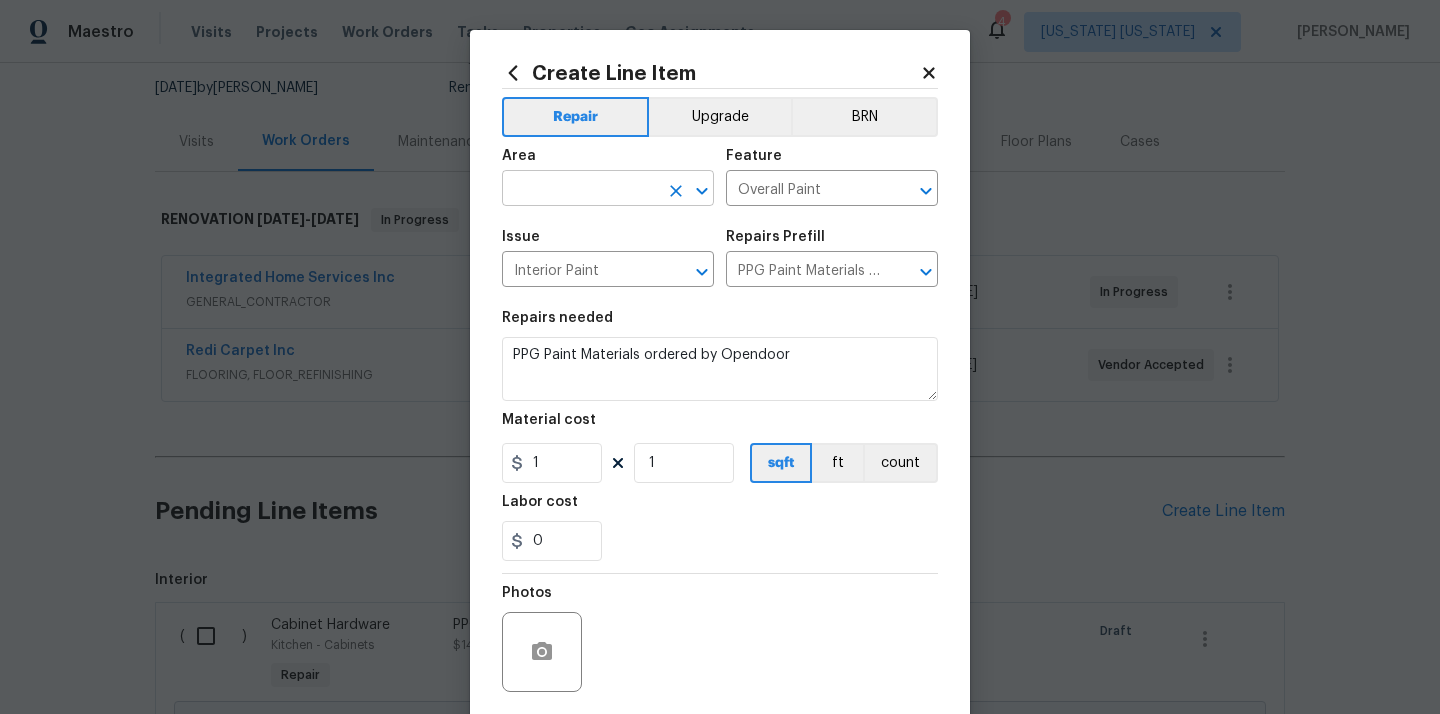 click at bounding box center [580, 190] 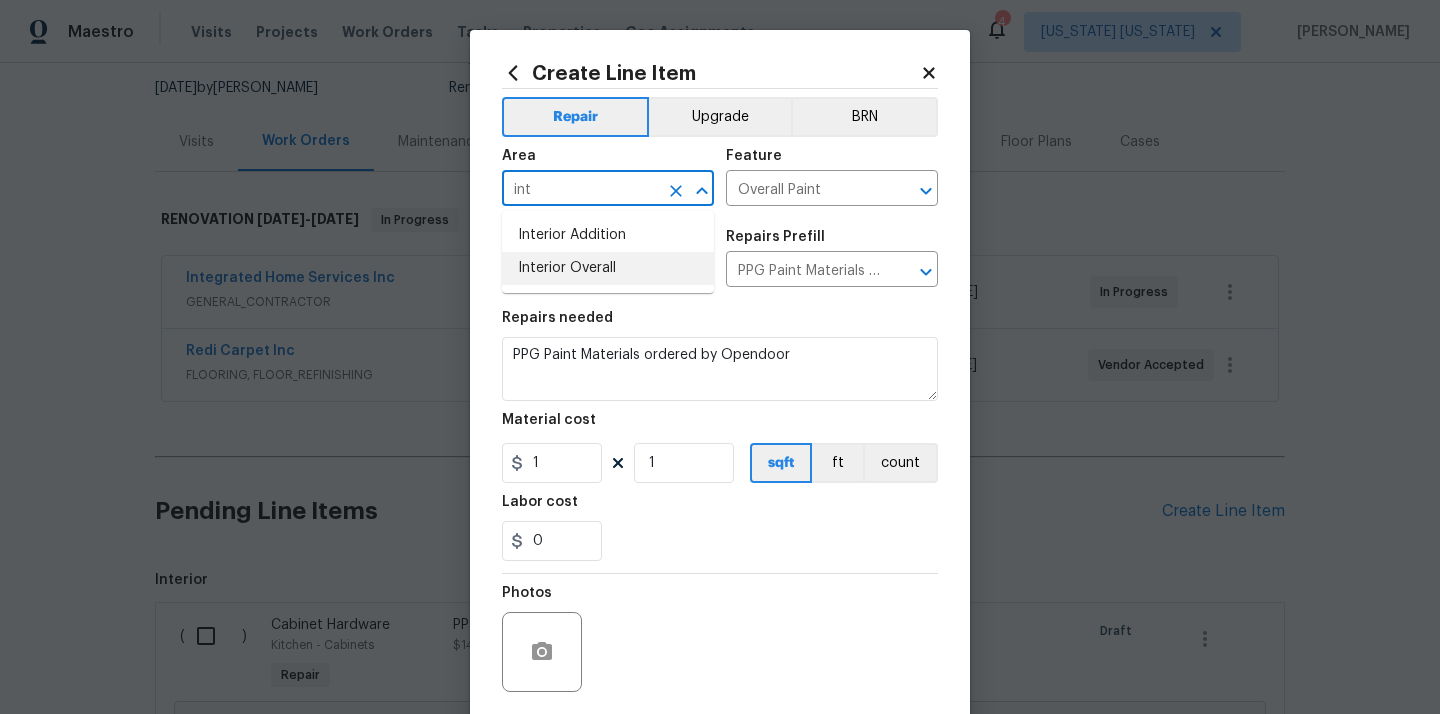 click on "Interior Overall" at bounding box center (608, 268) 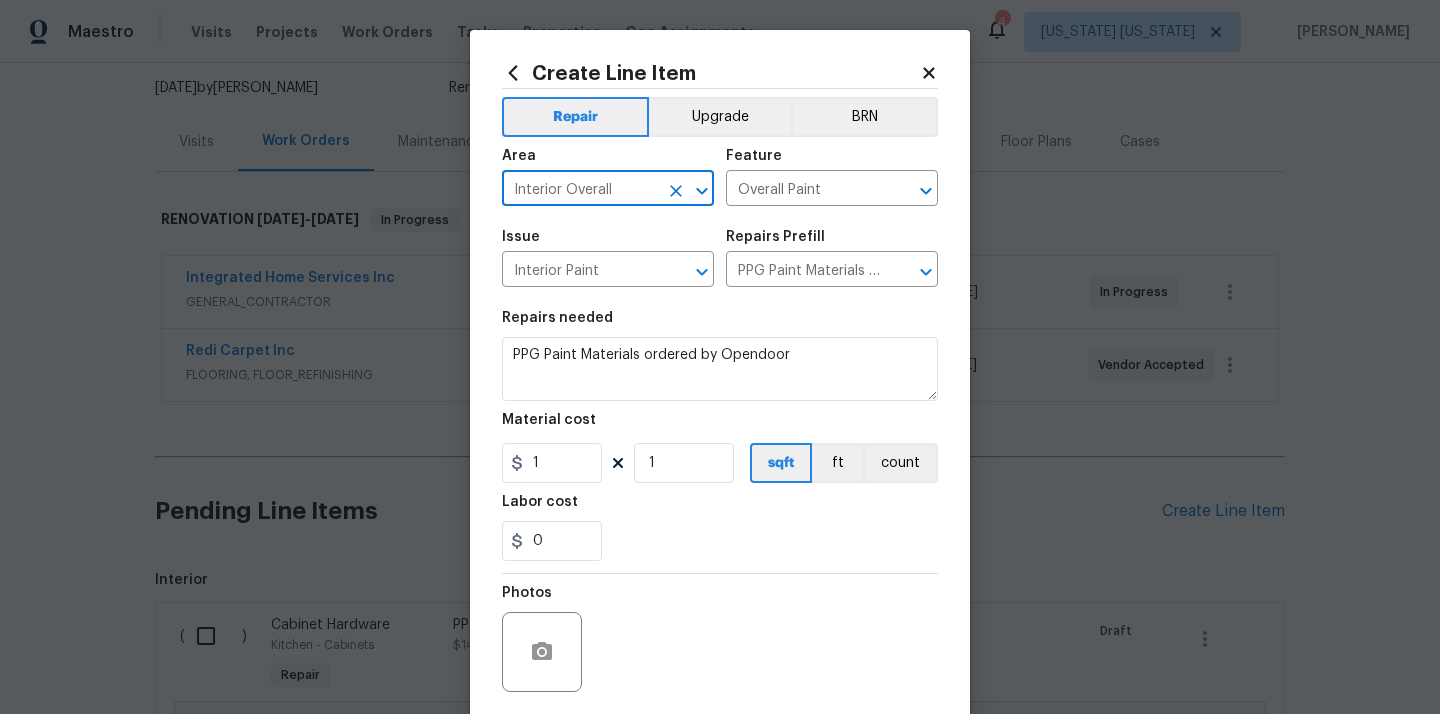 type on "Interior Overall" 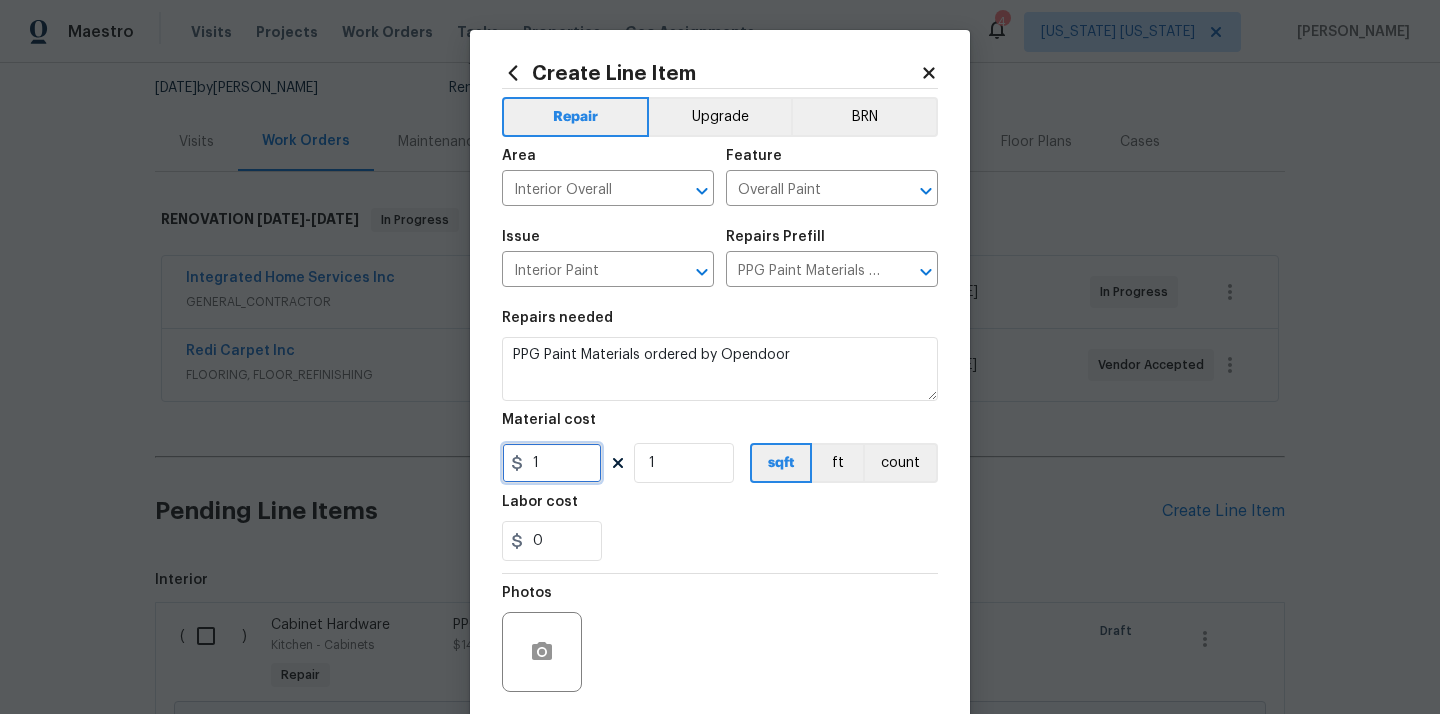 drag, startPoint x: 561, startPoint y: 463, endPoint x: 475, endPoint y: 449, distance: 87.13208 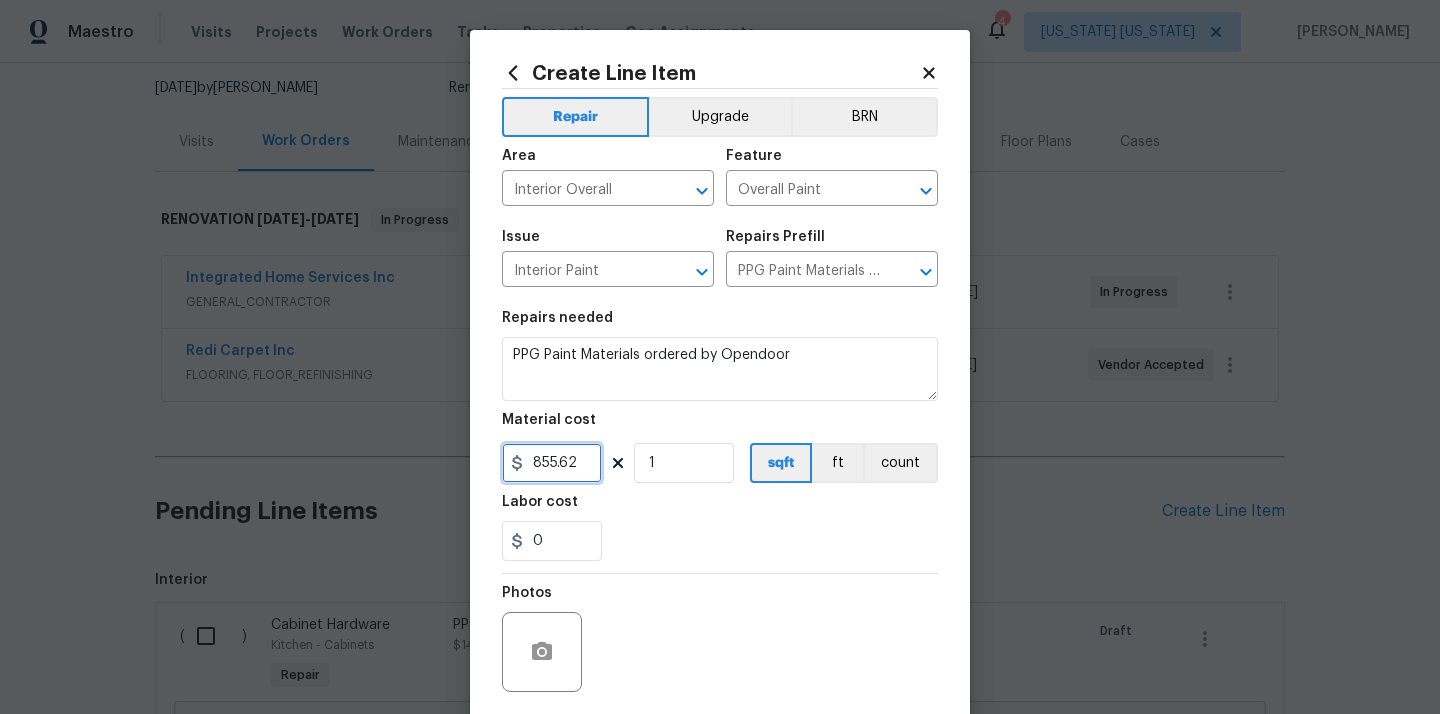 type on "855.62" 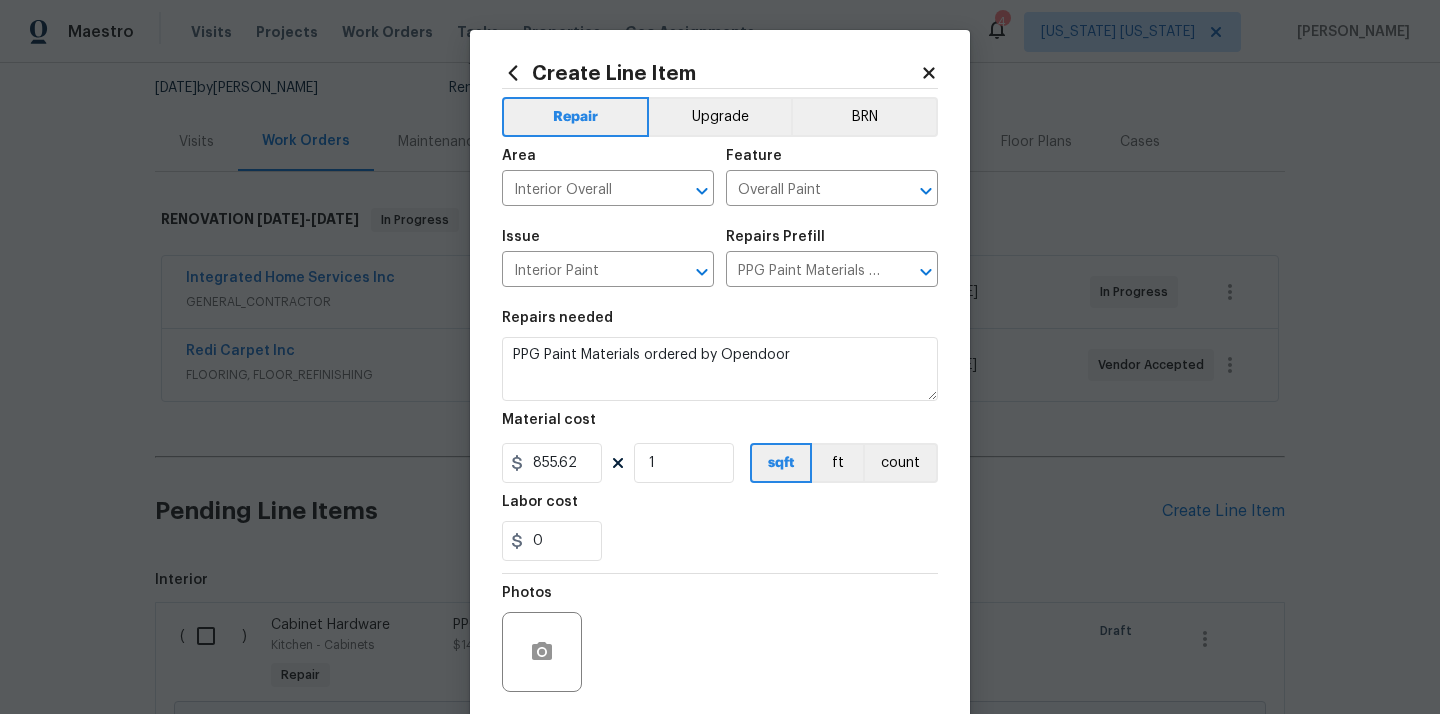 click on "0" at bounding box center (720, 541) 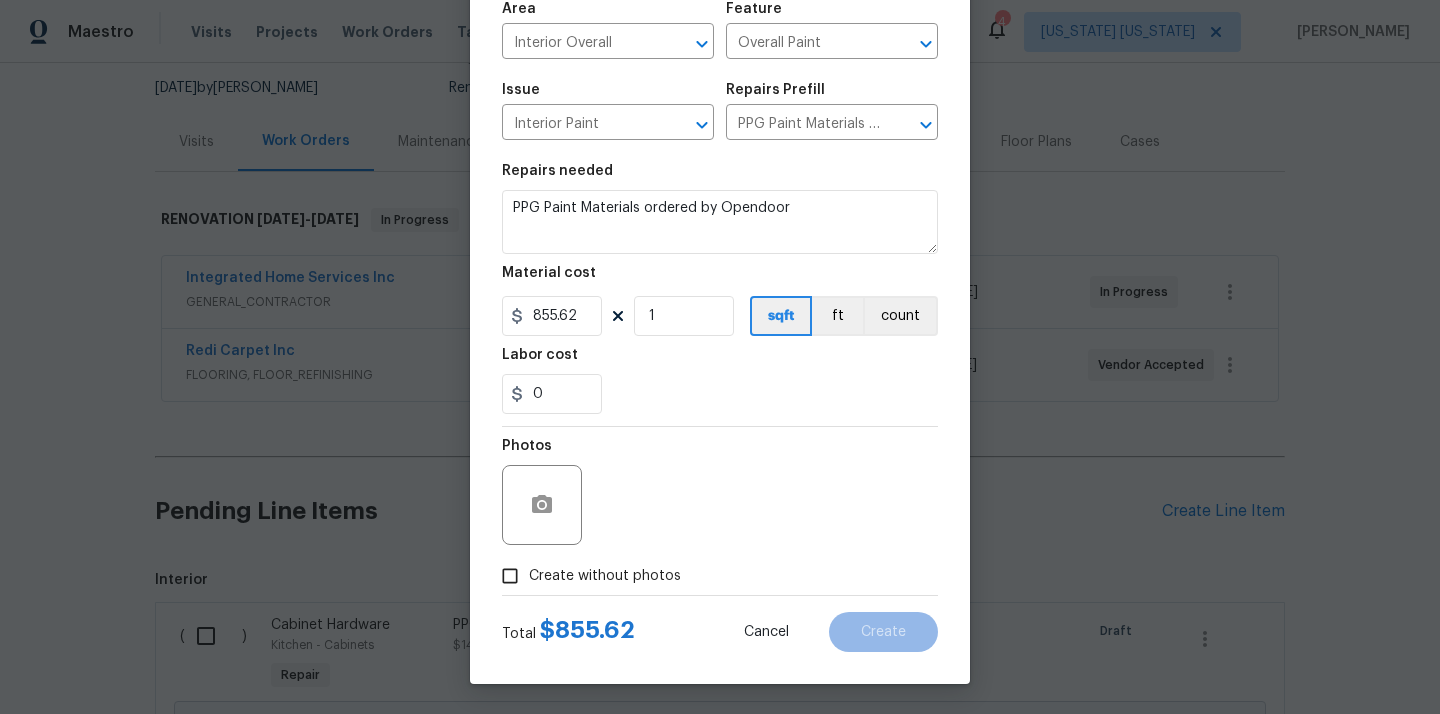 click on "Create without photos" at bounding box center [605, 576] 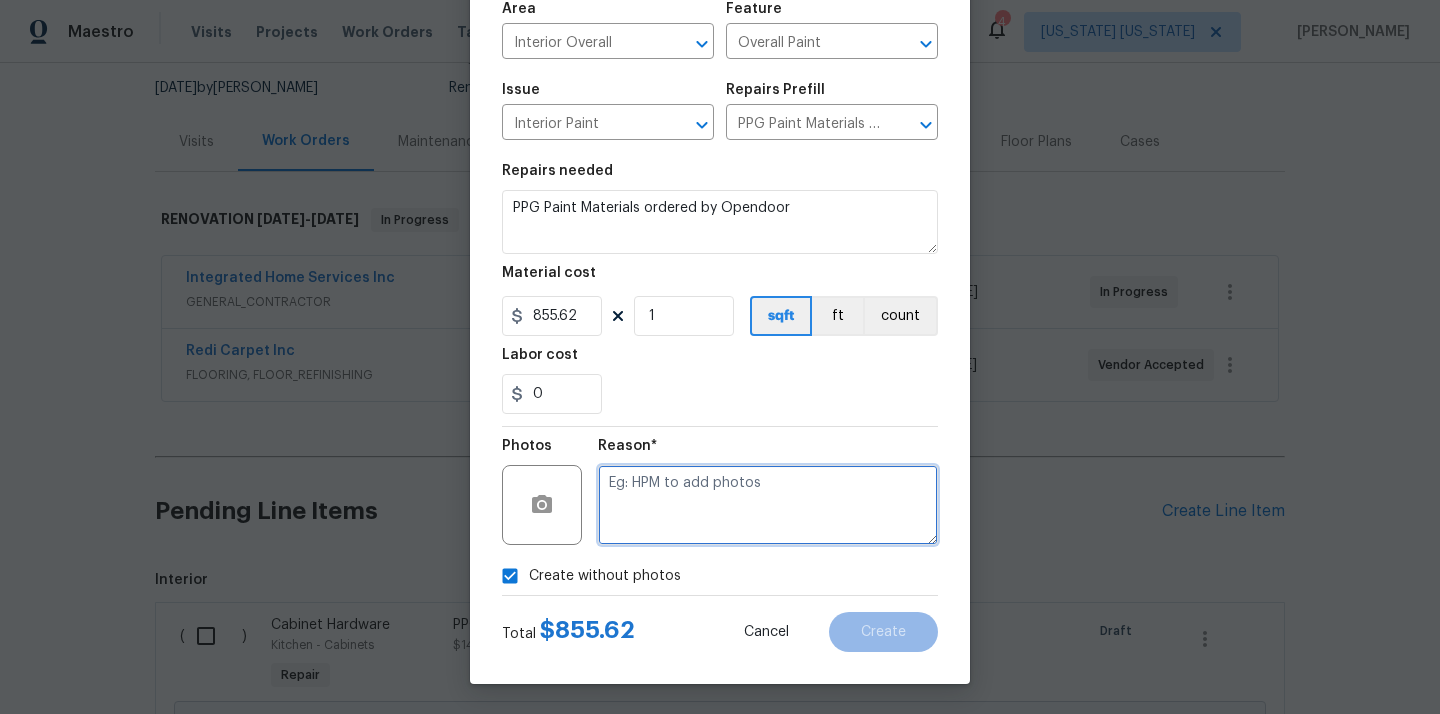 click at bounding box center [768, 505] 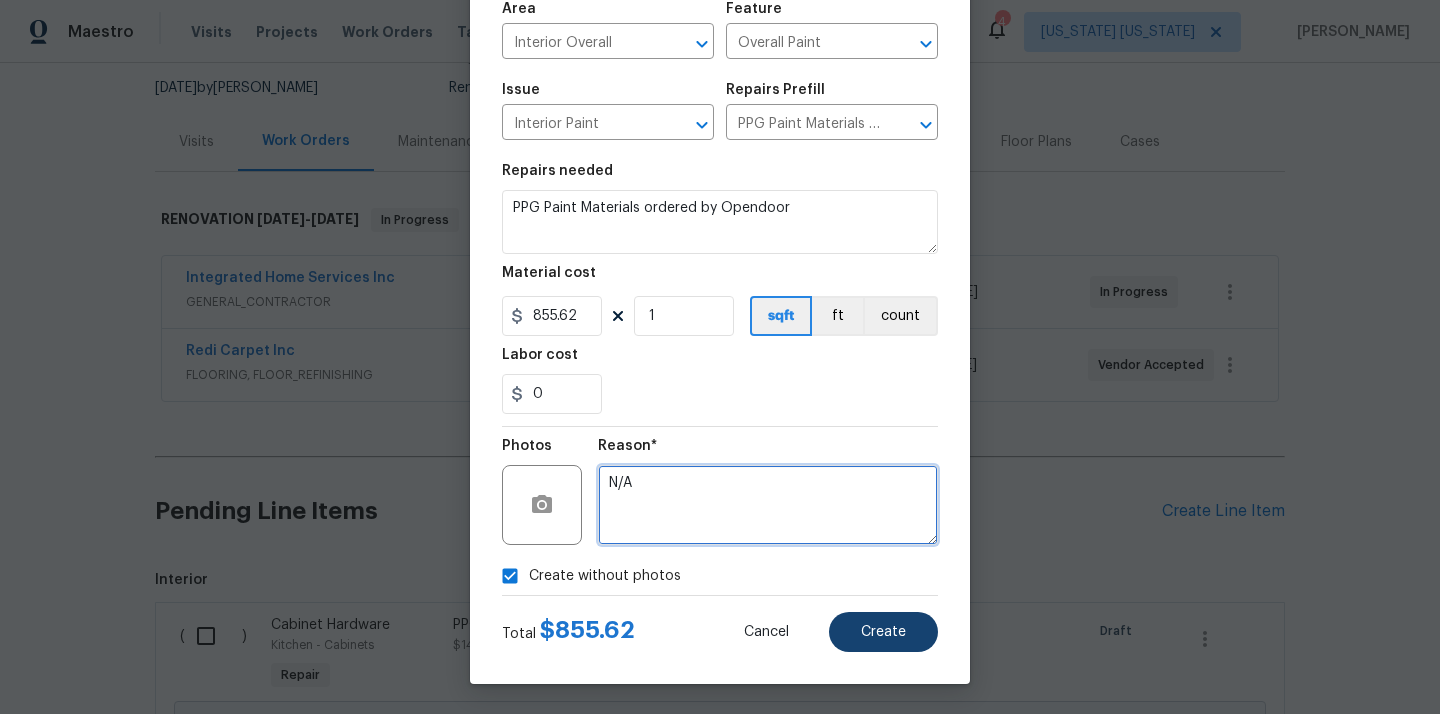 type on "N/A" 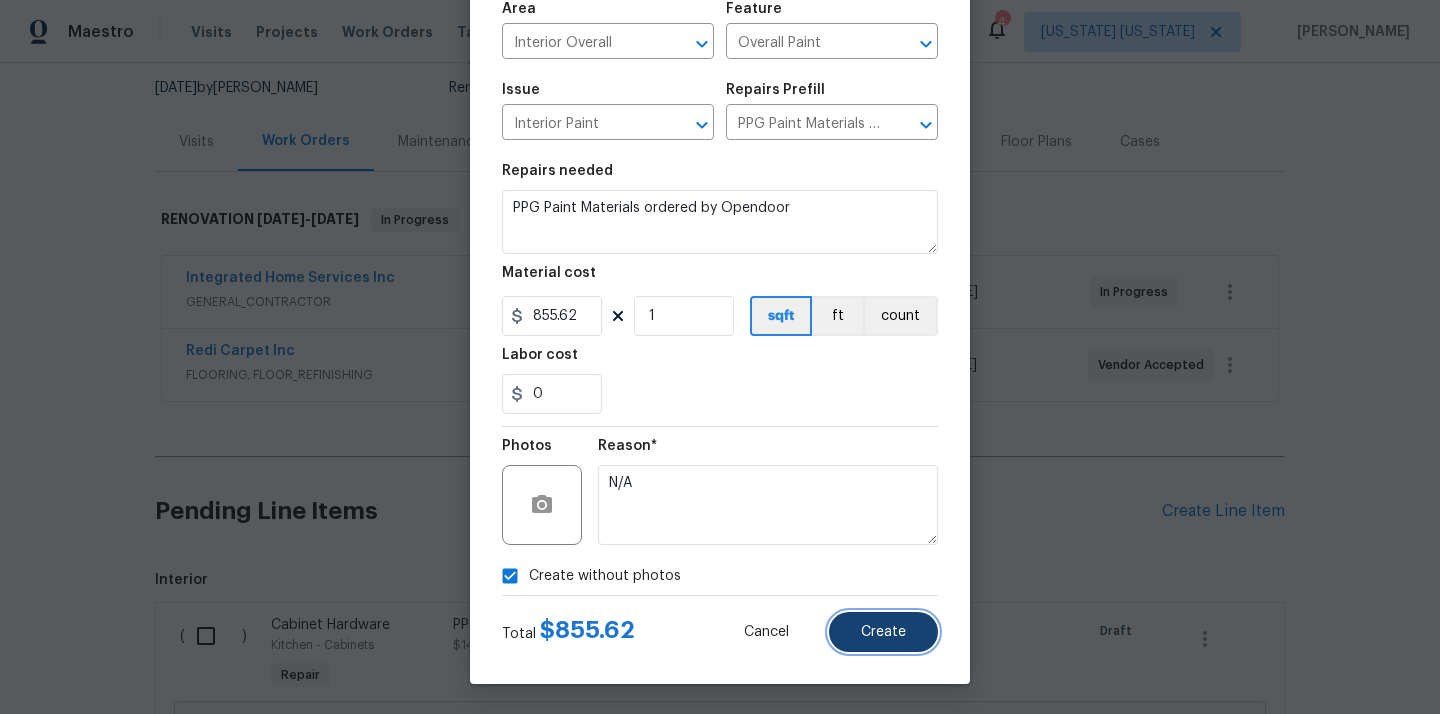 click on "Create" at bounding box center (883, 632) 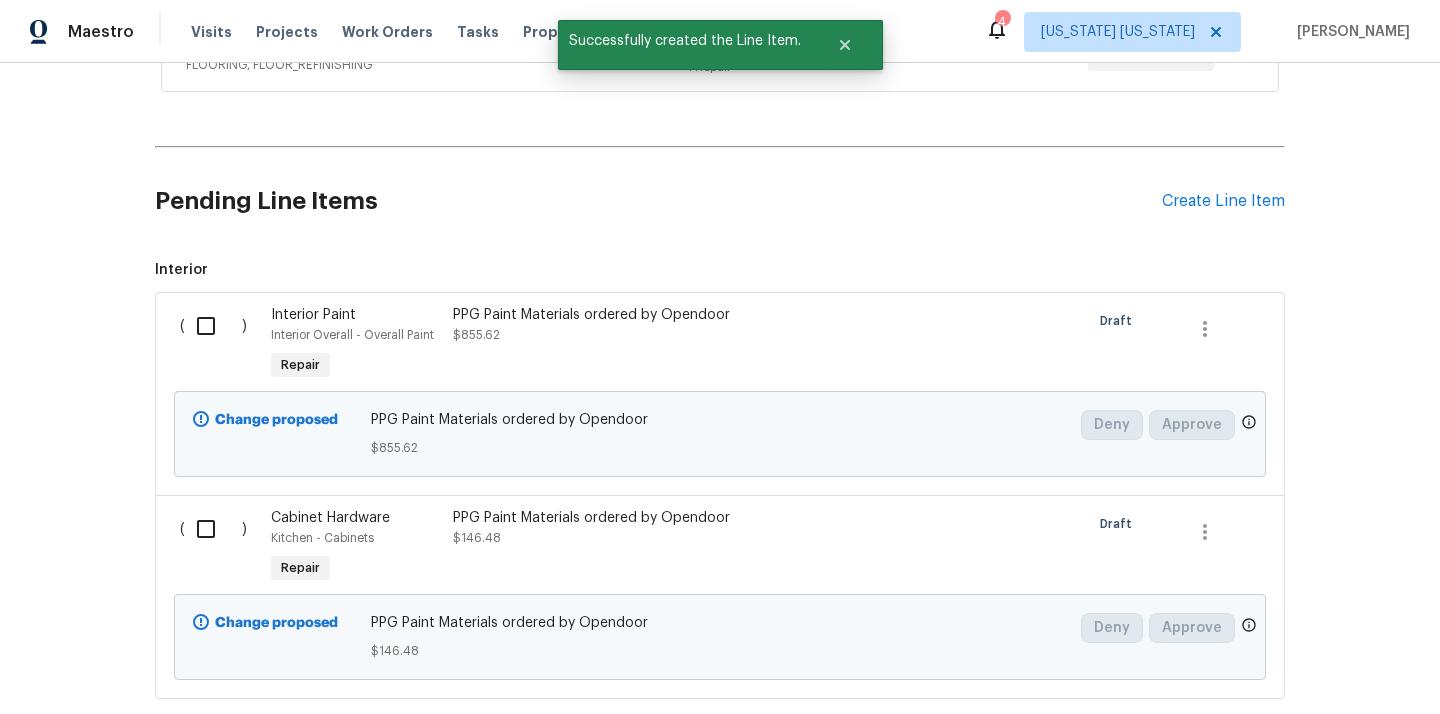 scroll, scrollTop: 612, scrollLeft: 0, axis: vertical 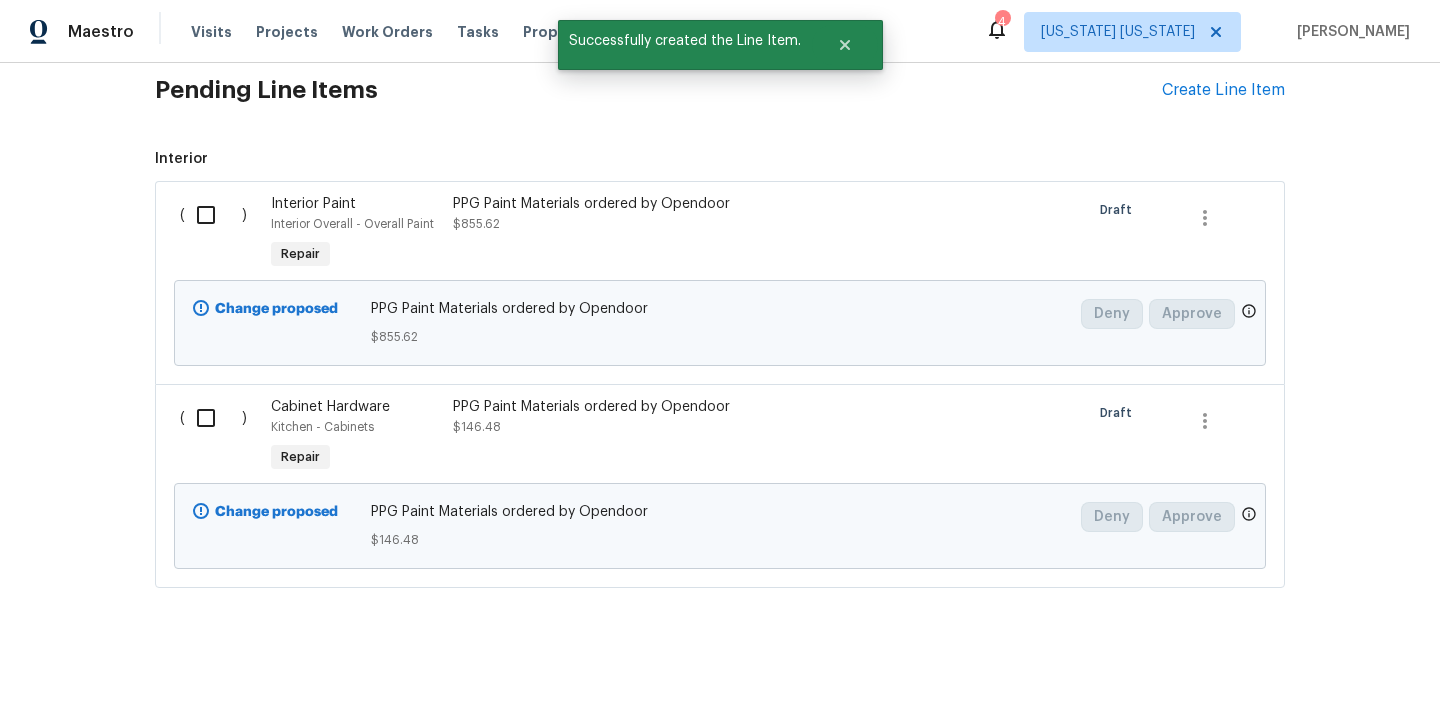 click at bounding box center [213, 215] 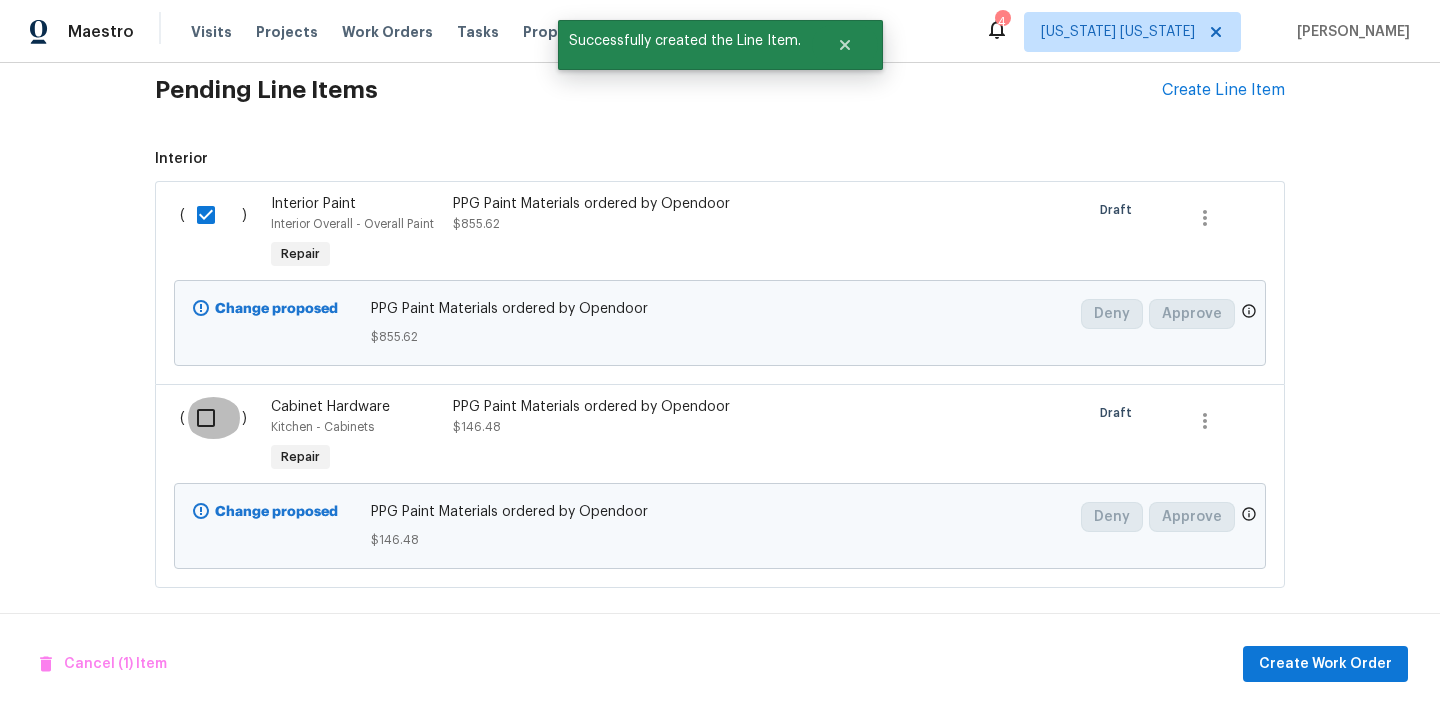 click at bounding box center [213, 418] 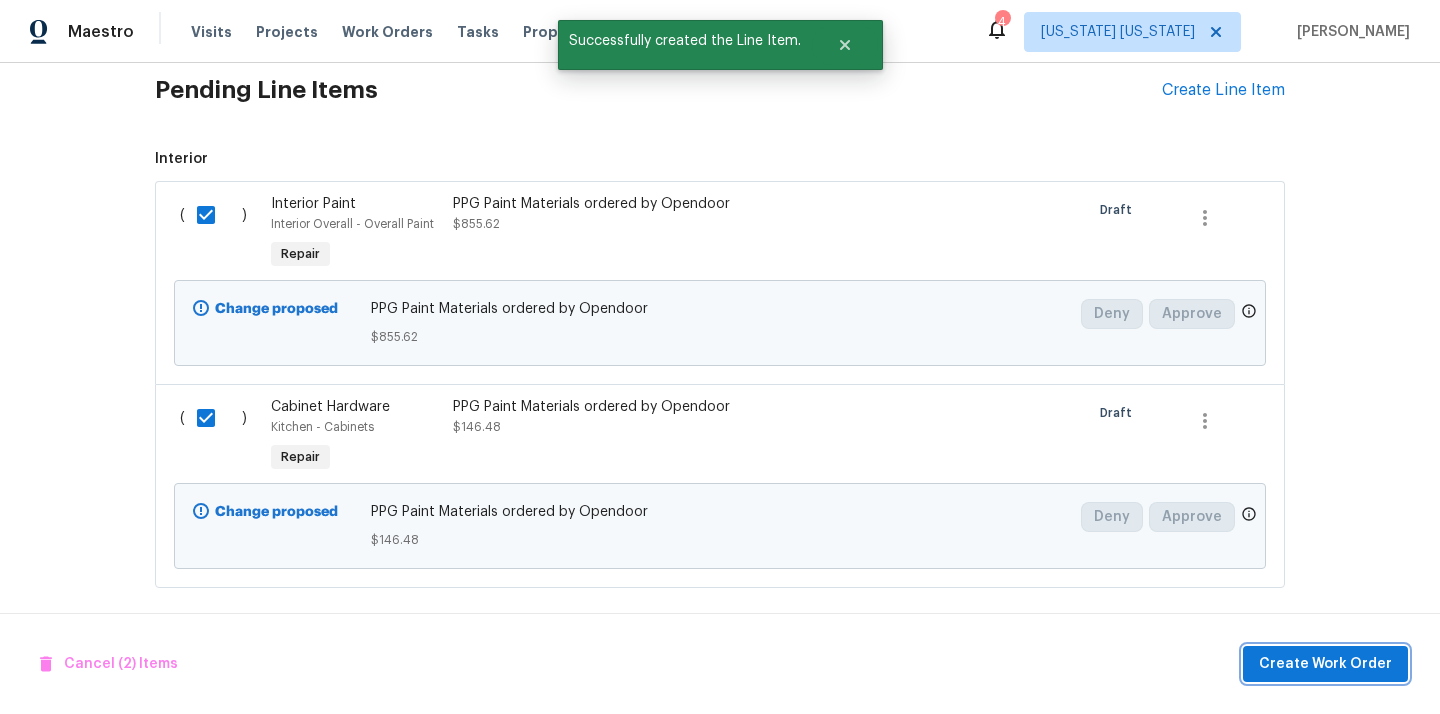 click on "Create Work Order" at bounding box center (1325, 664) 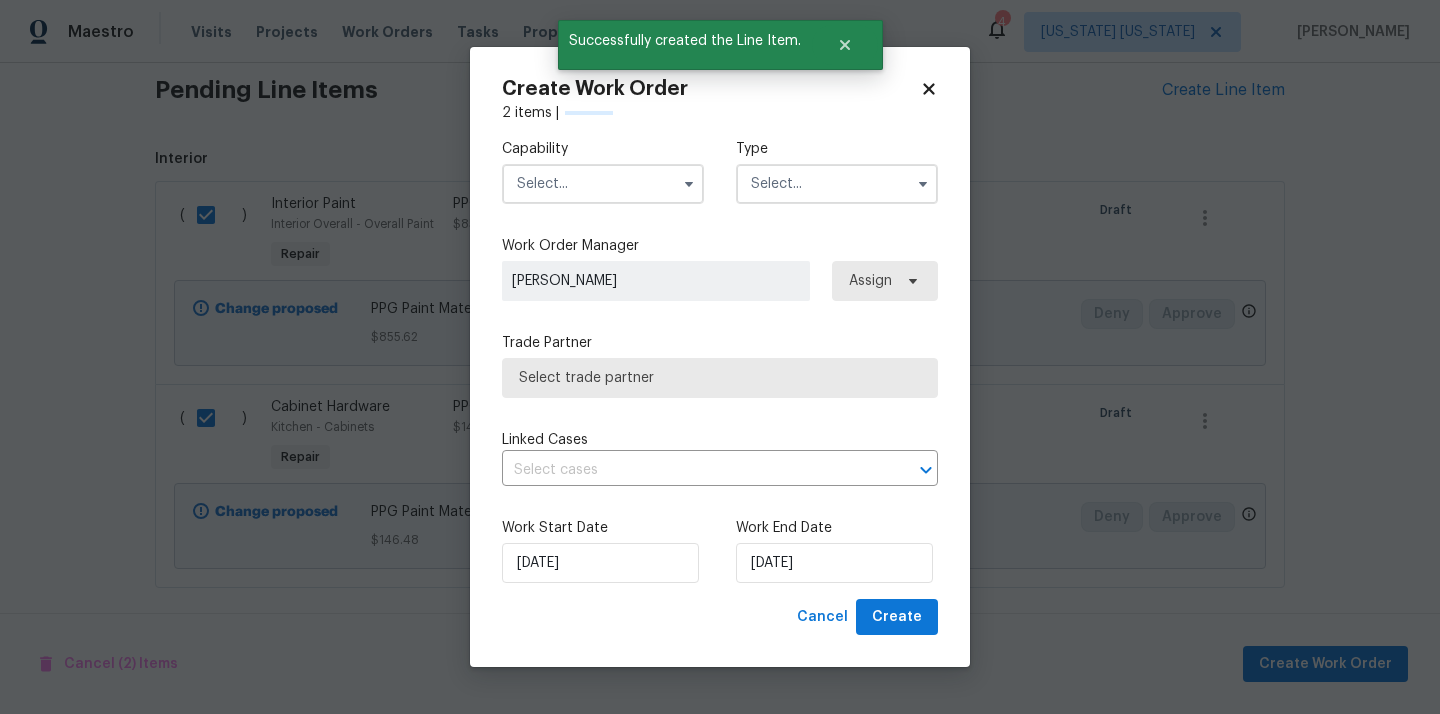 checkbox on "false" 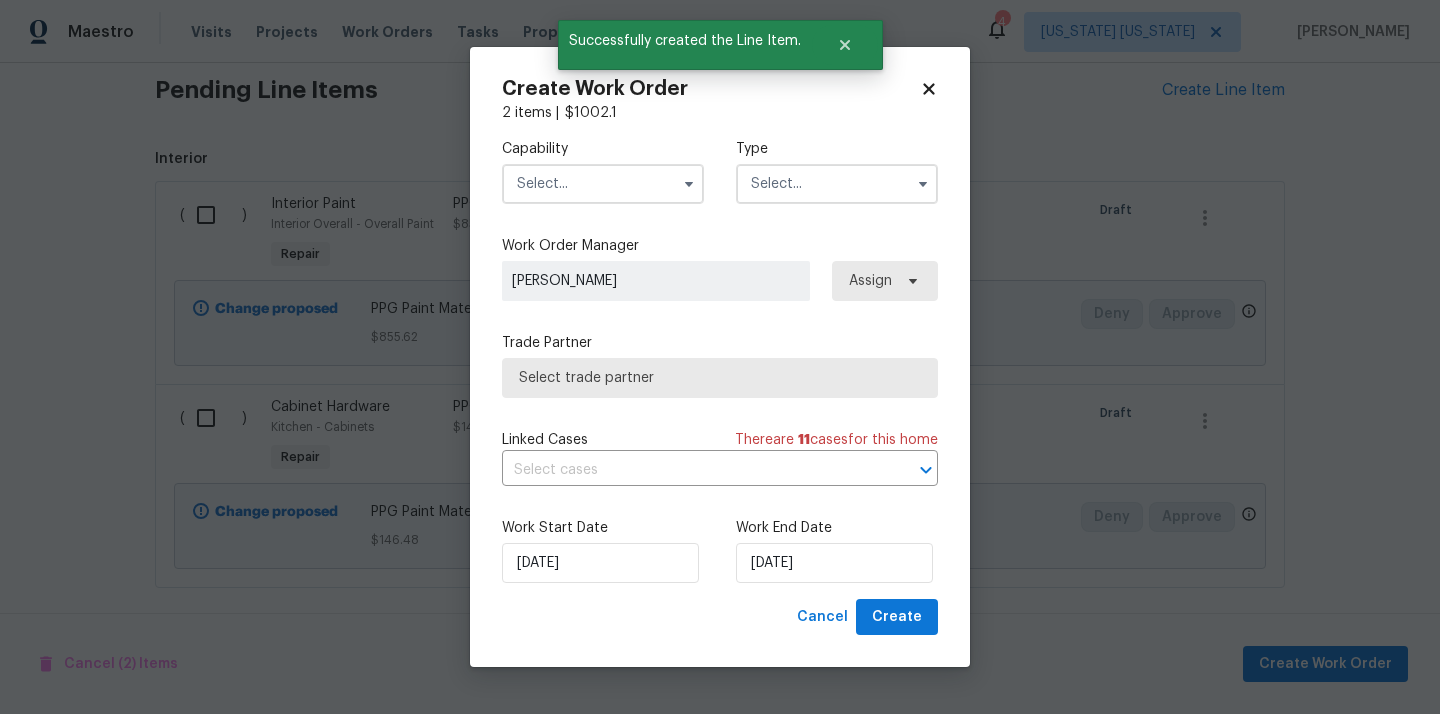click at bounding box center (603, 184) 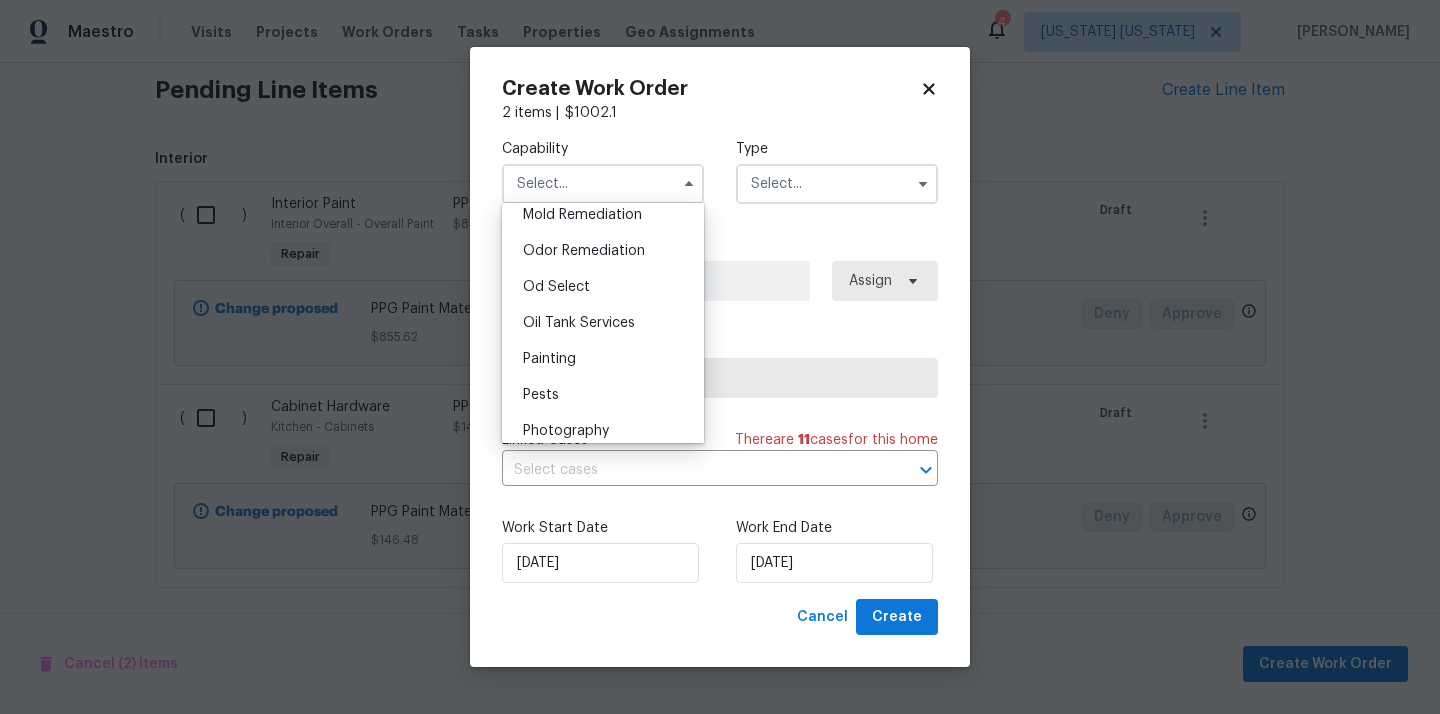 scroll, scrollTop: 1553, scrollLeft: 0, axis: vertical 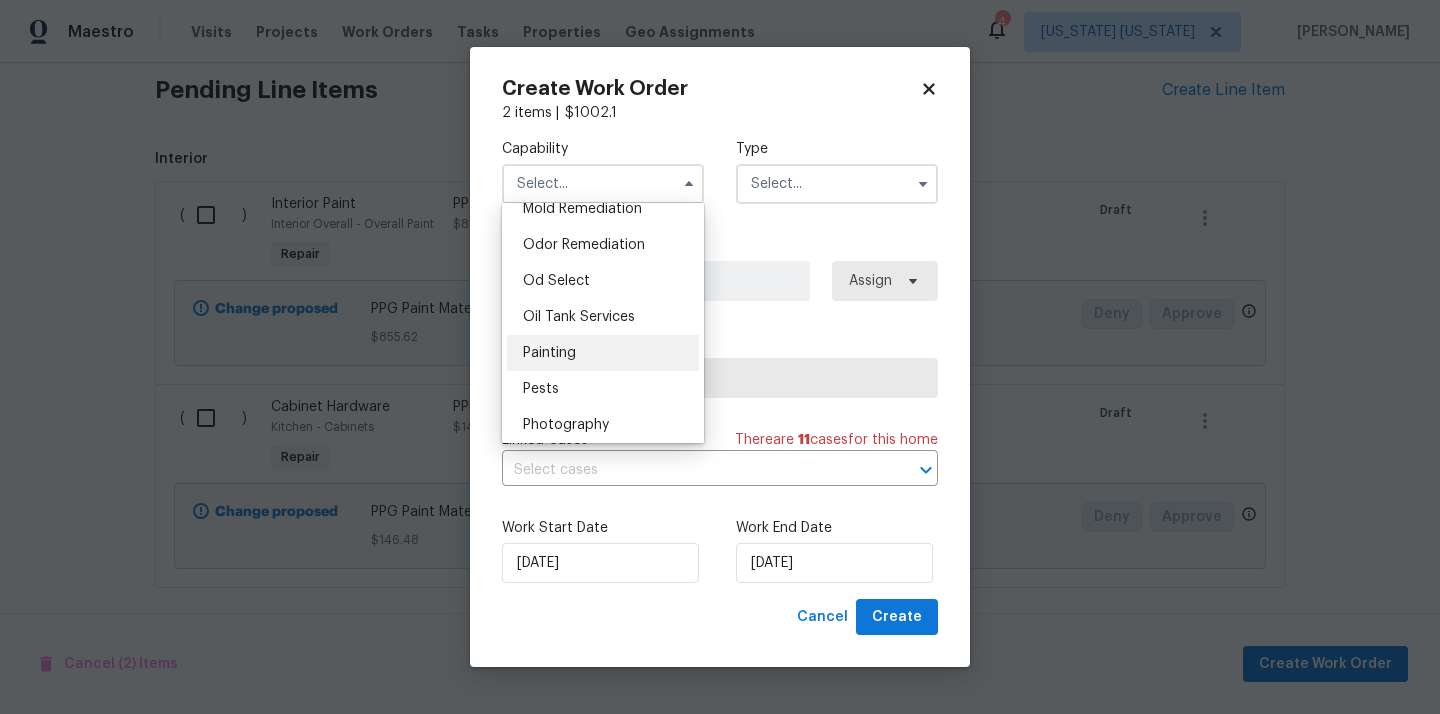 click on "Painting" at bounding box center (603, 353) 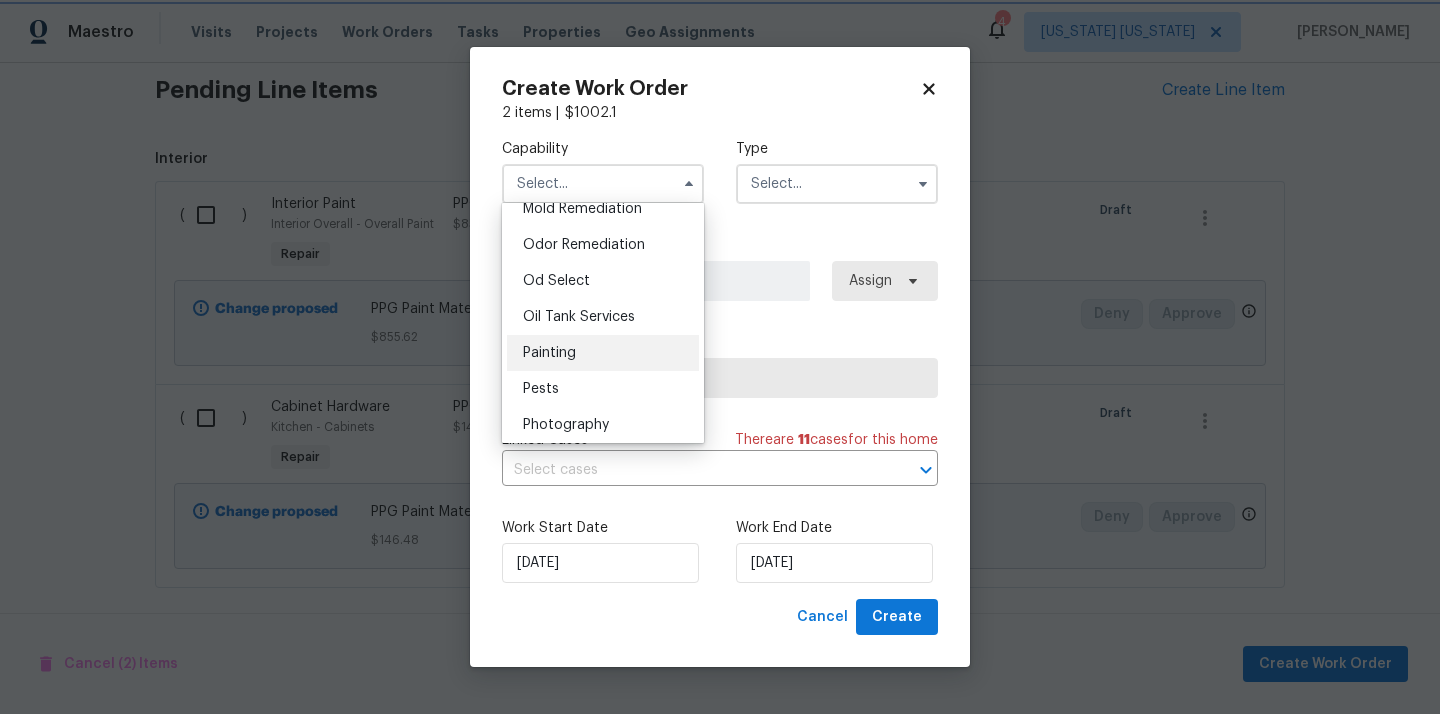 type on "Painting" 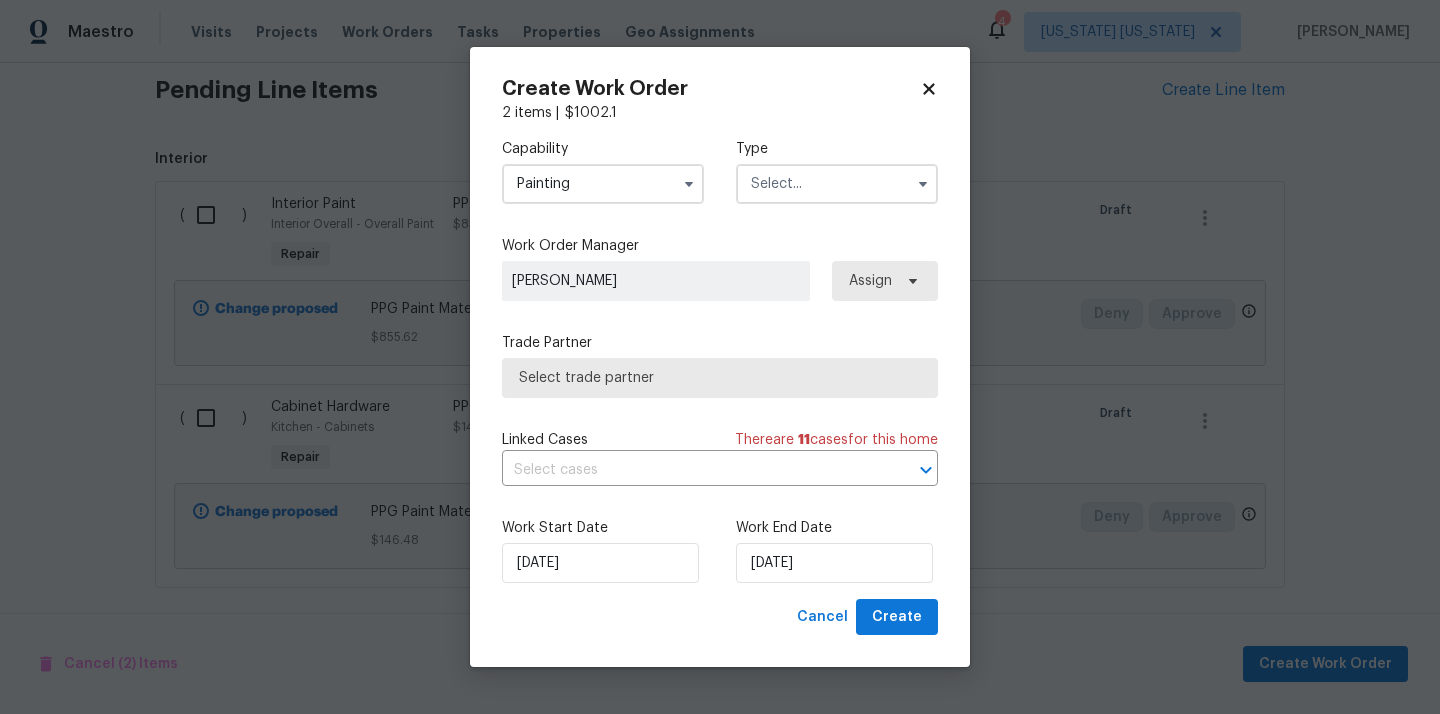 click at bounding box center [837, 184] 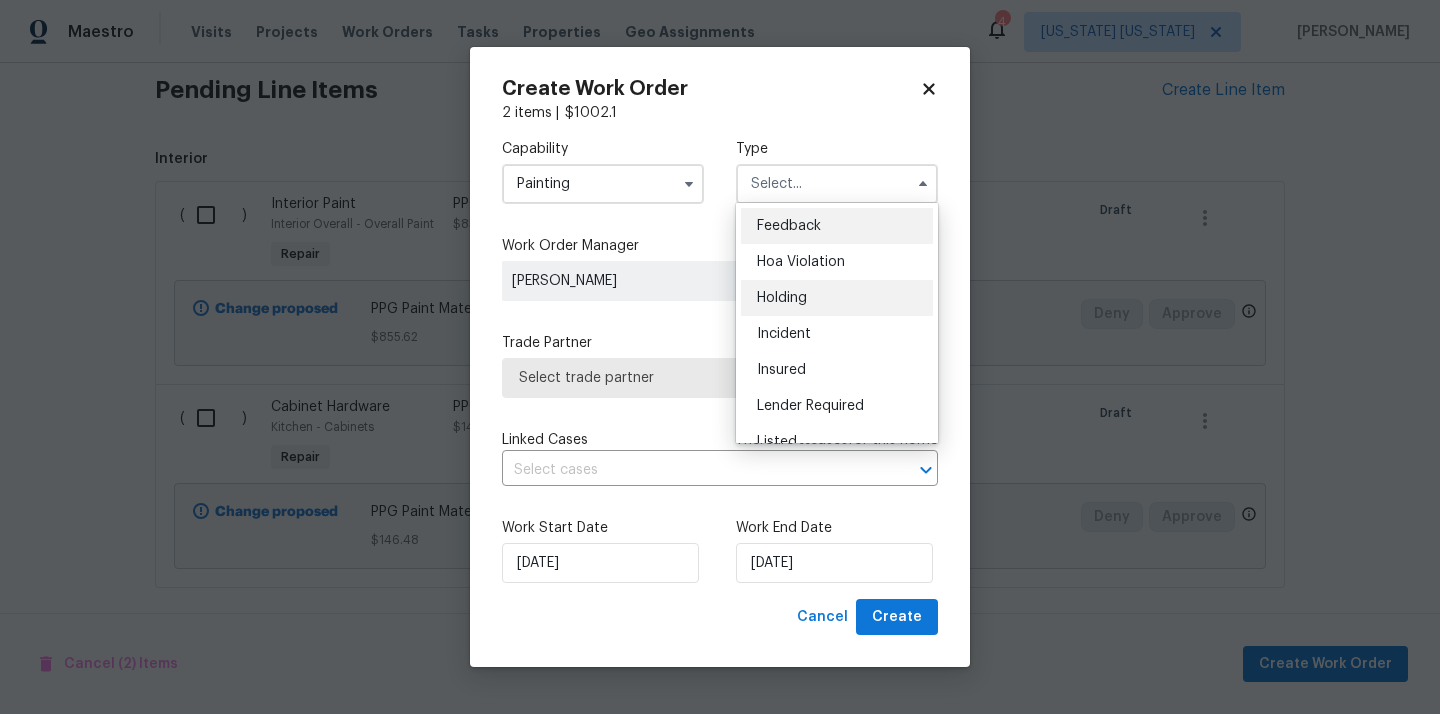 scroll, scrollTop: 454, scrollLeft: 0, axis: vertical 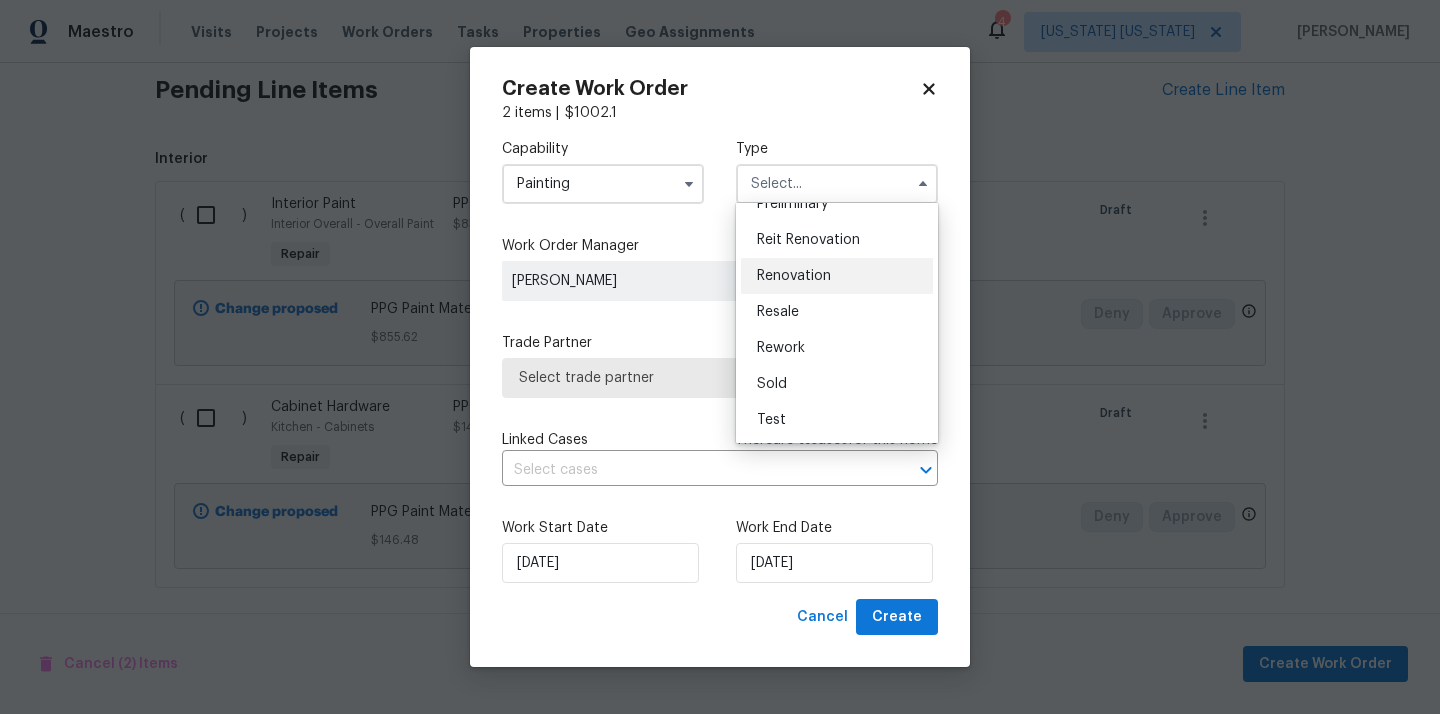 click on "Renovation" at bounding box center (837, 276) 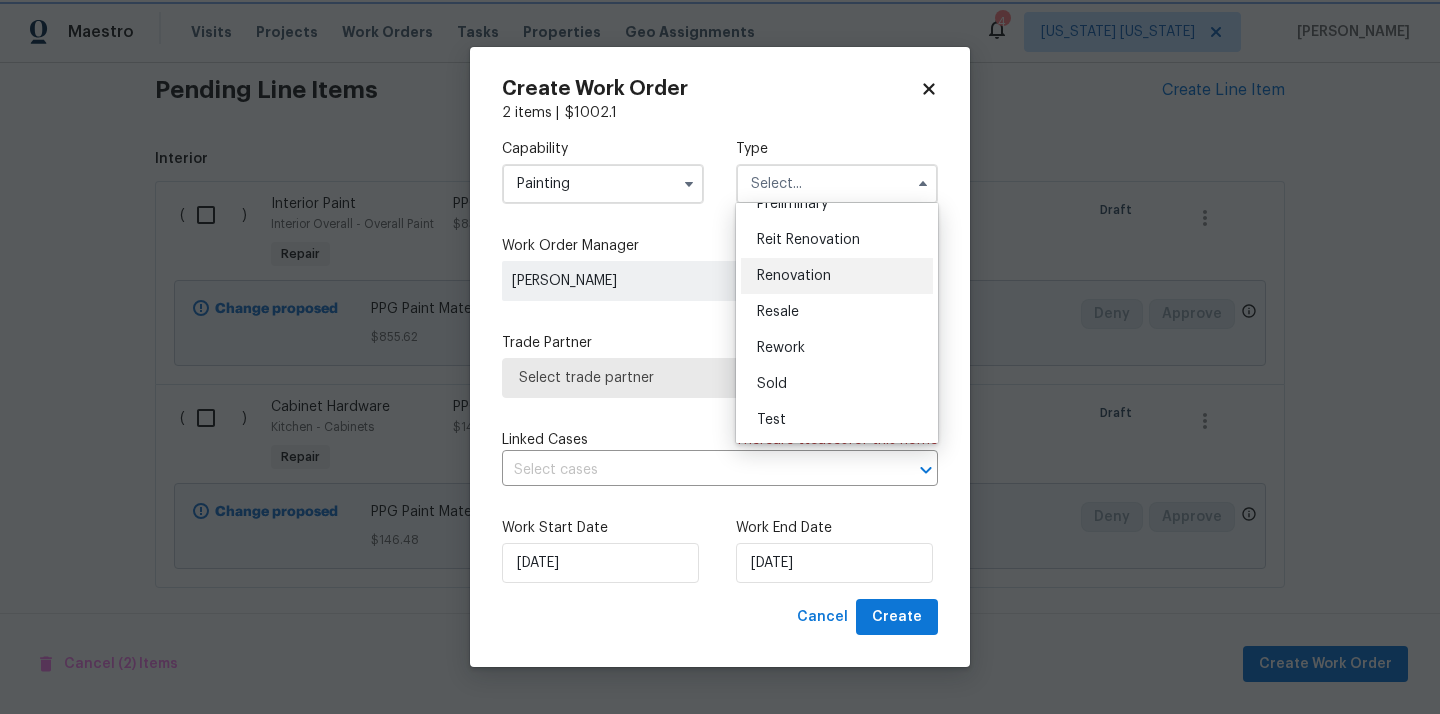type on "Renovation" 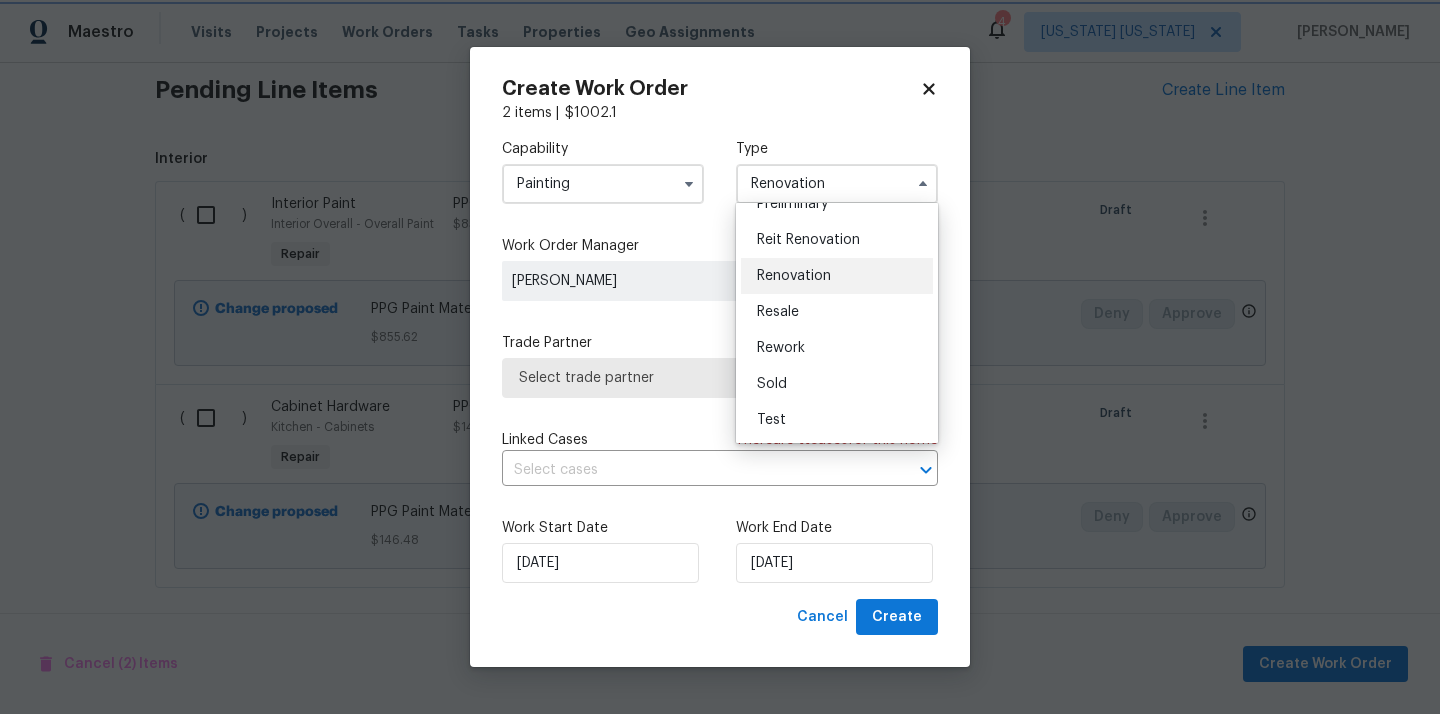 scroll, scrollTop: 0, scrollLeft: 0, axis: both 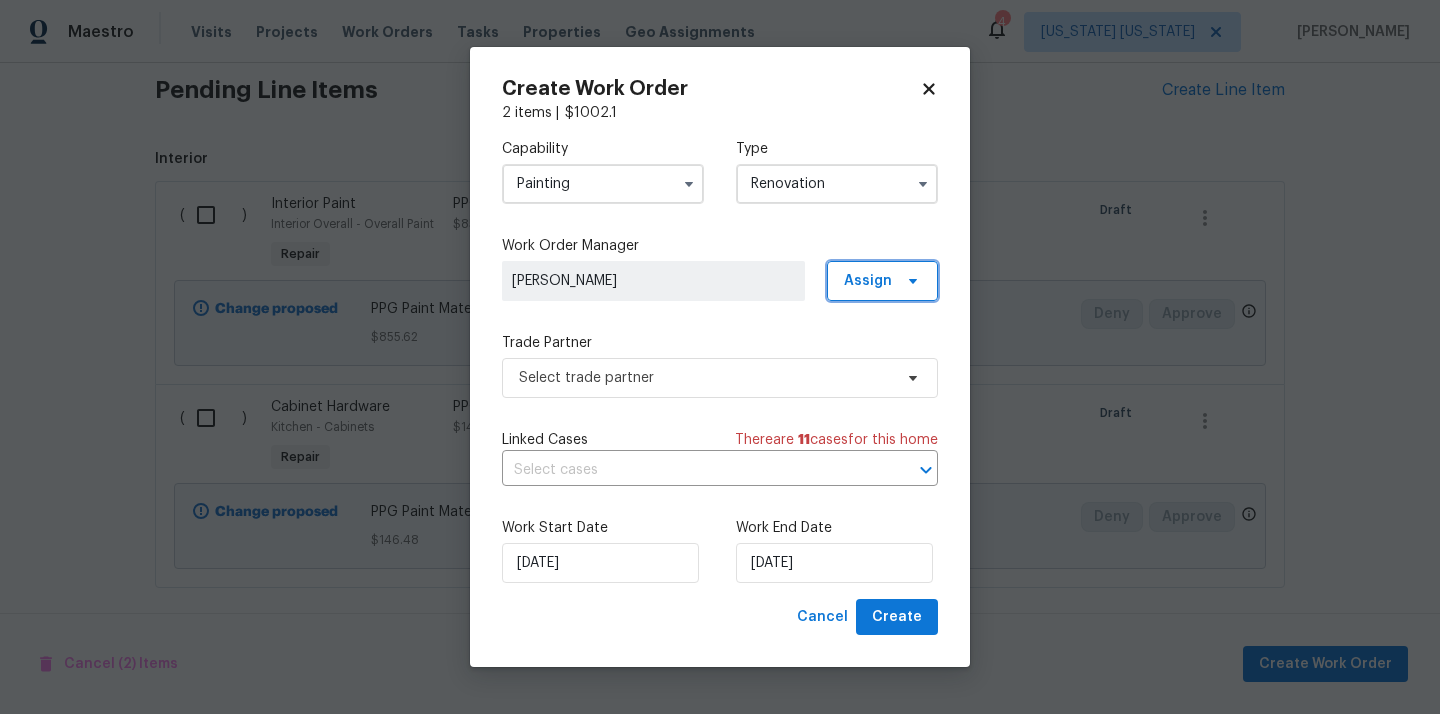 click on "Assign" at bounding box center (868, 281) 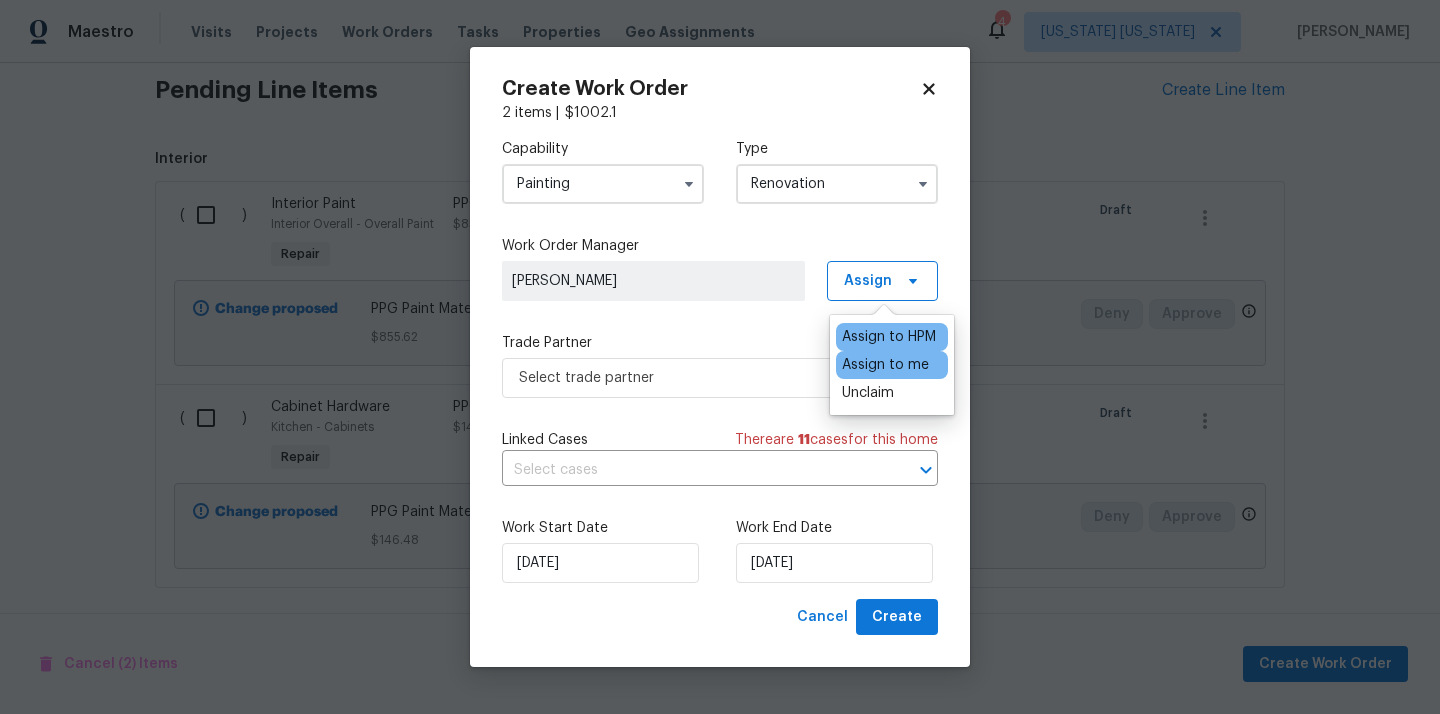 click on "Assign to me" at bounding box center [885, 365] 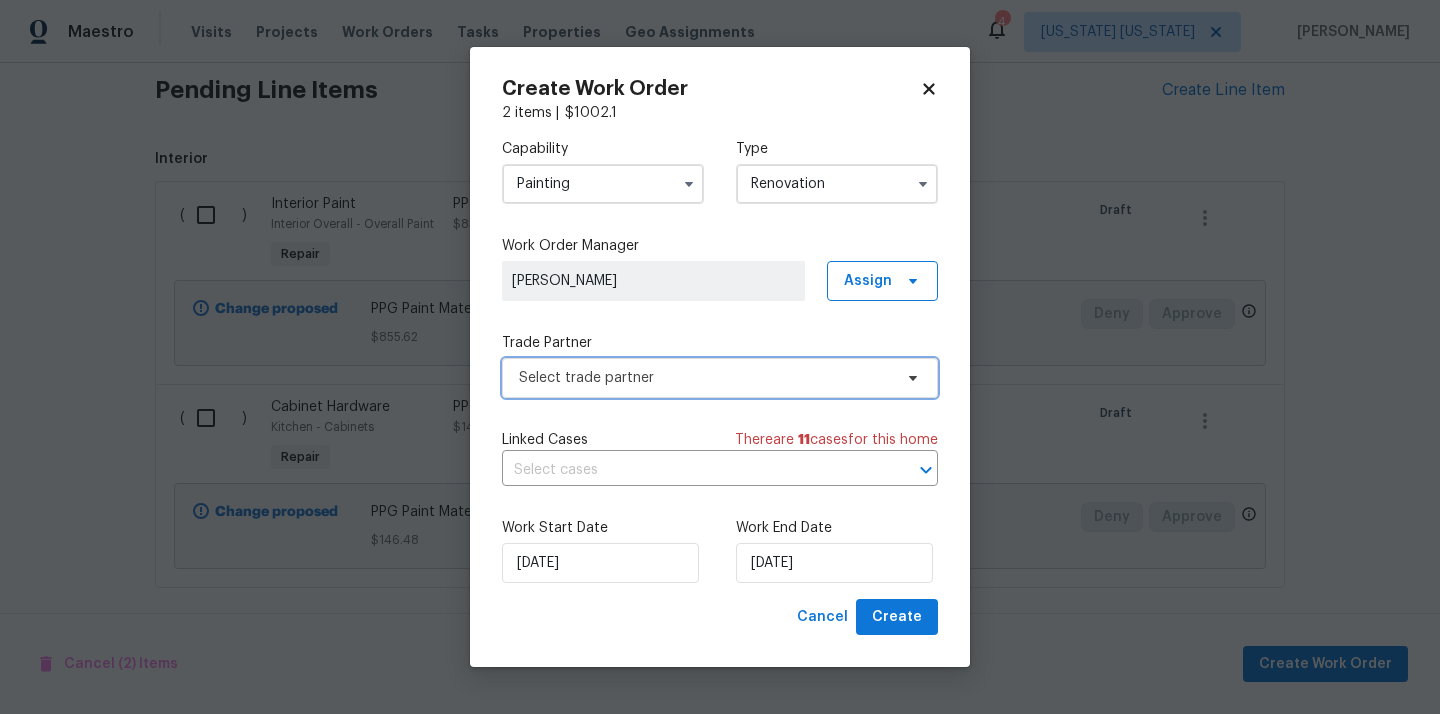 click on "Select trade partner" at bounding box center (705, 378) 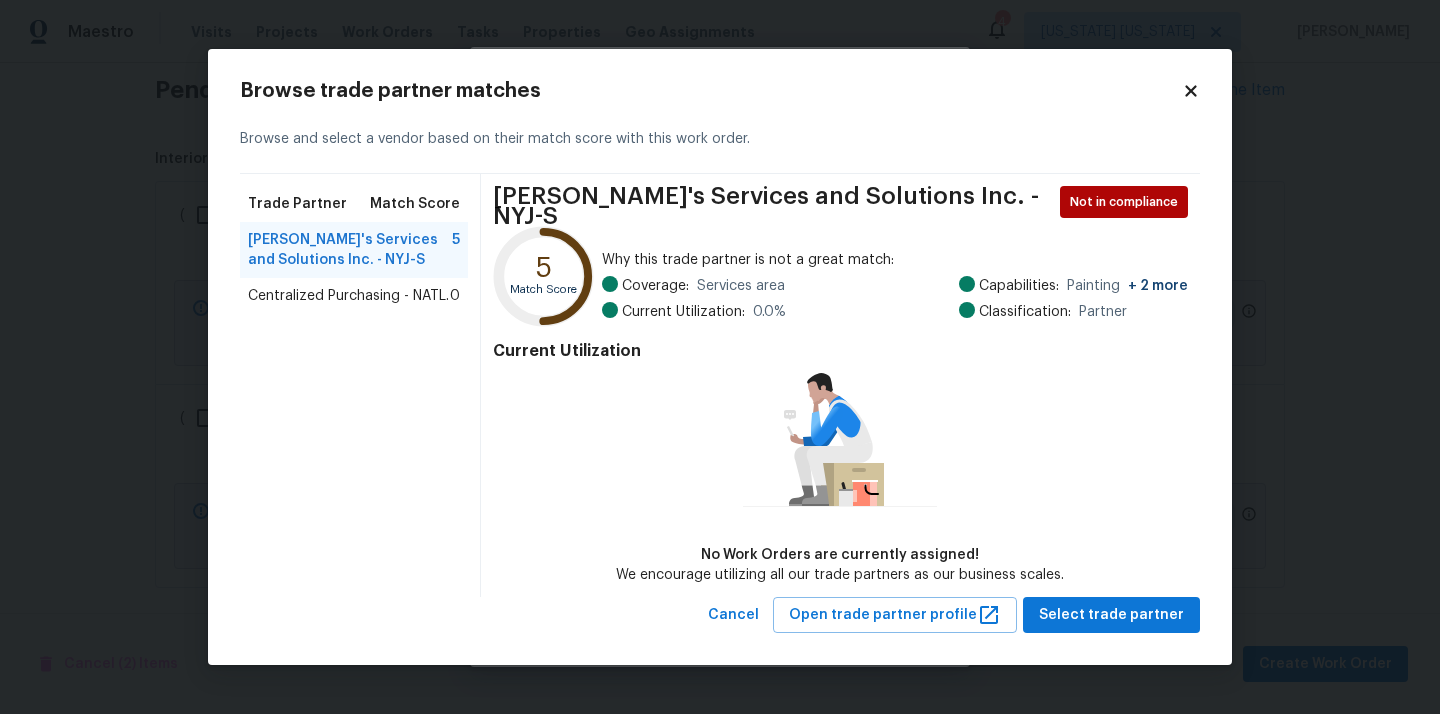 click on "Centralized Purchasing - NATL. 0" at bounding box center (354, 296) 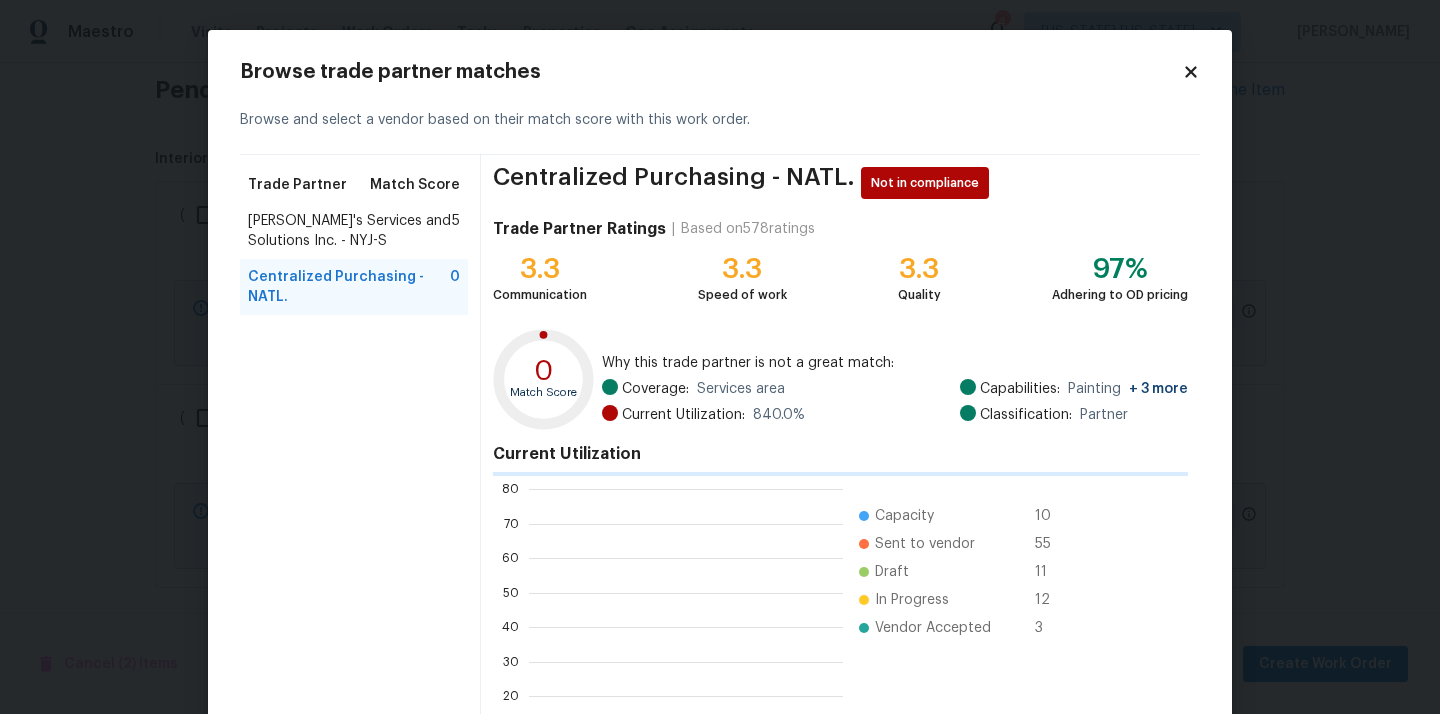 scroll, scrollTop: 2, scrollLeft: 1, axis: both 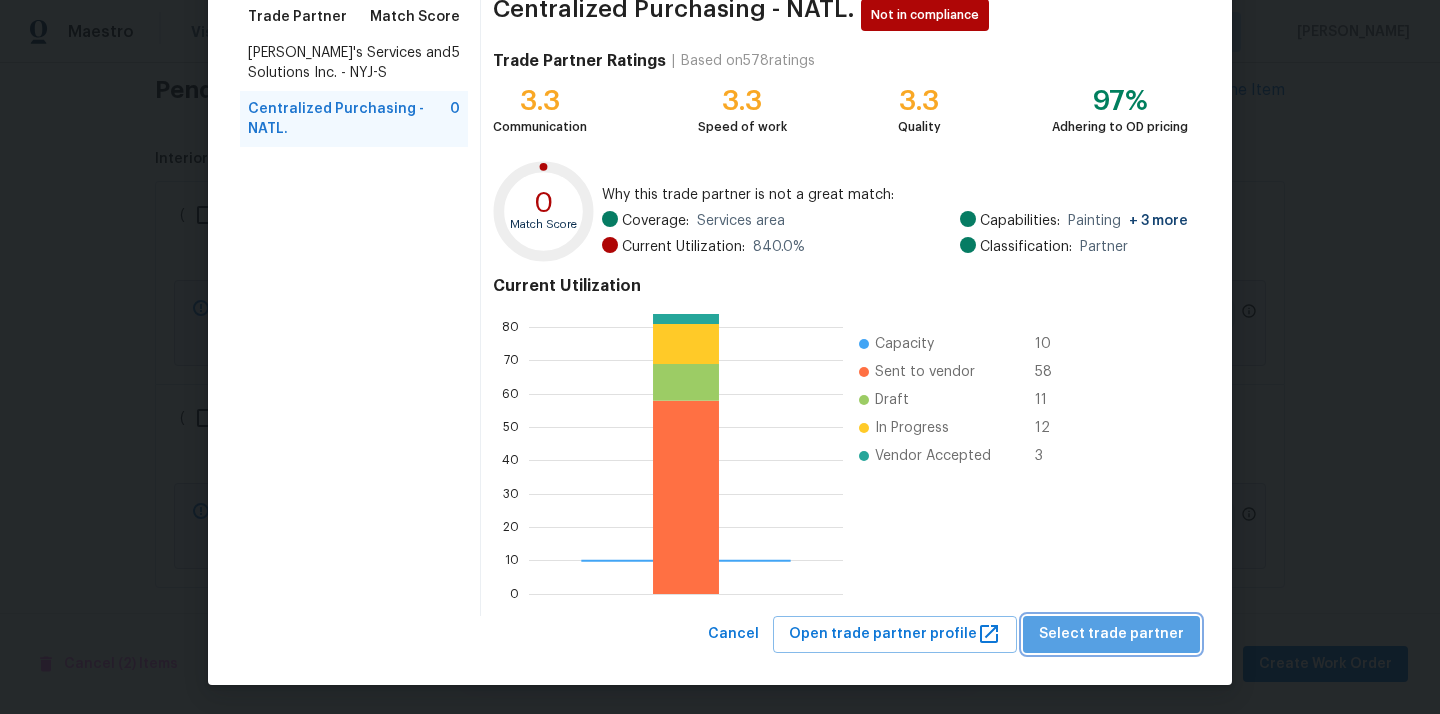 click on "Select trade partner" at bounding box center (1111, 634) 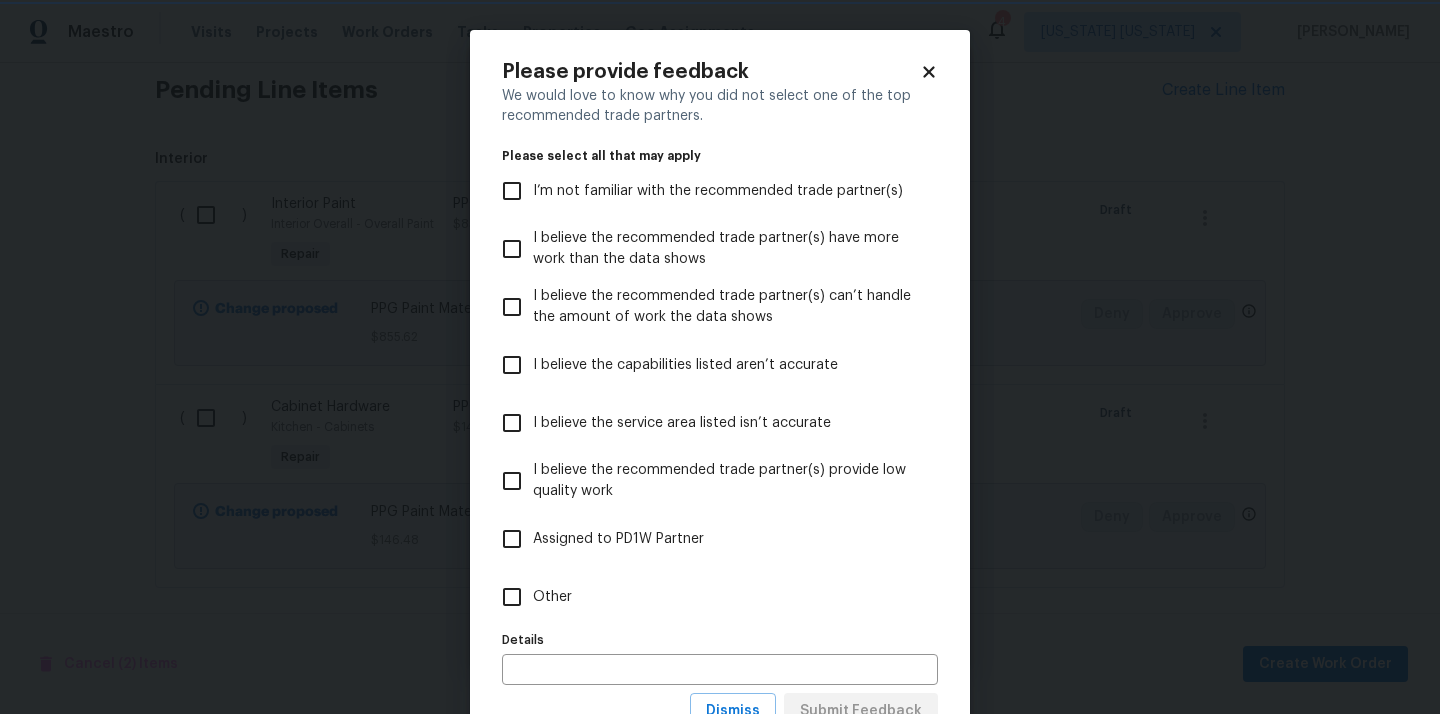 scroll, scrollTop: 0, scrollLeft: 0, axis: both 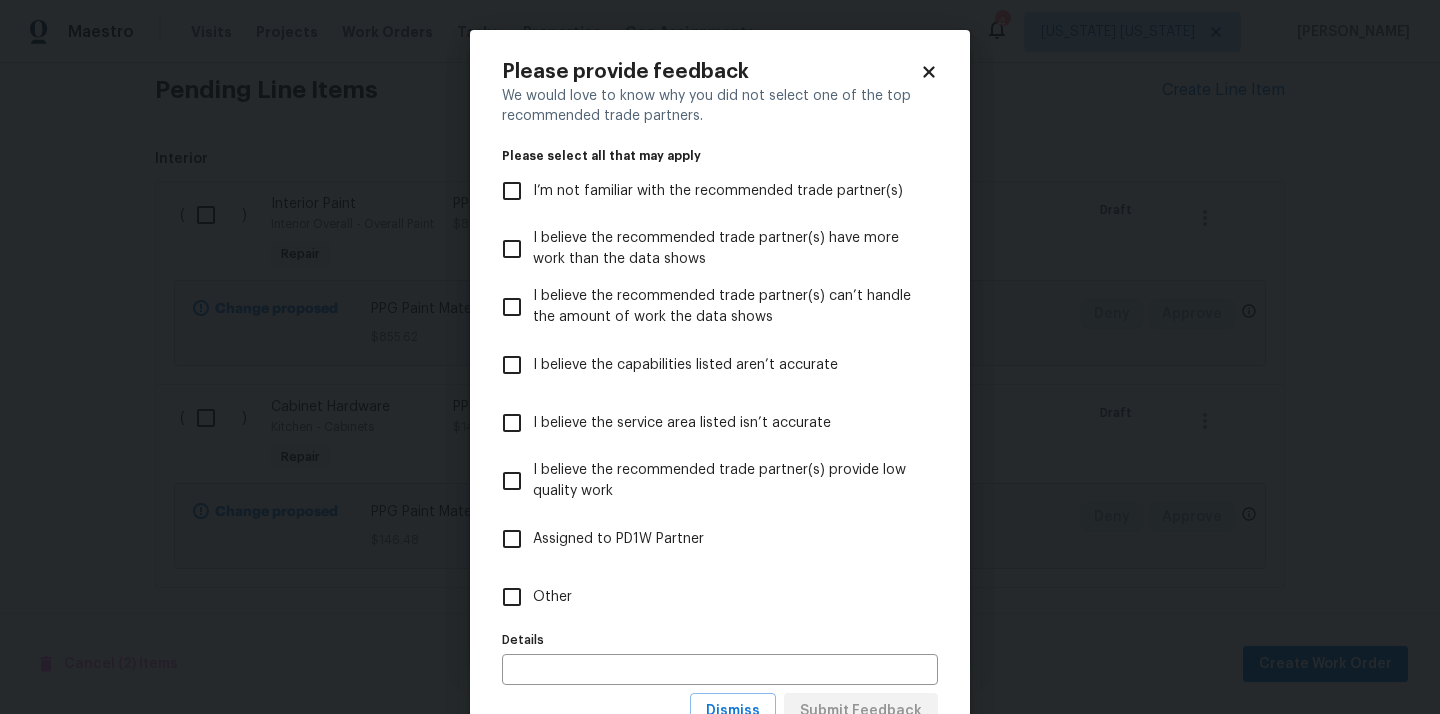 click on "Other" at bounding box center (706, 597) 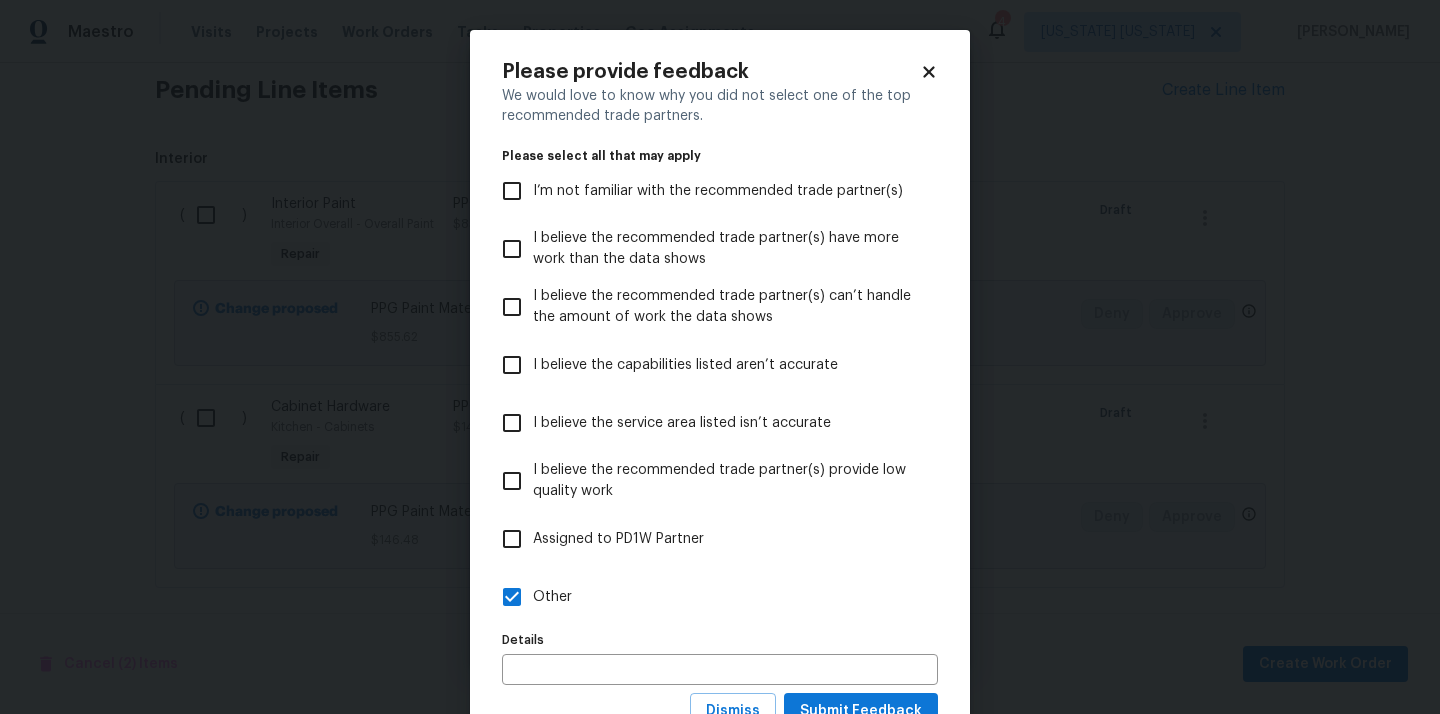 scroll, scrollTop: 78, scrollLeft: 0, axis: vertical 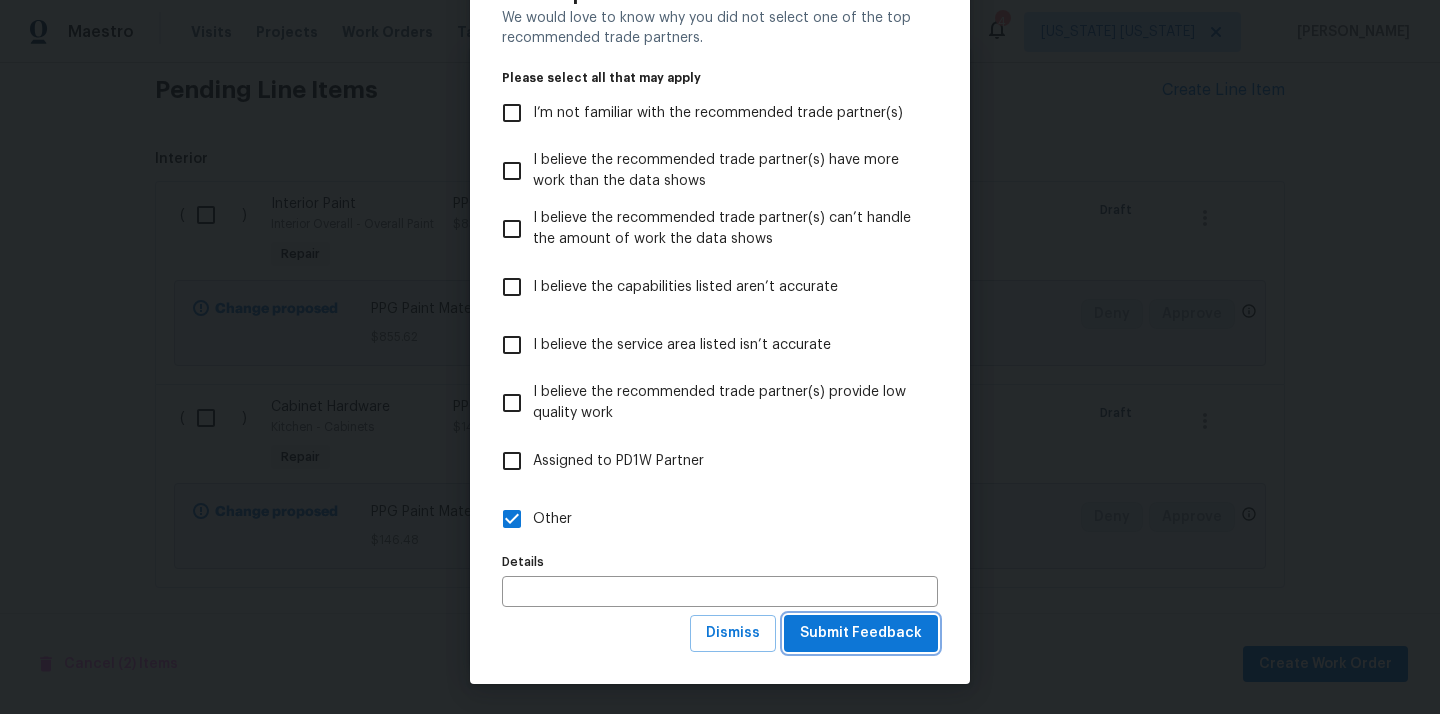 click on "Submit Feedback" at bounding box center [861, 633] 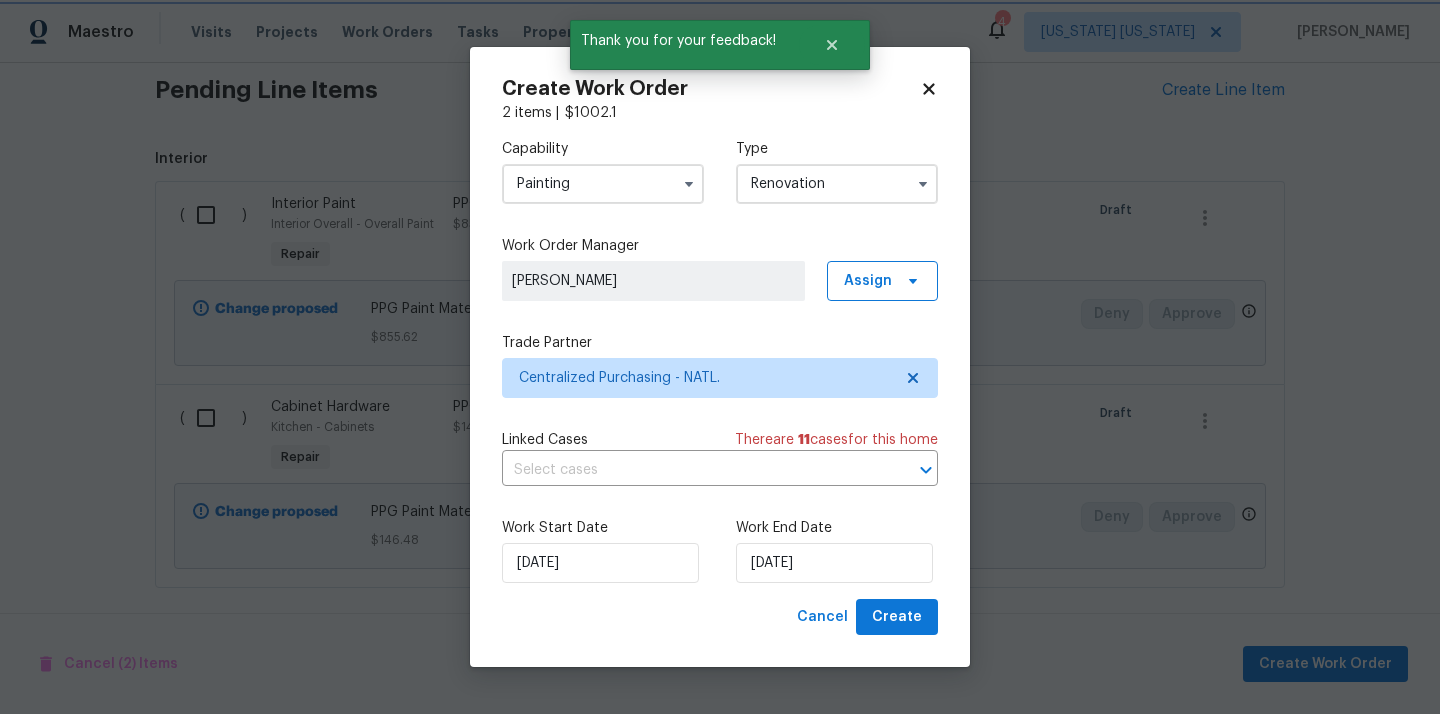 scroll, scrollTop: 0, scrollLeft: 0, axis: both 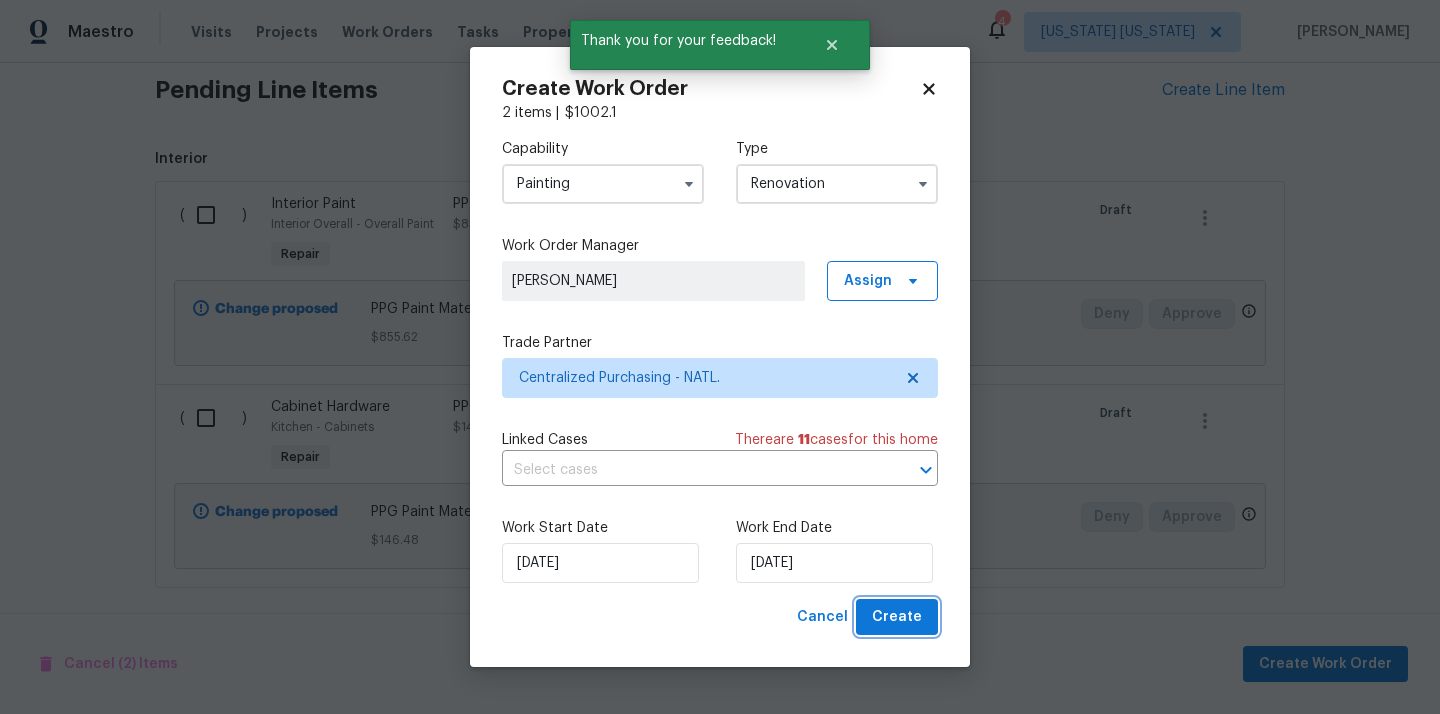click on "Create" at bounding box center (897, 617) 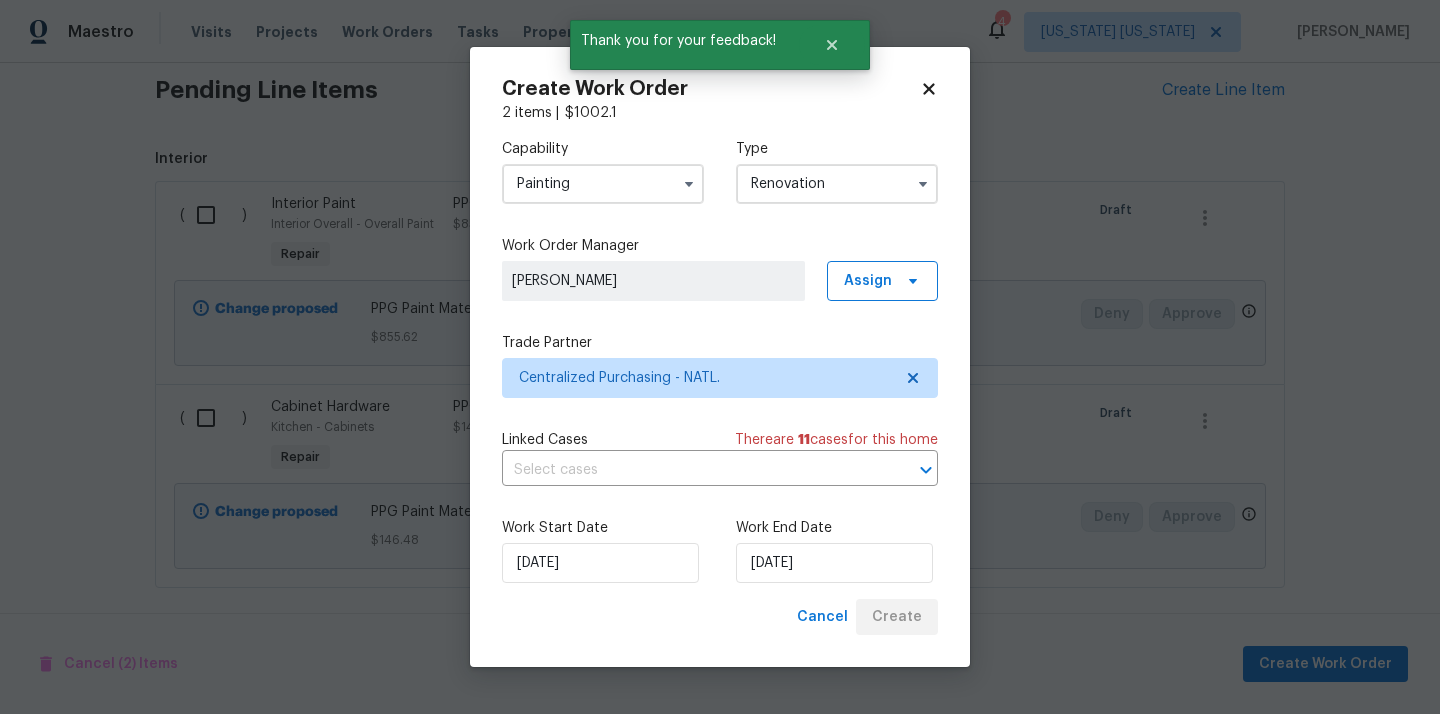 scroll, scrollTop: 264, scrollLeft: 0, axis: vertical 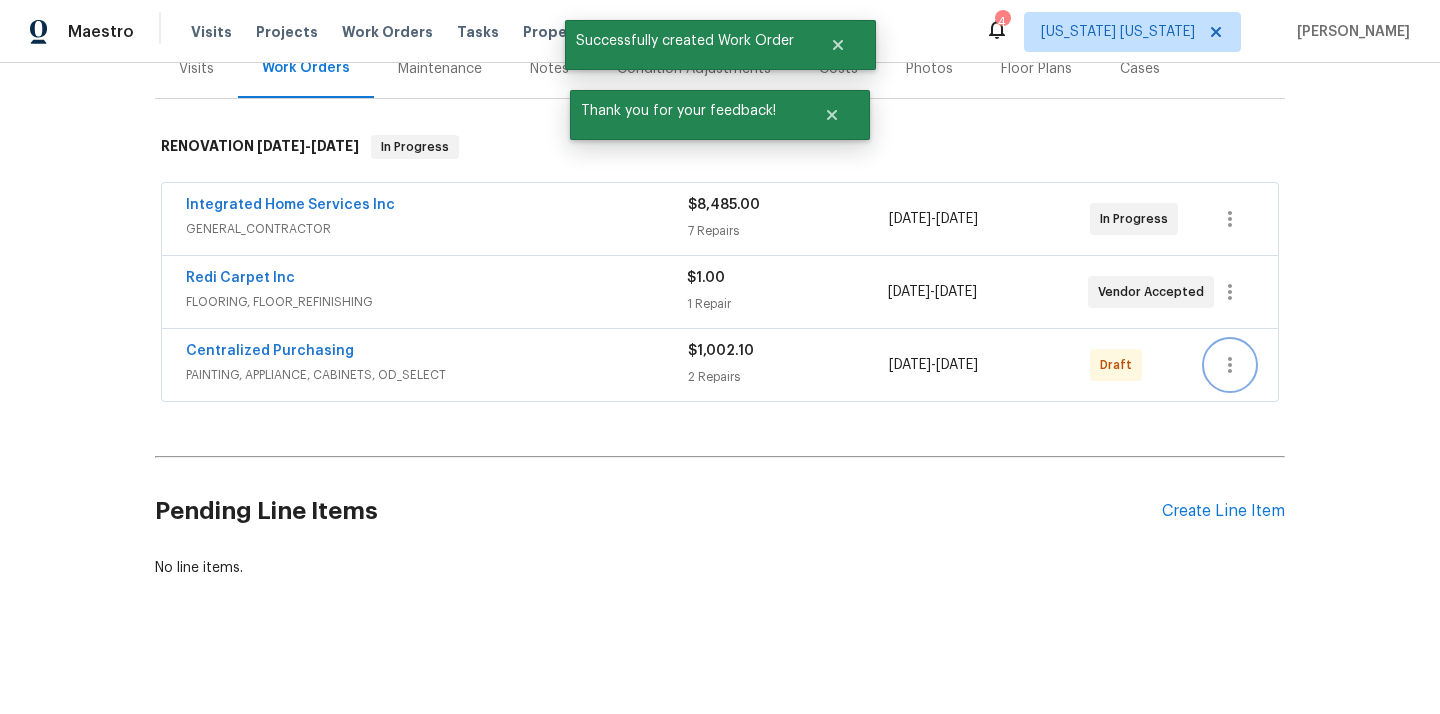 click 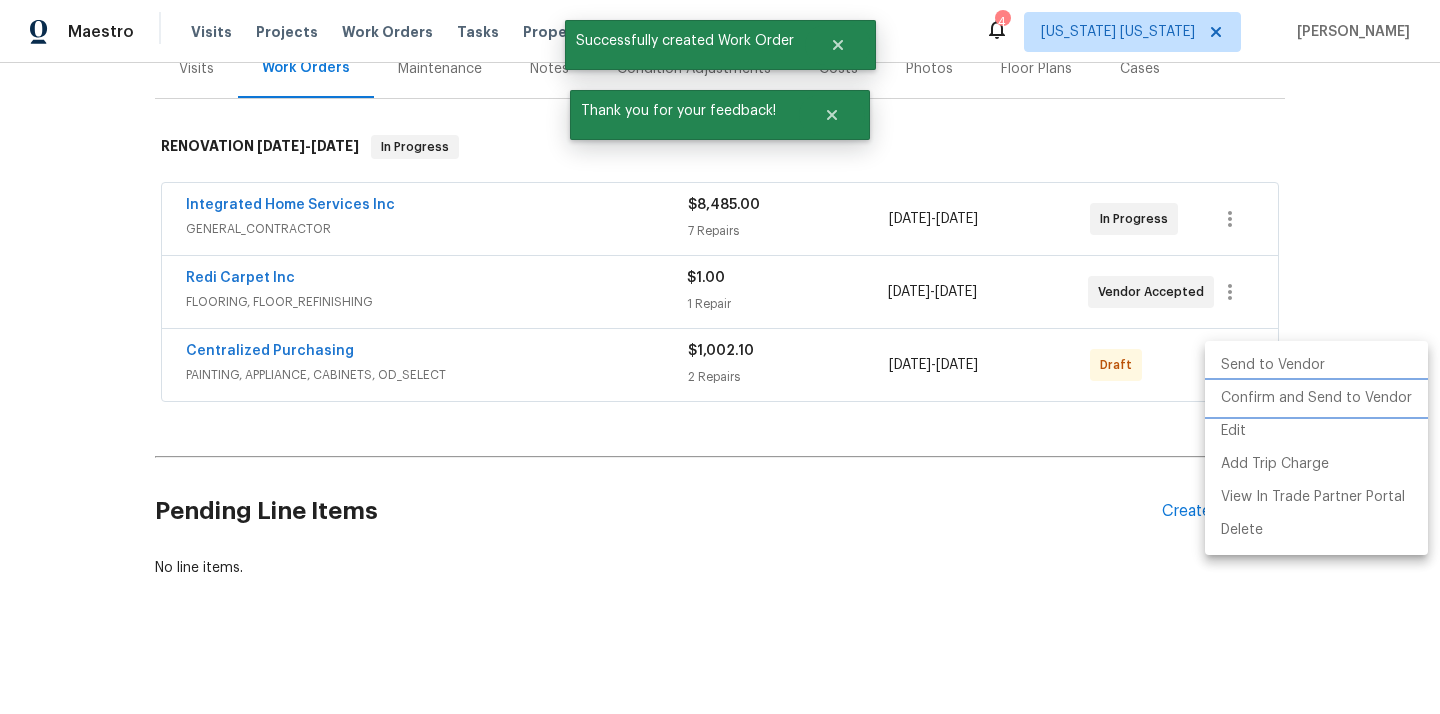 click on "Confirm and Send to Vendor" at bounding box center [1316, 398] 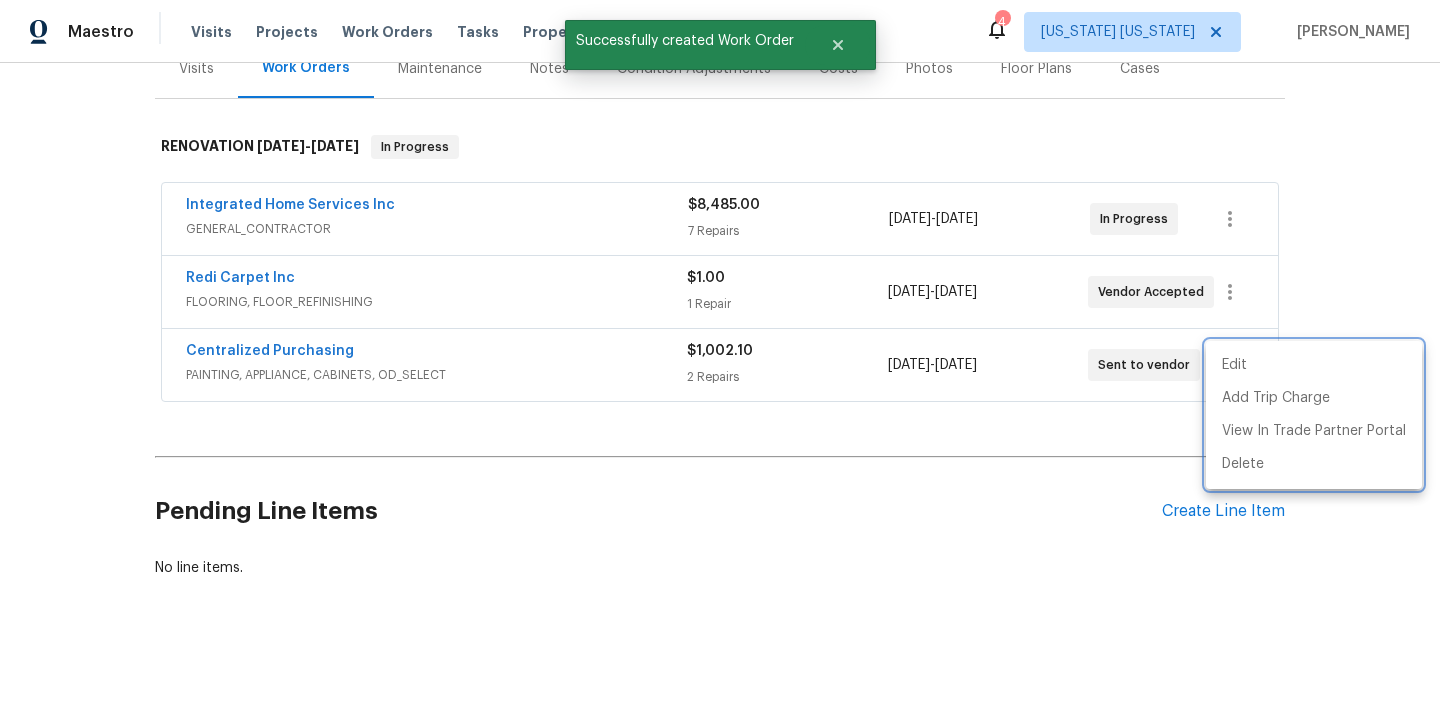 click at bounding box center [720, 357] 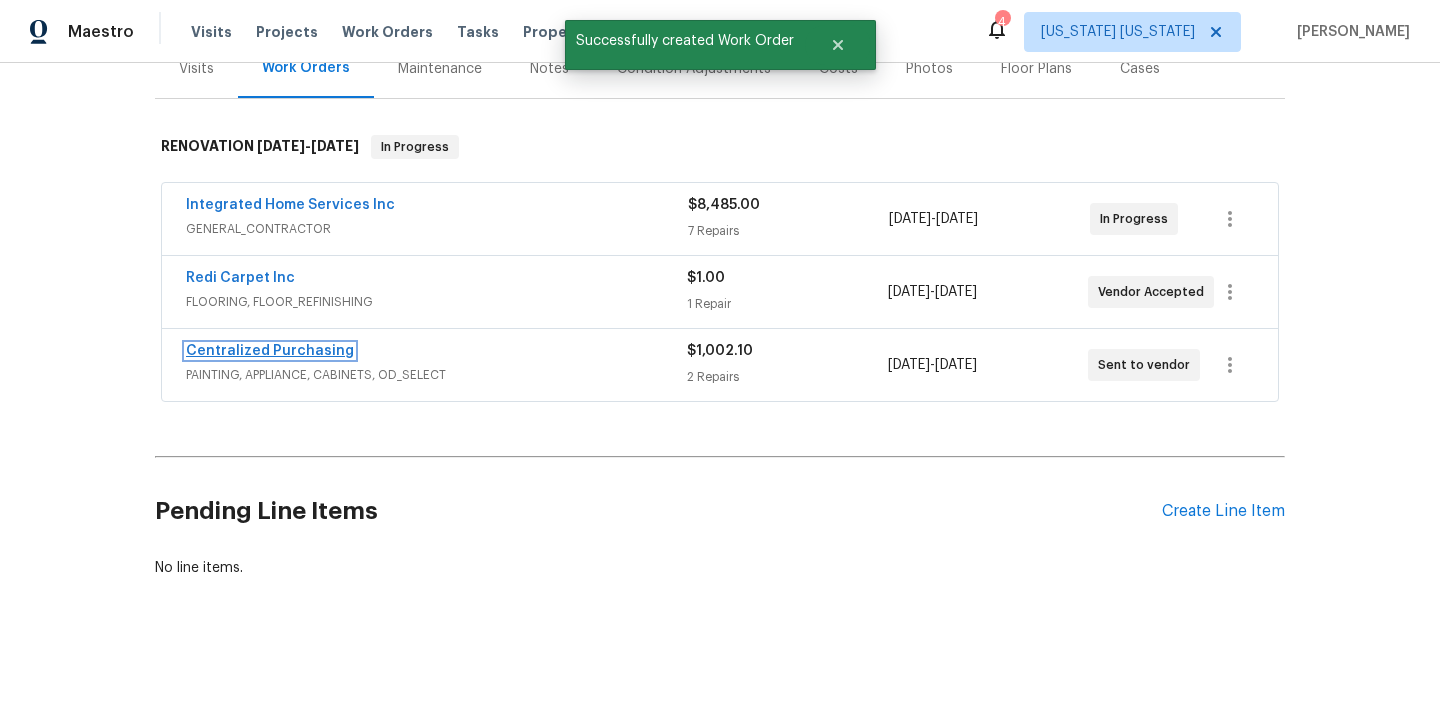 click on "Centralized Purchasing" at bounding box center (270, 351) 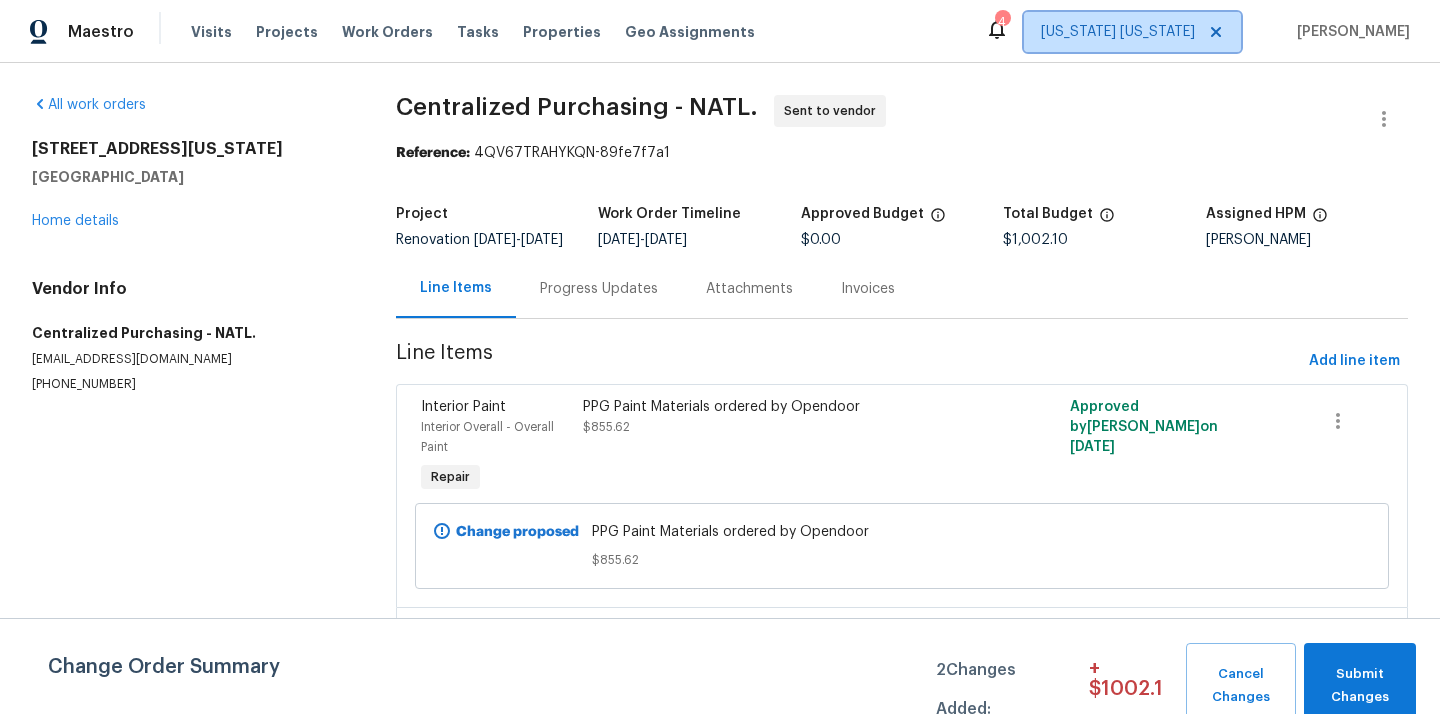 click on "[US_STATE] [US_STATE]" at bounding box center (1118, 32) 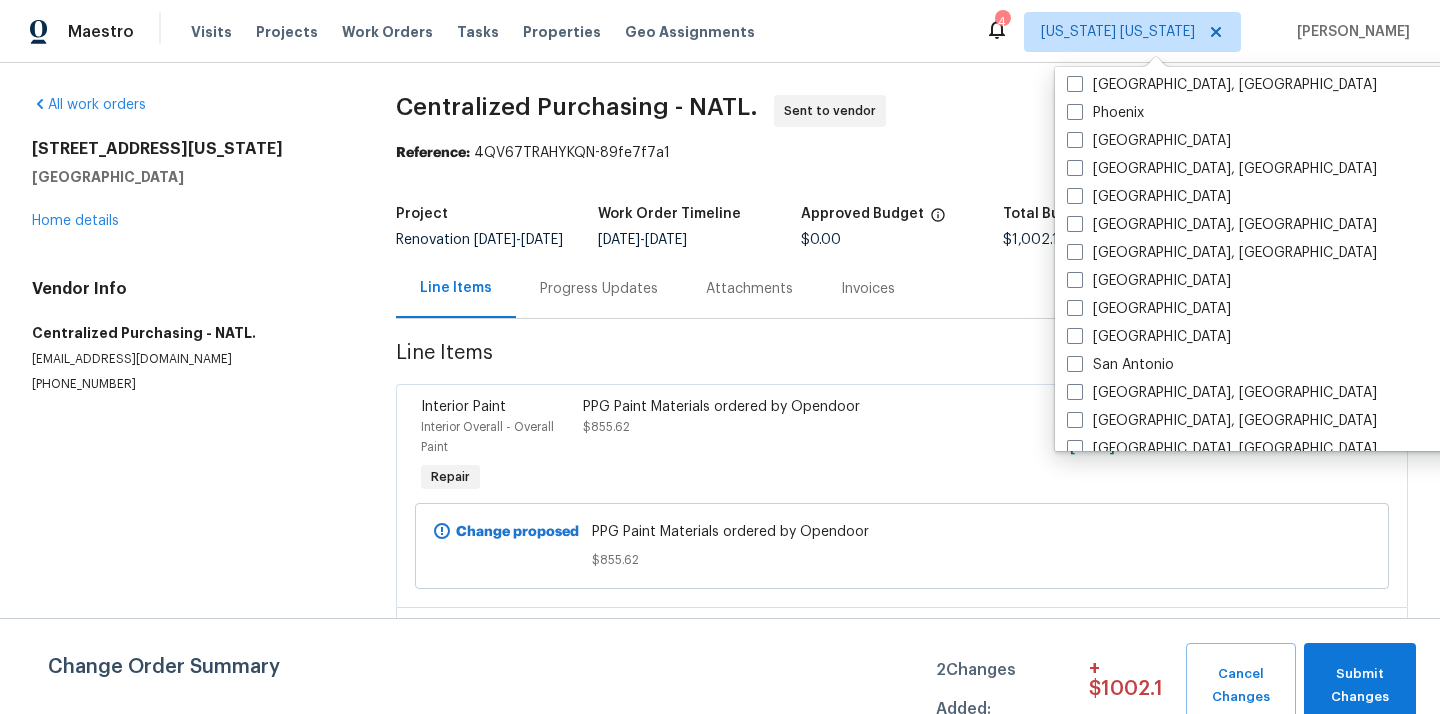 scroll, scrollTop: 1049, scrollLeft: 0, axis: vertical 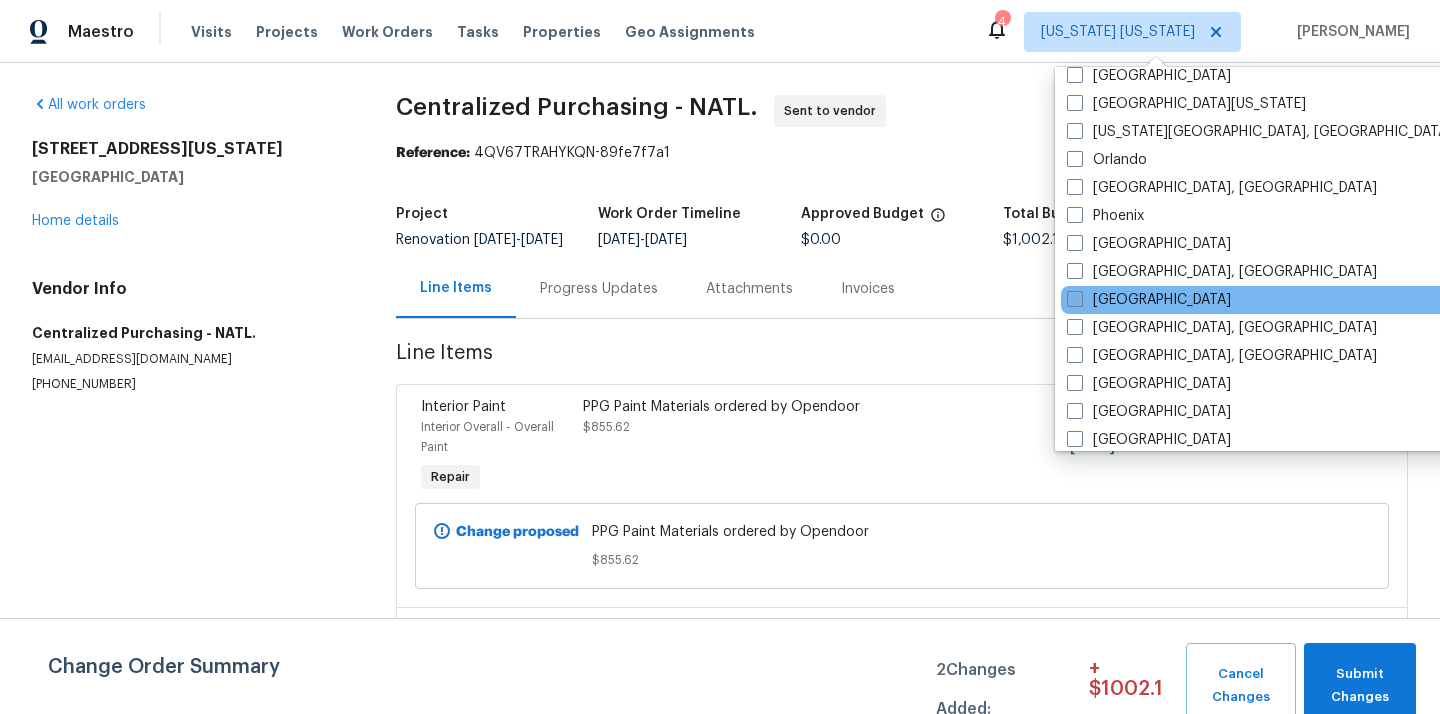 click on "[GEOGRAPHIC_DATA]" at bounding box center (1149, 300) 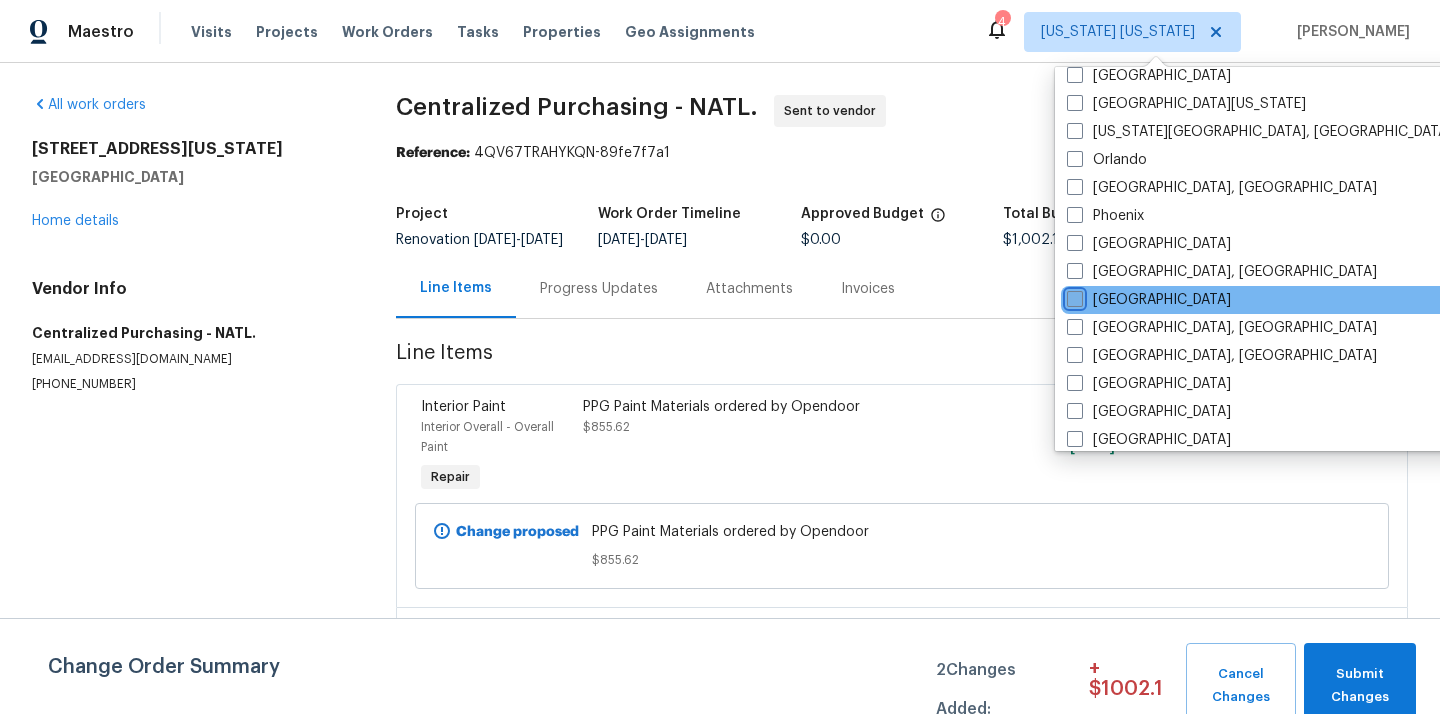 click on "[GEOGRAPHIC_DATA]" at bounding box center (1073, 296) 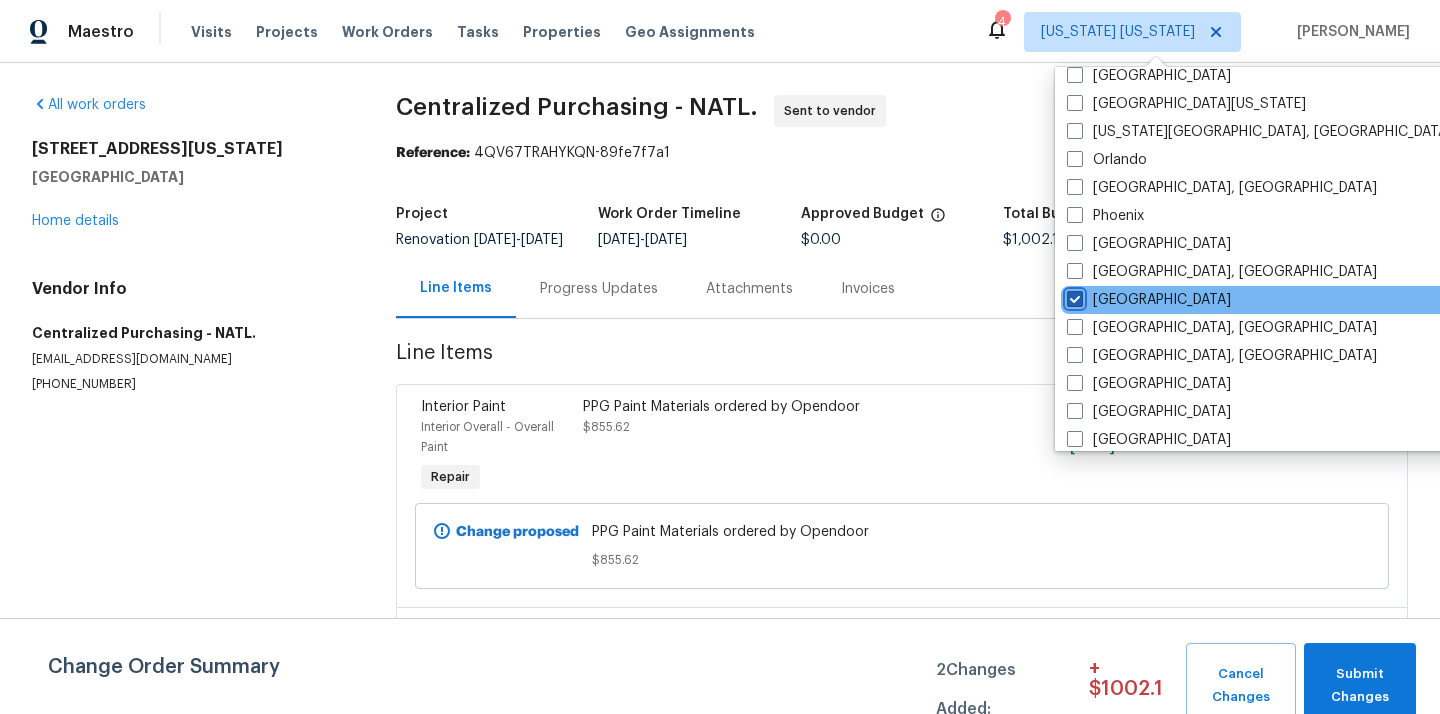 checkbox on "true" 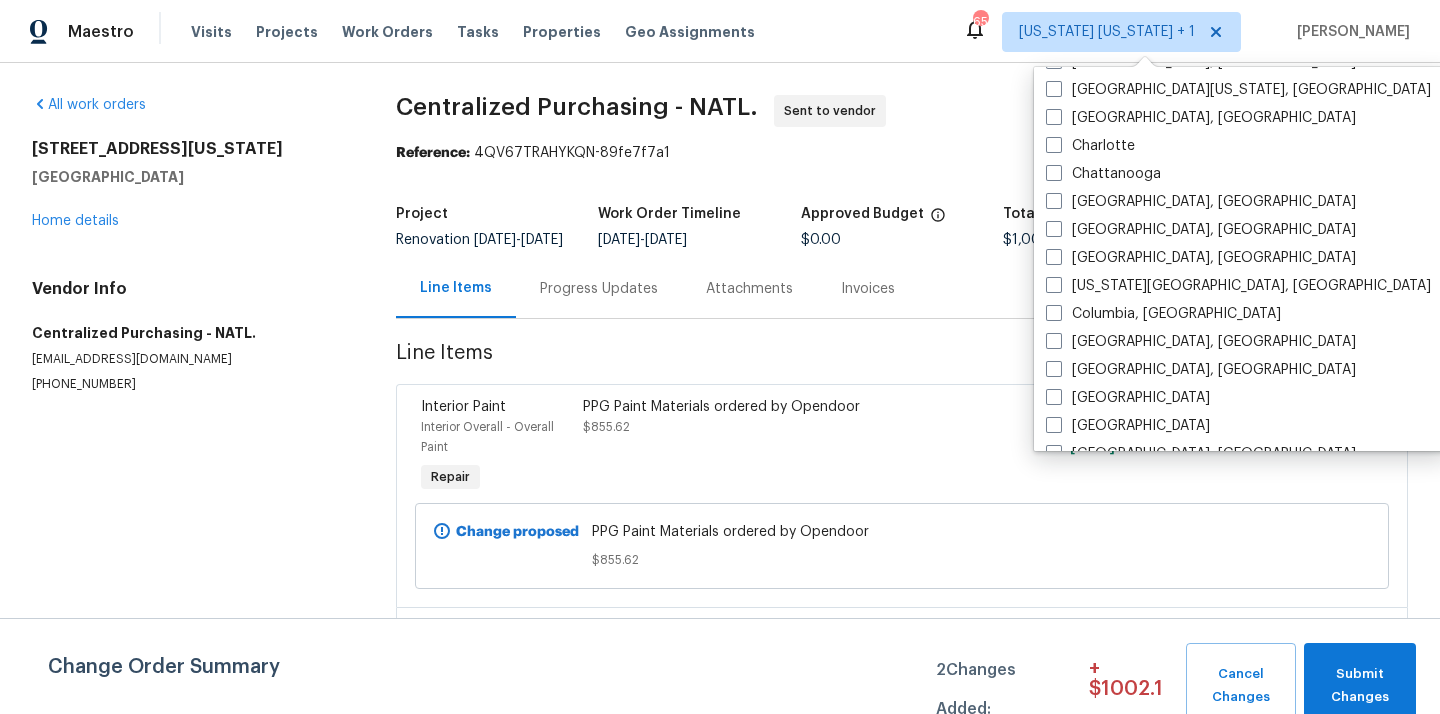scroll, scrollTop: 0, scrollLeft: 0, axis: both 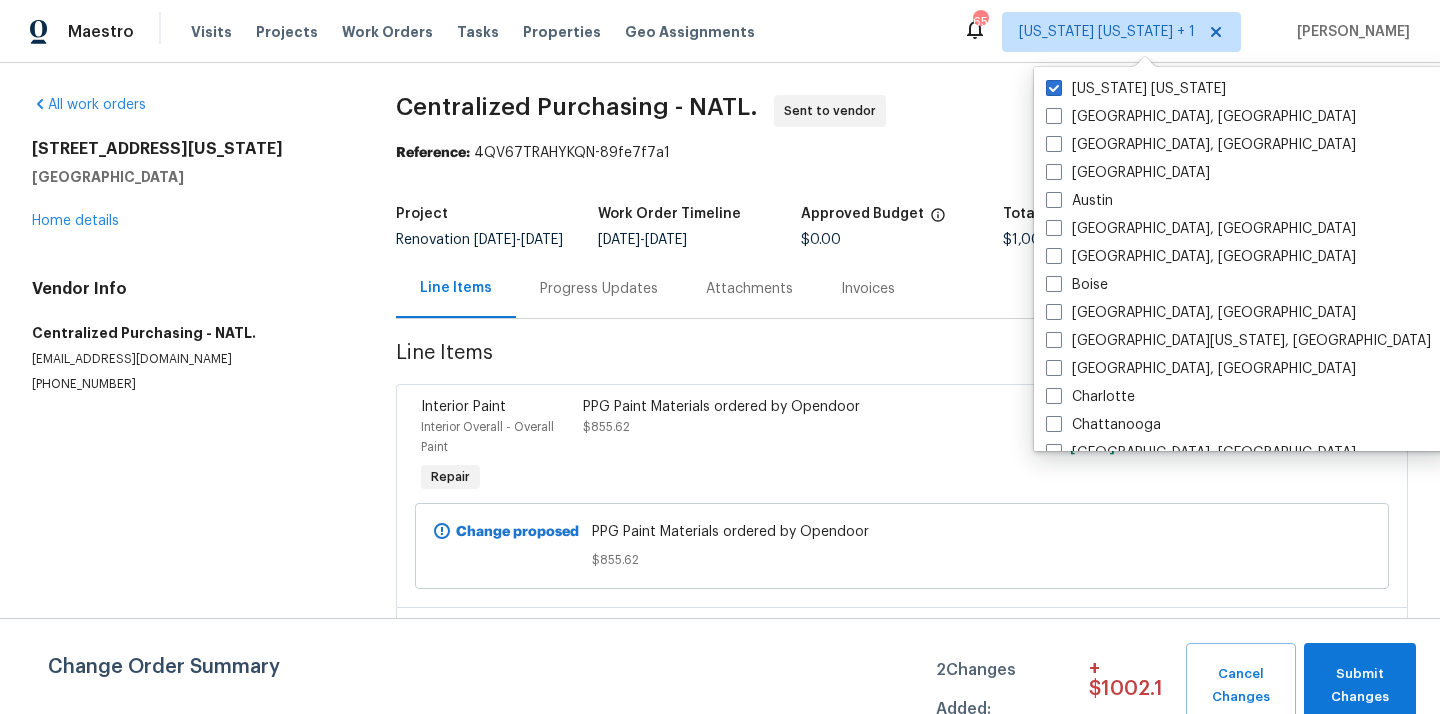 click on "[US_STATE] [US_STATE]" at bounding box center [1136, 89] 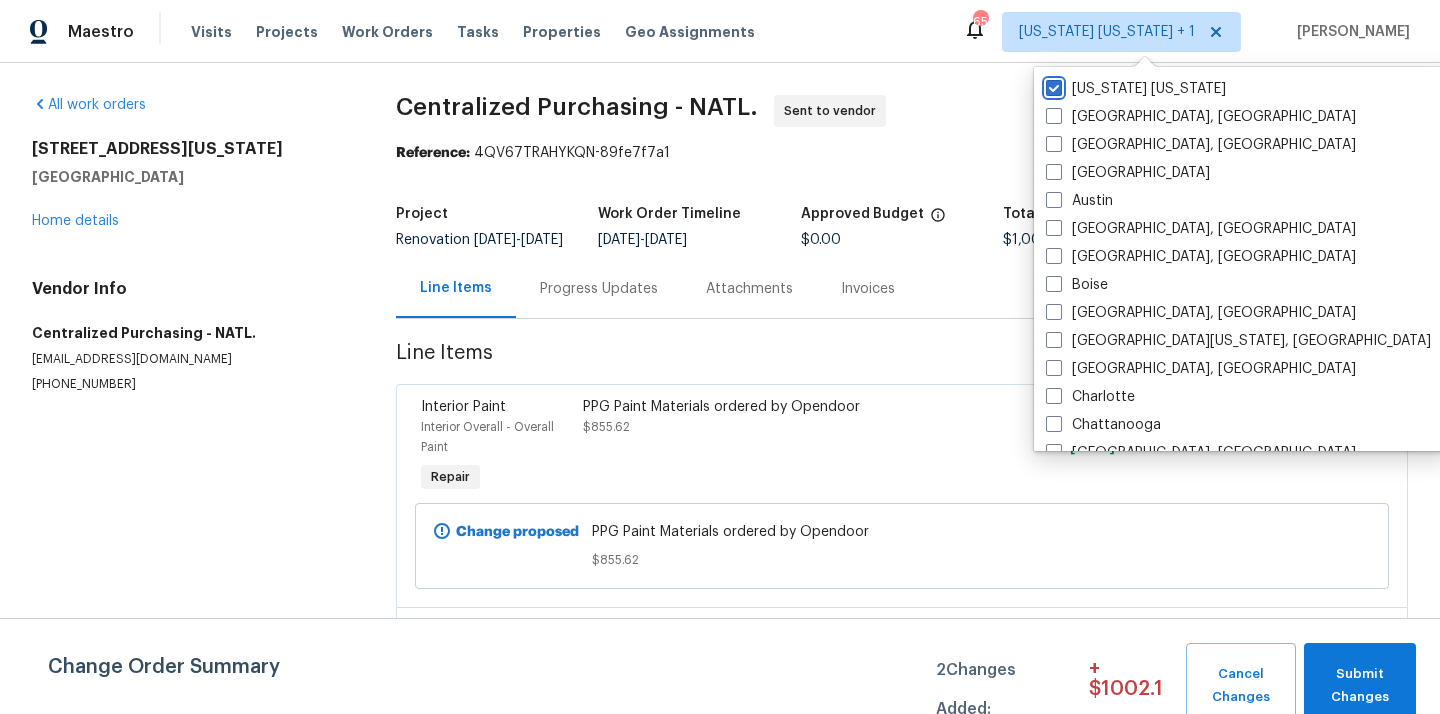 click on "[US_STATE] [US_STATE]" at bounding box center [1052, 85] 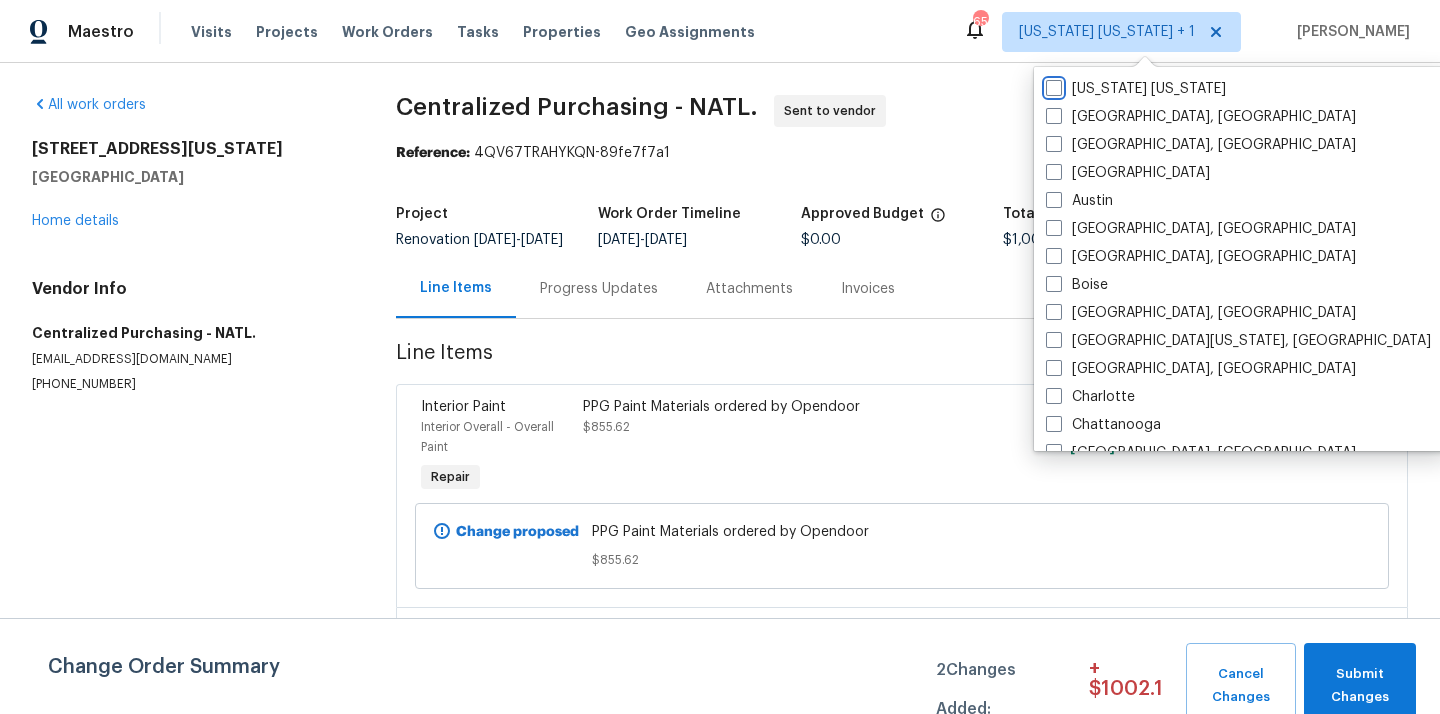 checkbox on "false" 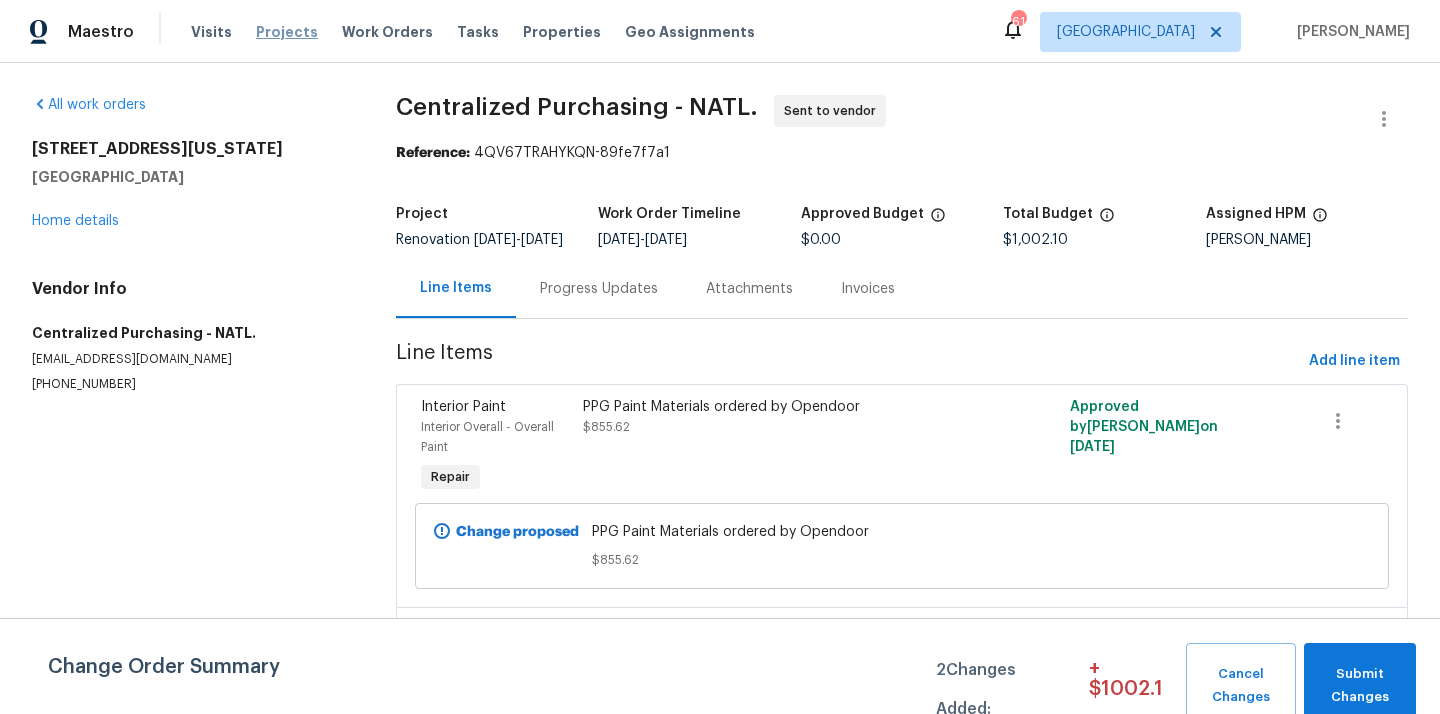 click on "Projects" at bounding box center (287, 32) 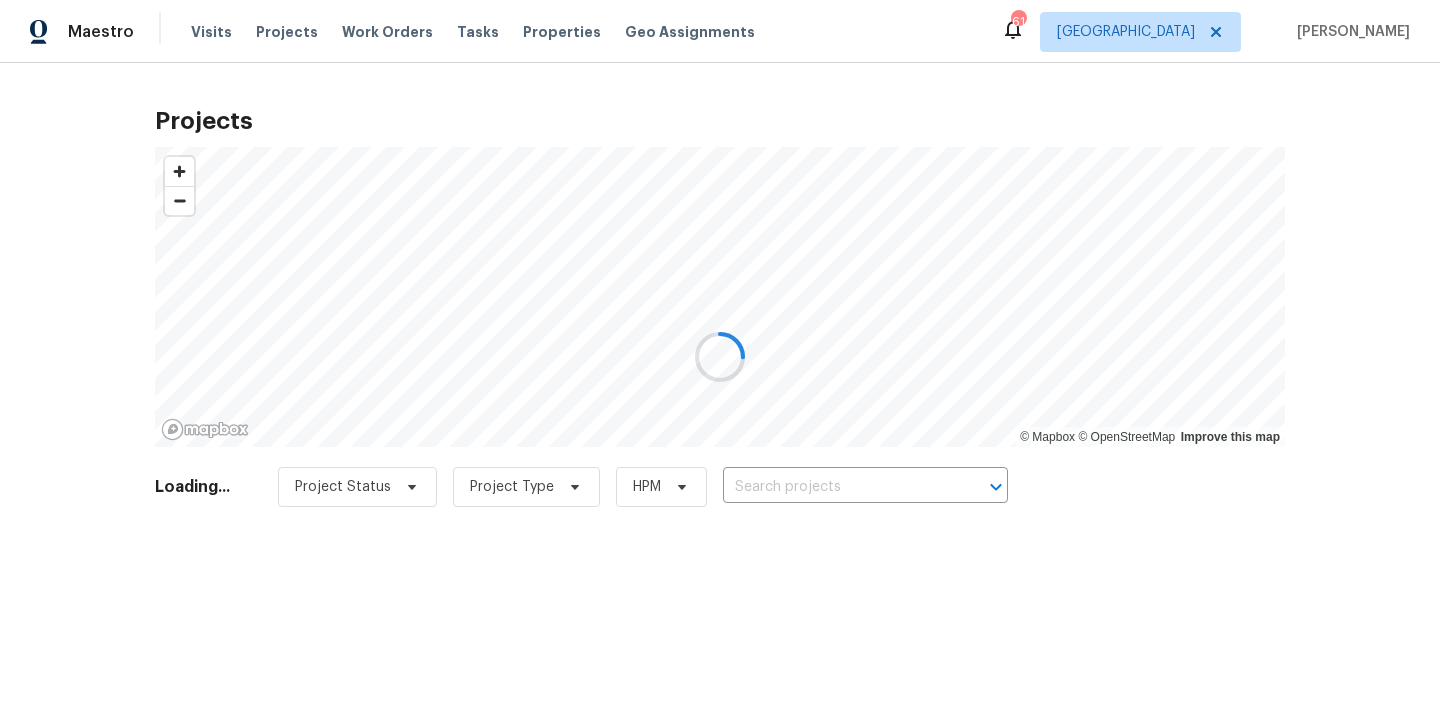 click at bounding box center [720, 357] 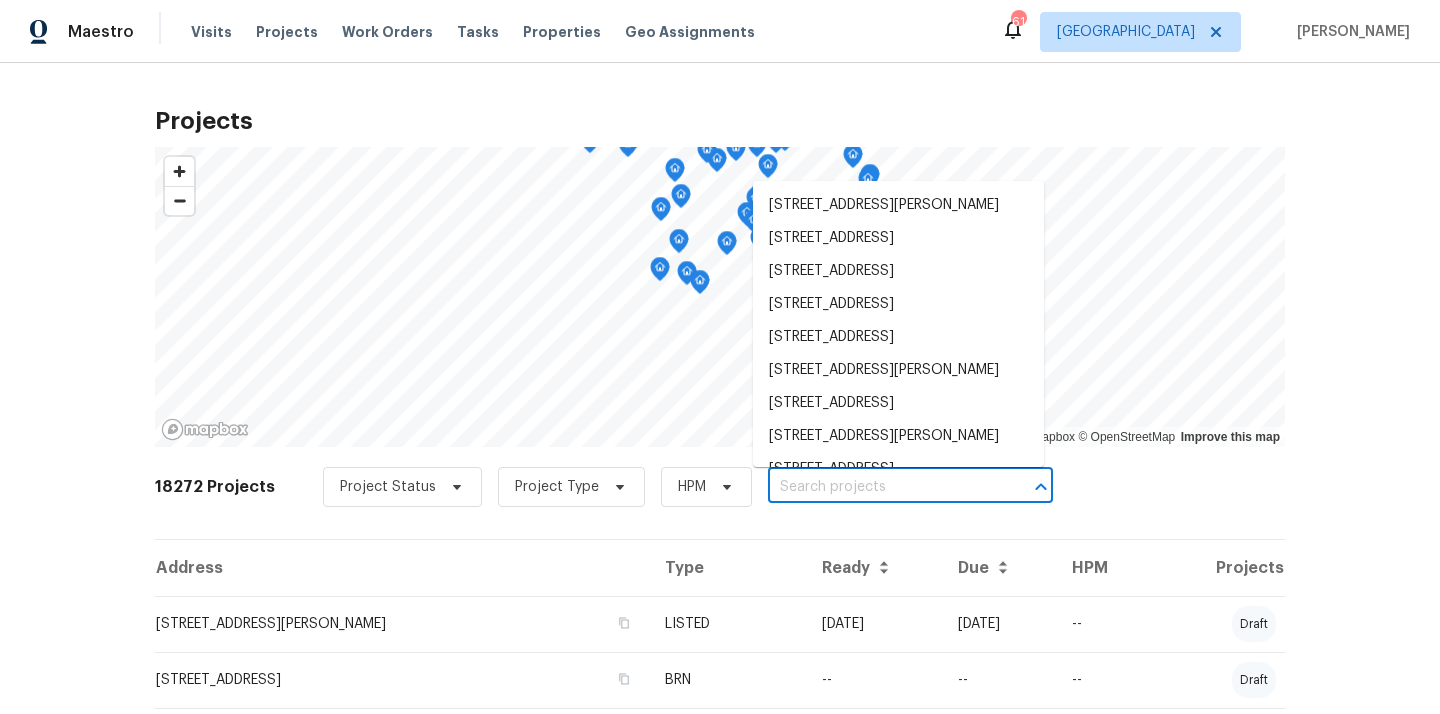 click at bounding box center (882, 487) 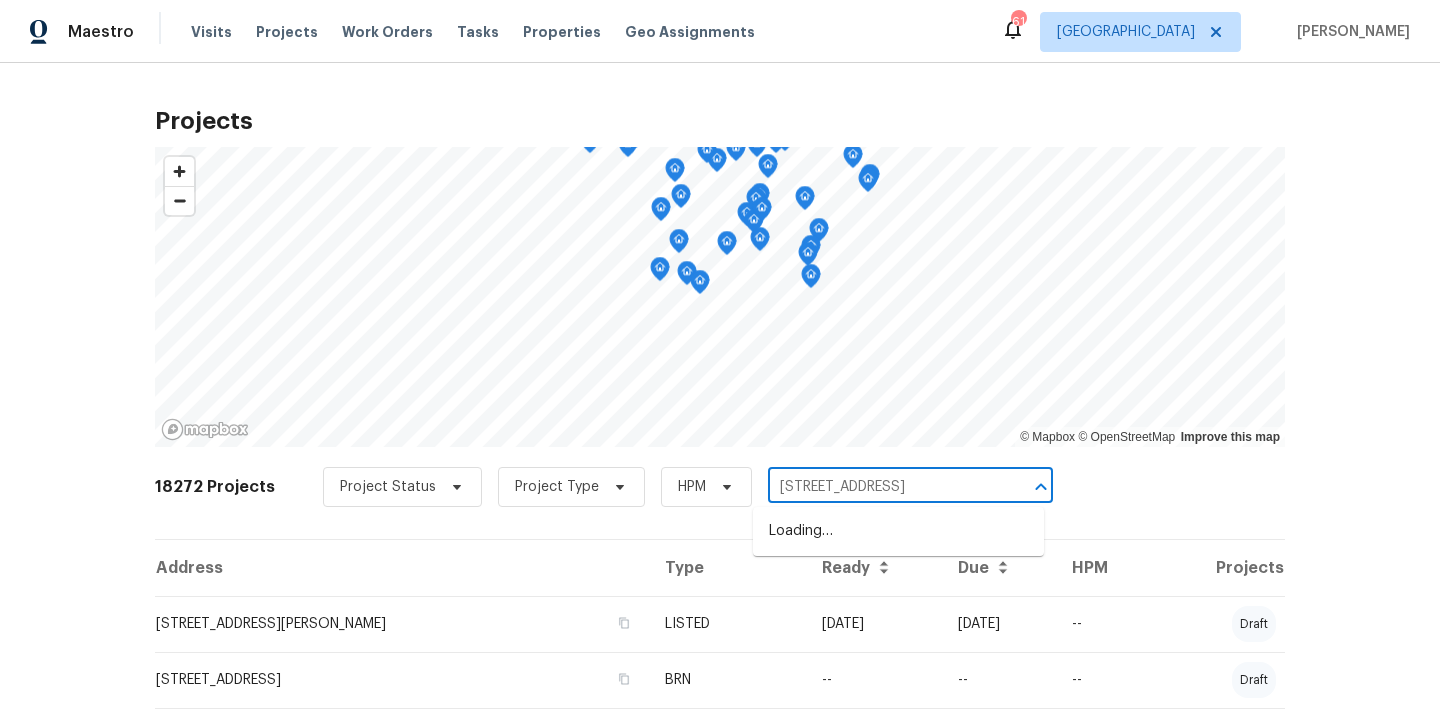 scroll, scrollTop: 0, scrollLeft: 30, axis: horizontal 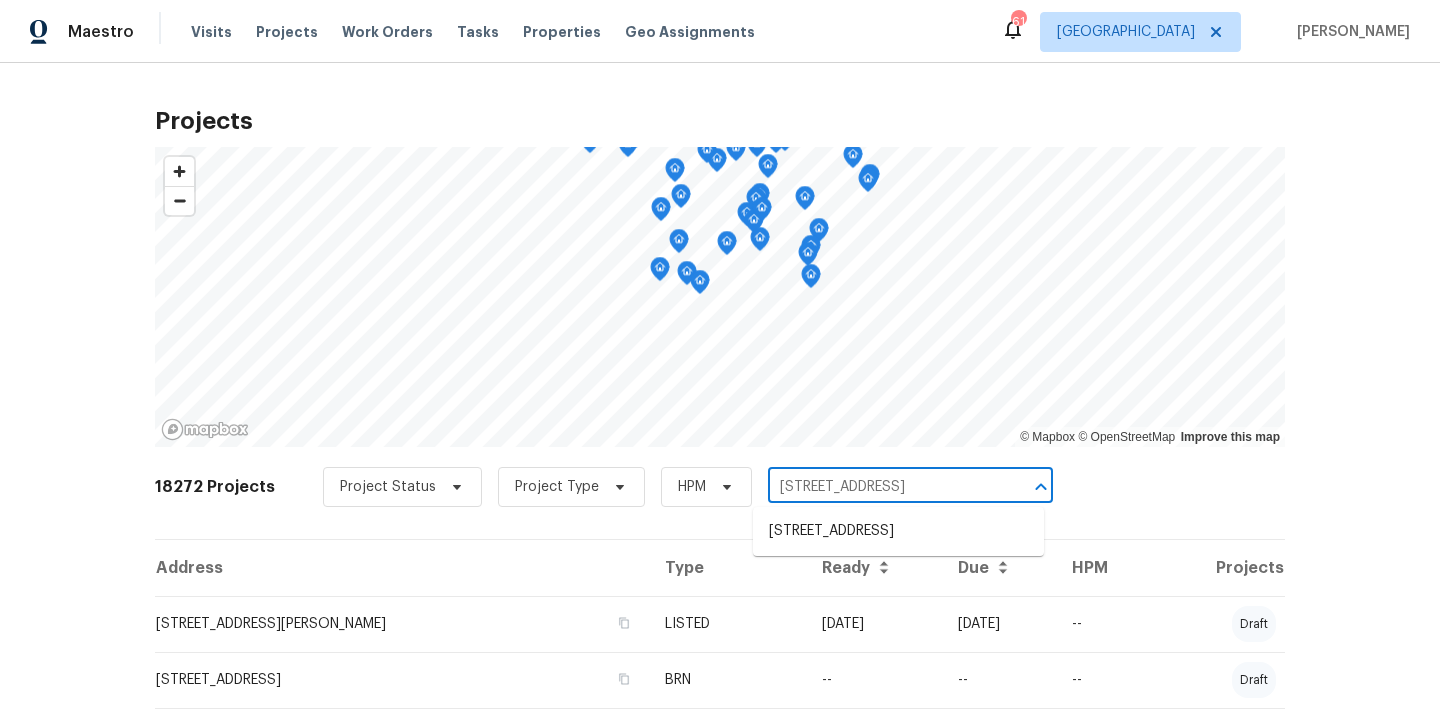 type on "[STREET_ADDRESS]" 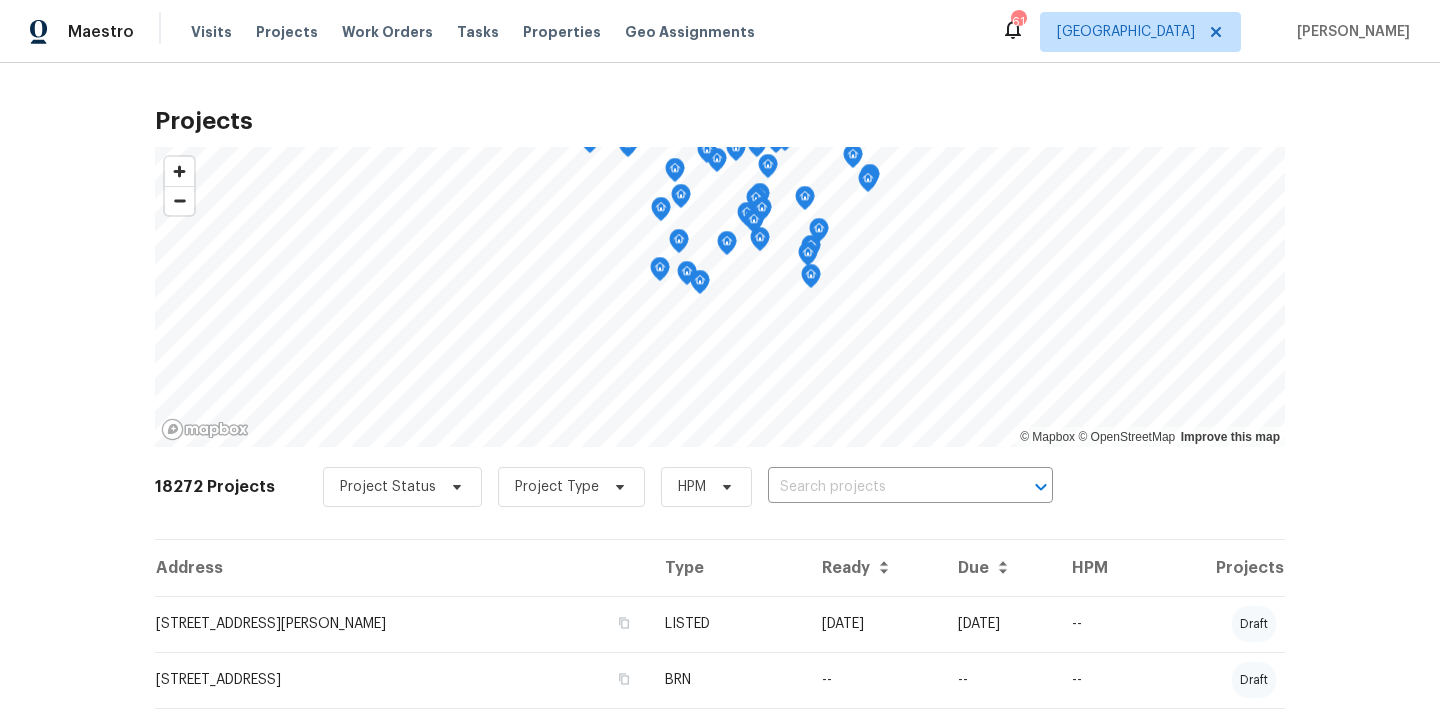 scroll, scrollTop: 0, scrollLeft: 0, axis: both 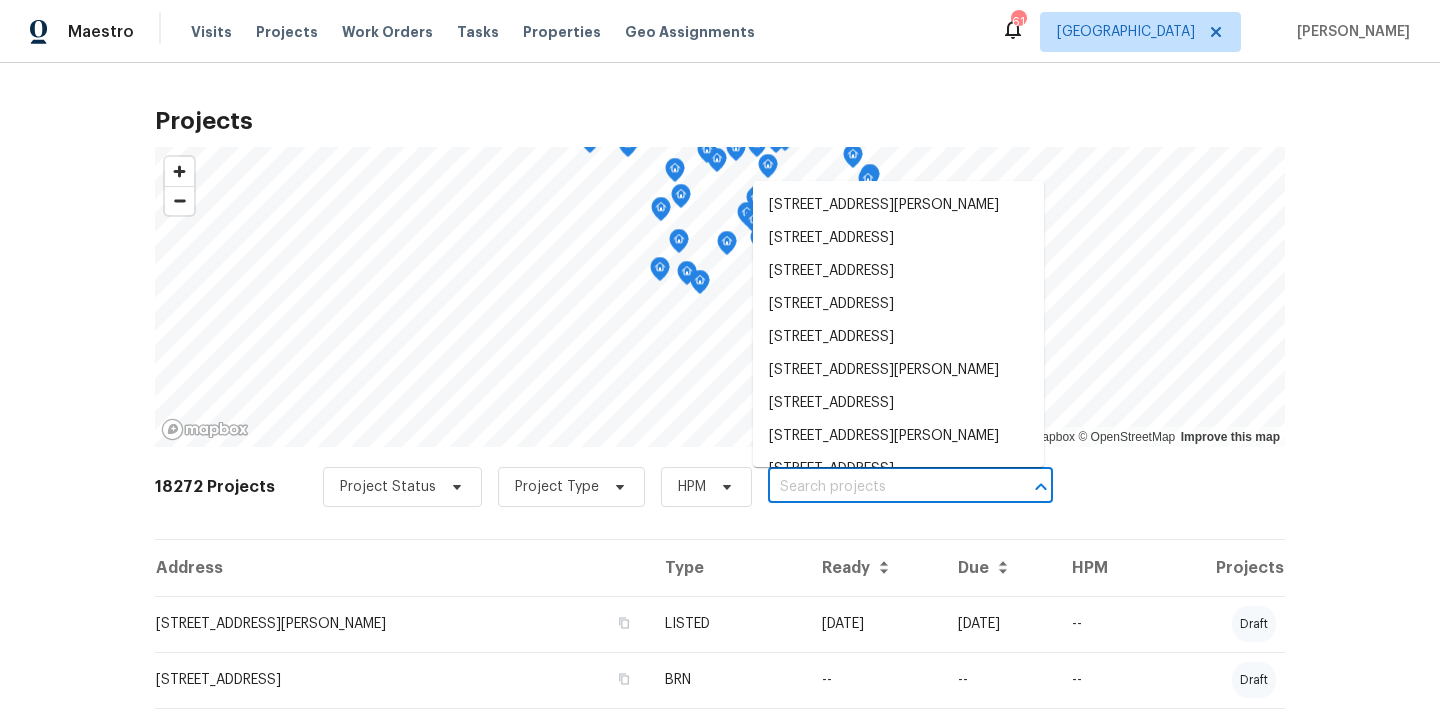 paste on "[STREET_ADDRESS]" 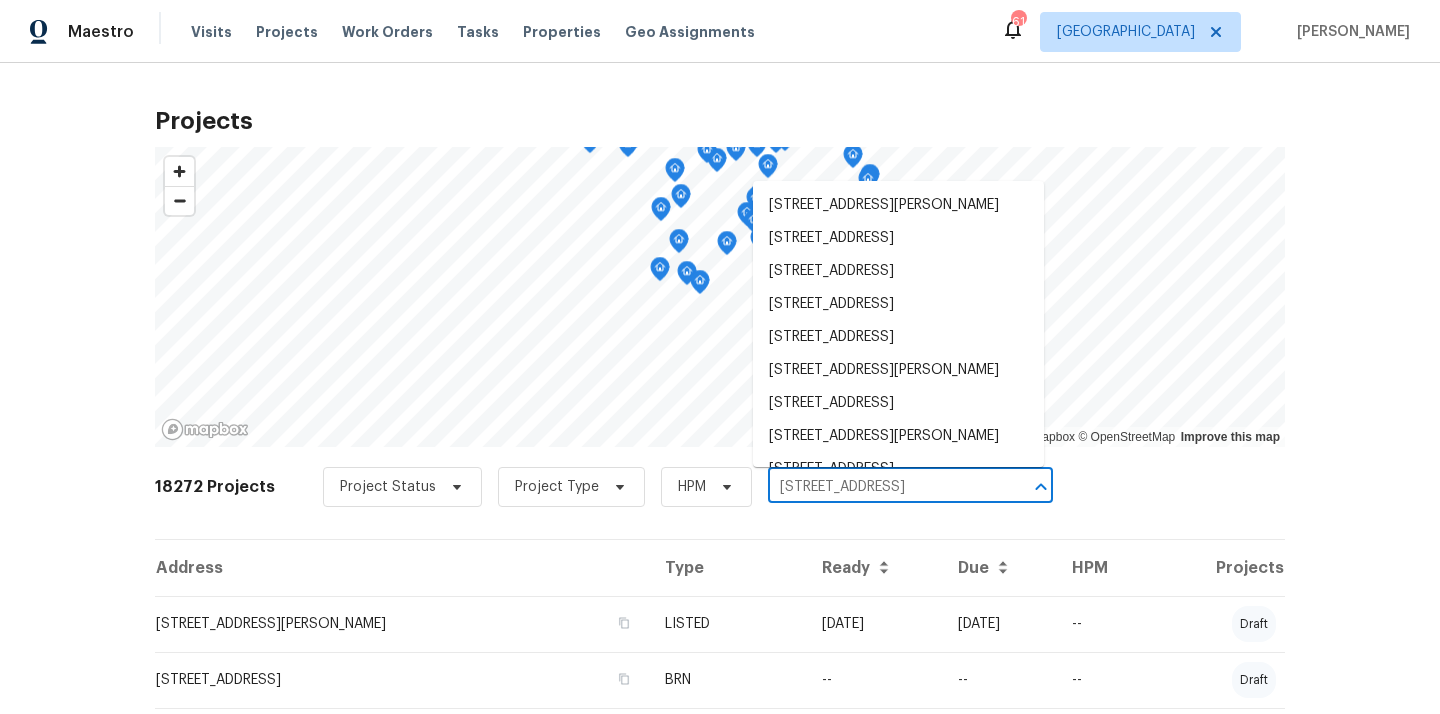 scroll, scrollTop: 0, scrollLeft: 30, axis: horizontal 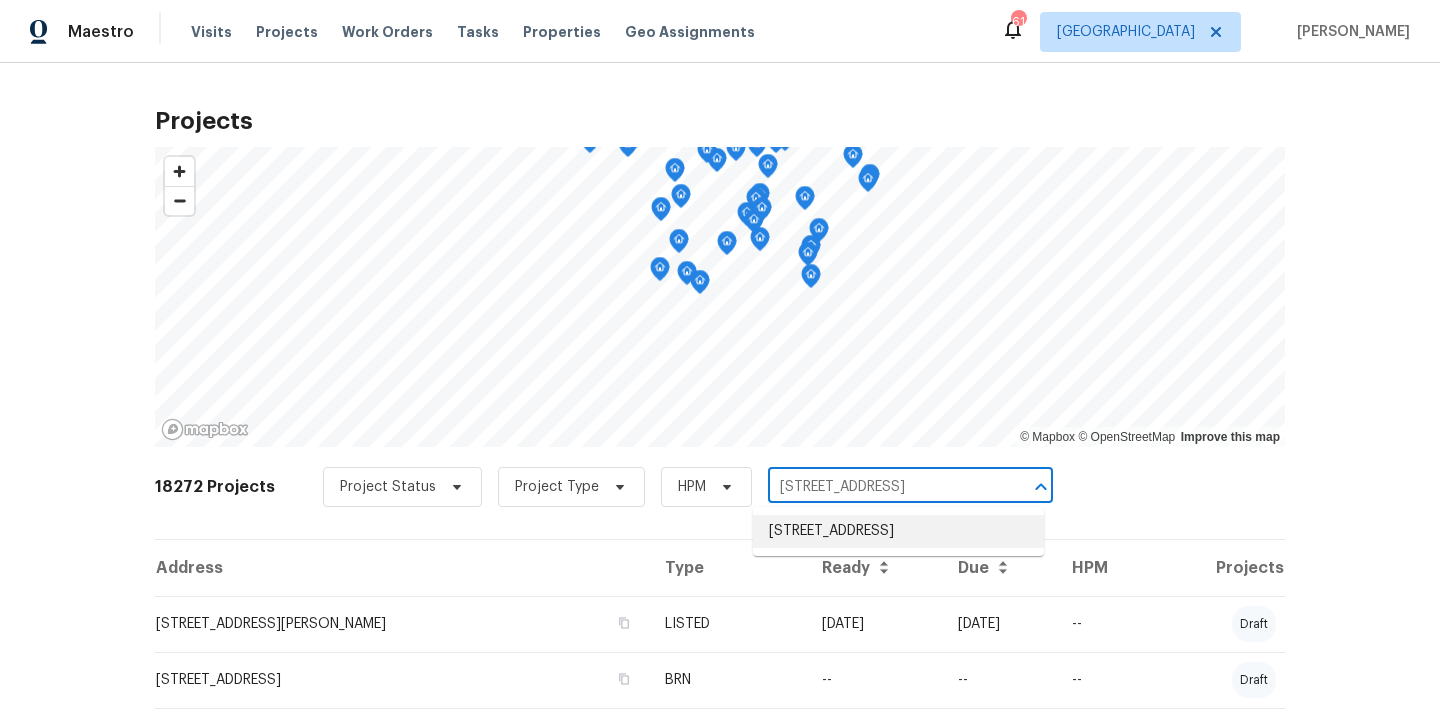 click on "[STREET_ADDRESS]" at bounding box center (898, 531) 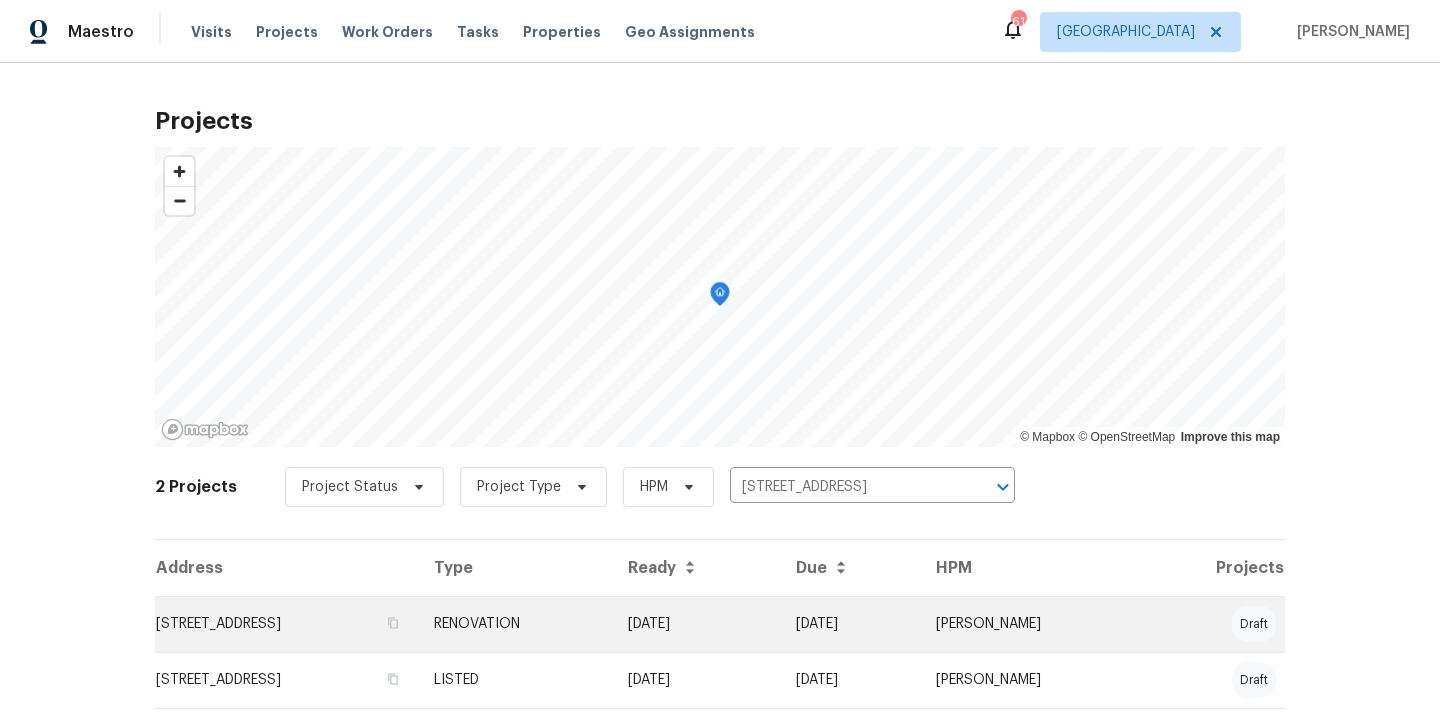 click on "[STREET_ADDRESS]" at bounding box center [286, 624] 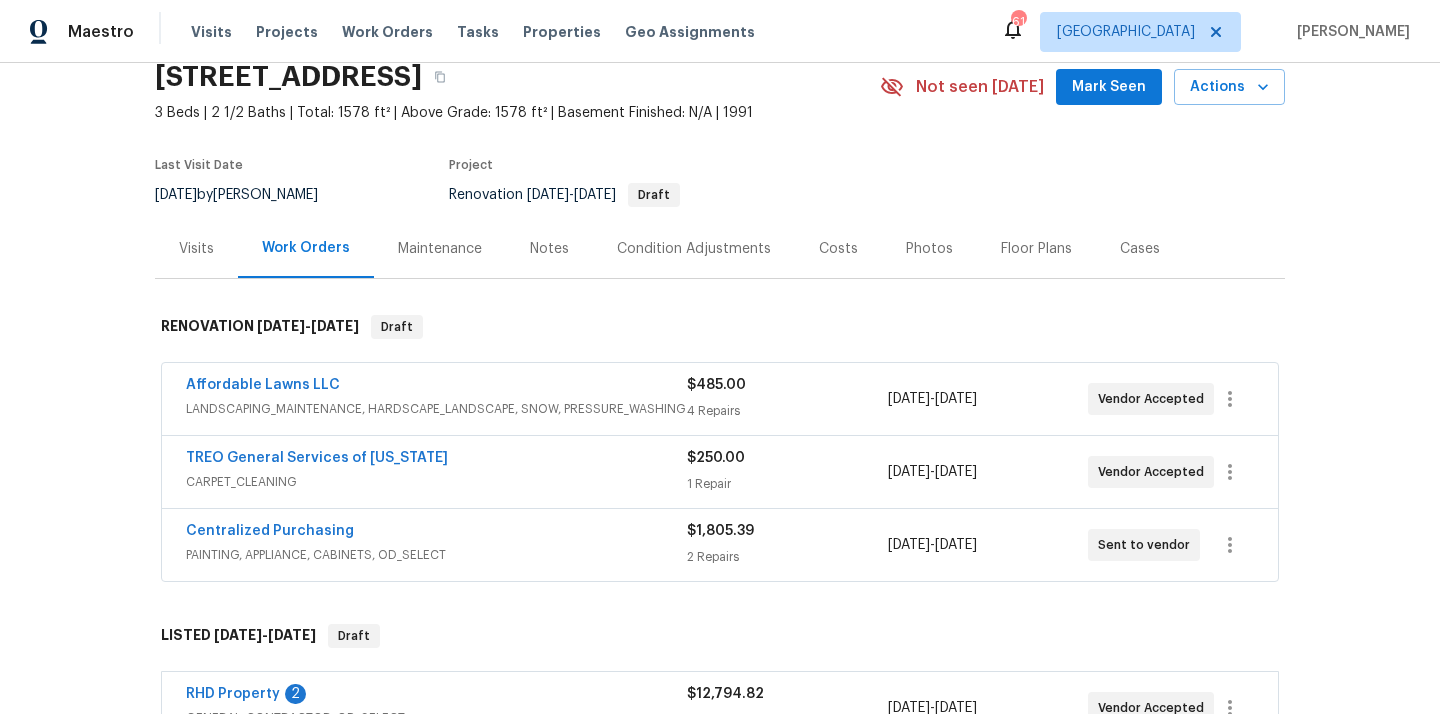 scroll, scrollTop: 124, scrollLeft: 0, axis: vertical 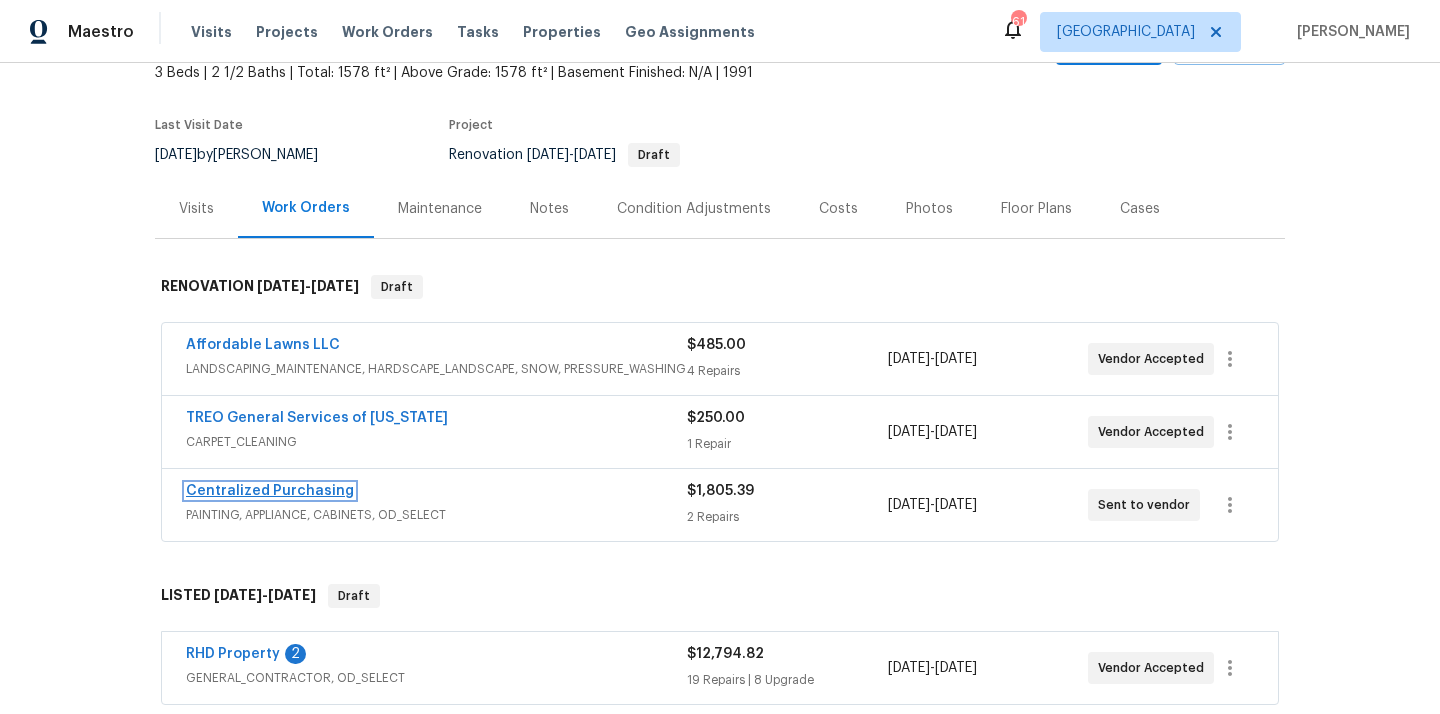 click on "Centralized Purchasing" at bounding box center [270, 491] 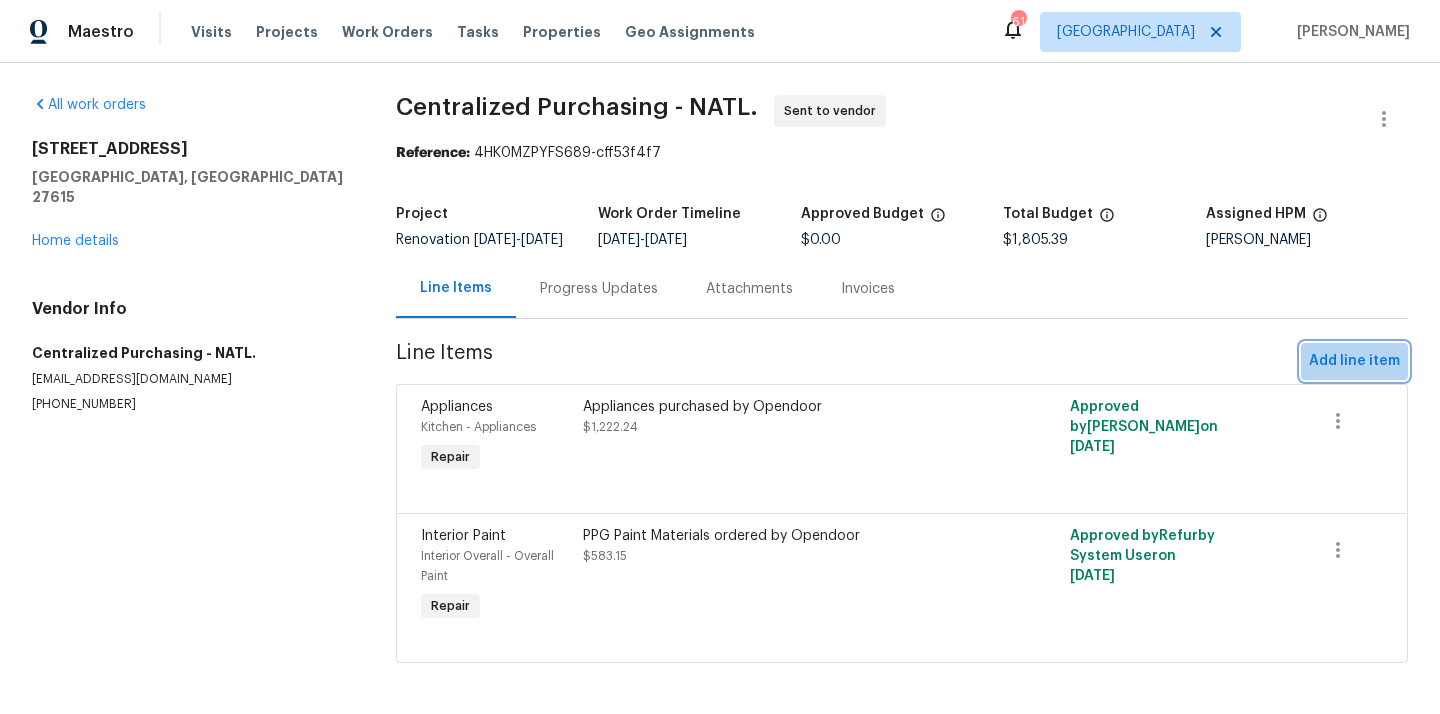 click on "Add line item" at bounding box center [1354, 361] 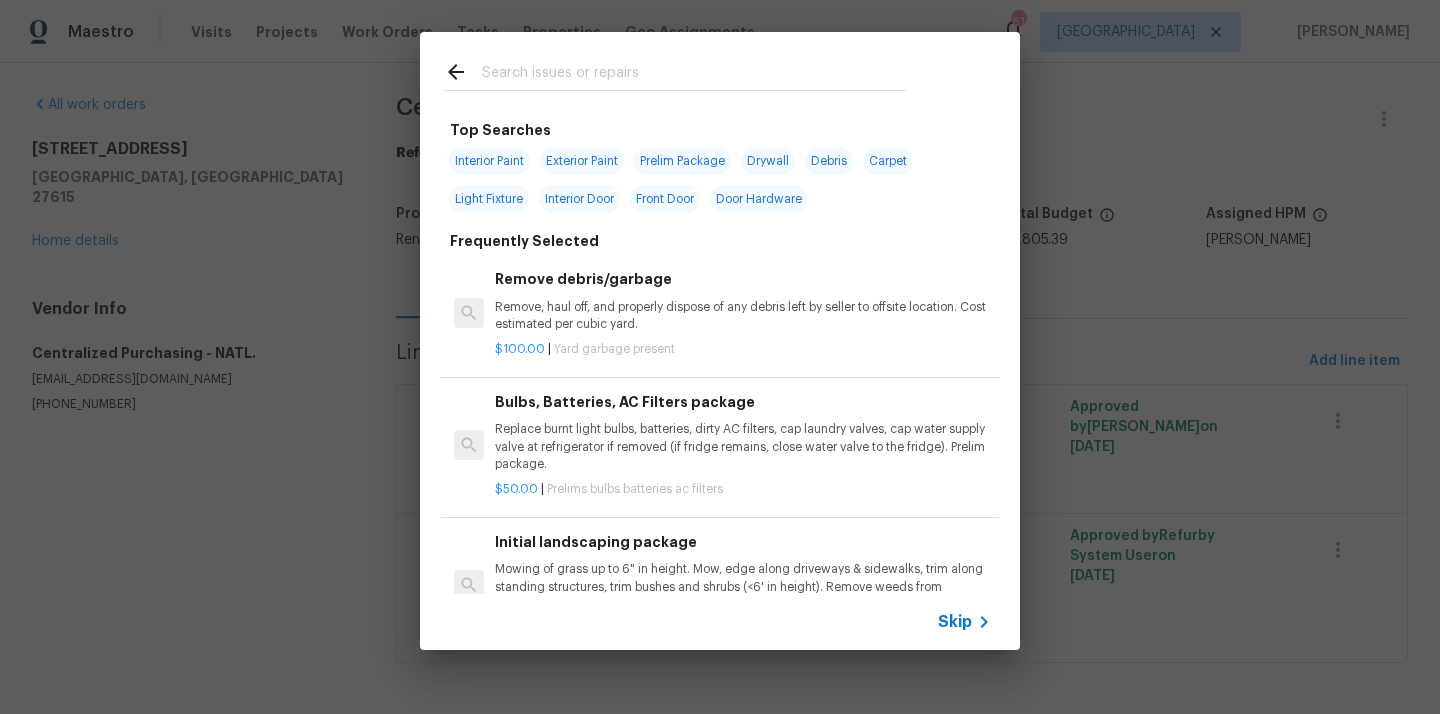 click at bounding box center (694, 75) 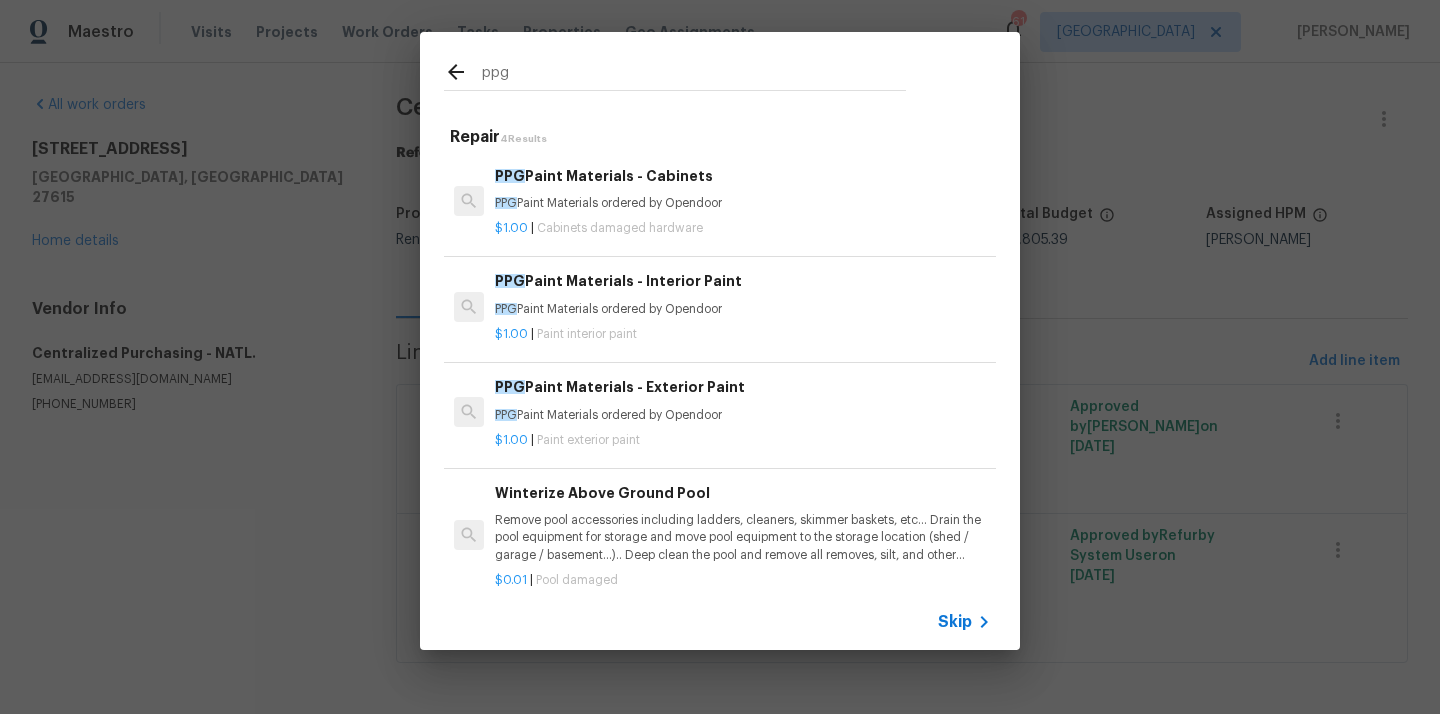 type on "ppg" 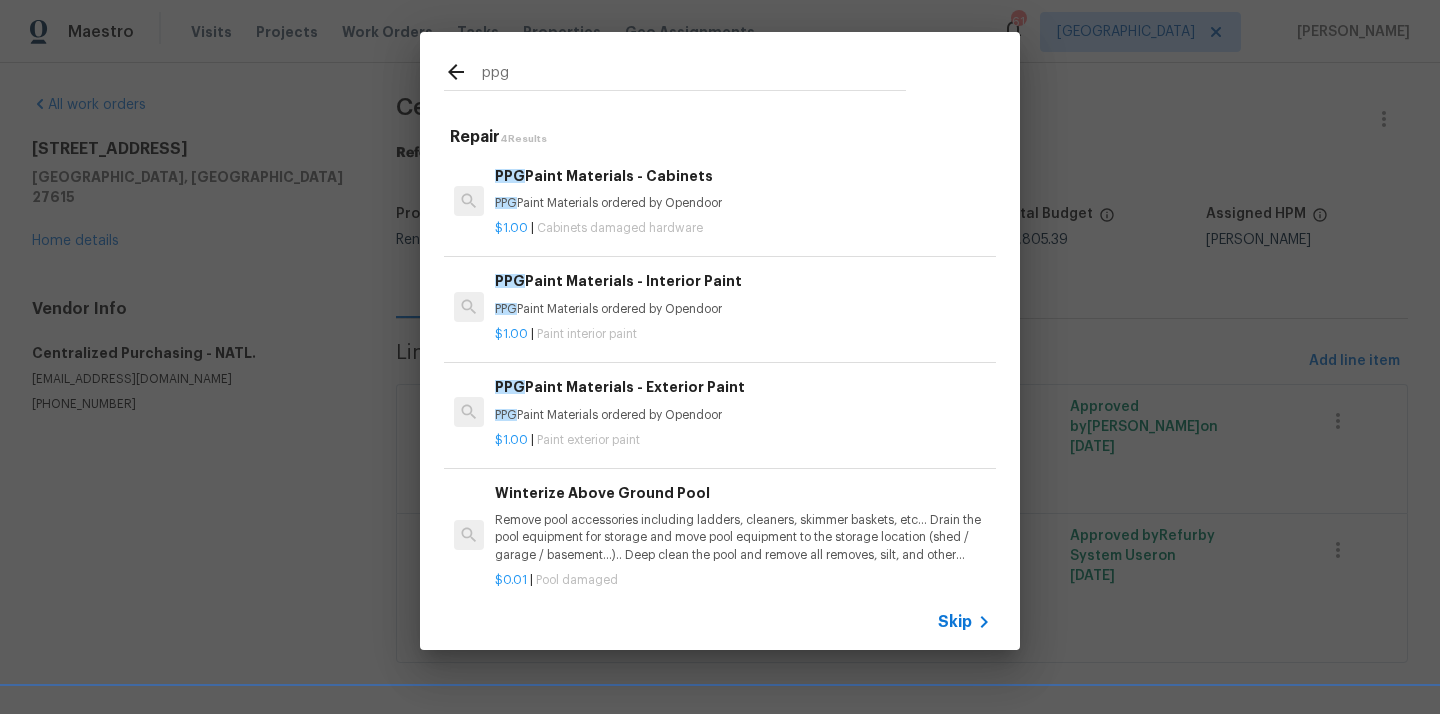 click on "$1.00   |   Cabinets damaged hardware" at bounding box center [743, 224] 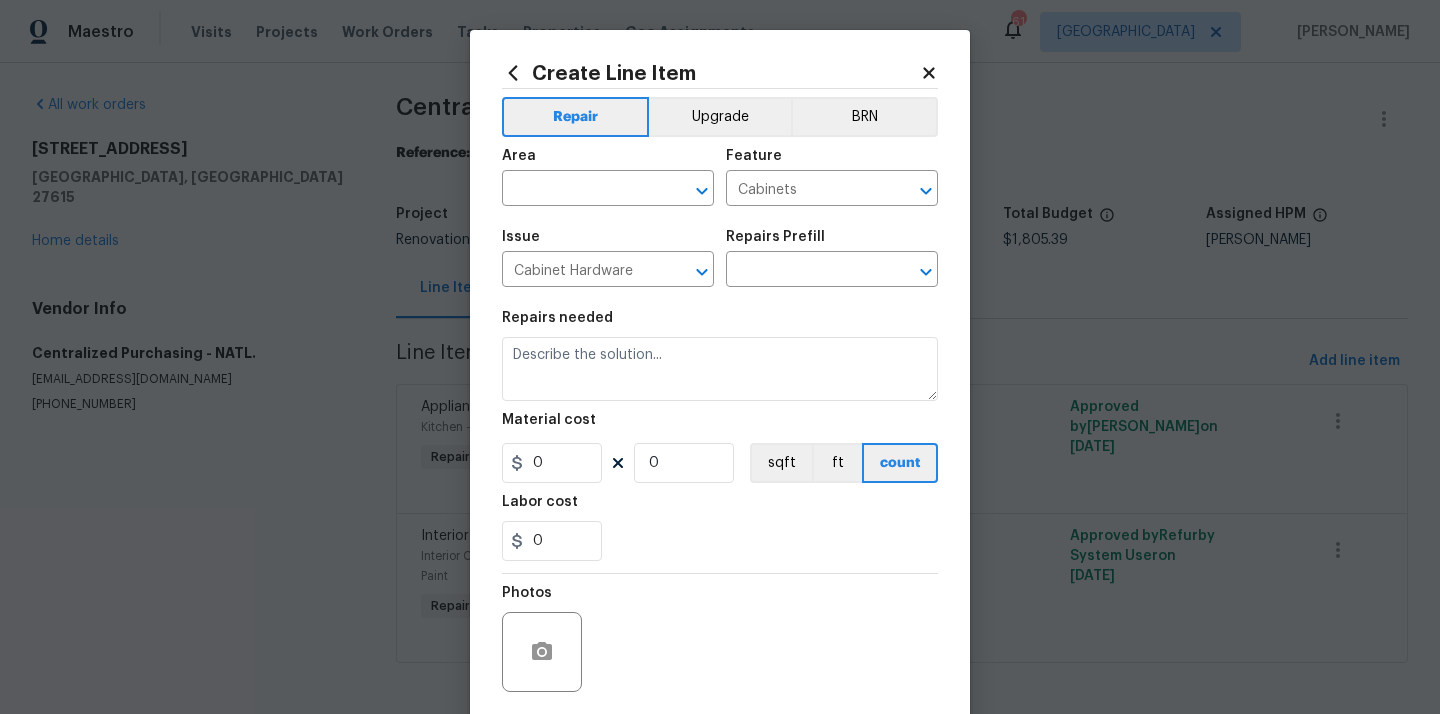 type on "PPG Paint Materials - Cabinets $1.00" 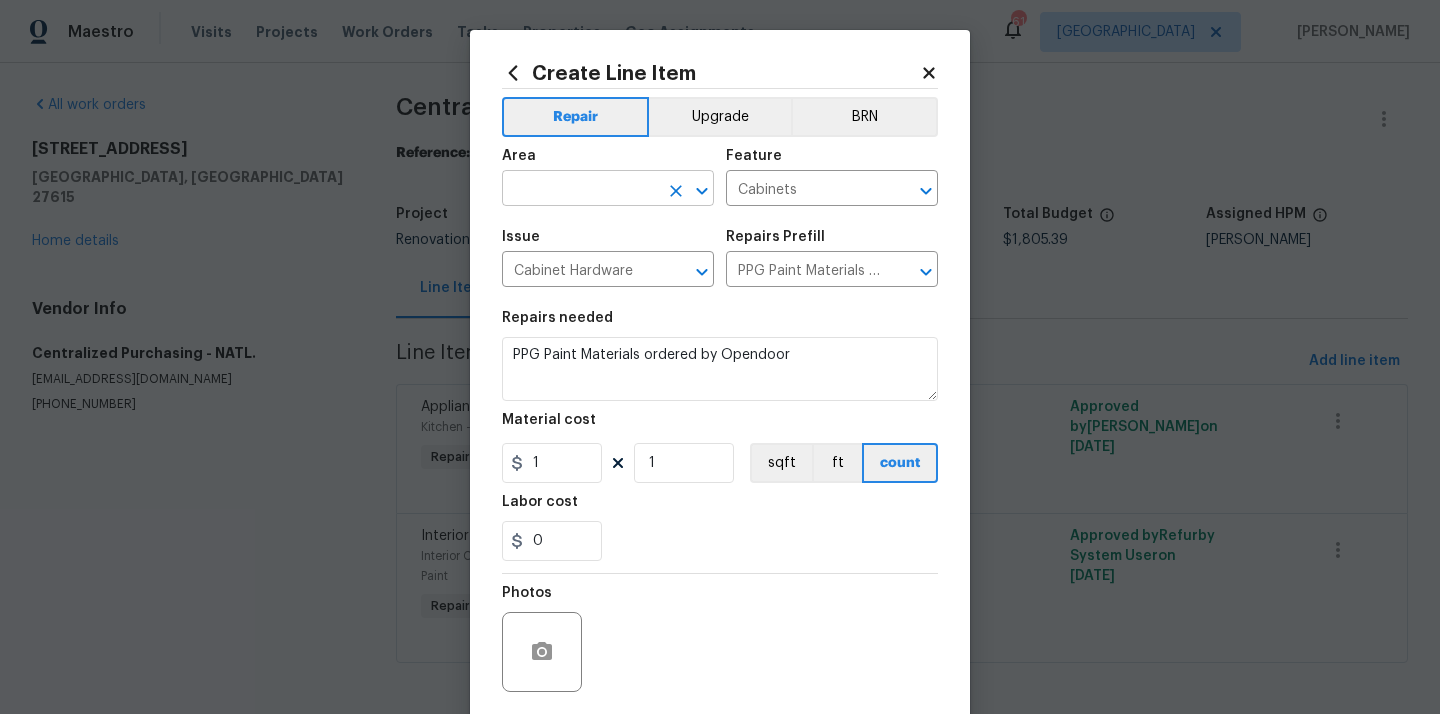 click at bounding box center (580, 190) 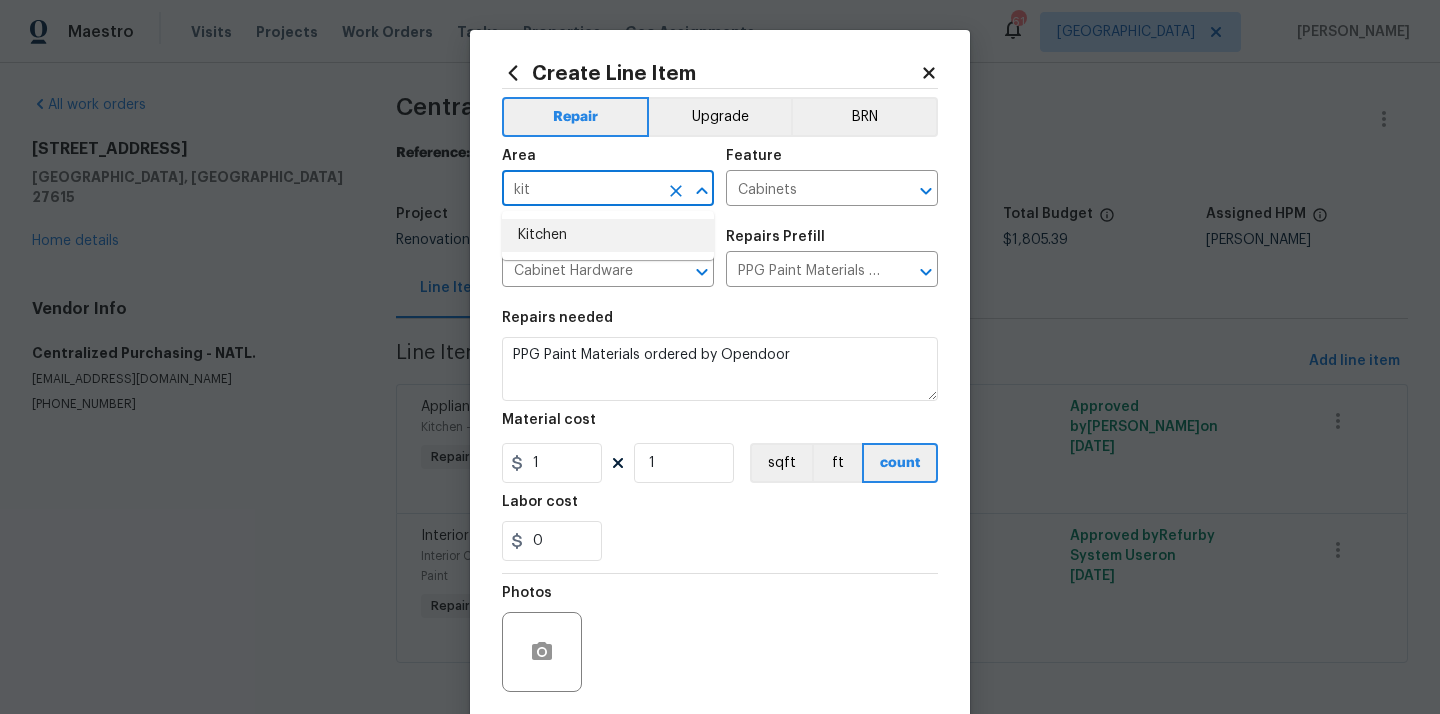 click on "Kitchen" at bounding box center (608, 235) 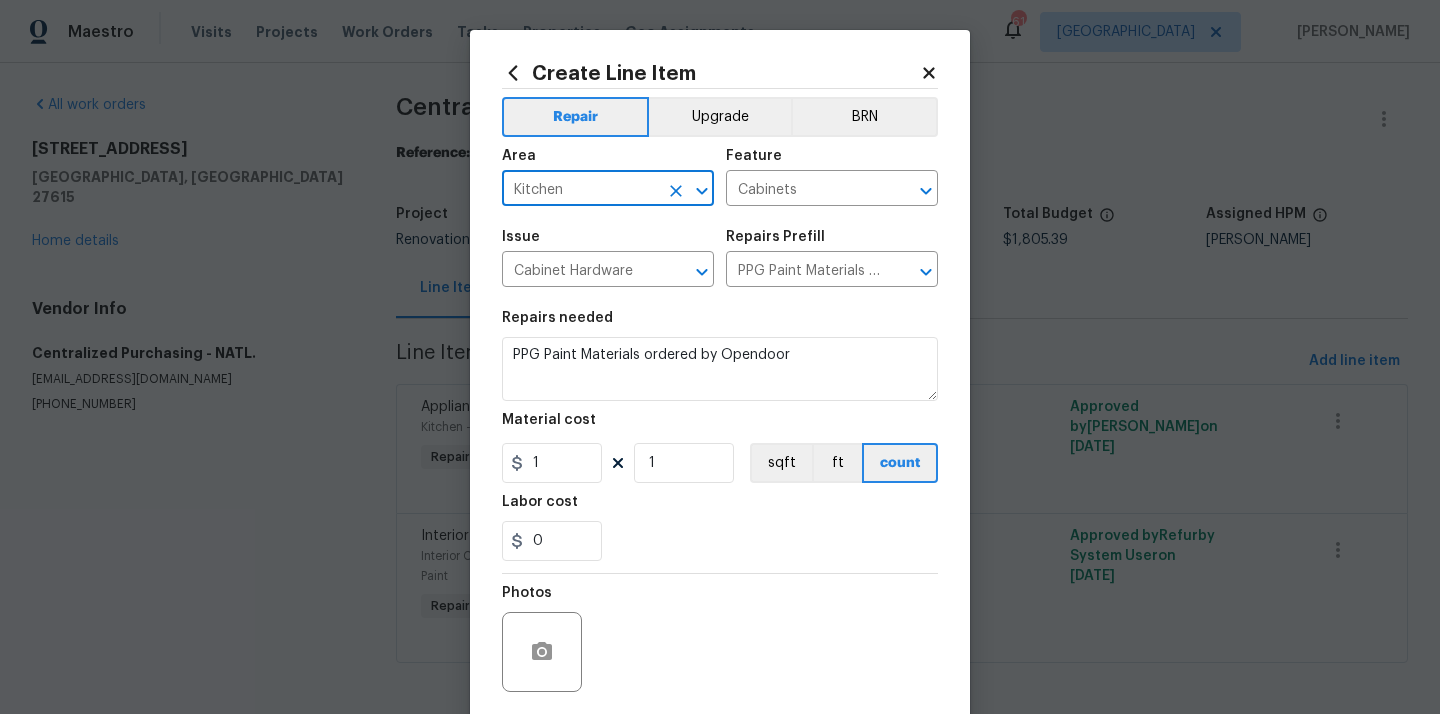 type on "Kitchen" 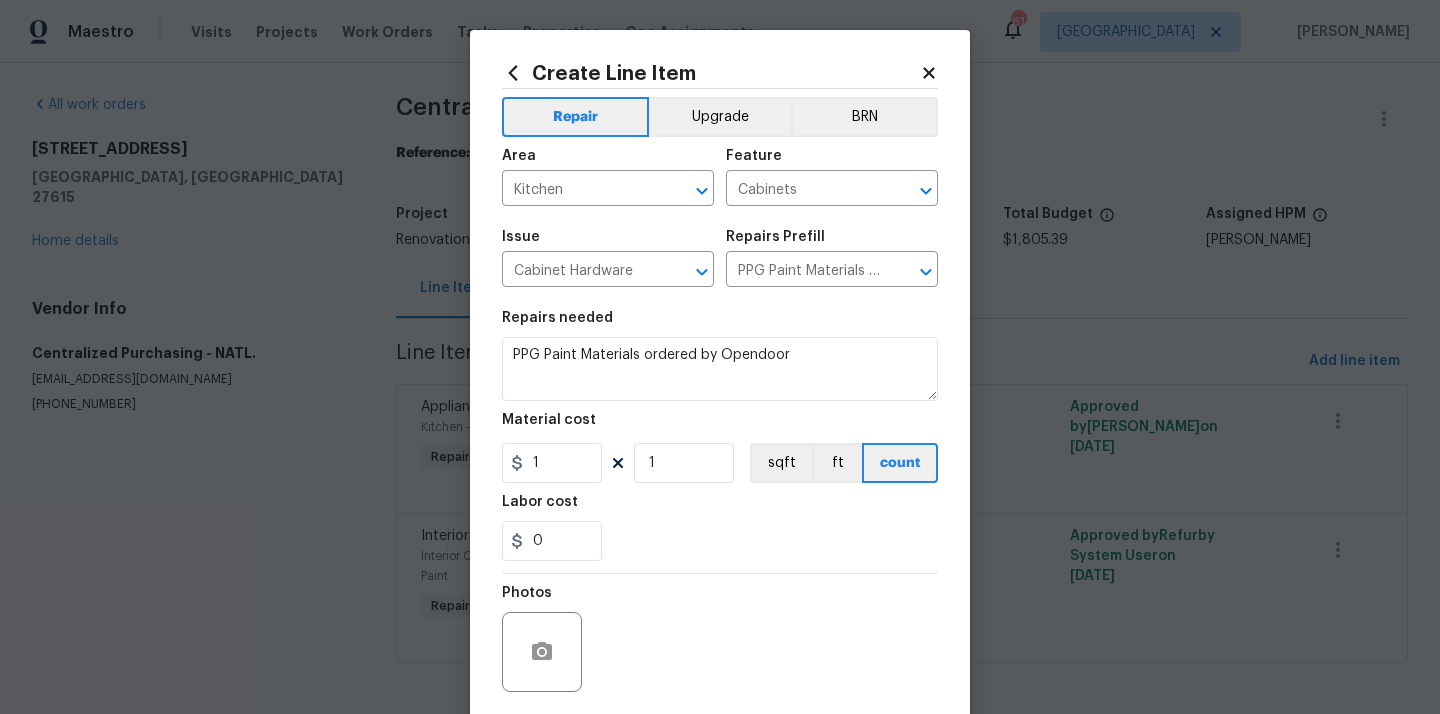 click on "Repairs needed" at bounding box center [720, 324] 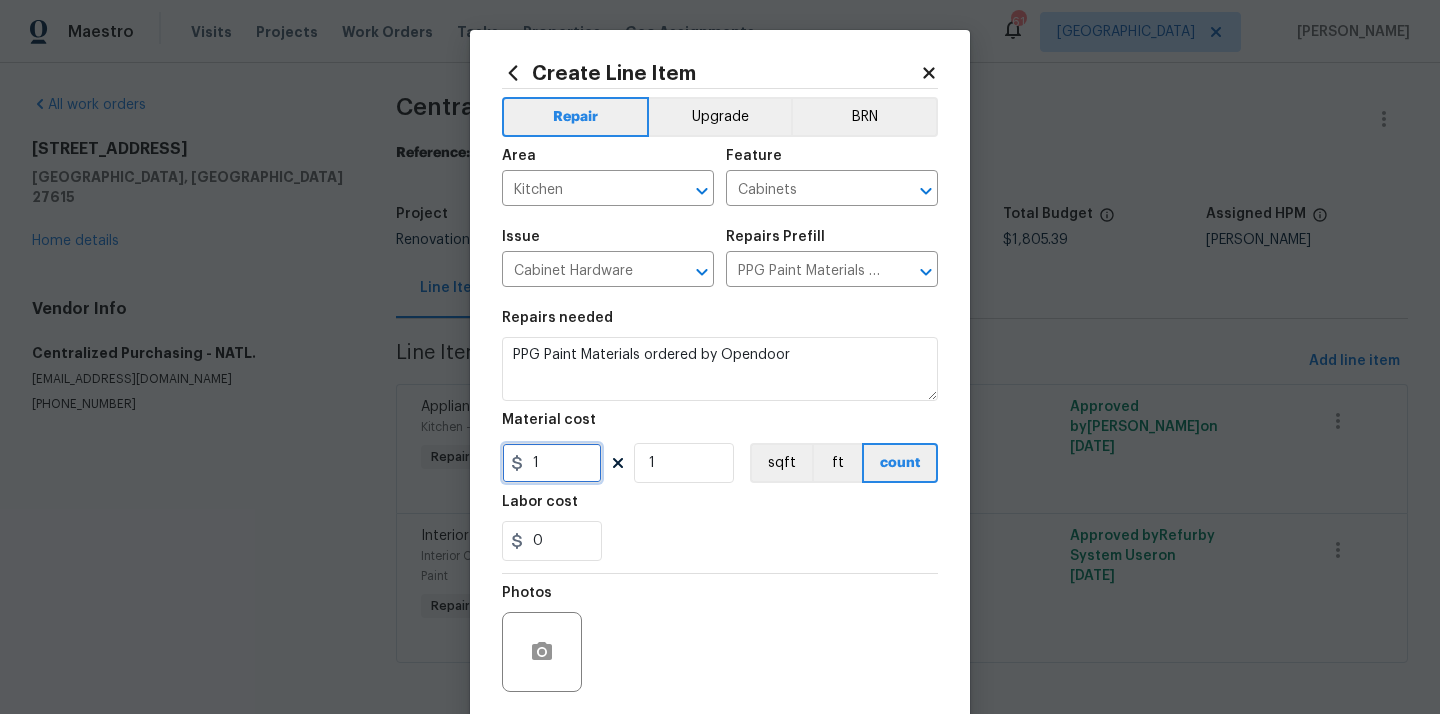 drag, startPoint x: 549, startPoint y: 464, endPoint x: 454, endPoint y: 464, distance: 95 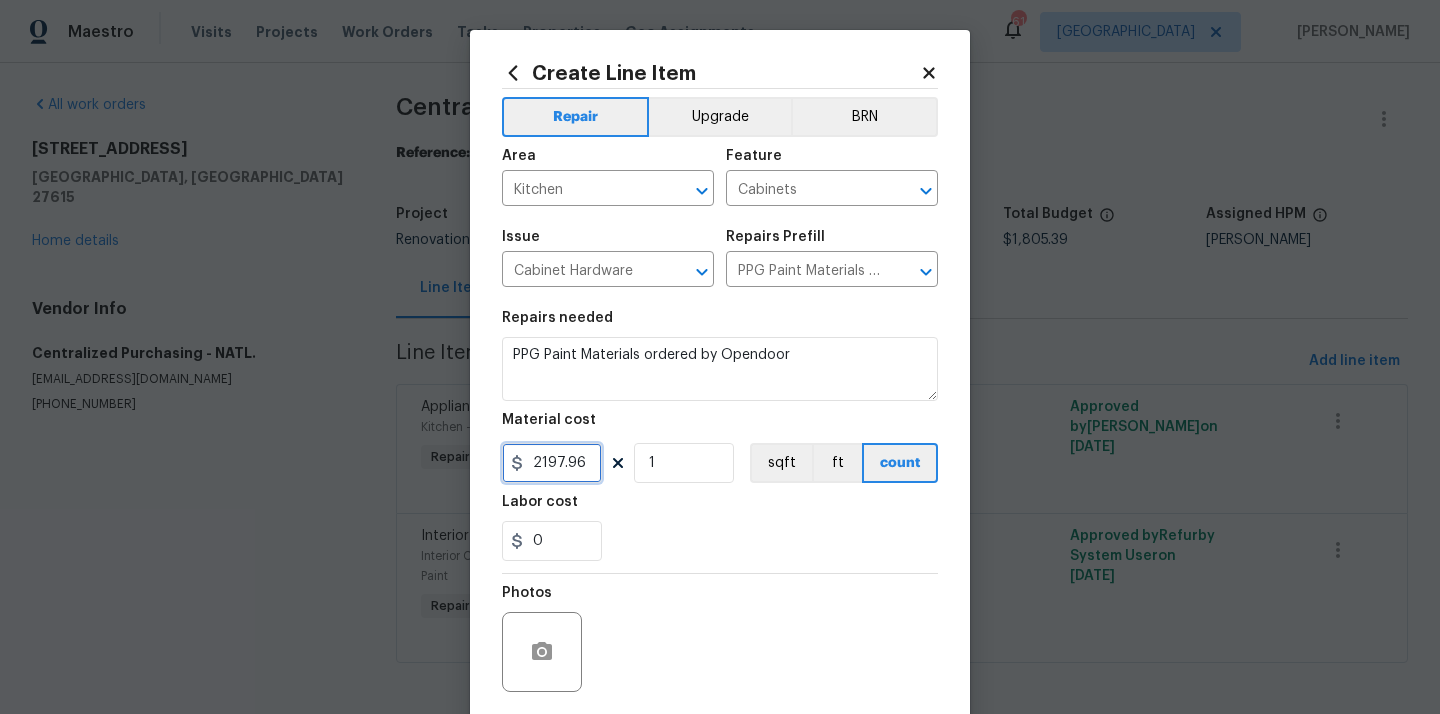 type on "2197.96" 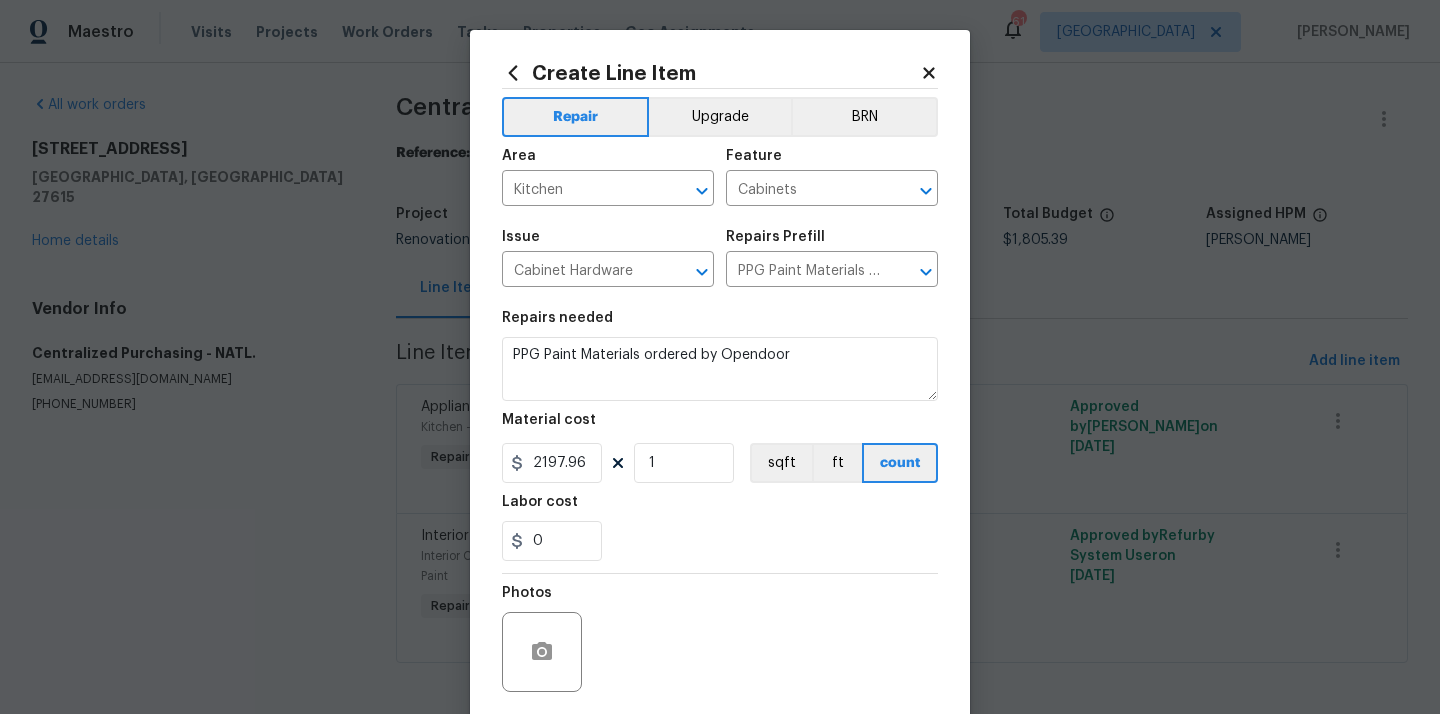 click on "Labor cost" at bounding box center [720, 508] 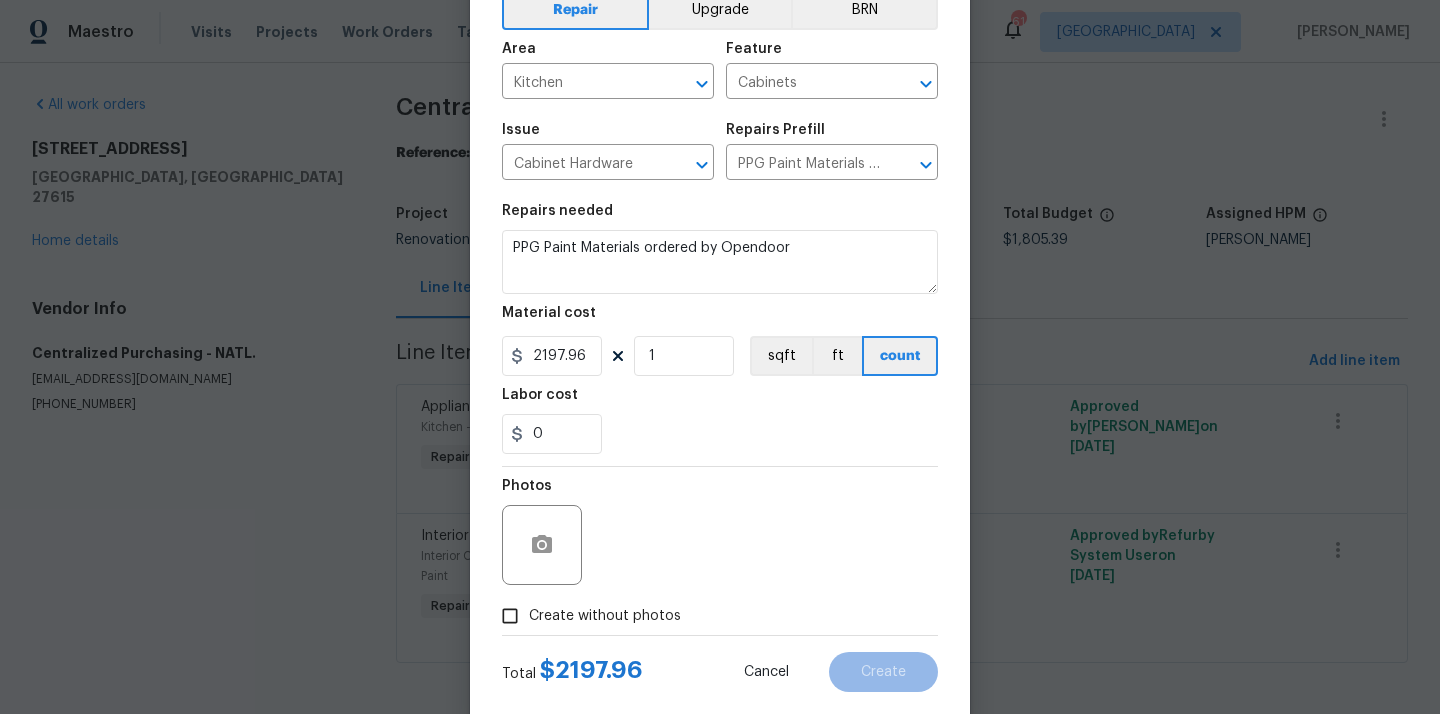 scroll, scrollTop: 148, scrollLeft: 0, axis: vertical 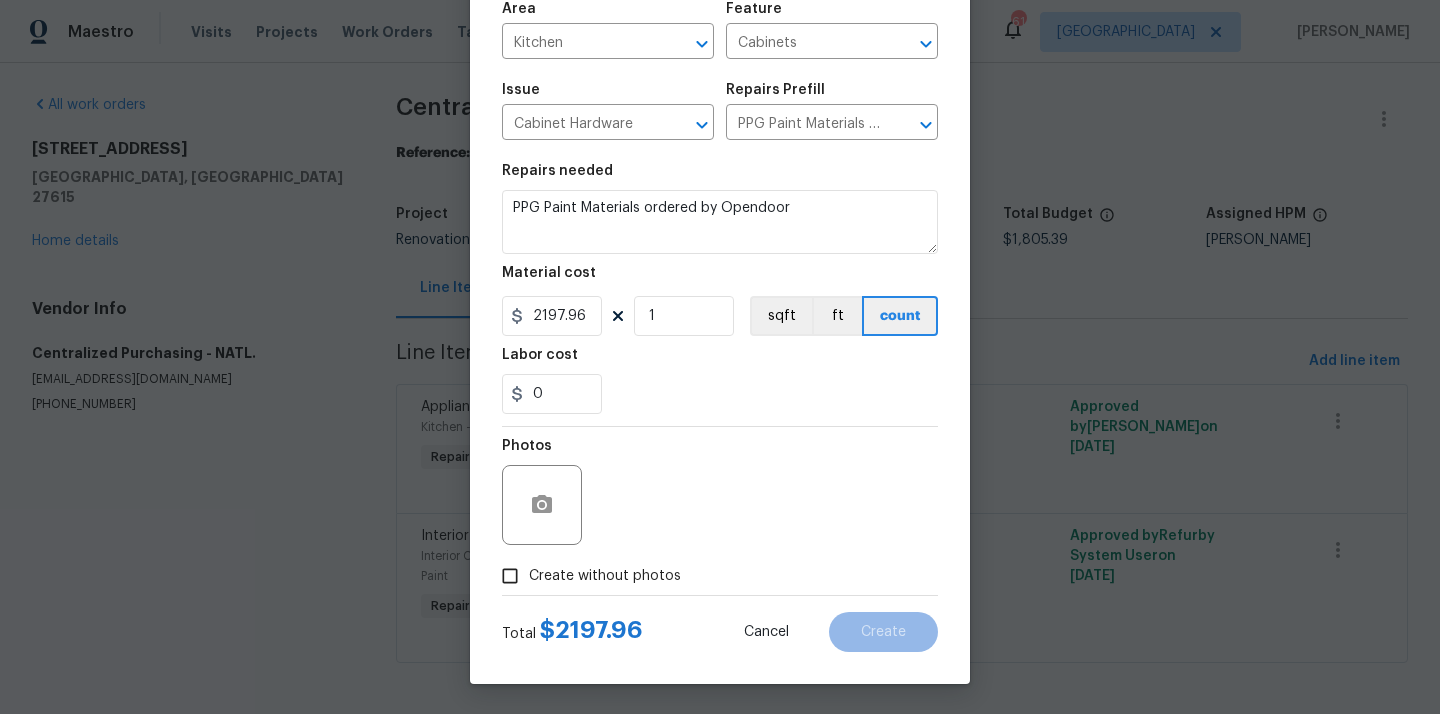 click on "Create without photos" at bounding box center [605, 576] 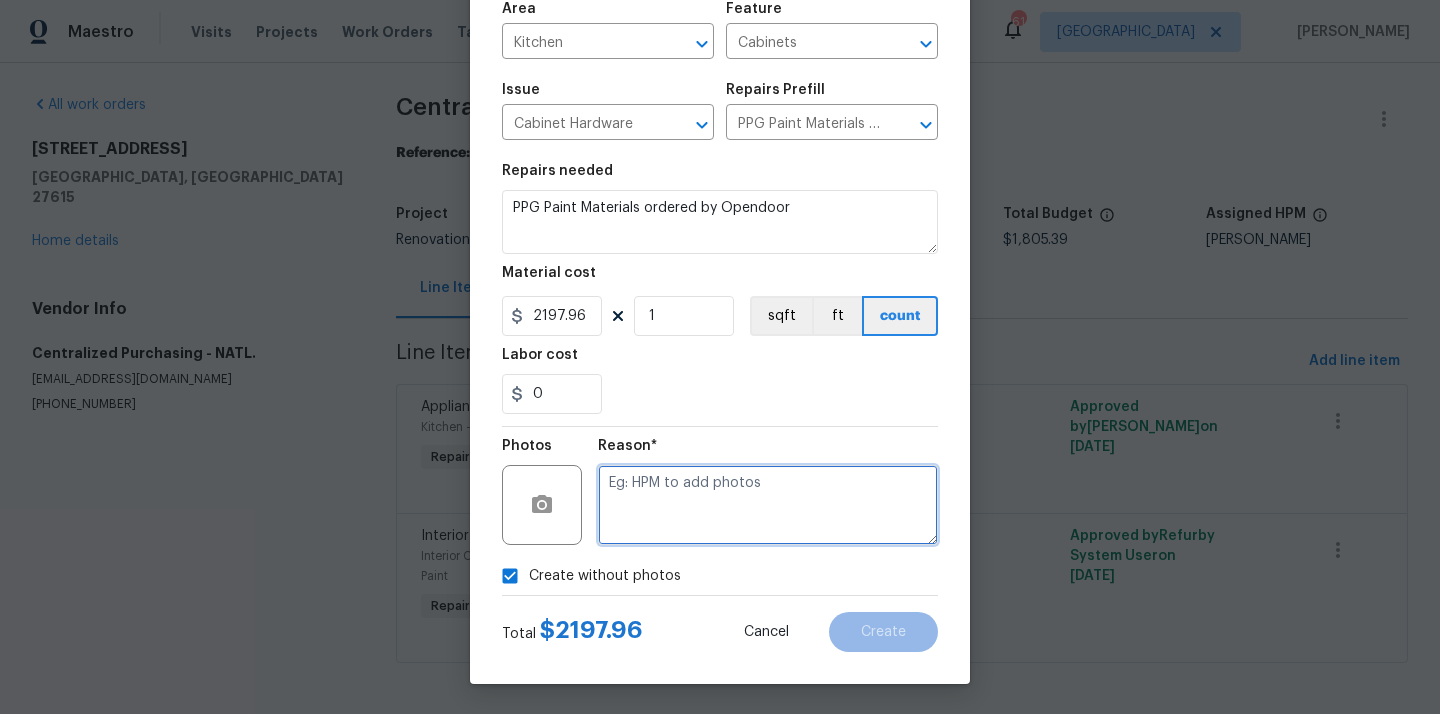 click at bounding box center [768, 505] 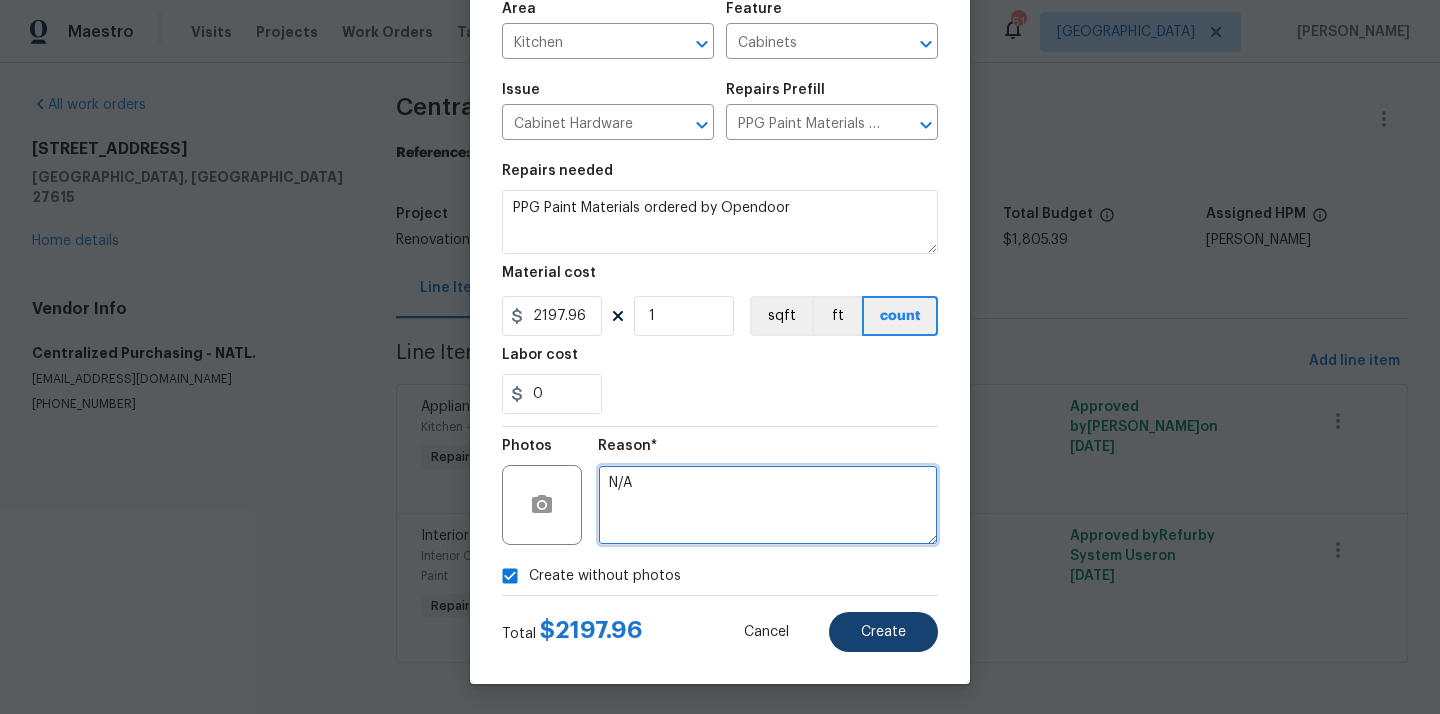 type on "N/A" 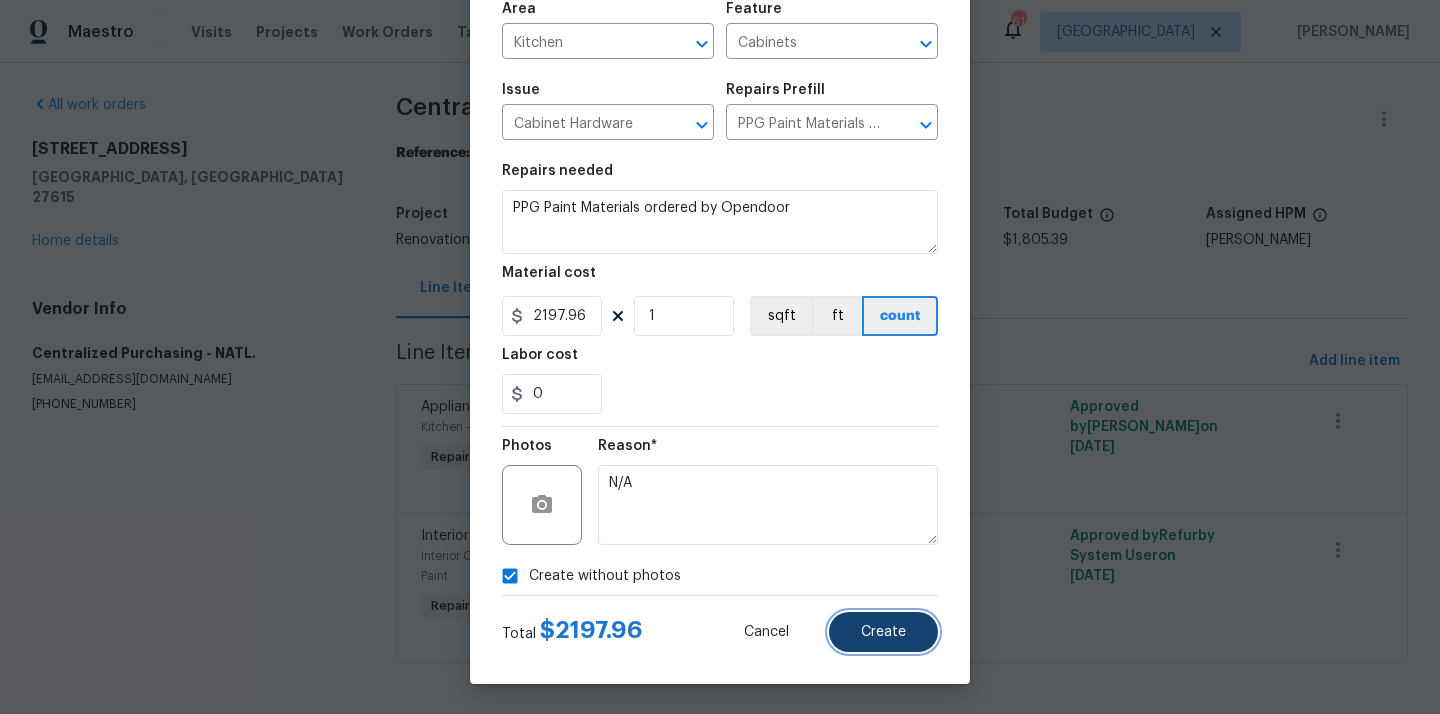 click on "Create" at bounding box center [883, 632] 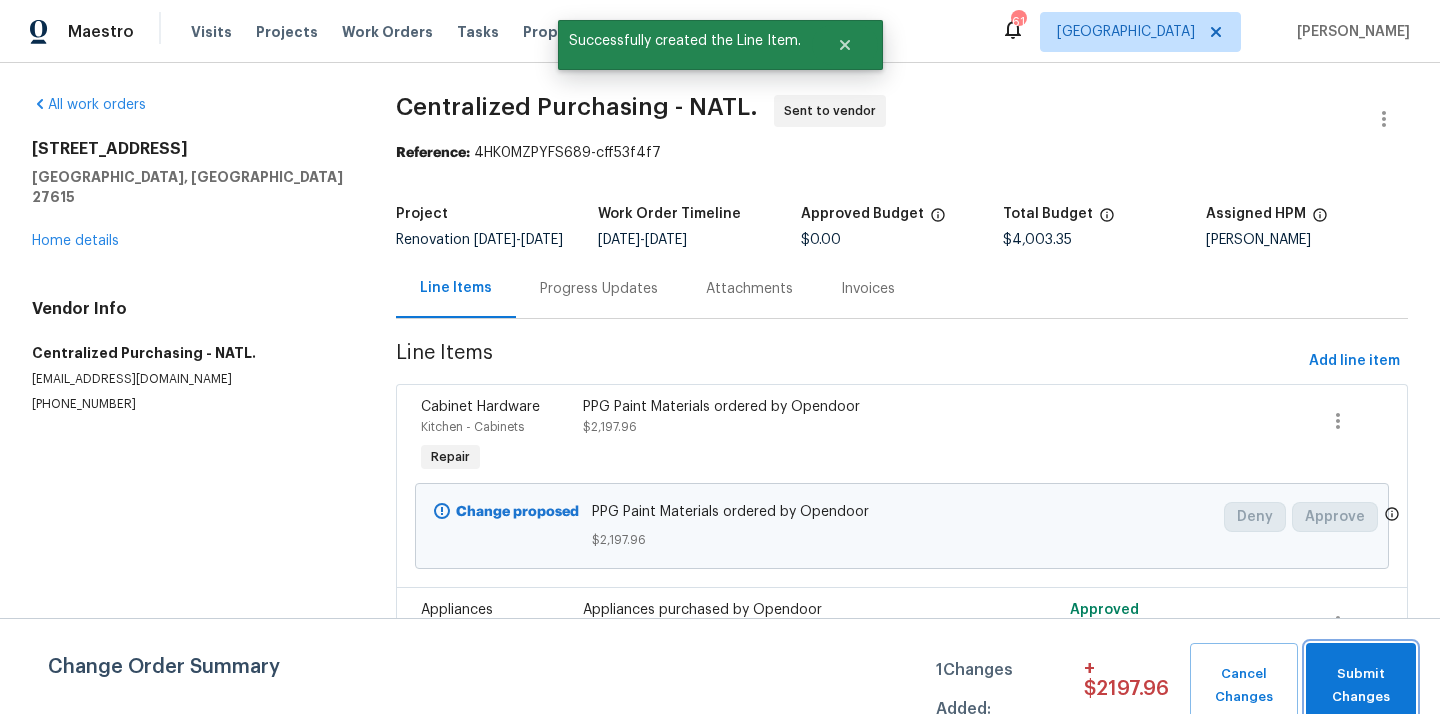 click on "Submit Changes" at bounding box center [1361, 686] 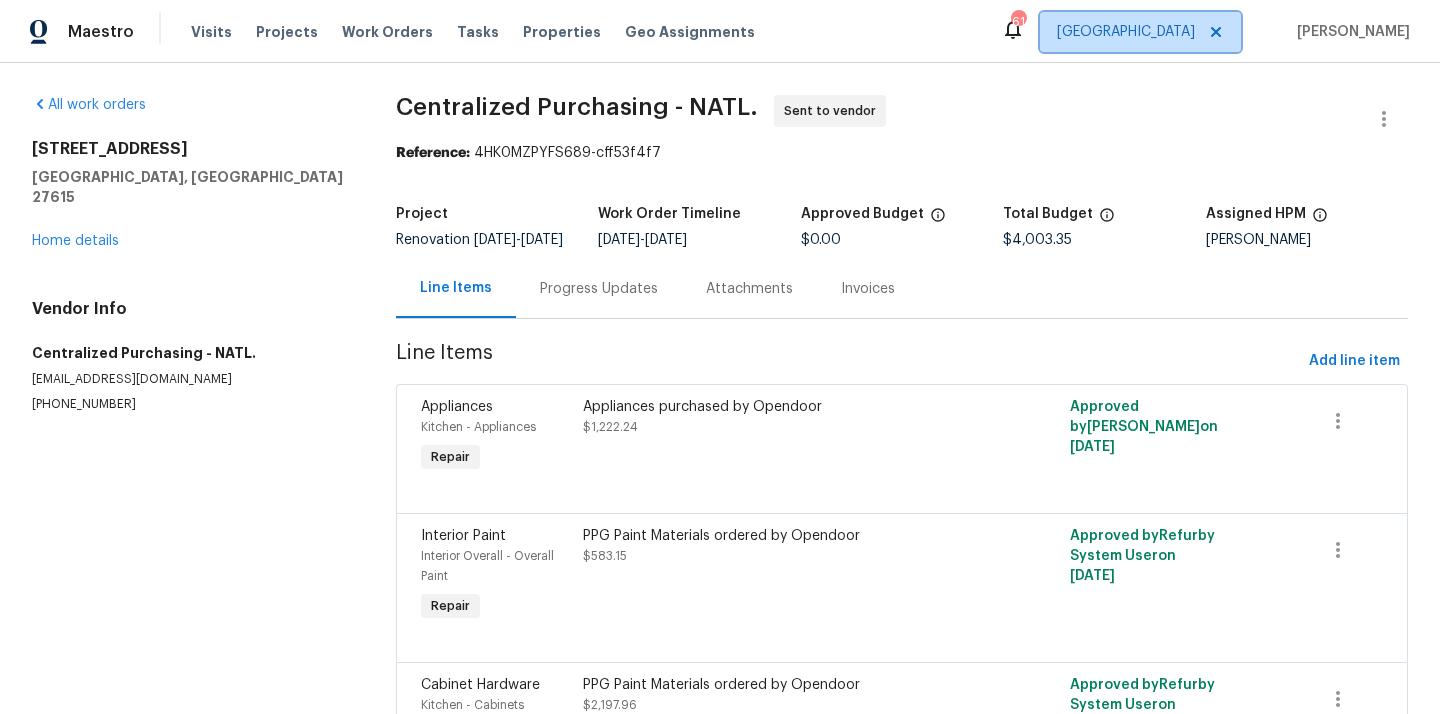 click on "[GEOGRAPHIC_DATA]" at bounding box center (1126, 32) 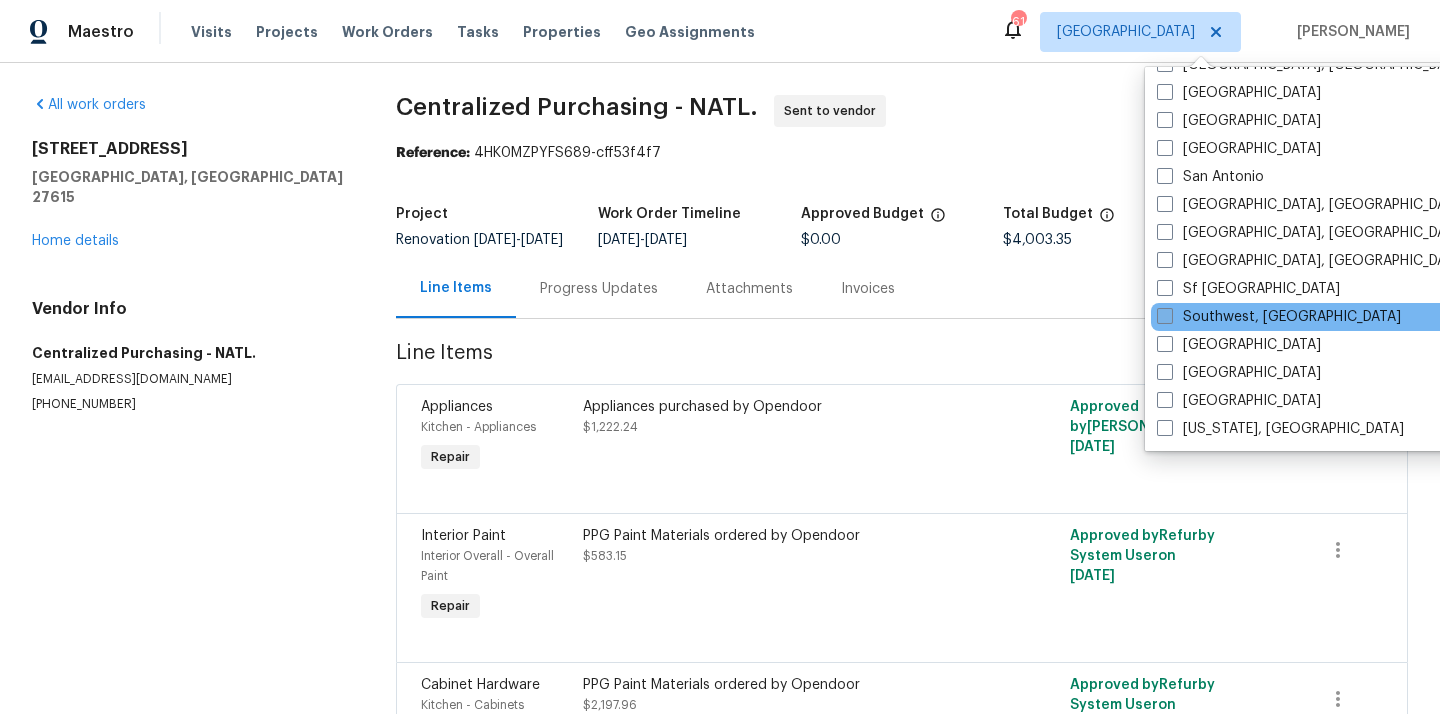 scroll, scrollTop: 1122, scrollLeft: 0, axis: vertical 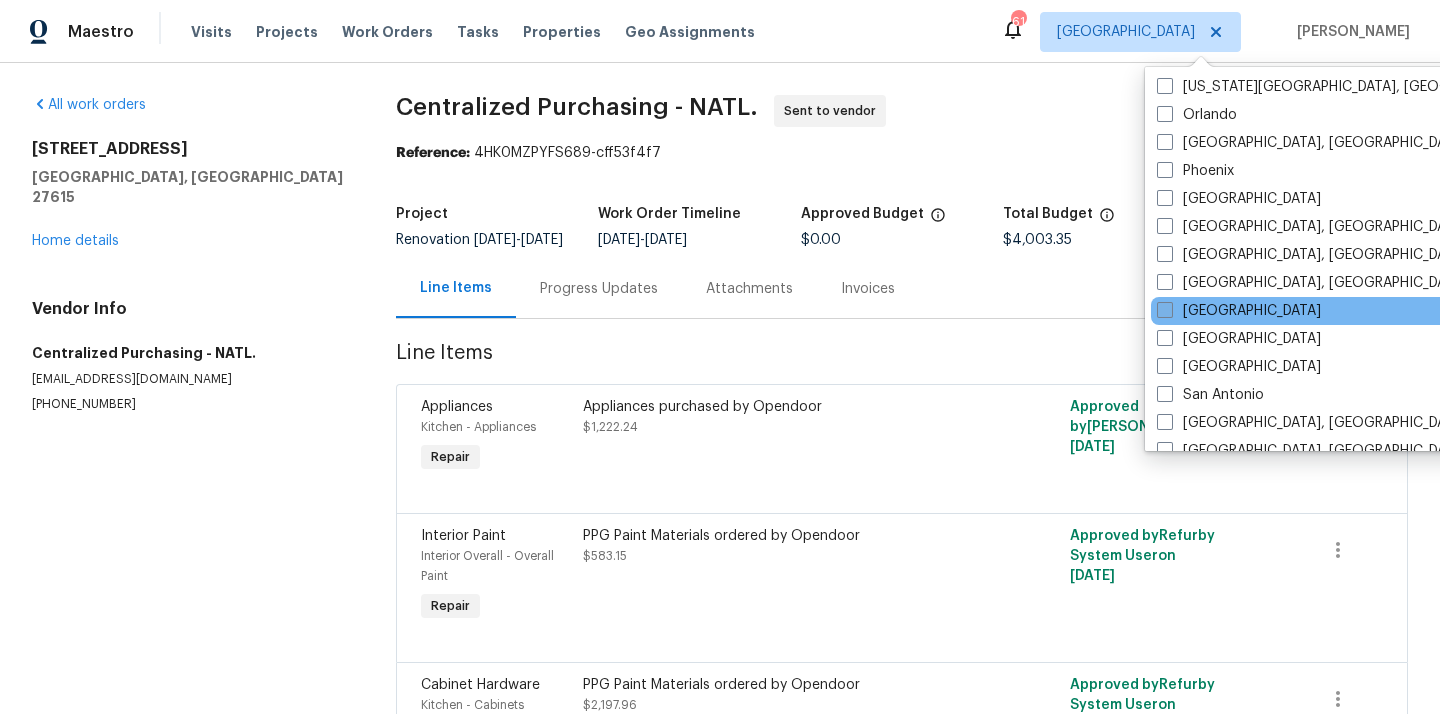 click on "[GEOGRAPHIC_DATA]" at bounding box center (1239, 311) 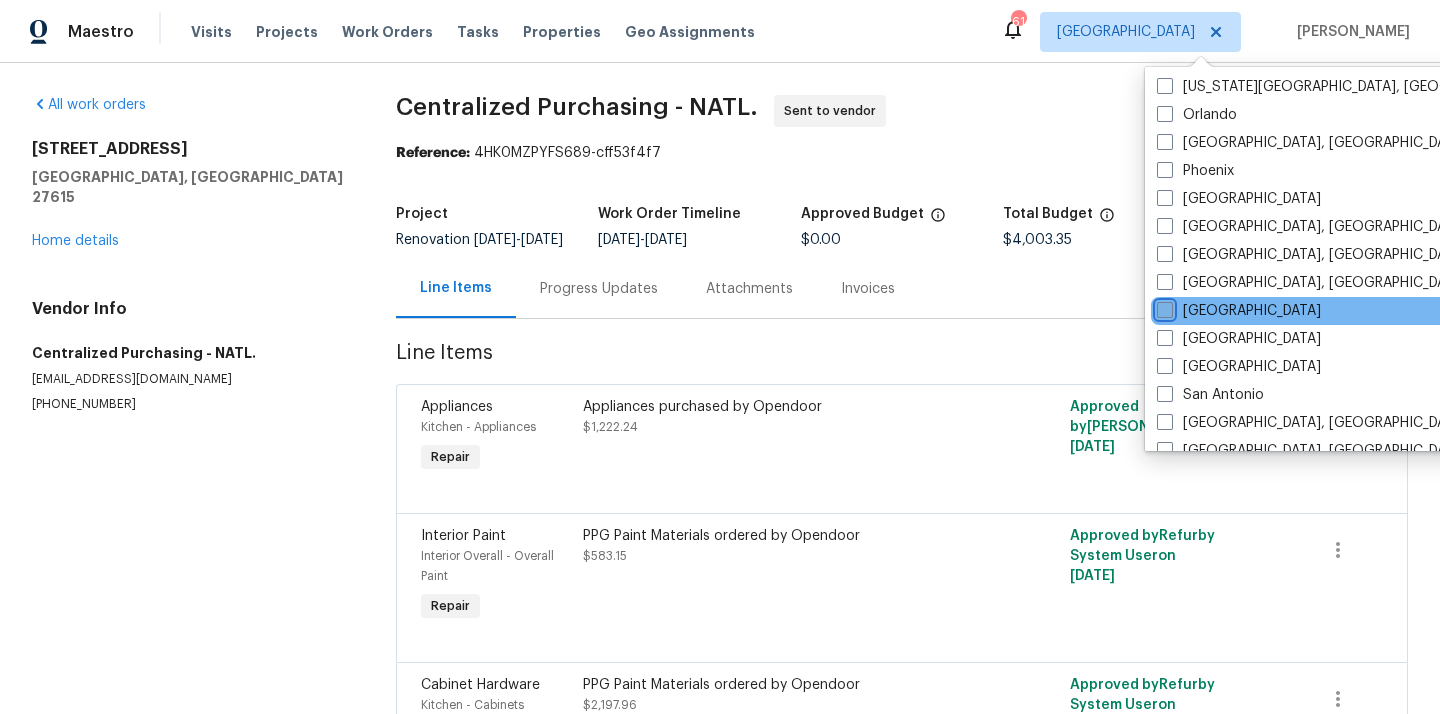 click on "[GEOGRAPHIC_DATA]" at bounding box center (1163, 307) 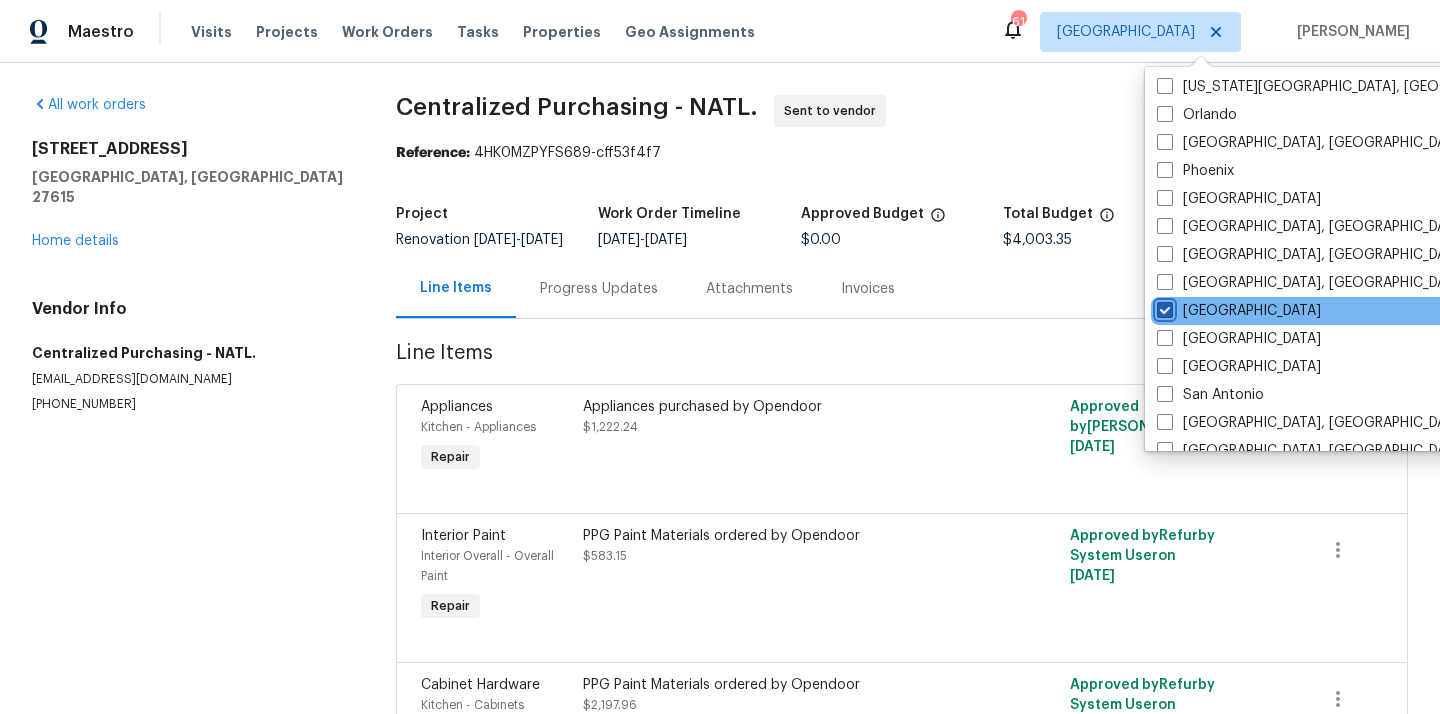 checkbox on "true" 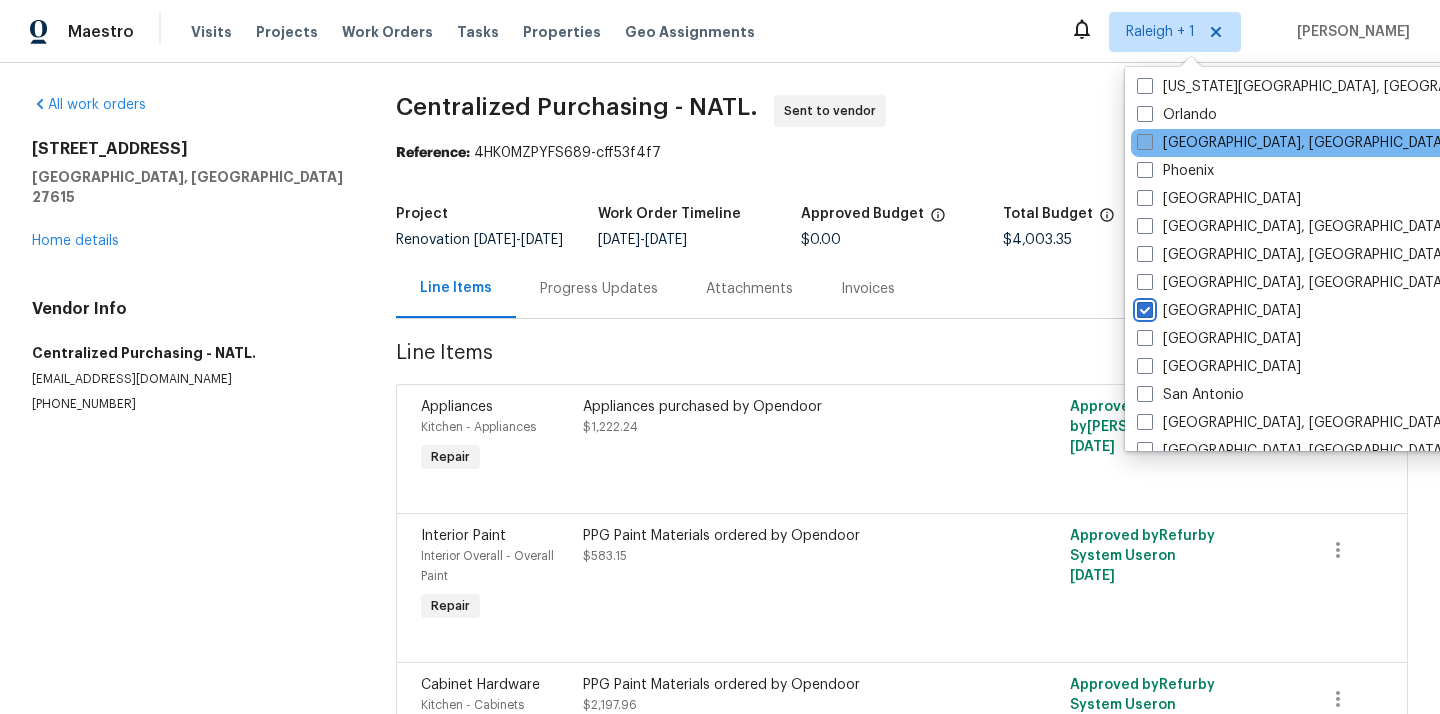 scroll, scrollTop: 0, scrollLeft: 0, axis: both 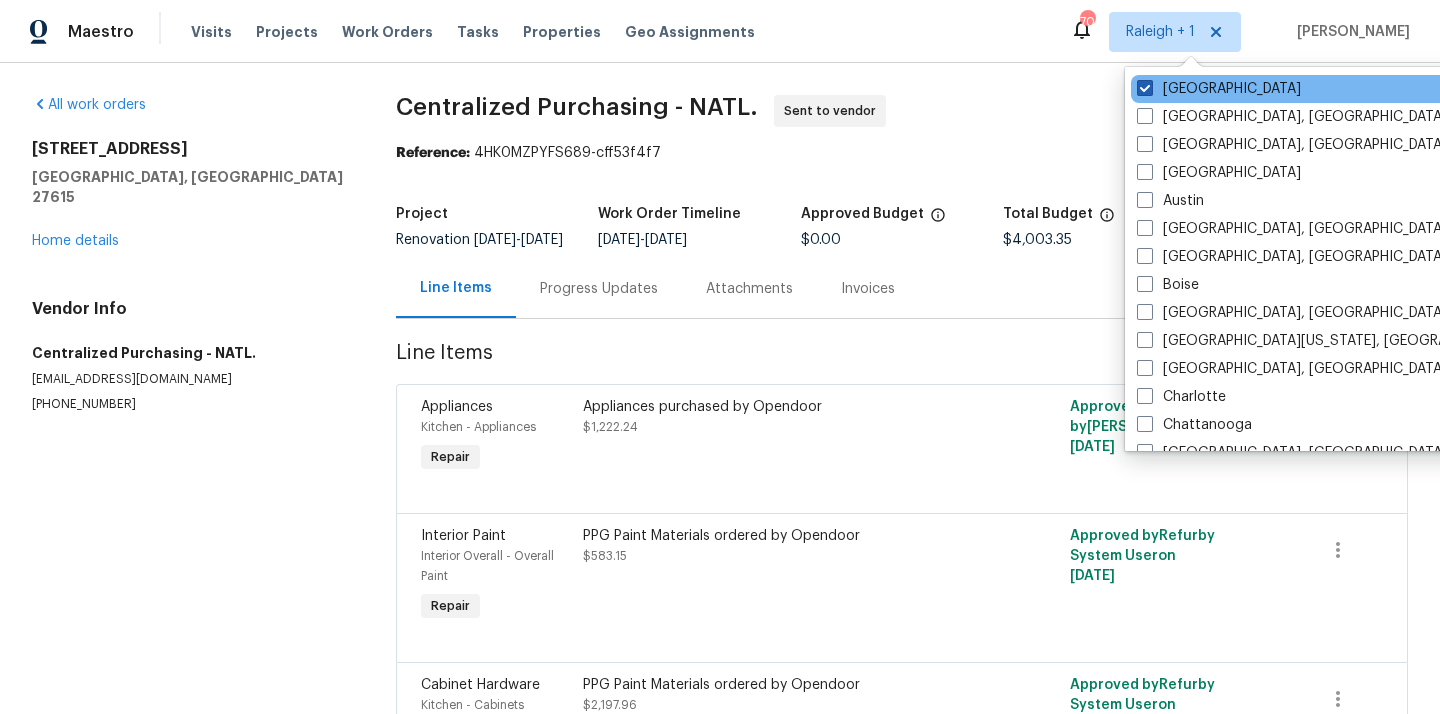 click on "[GEOGRAPHIC_DATA]" at bounding box center (1219, 89) 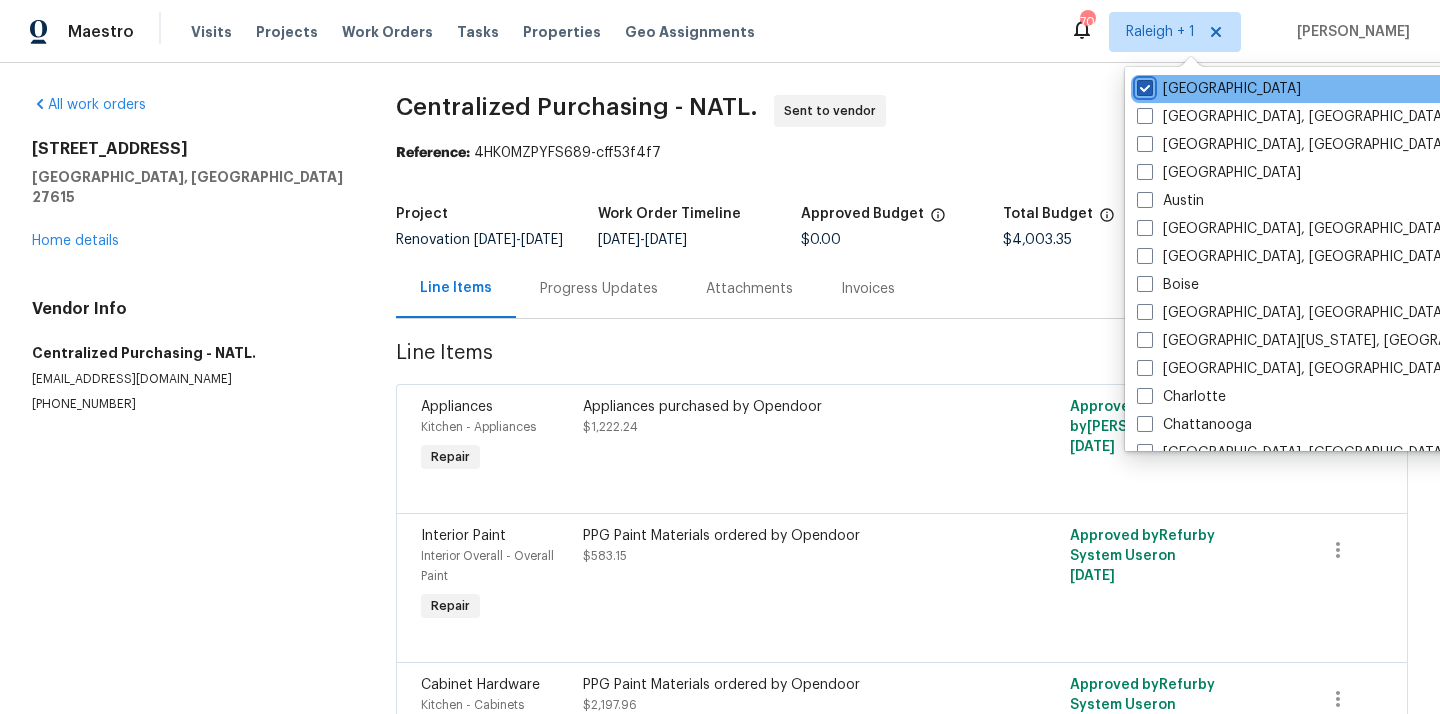 click on "[GEOGRAPHIC_DATA]" at bounding box center (1143, 85) 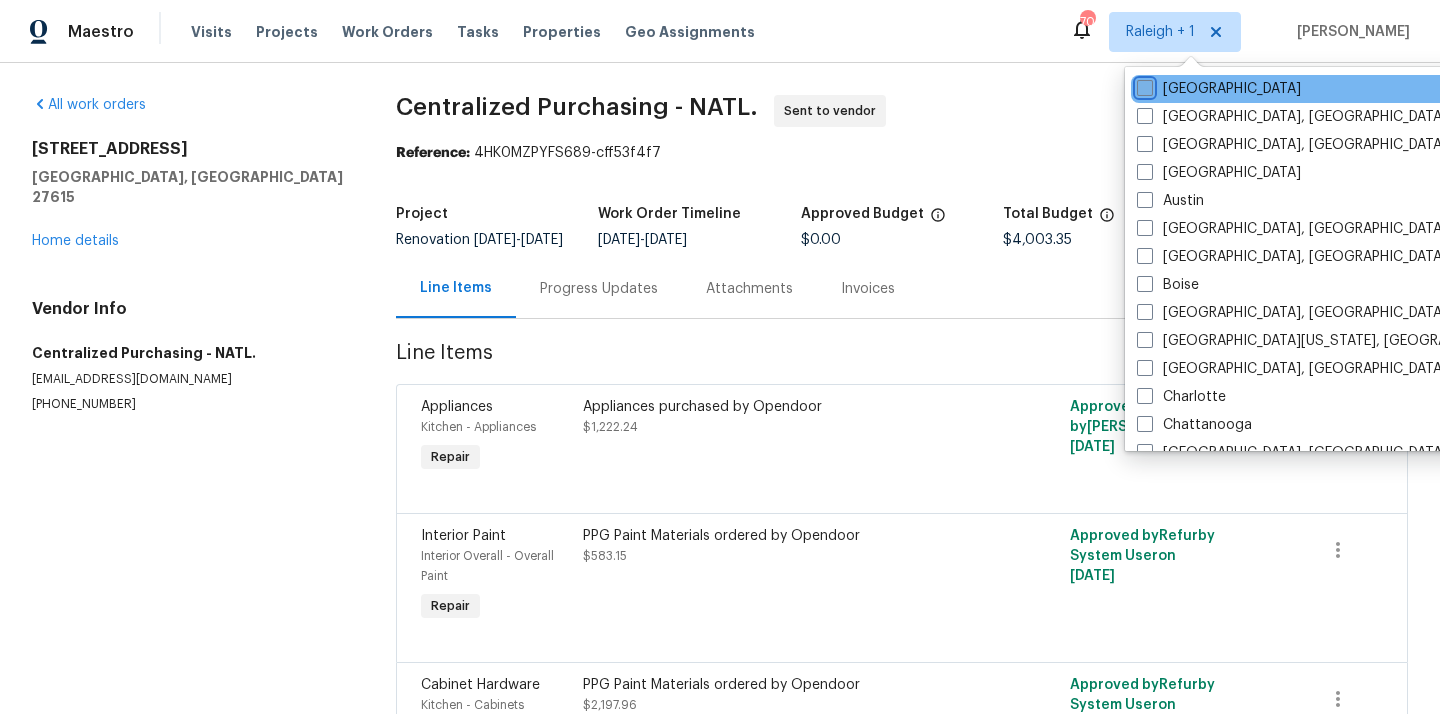 checkbox on "false" 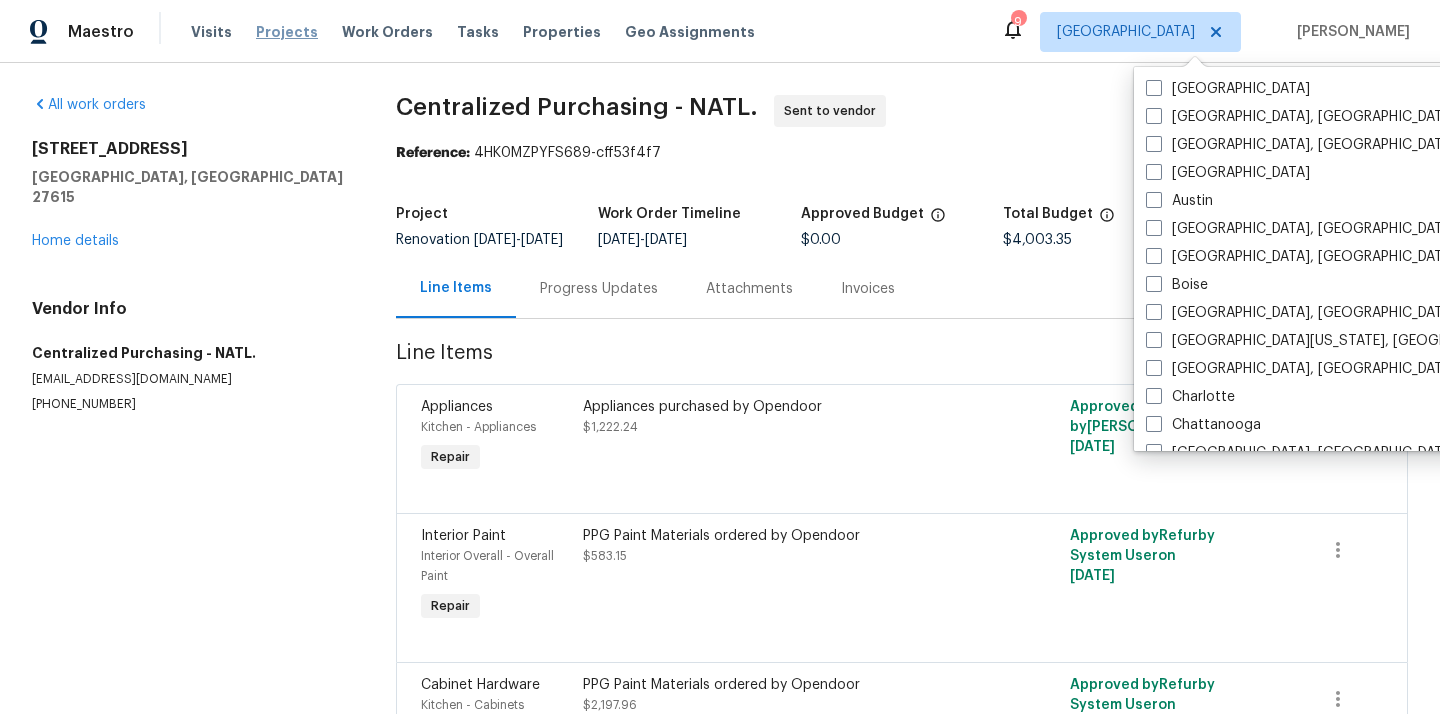 click on "Projects" at bounding box center [287, 32] 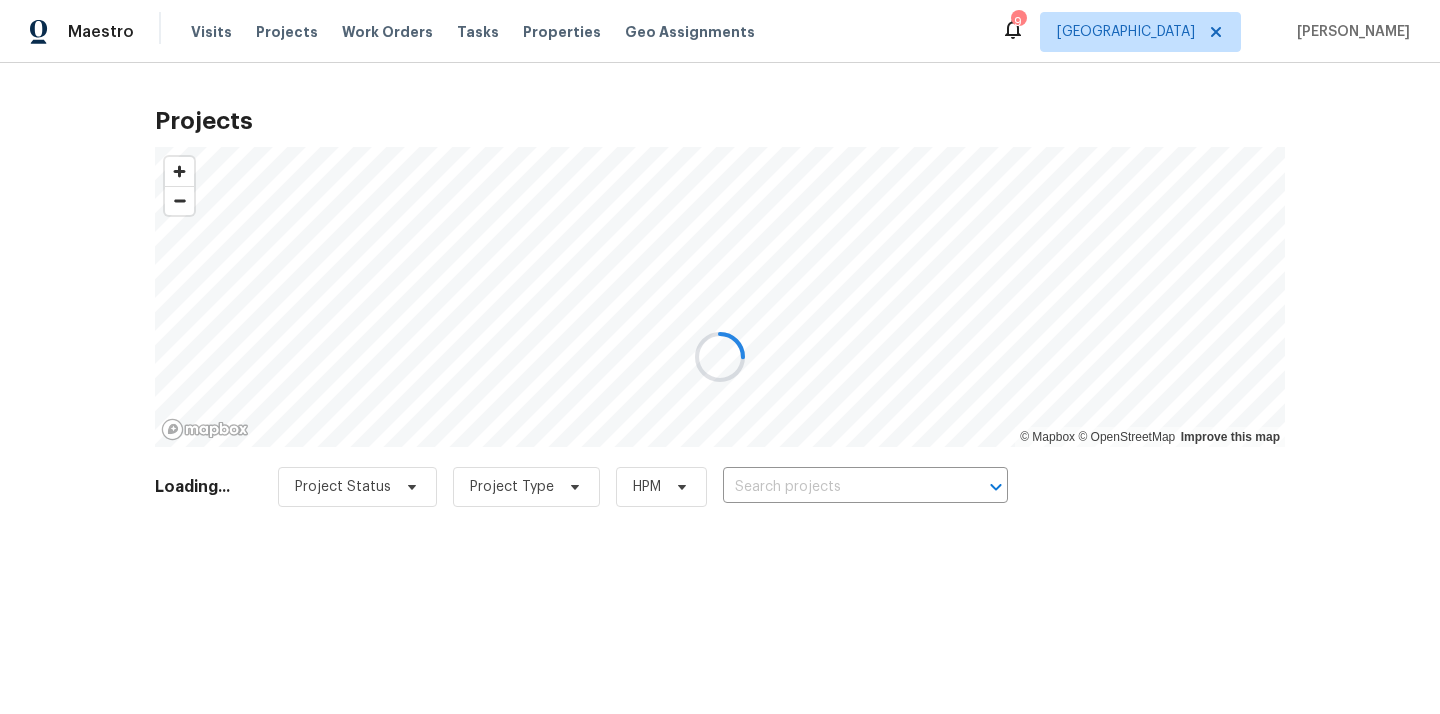 click at bounding box center (720, 357) 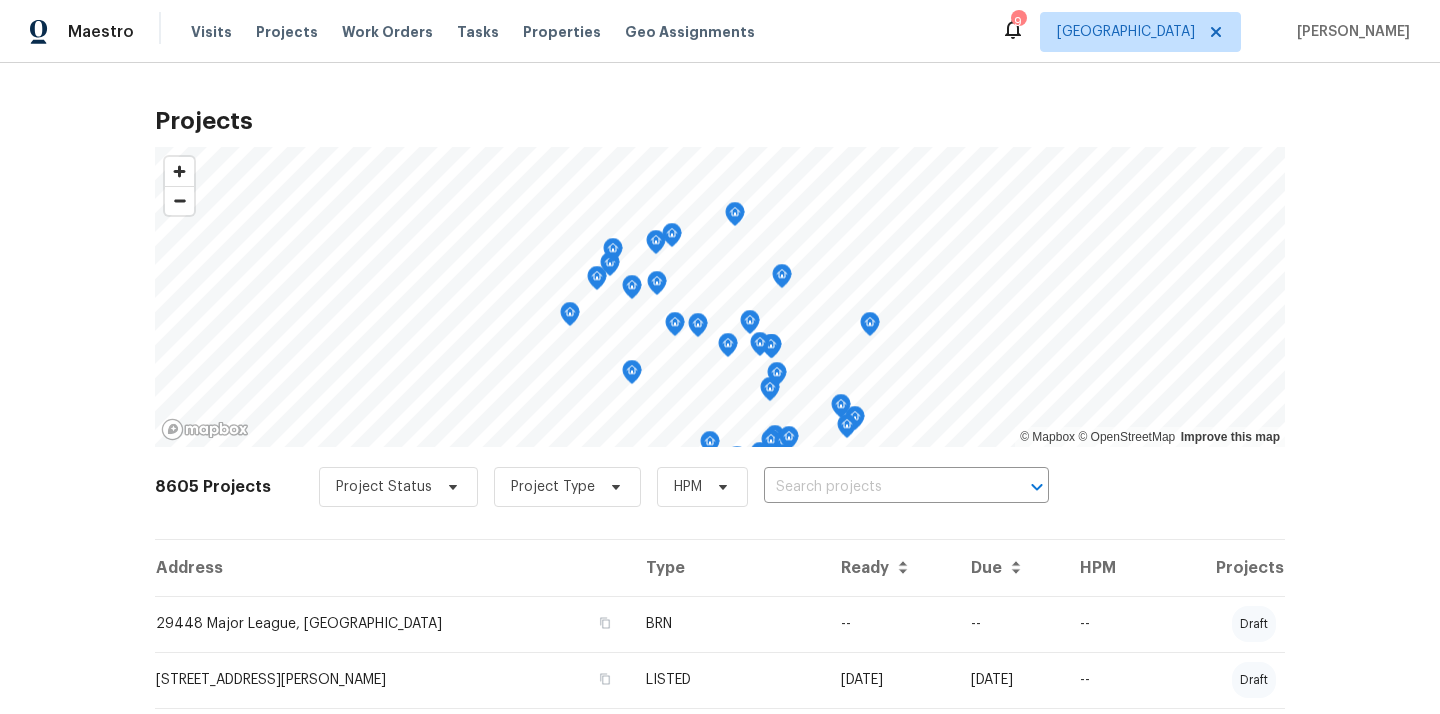 click at bounding box center [878, 487] 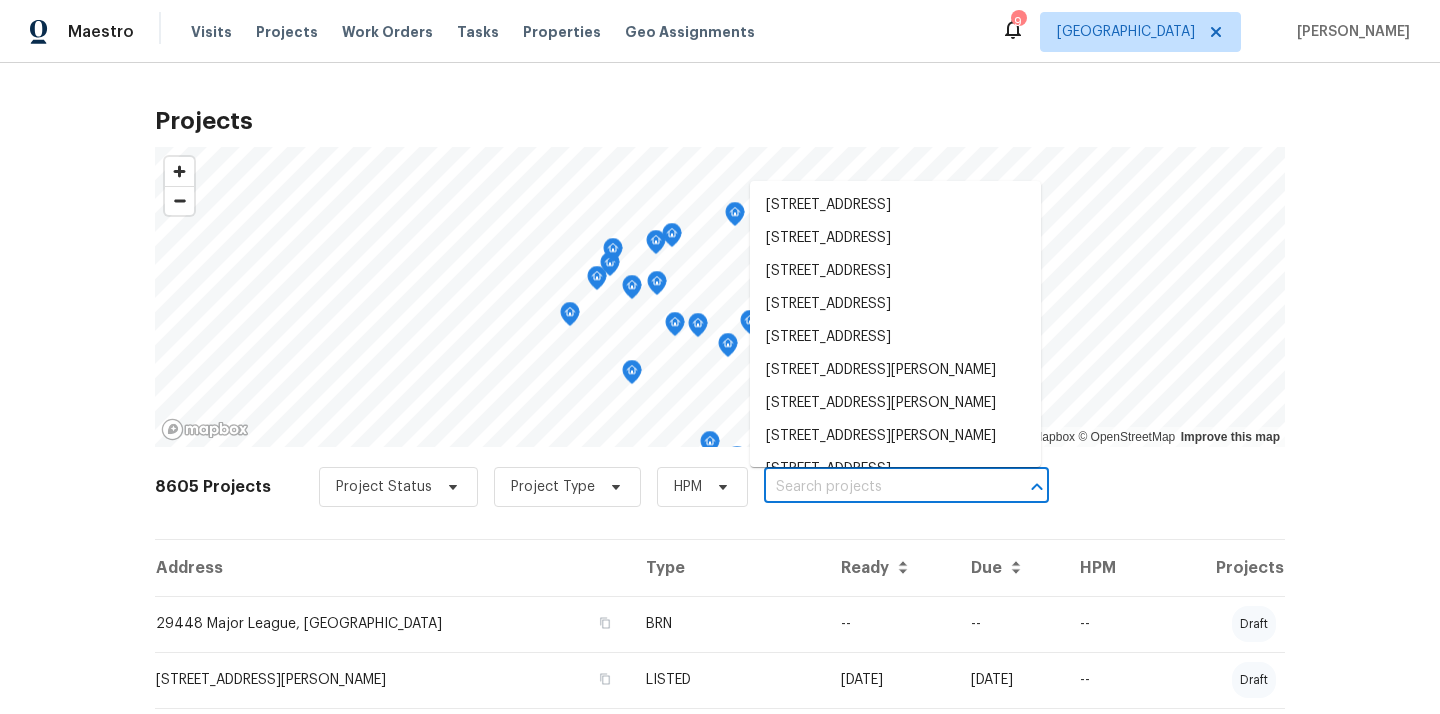 paste on "[STREET_ADDRESS]" 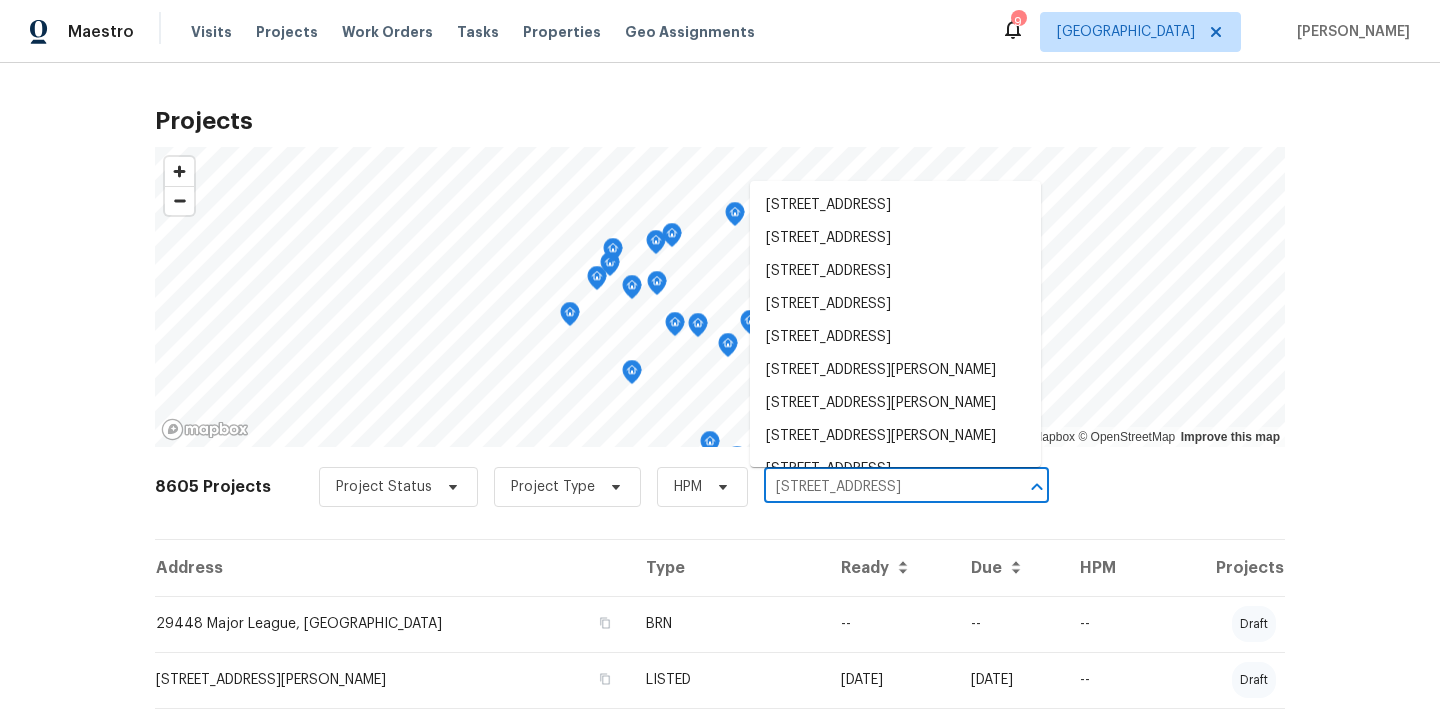 scroll, scrollTop: 0, scrollLeft: 73, axis: horizontal 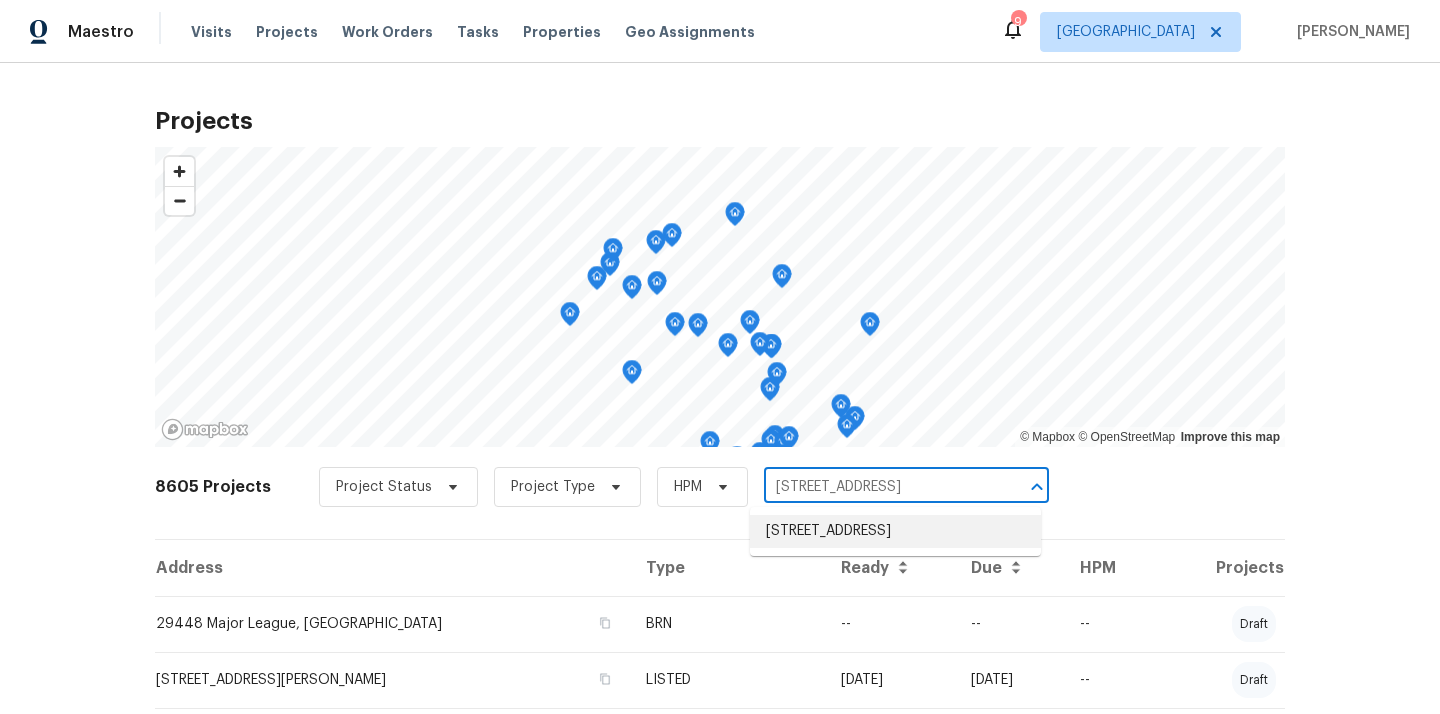 click on "[STREET_ADDRESS]" at bounding box center [895, 531] 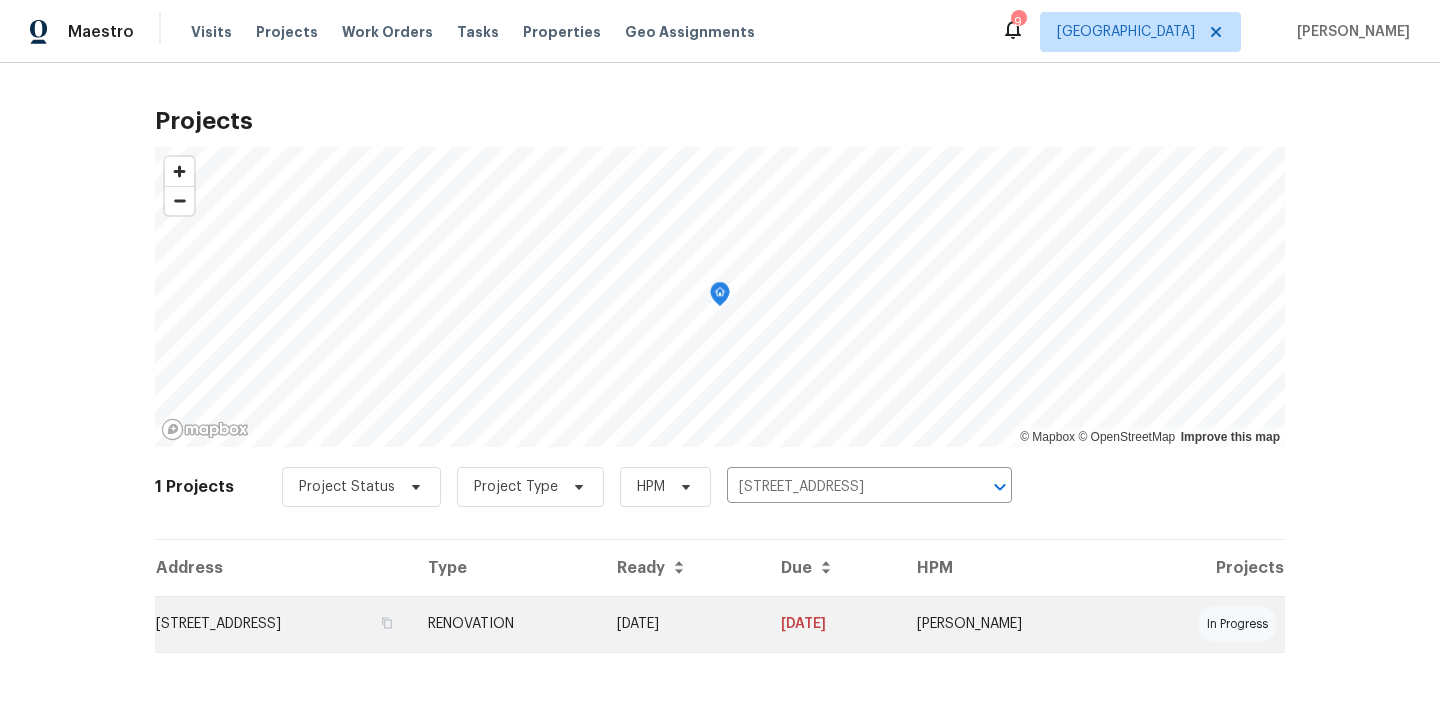 click on "[STREET_ADDRESS]" at bounding box center (283, 624) 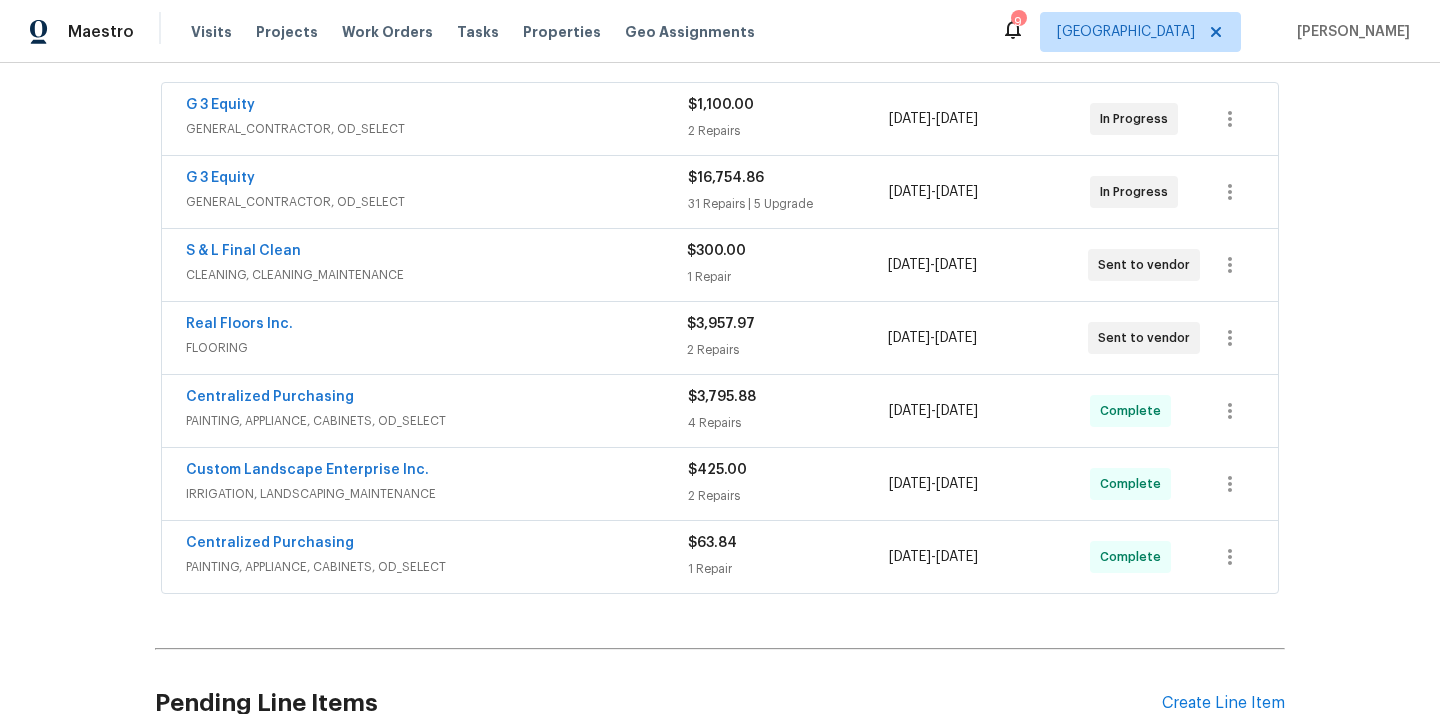 scroll, scrollTop: 429, scrollLeft: 0, axis: vertical 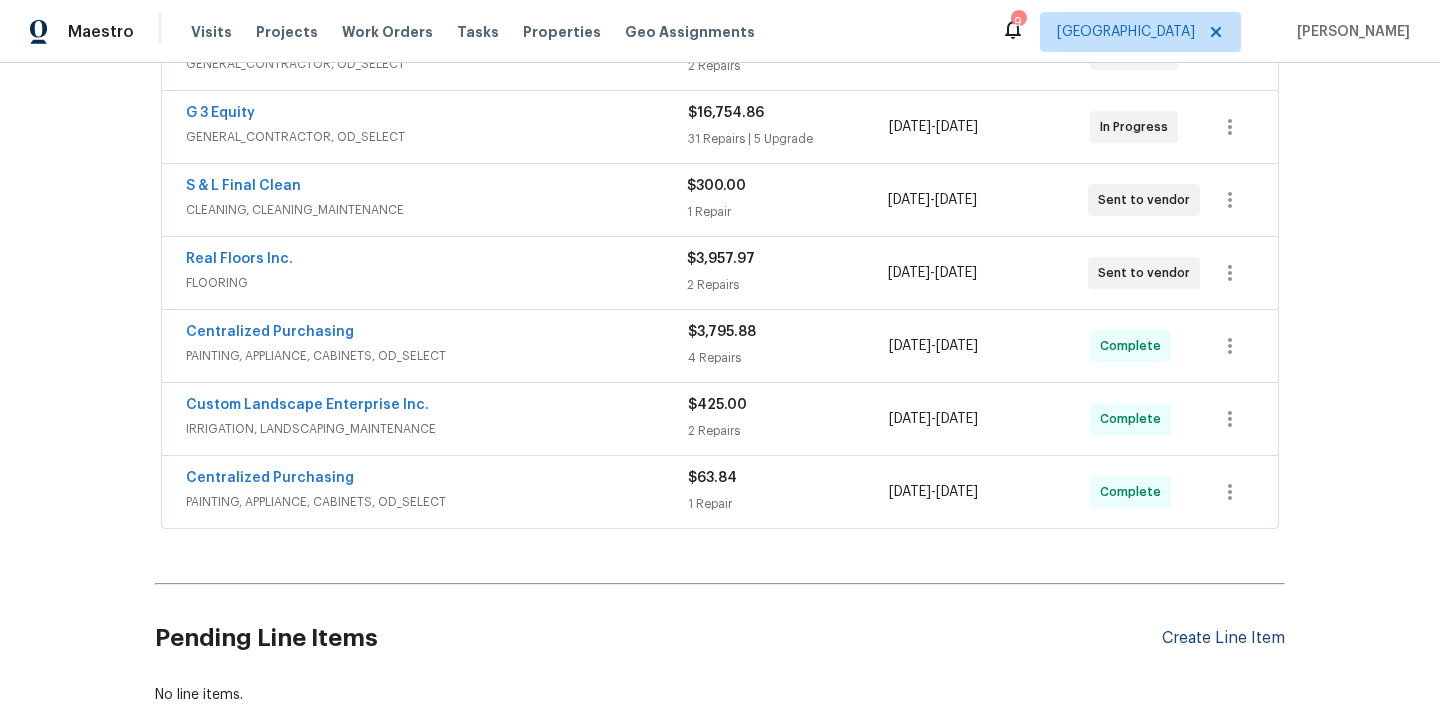 click on "Create Line Item" at bounding box center (1223, 638) 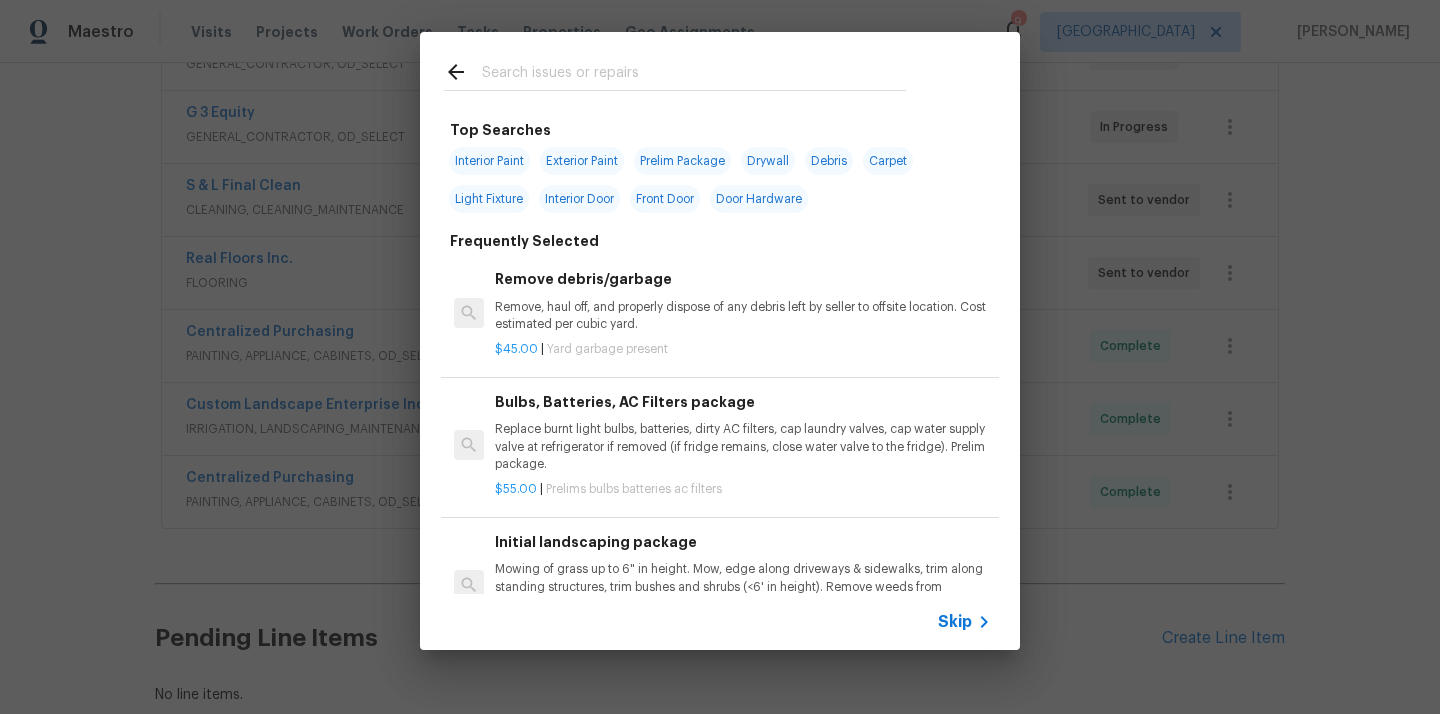 click at bounding box center [694, 75] 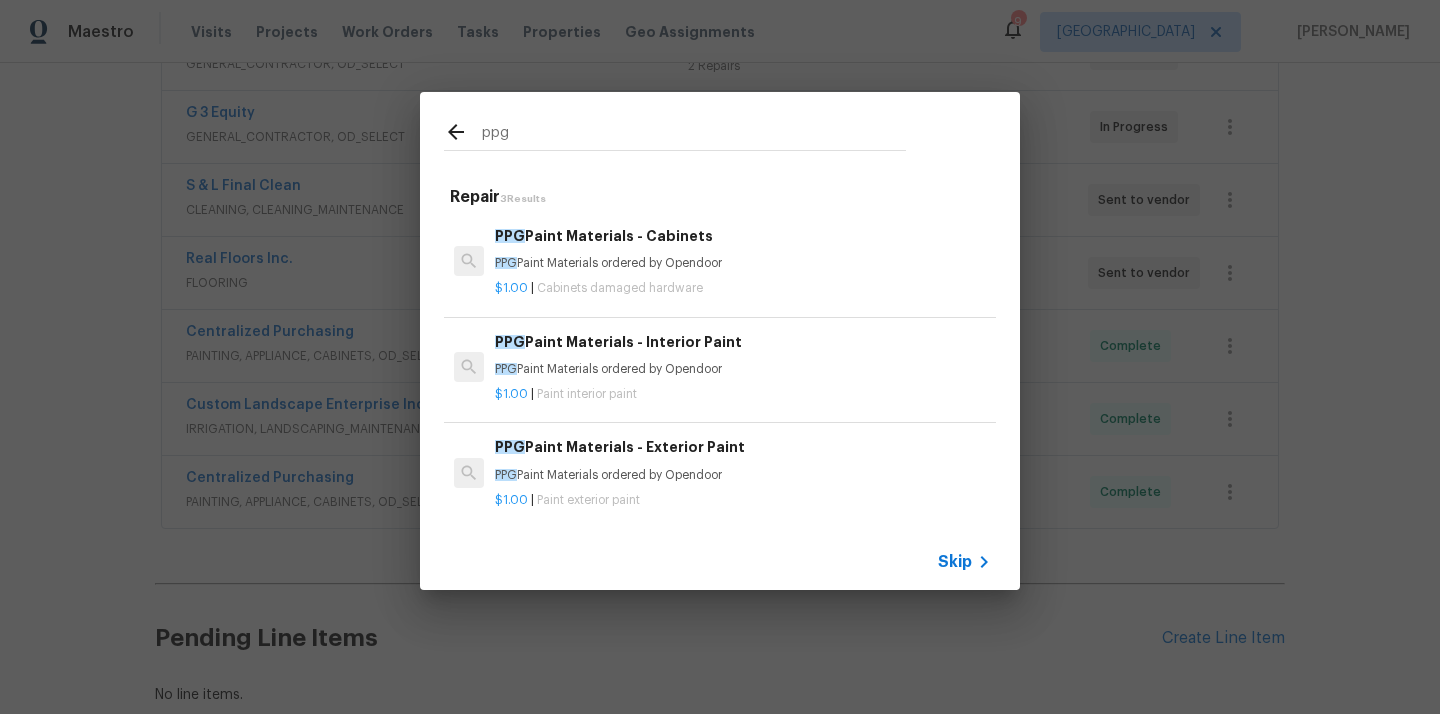 type on "ppg" 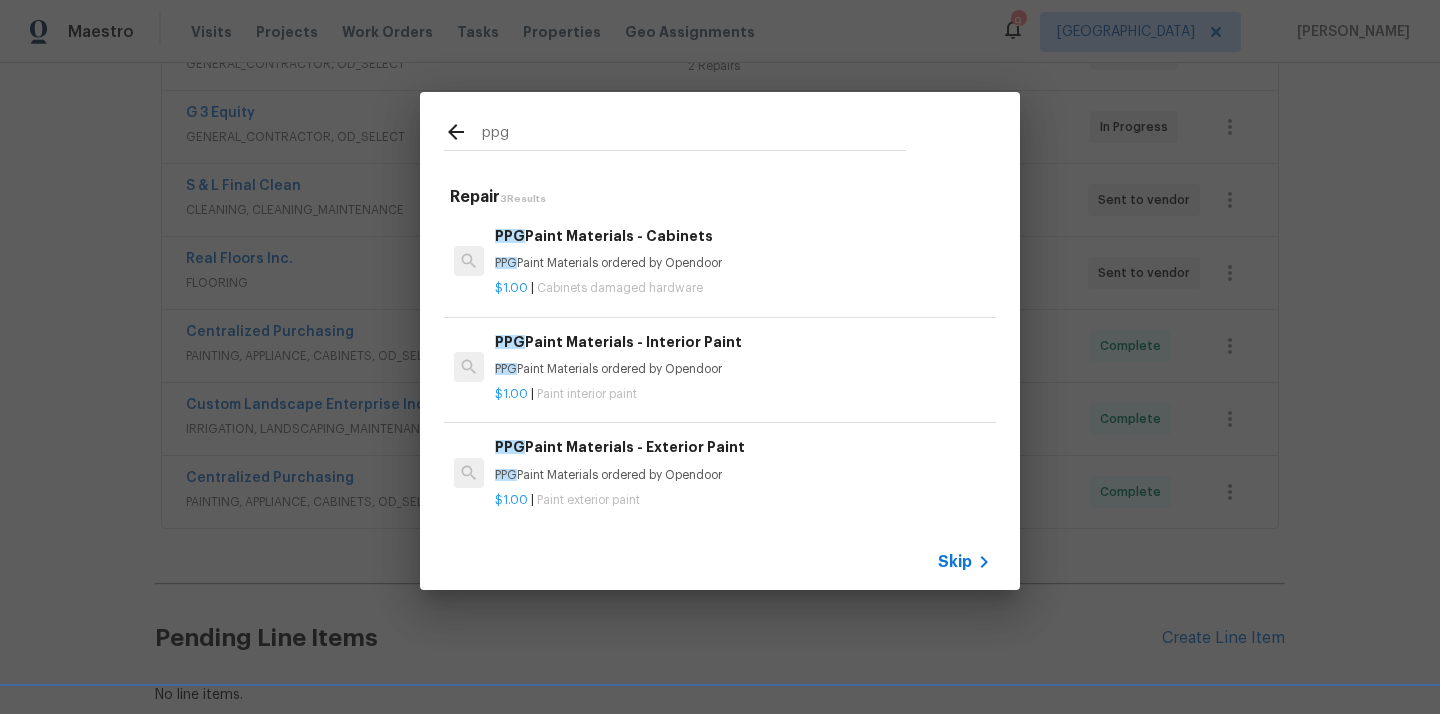 click on "PPG  Paint Materials - Exterior Paint PPG  Paint Materials ordered by Opendoor" at bounding box center [743, 460] 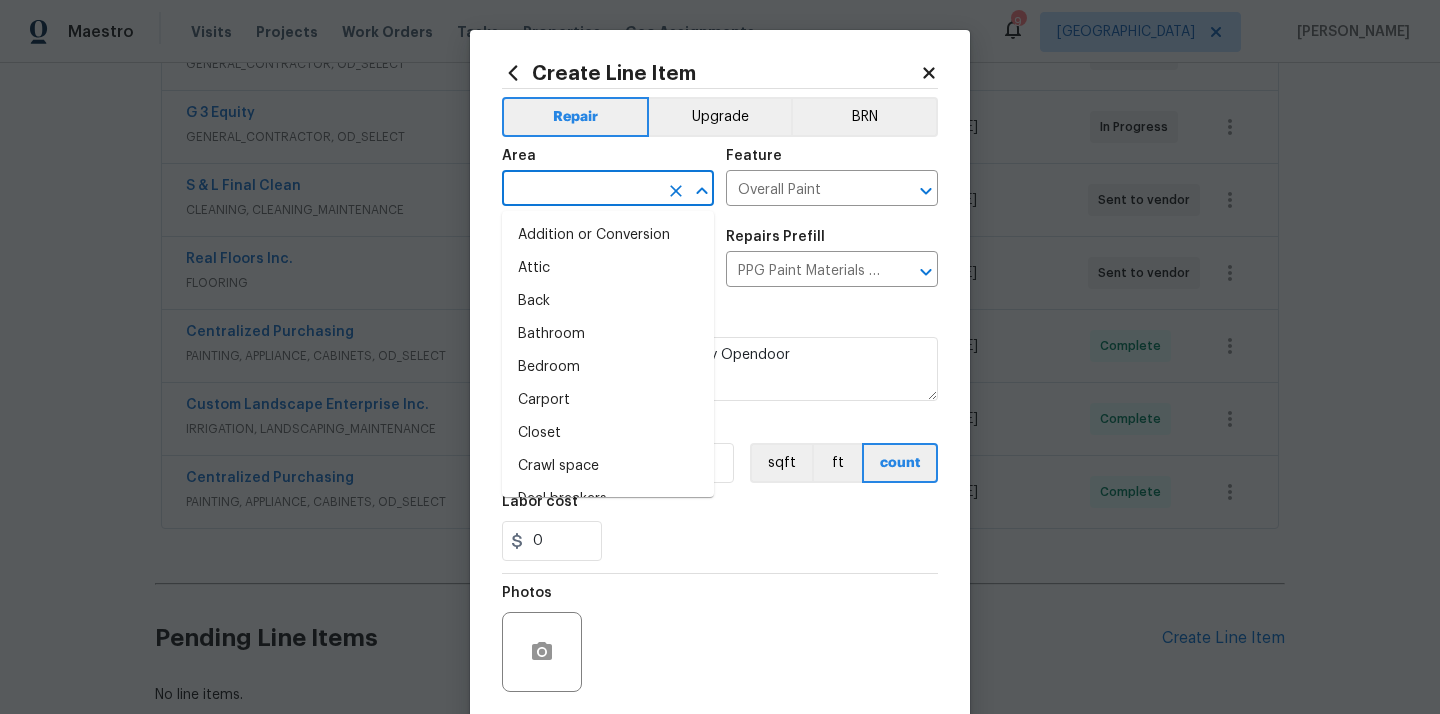 click at bounding box center (580, 190) 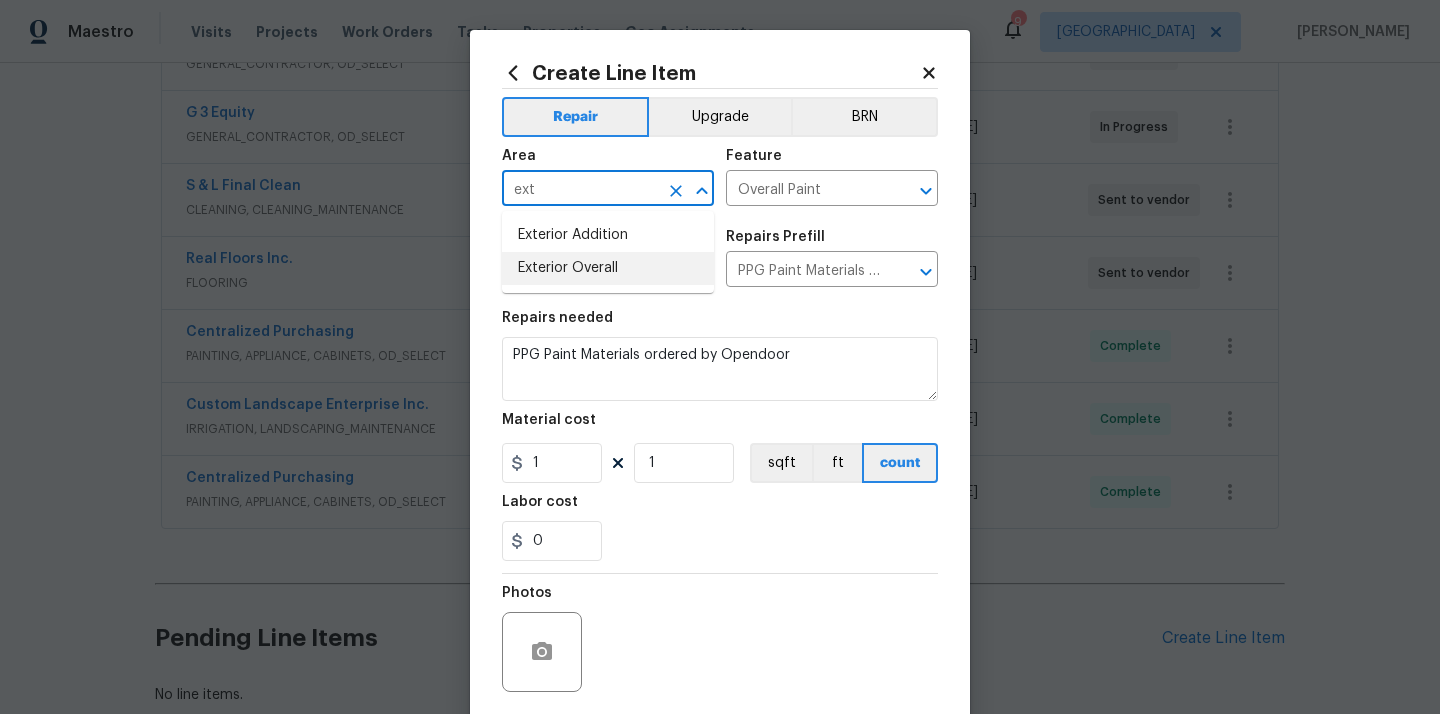 click on "Exterior Overall" at bounding box center (608, 268) 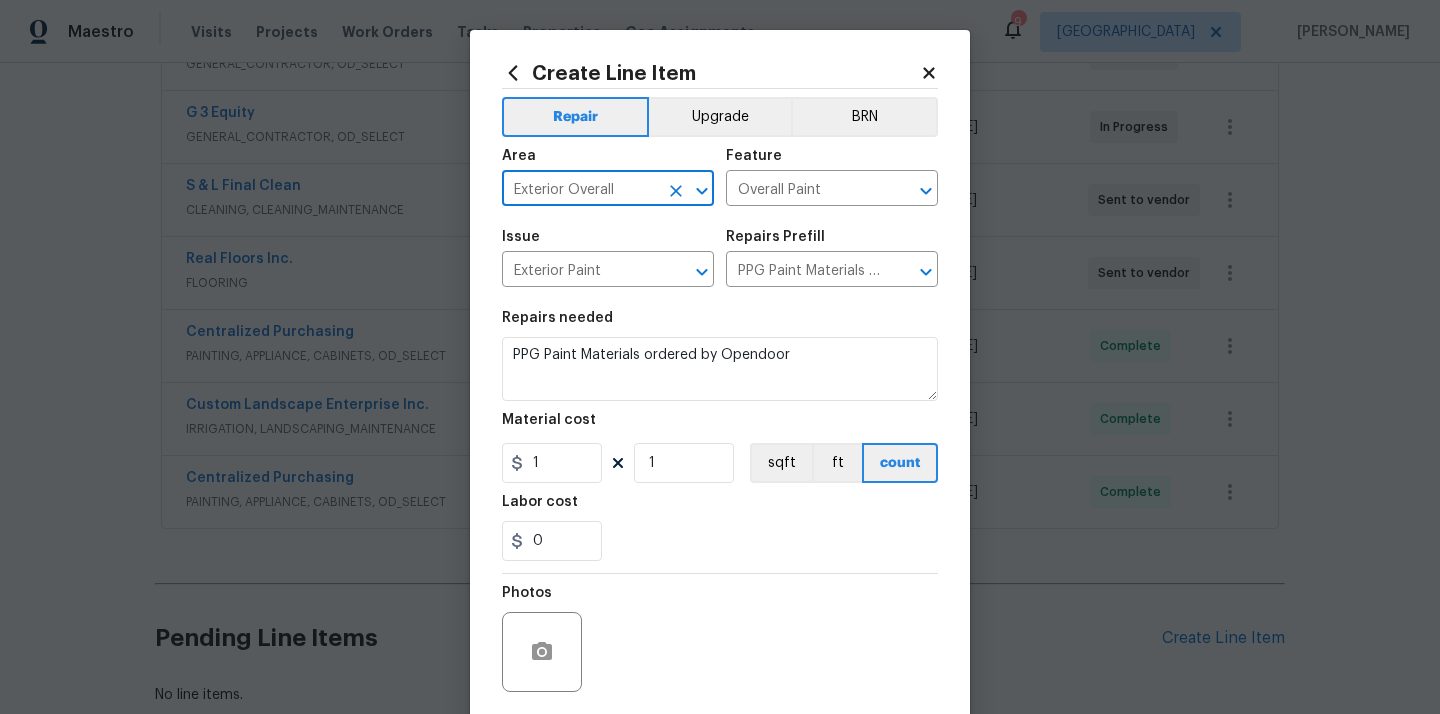type on "Exterior Overall" 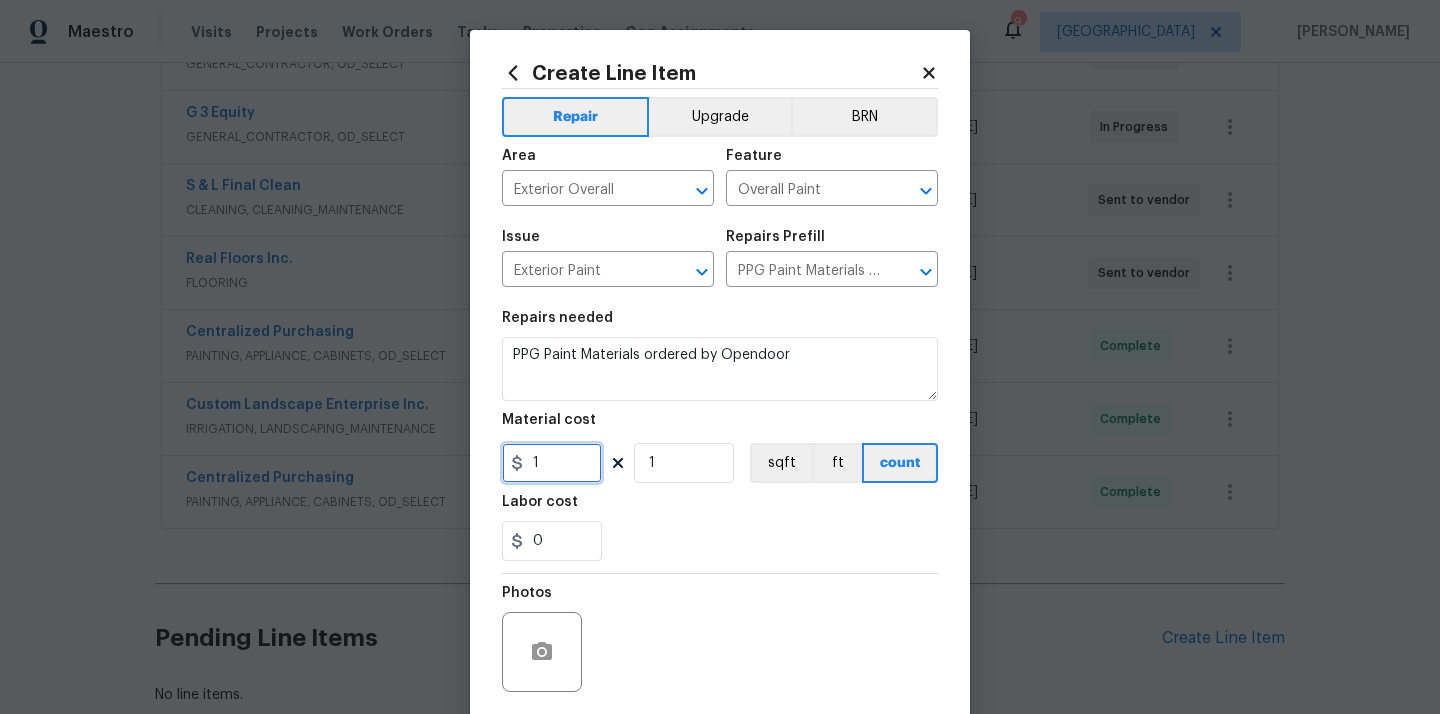 drag, startPoint x: 555, startPoint y: 461, endPoint x: 495, endPoint y: 459, distance: 60.033325 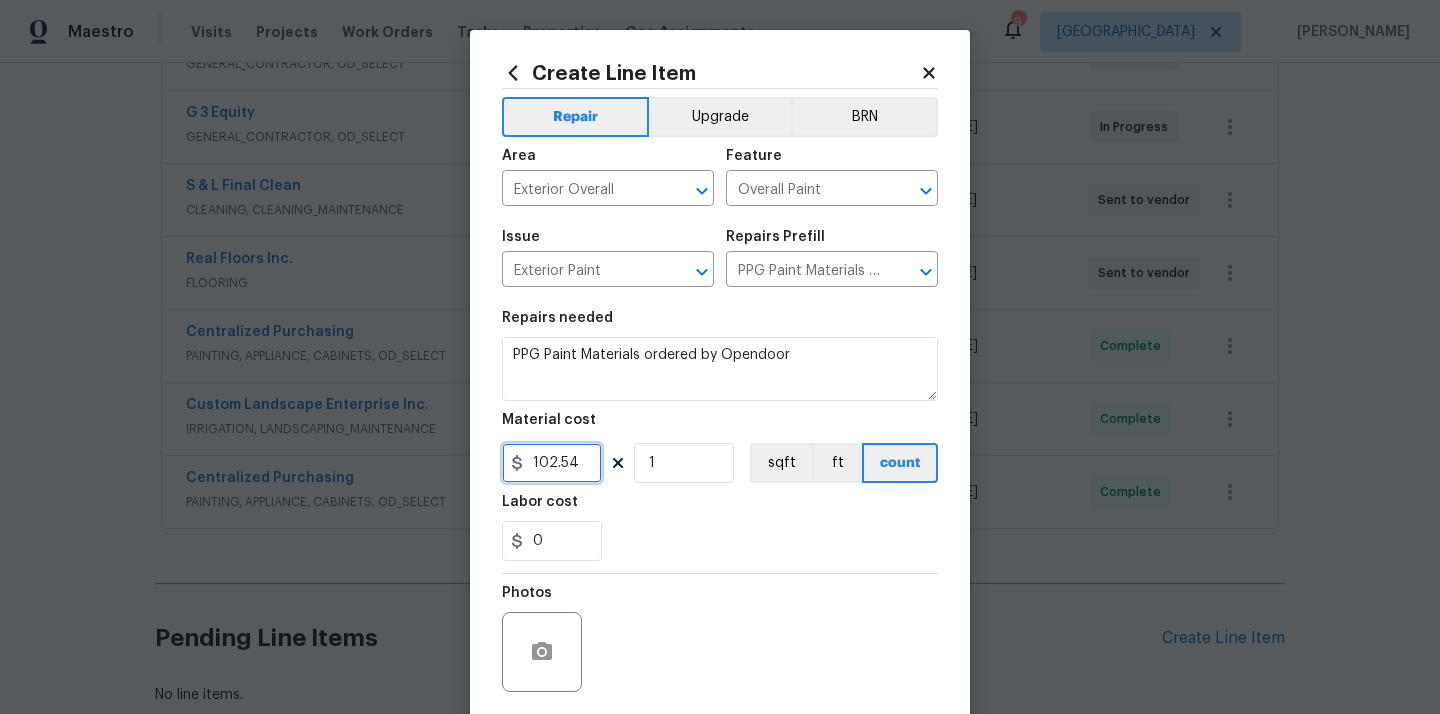 type on "102.54" 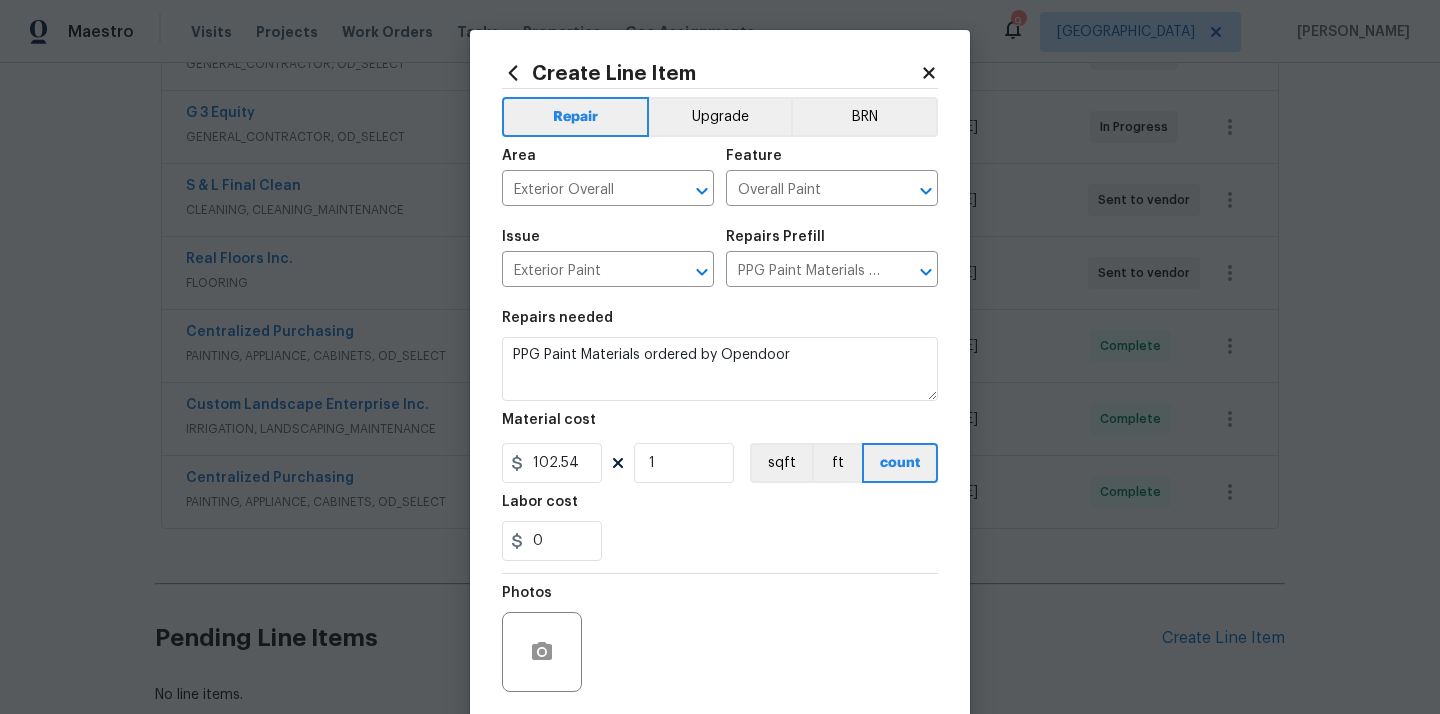 click on "0" at bounding box center (720, 541) 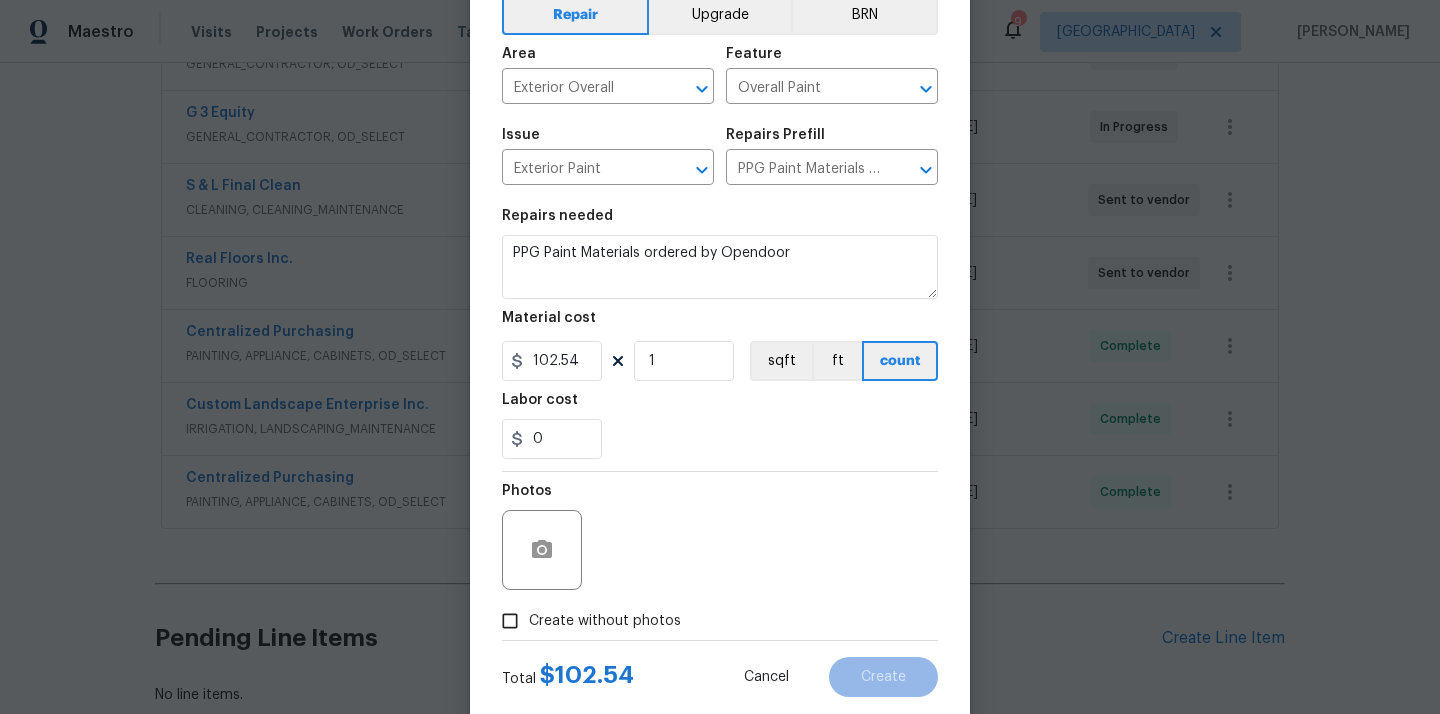 scroll, scrollTop: 148, scrollLeft: 0, axis: vertical 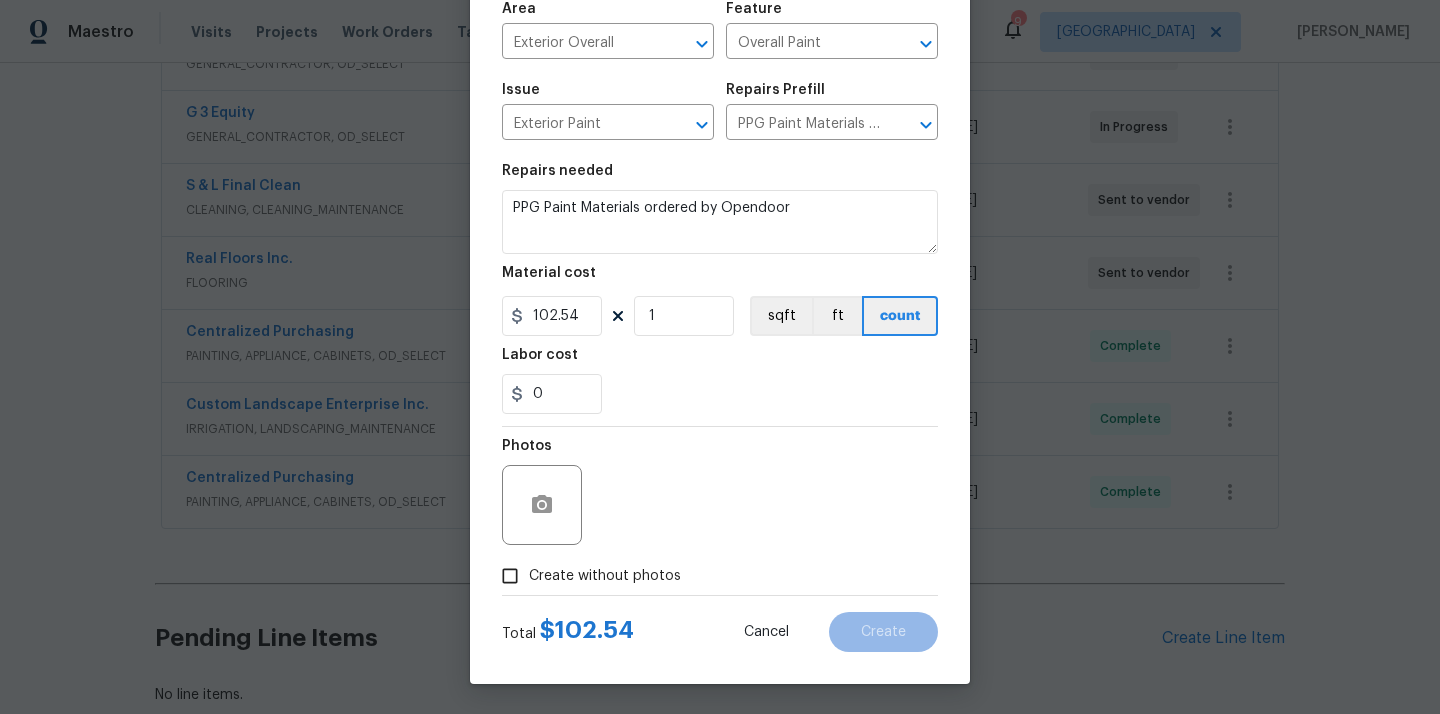 click on "Create without photos" at bounding box center (605, 576) 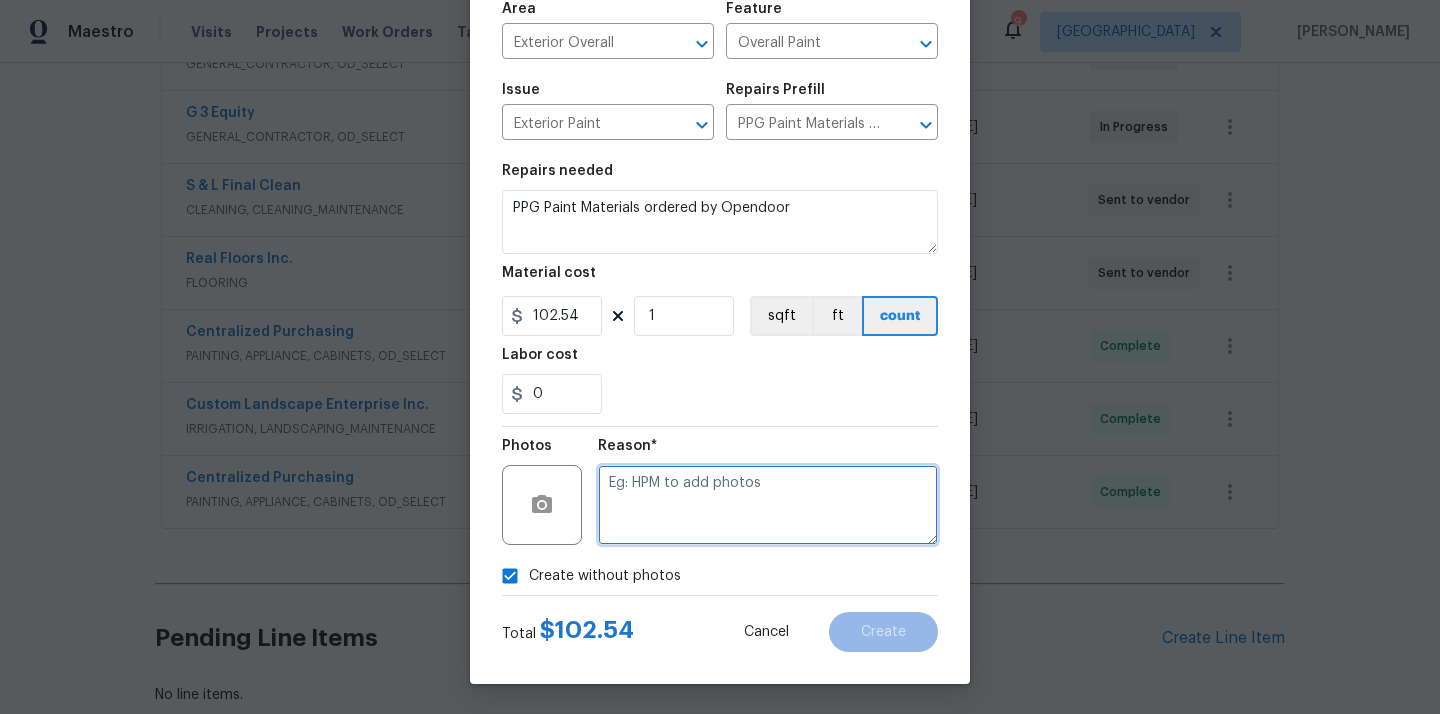 click at bounding box center (768, 505) 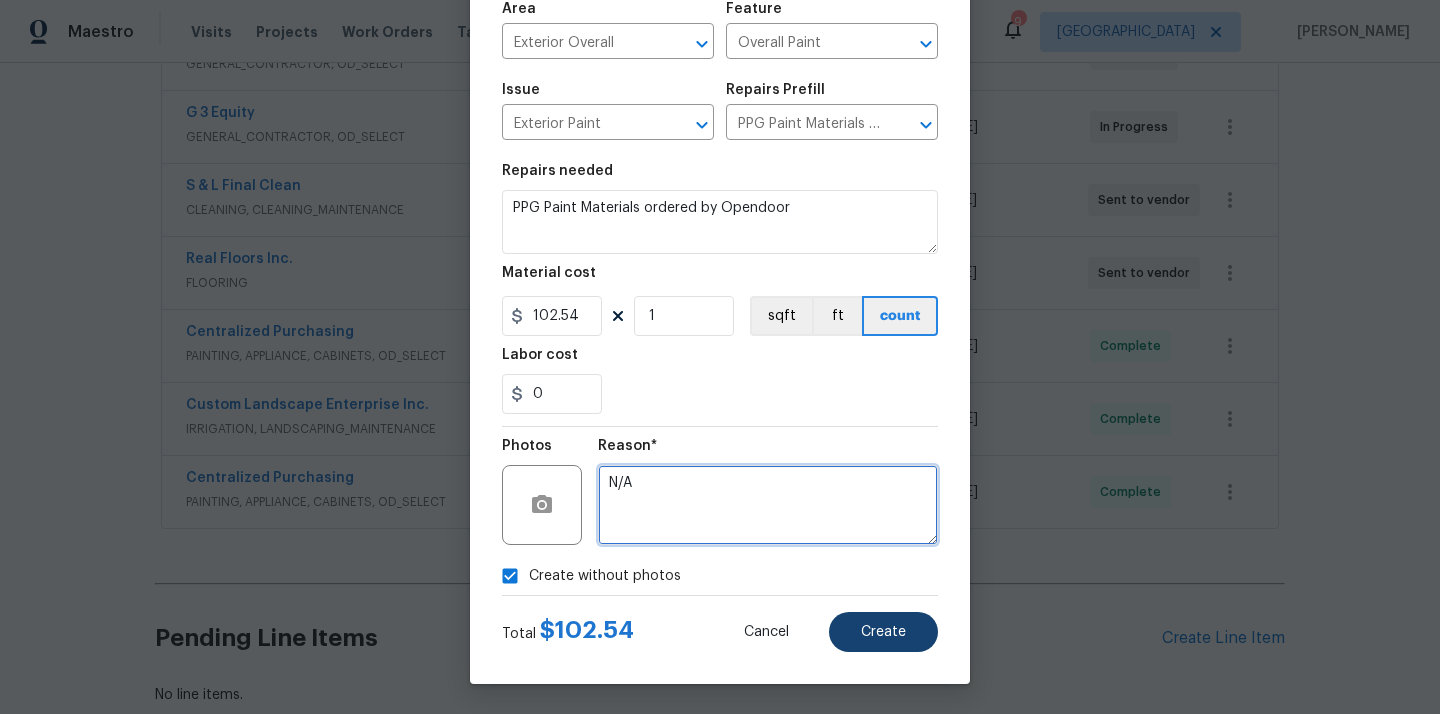 type on "N/A" 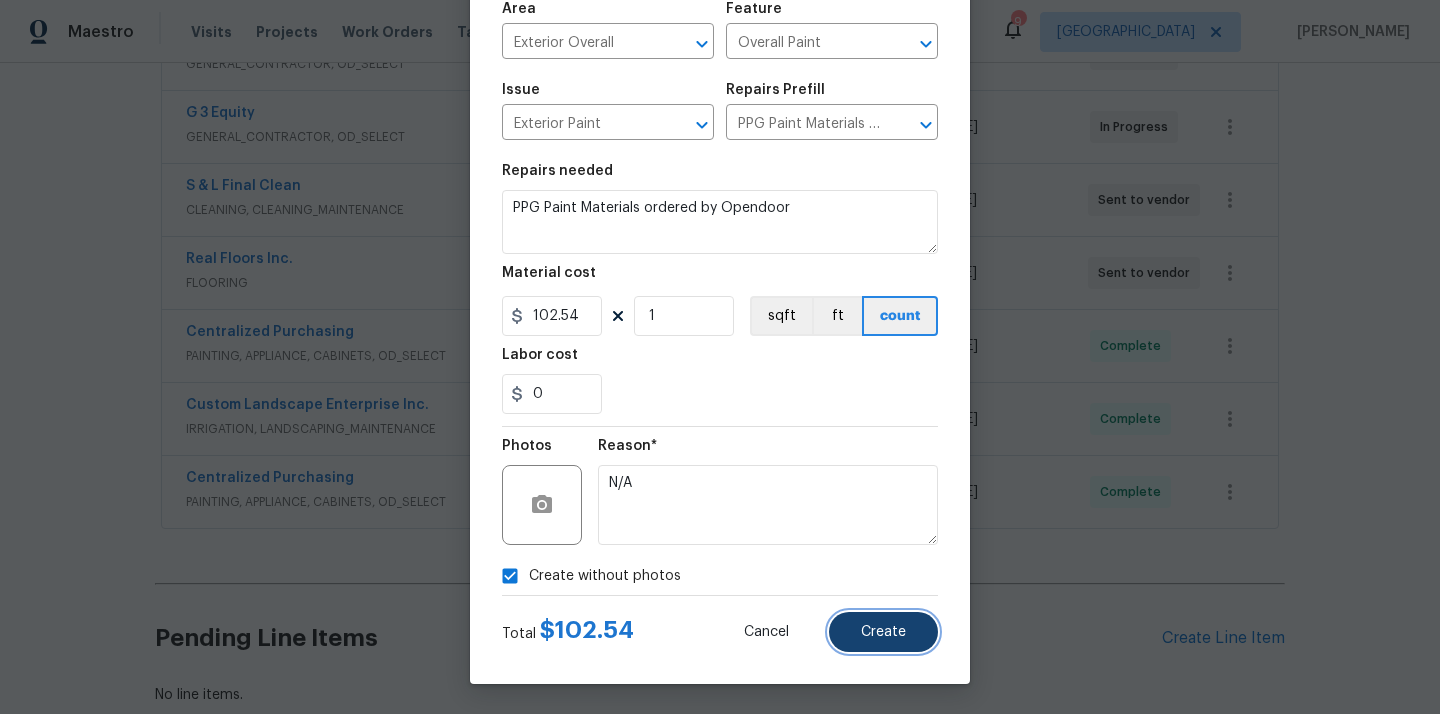 click on "Create" at bounding box center (883, 632) 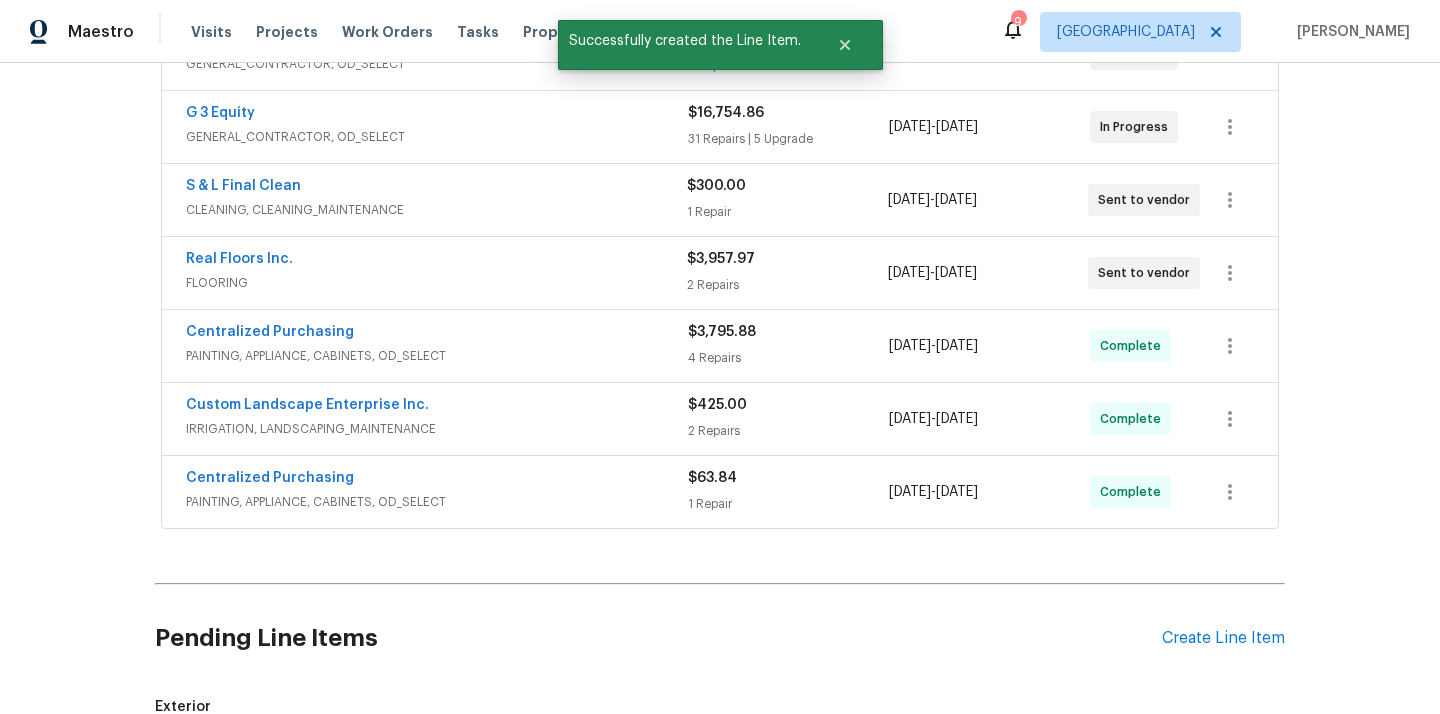 scroll, scrollTop: 784, scrollLeft: 0, axis: vertical 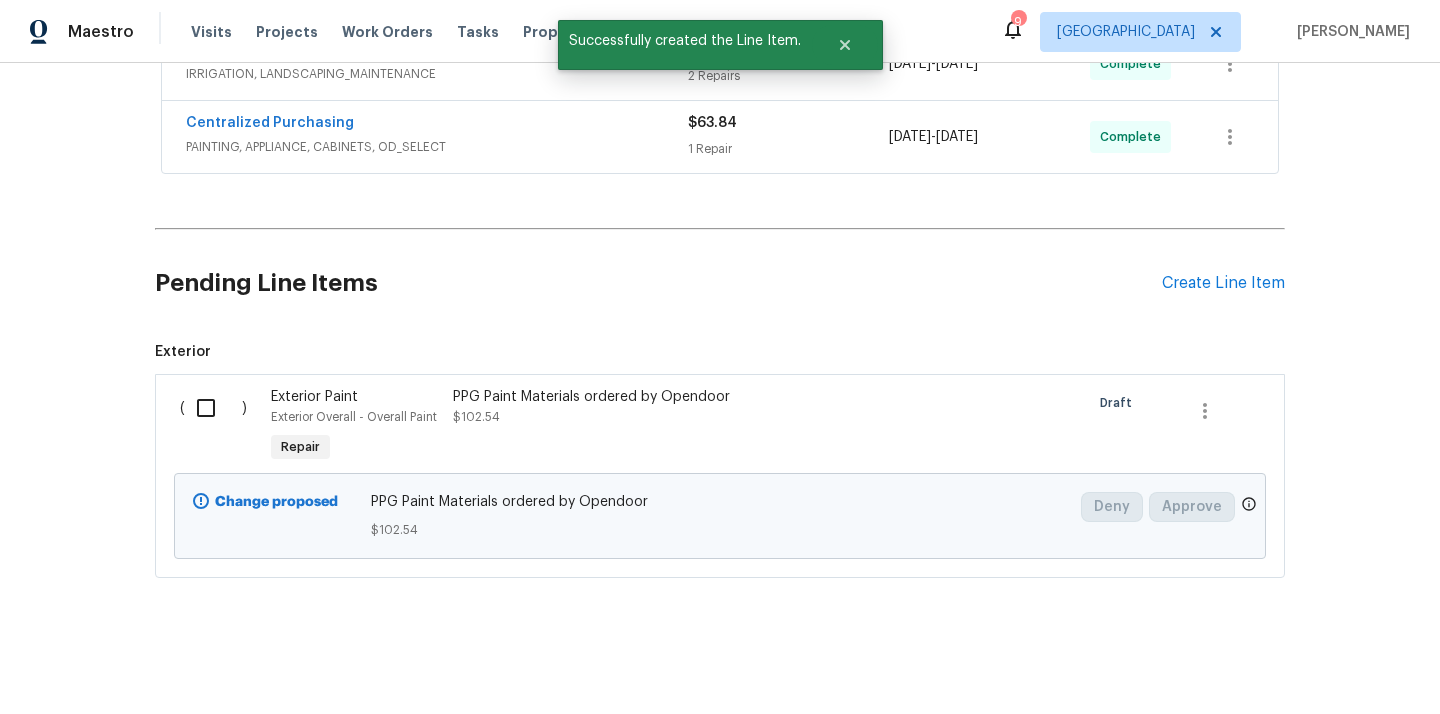click at bounding box center (213, 408) 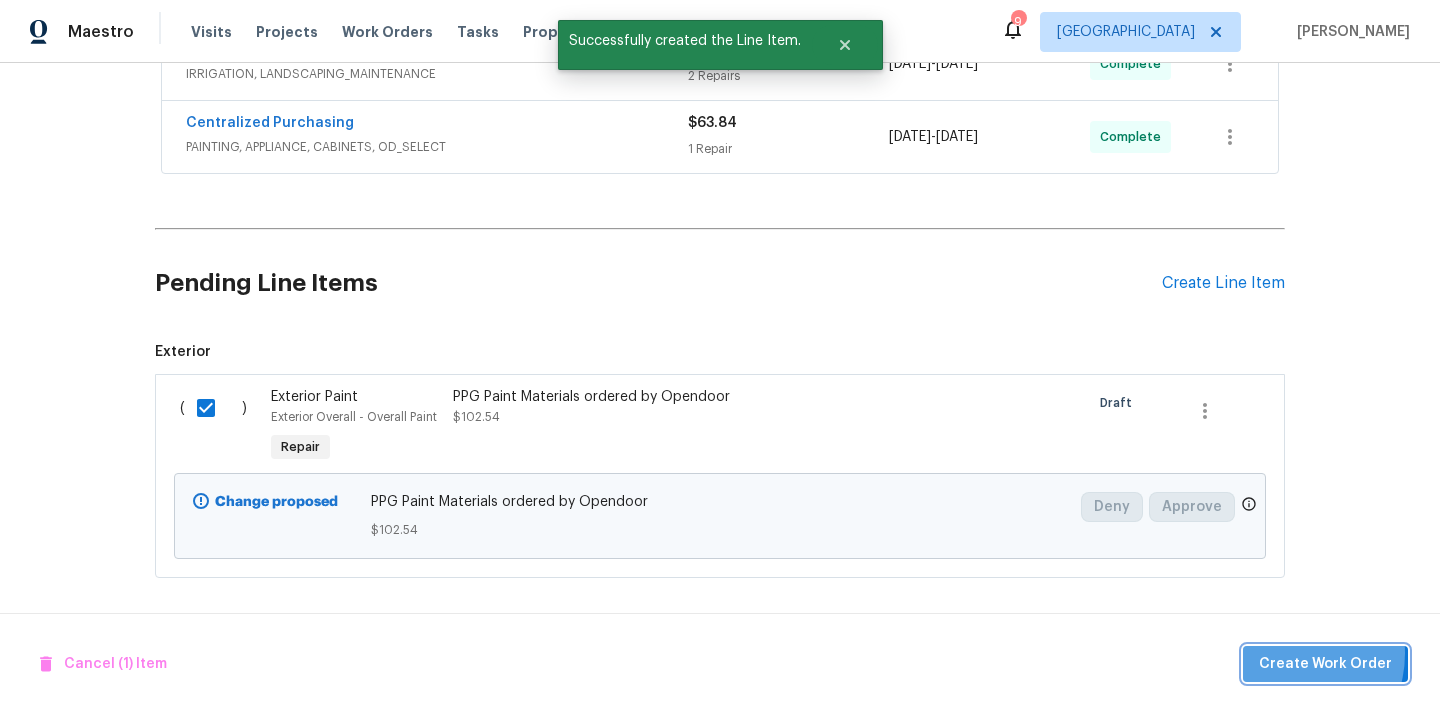 click on "Create Work Order" at bounding box center [1325, 664] 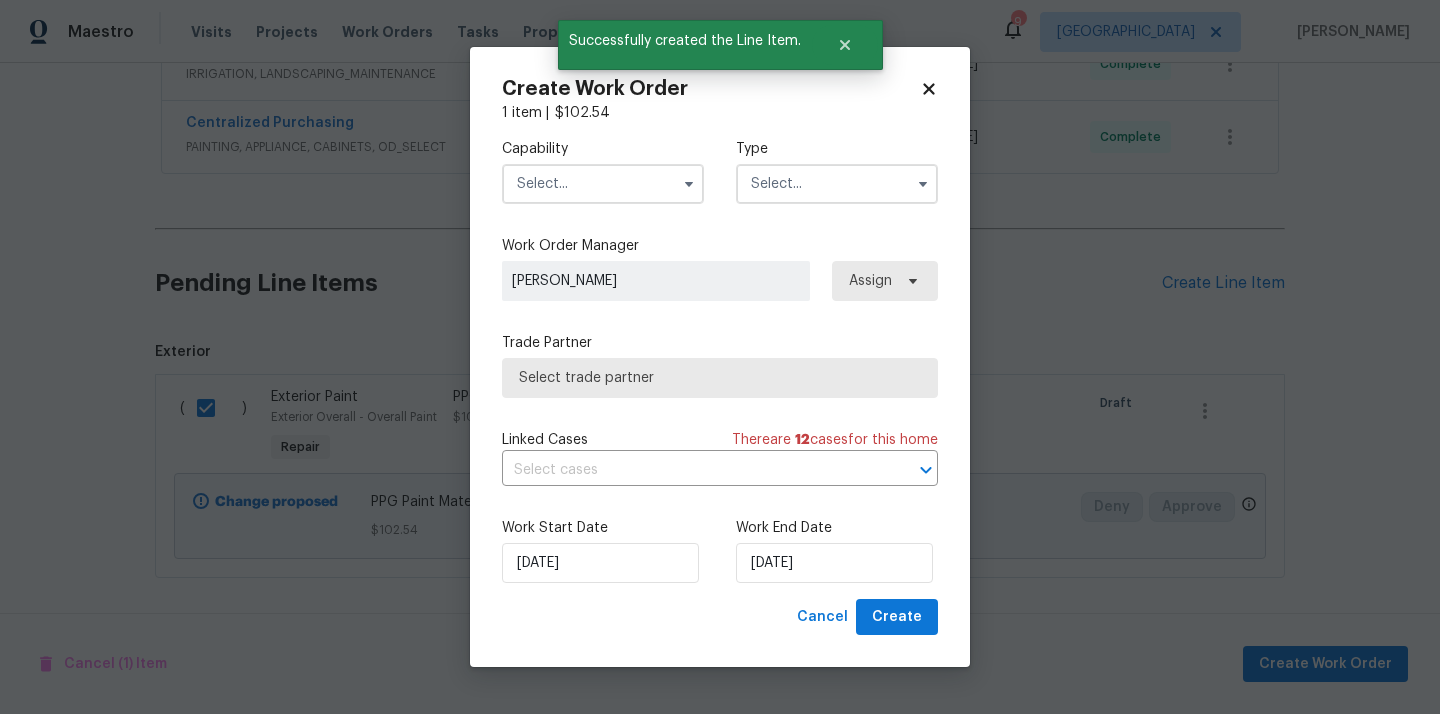 click at bounding box center (603, 184) 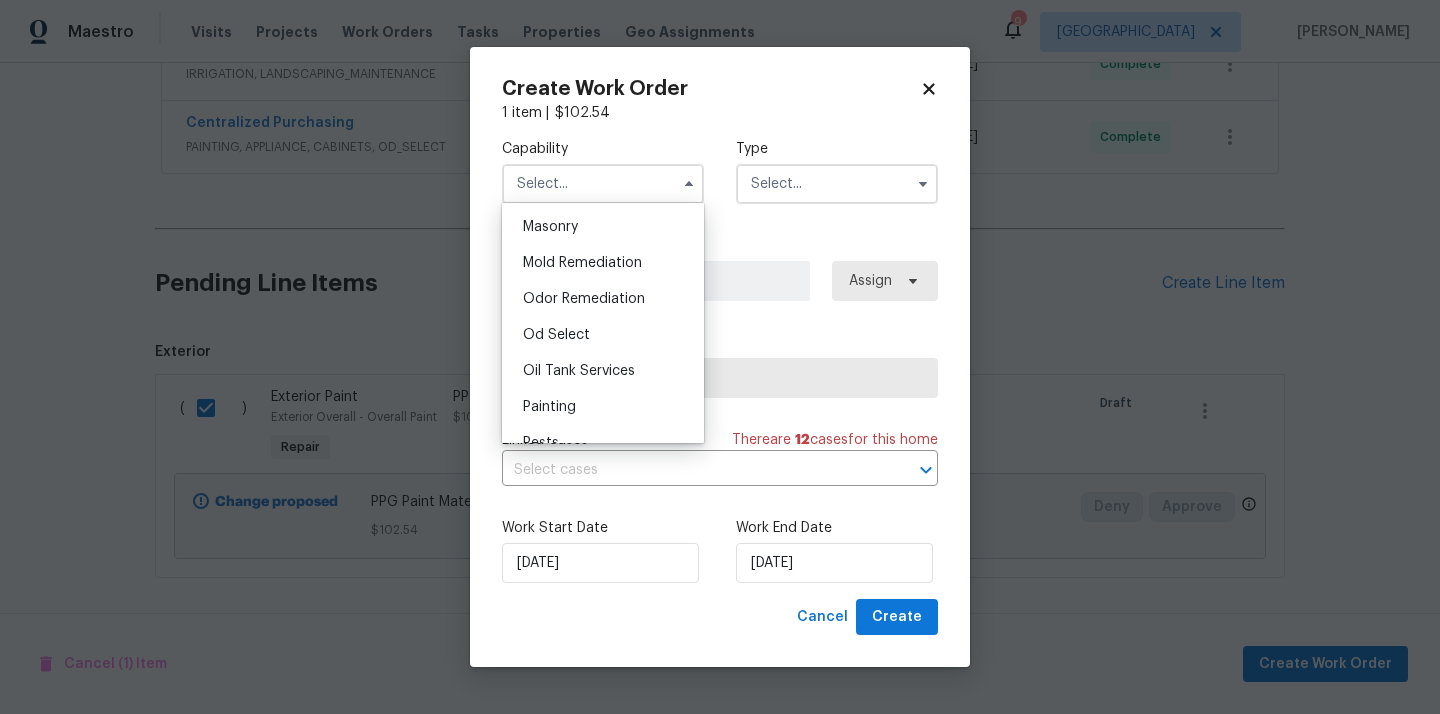 scroll, scrollTop: 1501, scrollLeft: 0, axis: vertical 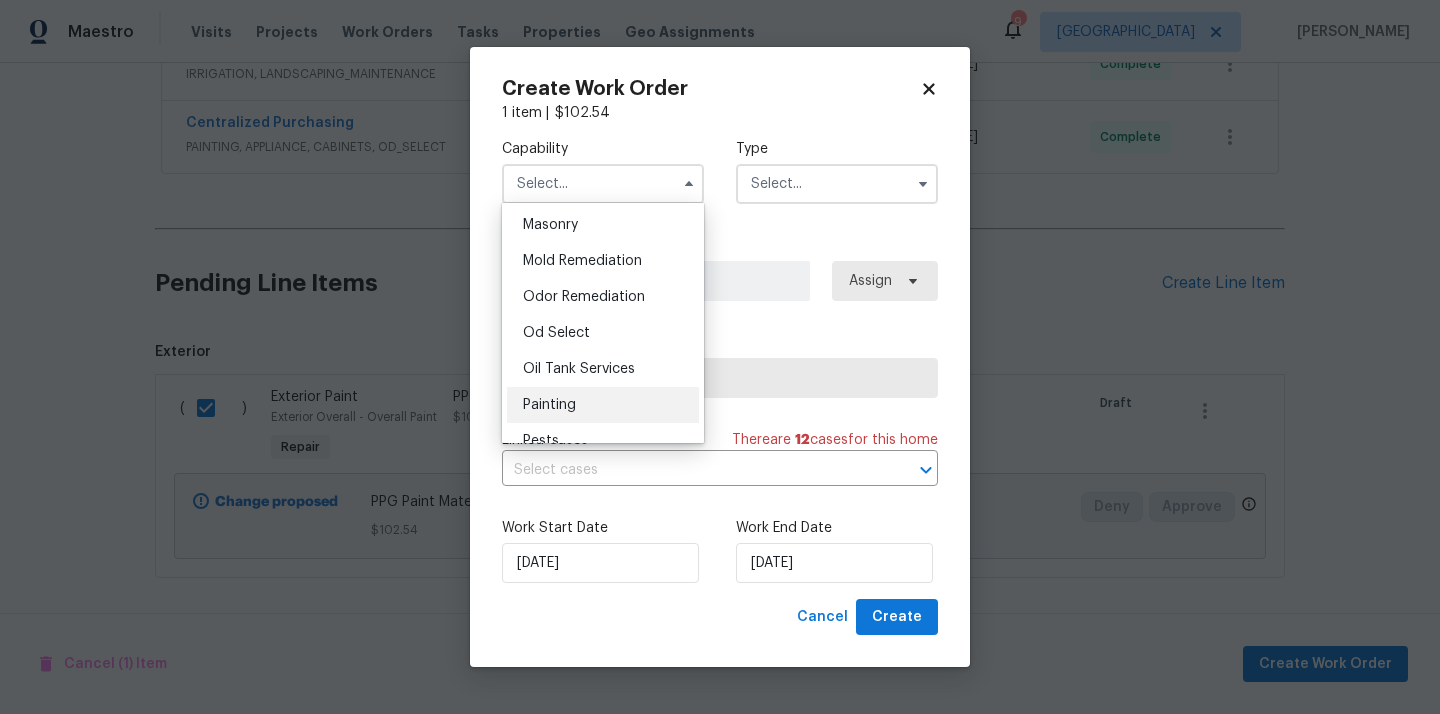 click on "Painting" at bounding box center (603, 405) 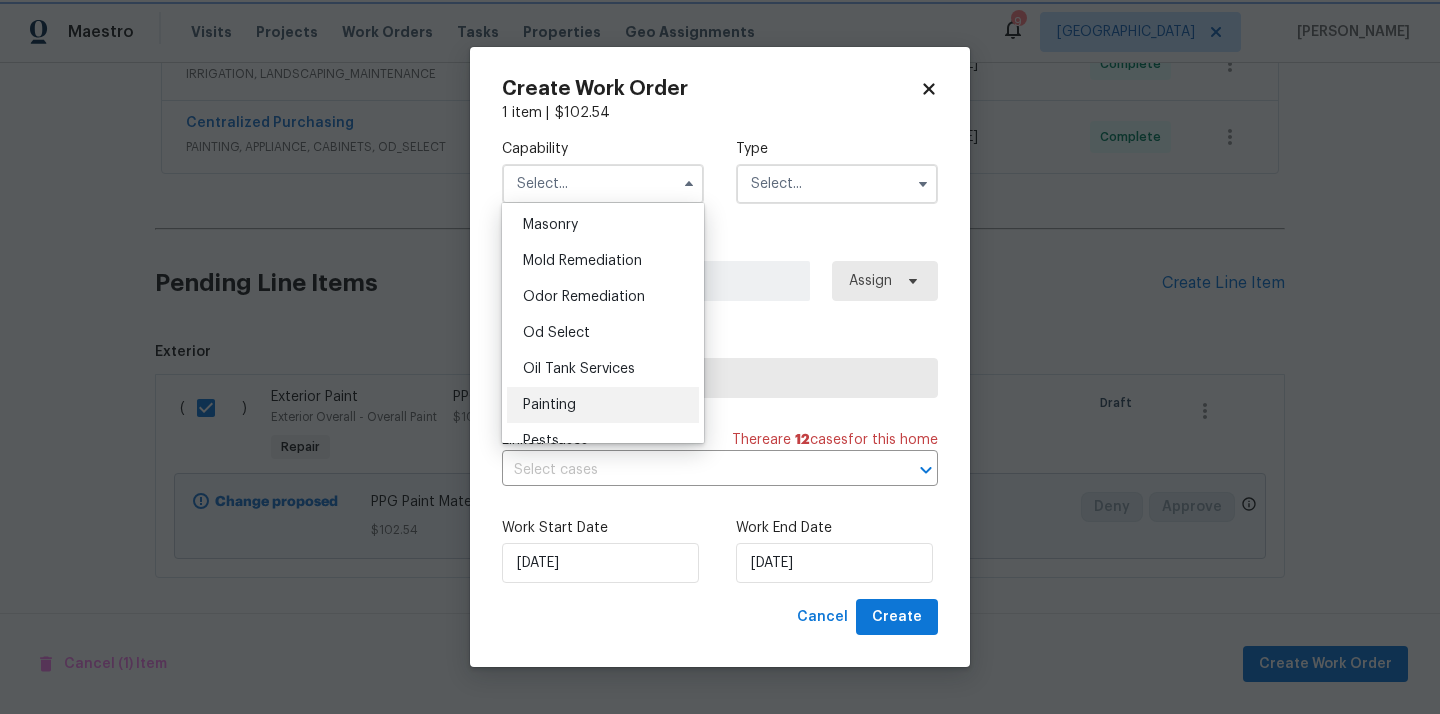 type on "Painting" 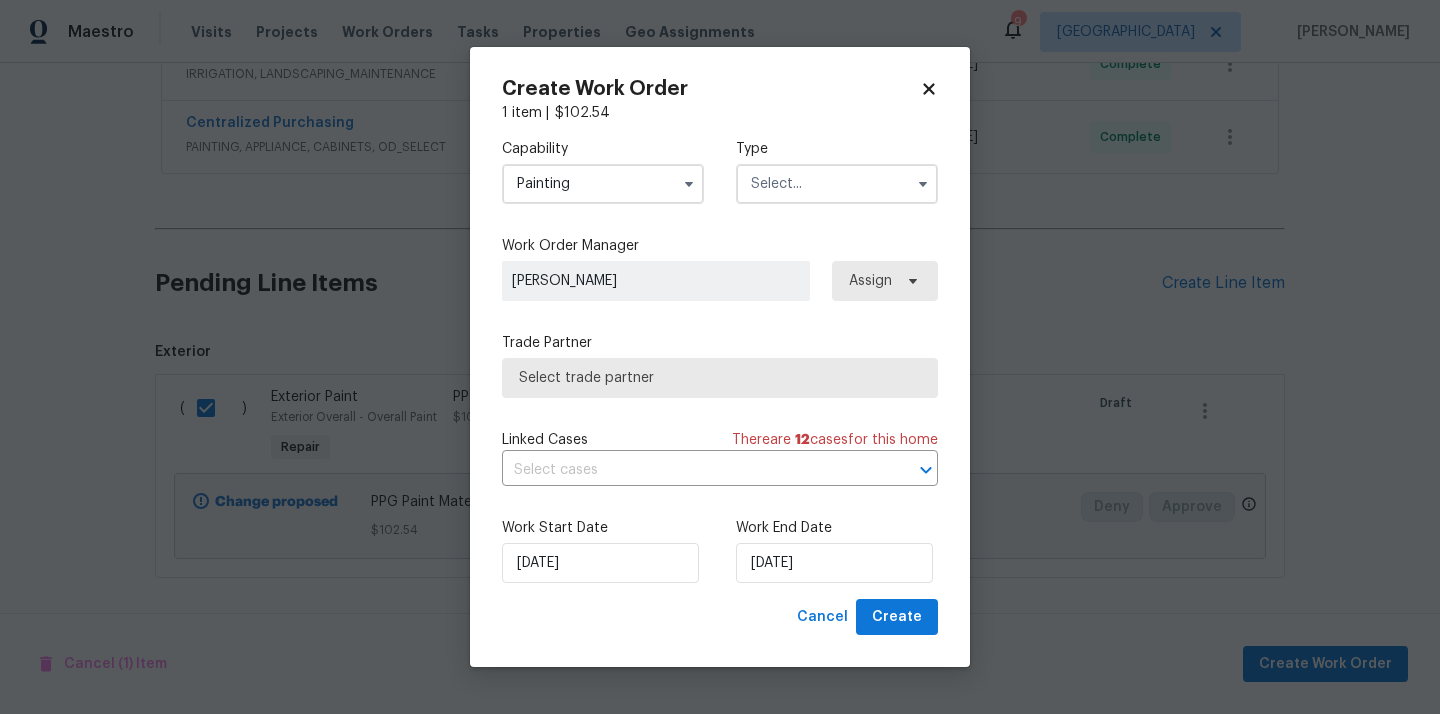 click at bounding box center (837, 184) 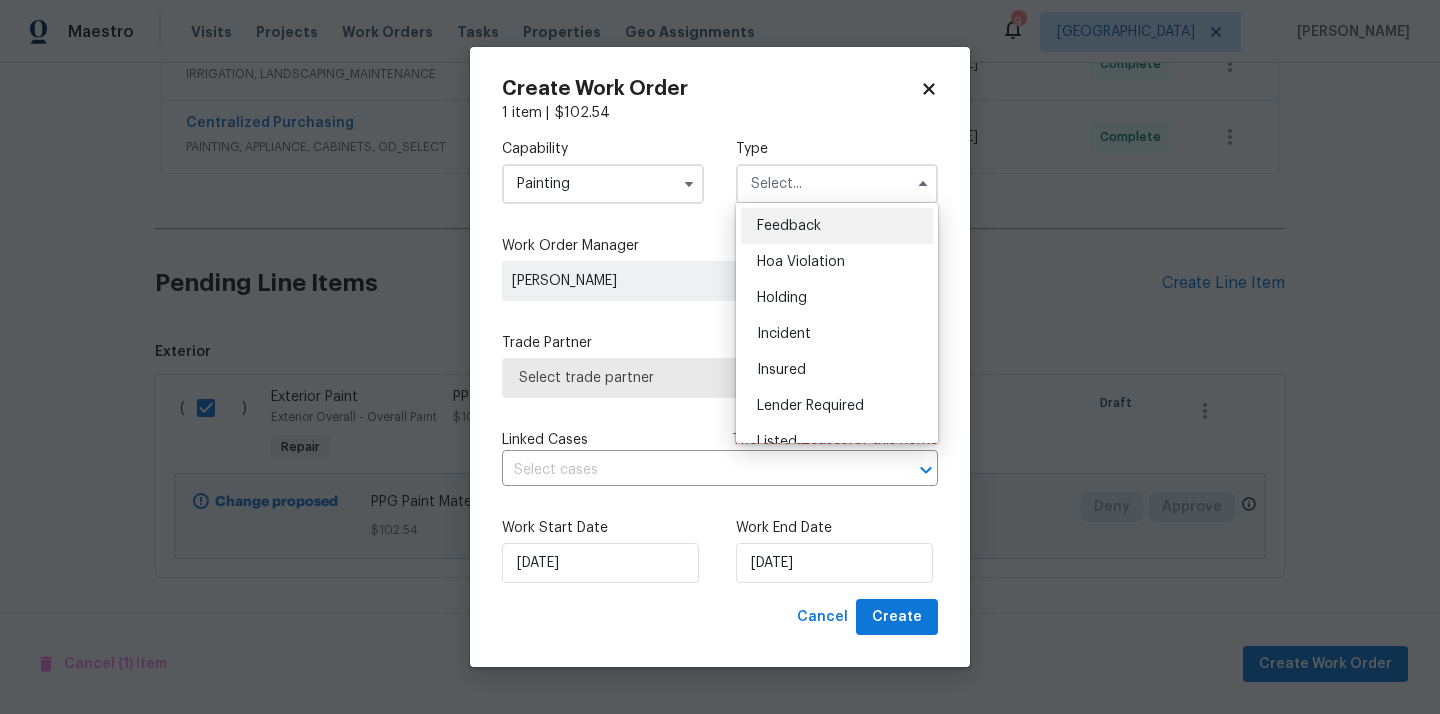 scroll, scrollTop: 454, scrollLeft: 0, axis: vertical 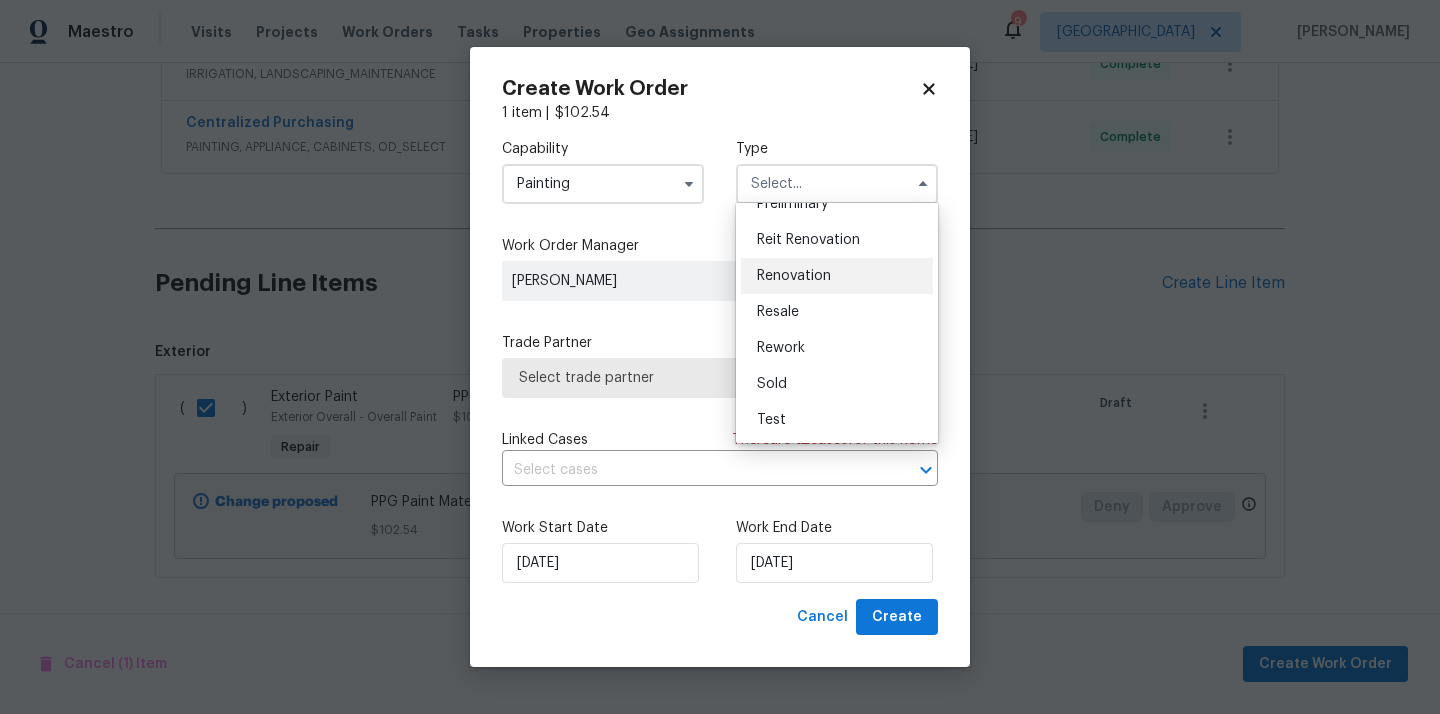 click on "Renovation" at bounding box center [837, 276] 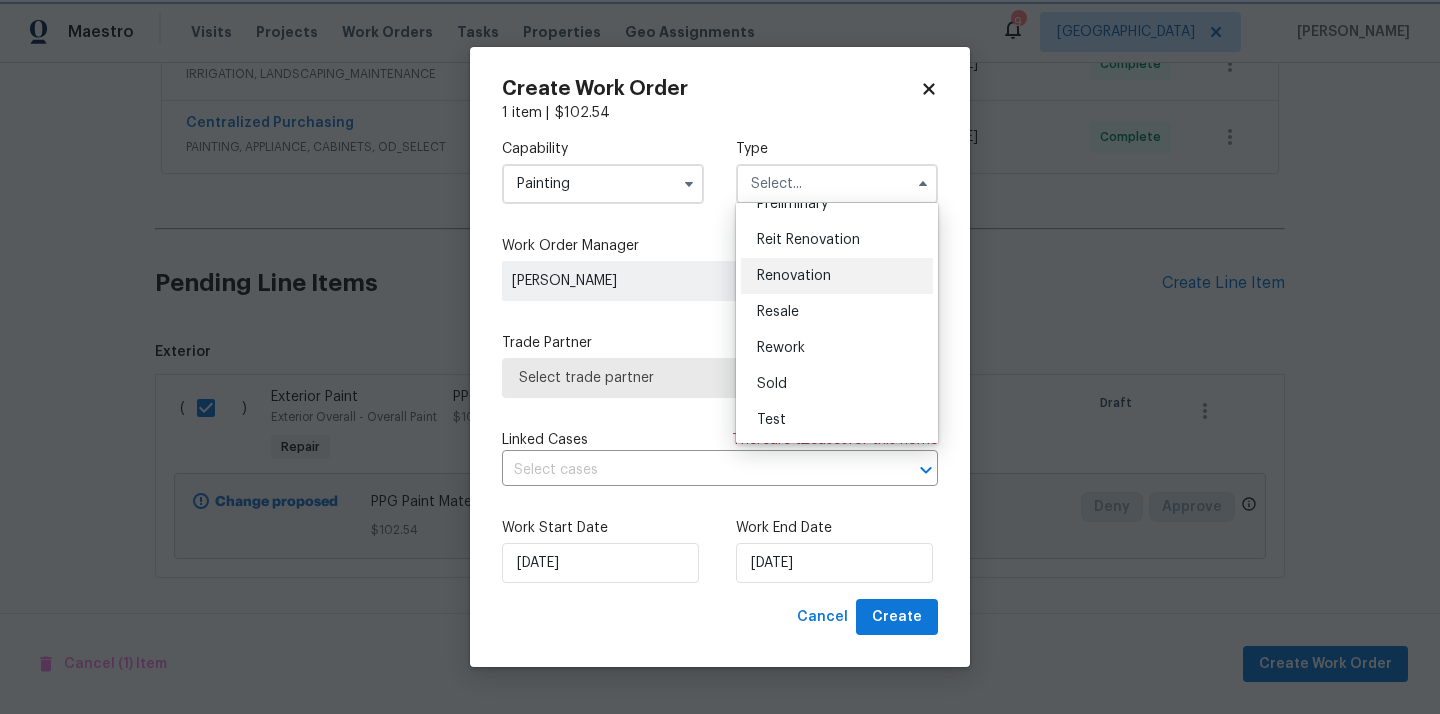 type on "Renovation" 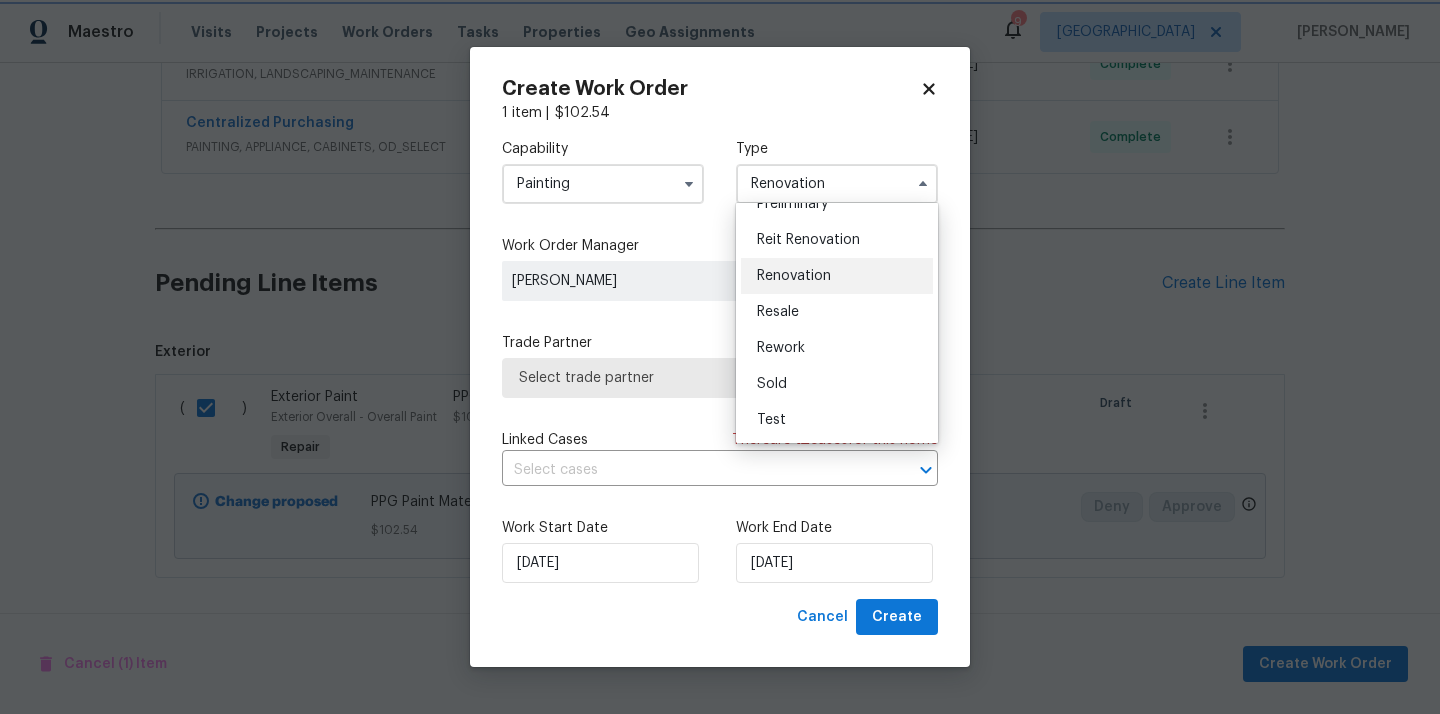 scroll, scrollTop: 0, scrollLeft: 0, axis: both 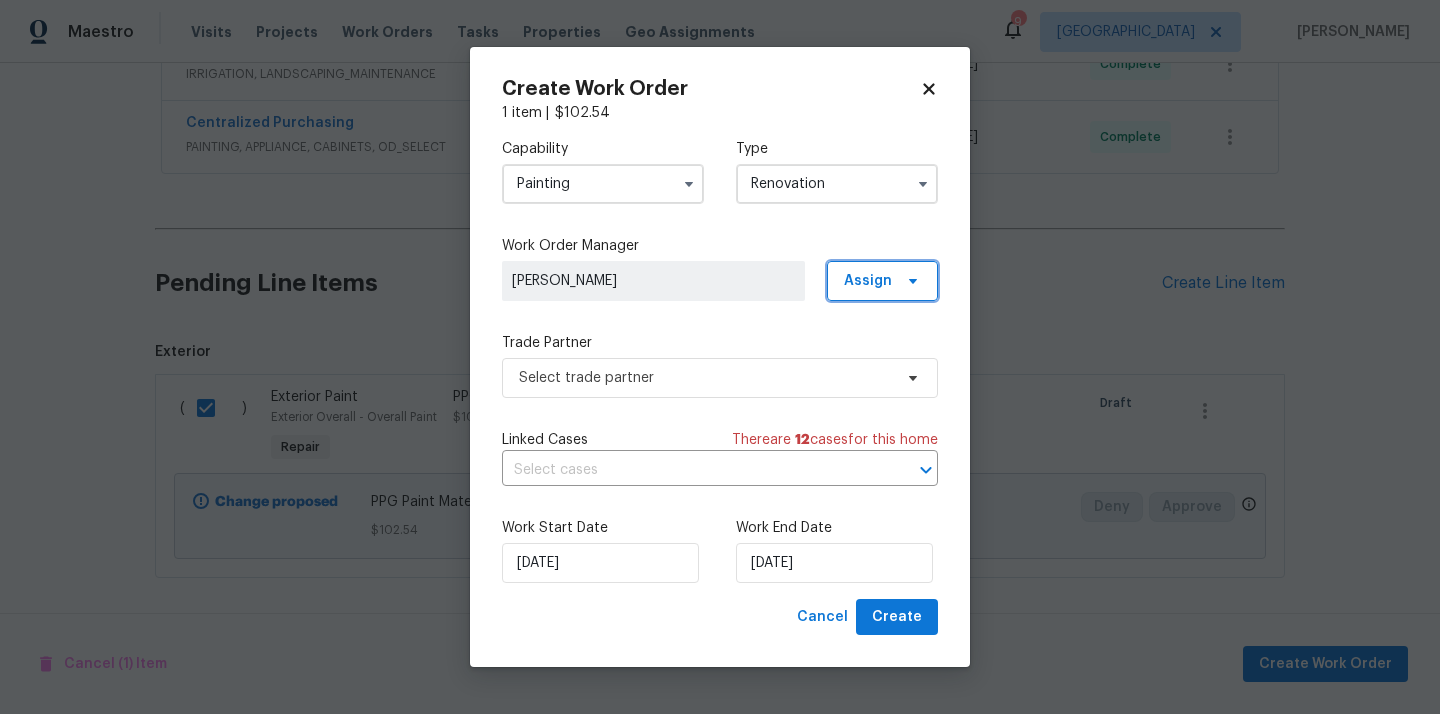 click on "Assign" at bounding box center (868, 281) 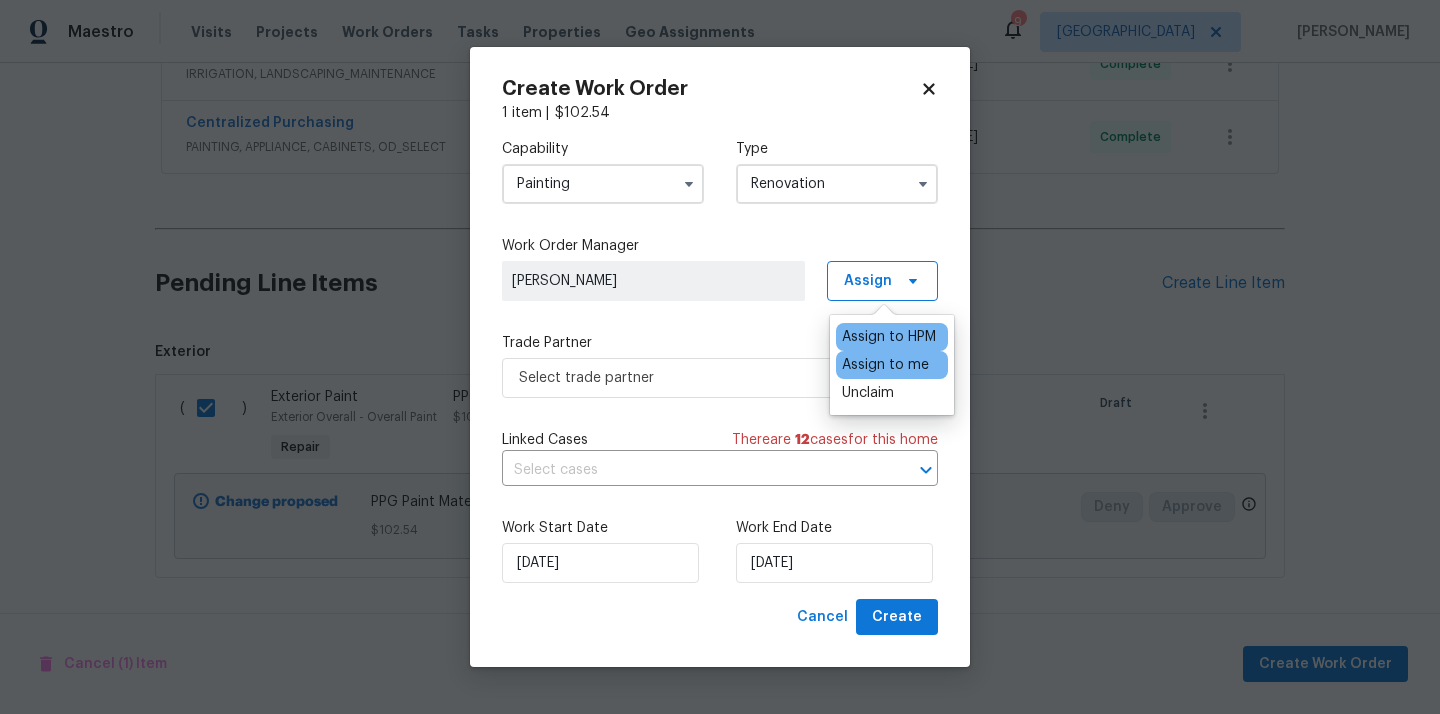 click on "Assign to me" at bounding box center (885, 365) 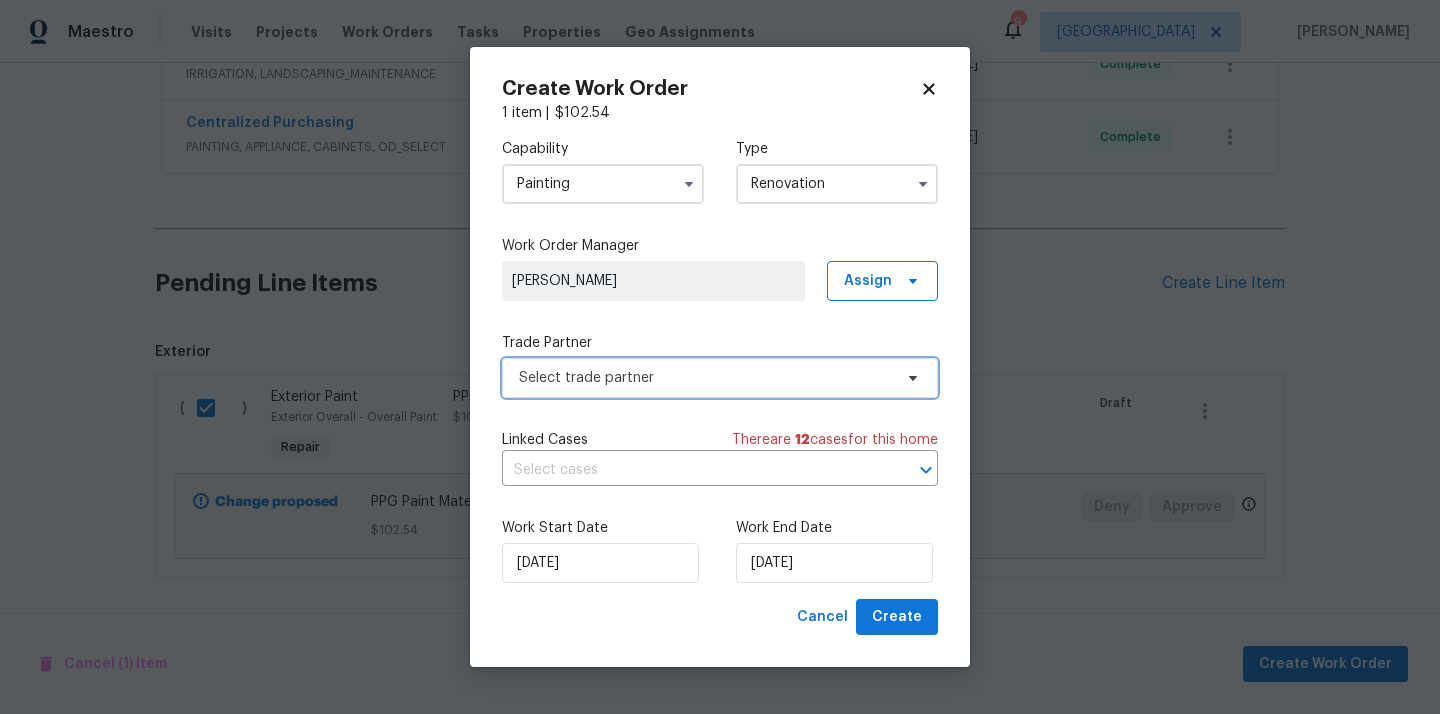 click on "Select trade partner" at bounding box center (705, 378) 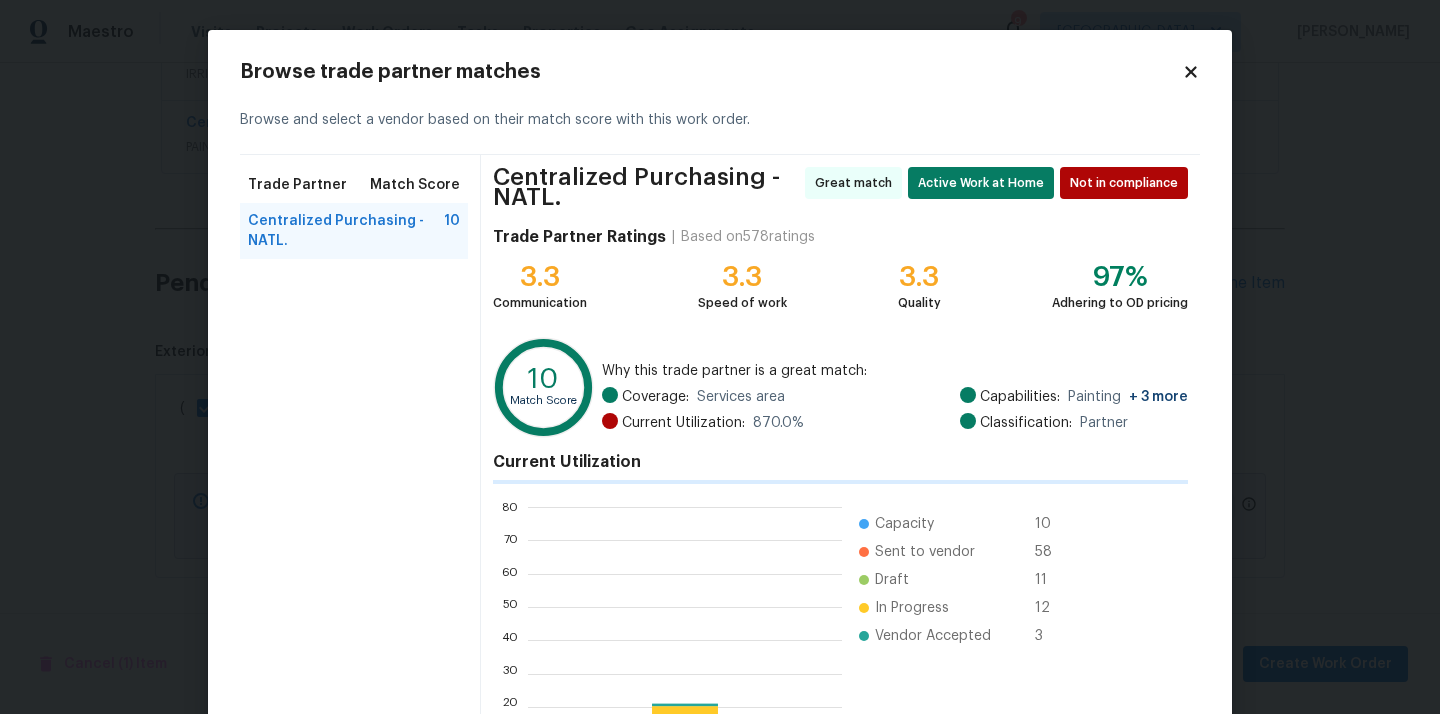 scroll, scrollTop: 2, scrollLeft: 1, axis: both 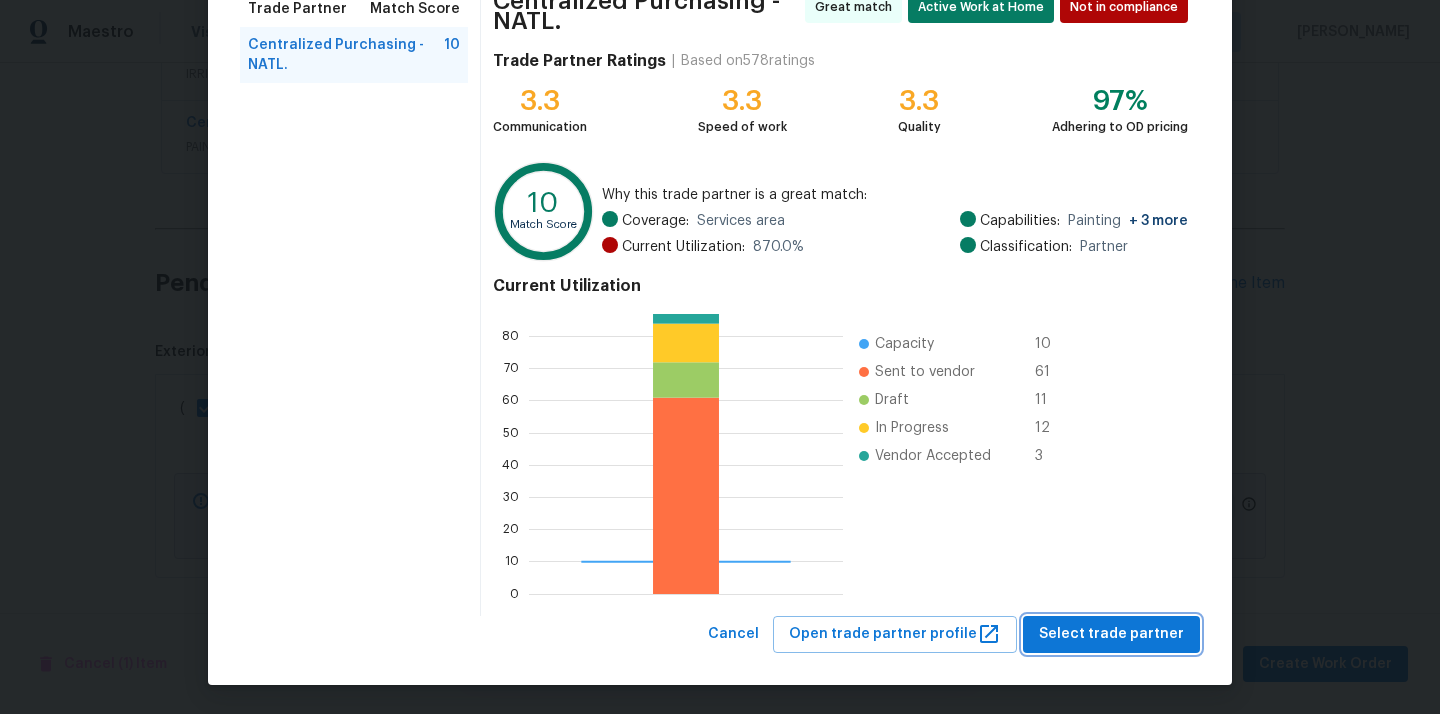 click on "Select trade partner" at bounding box center (1111, 634) 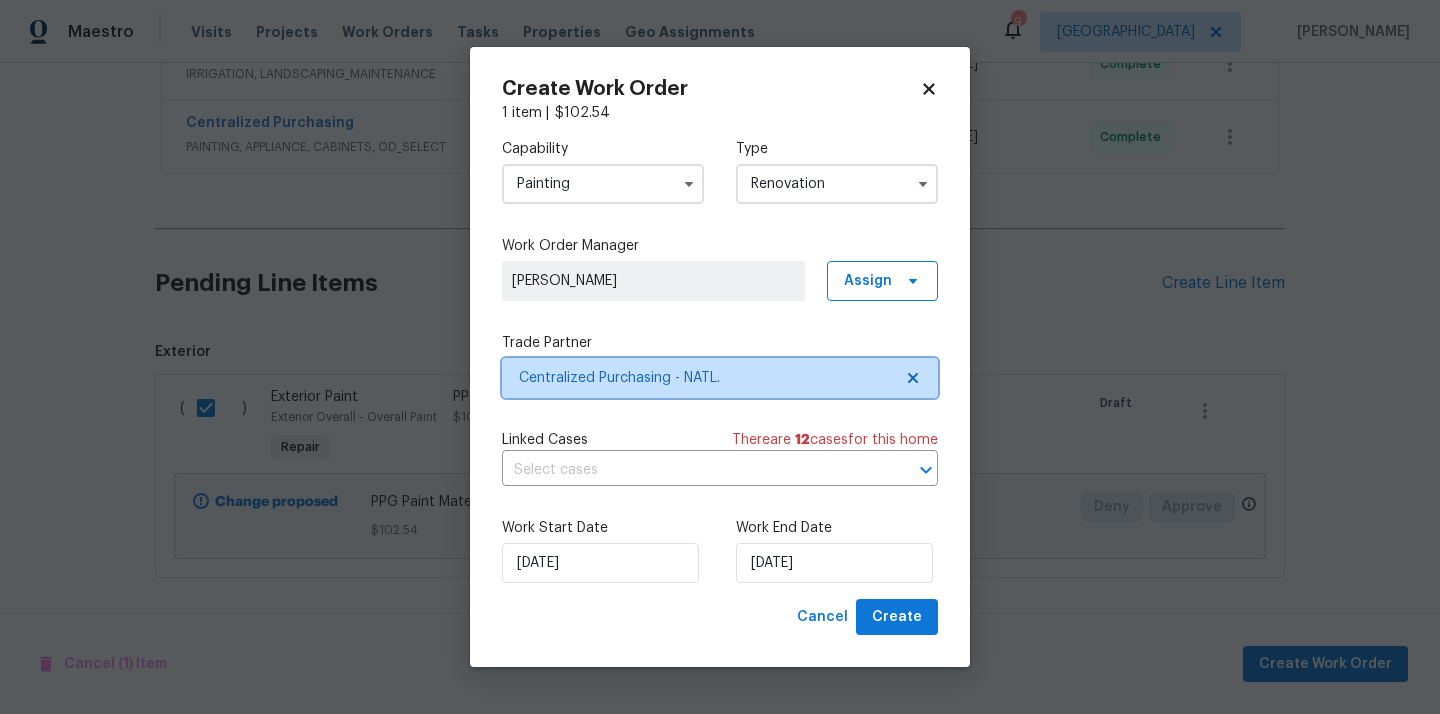 scroll, scrollTop: 0, scrollLeft: 0, axis: both 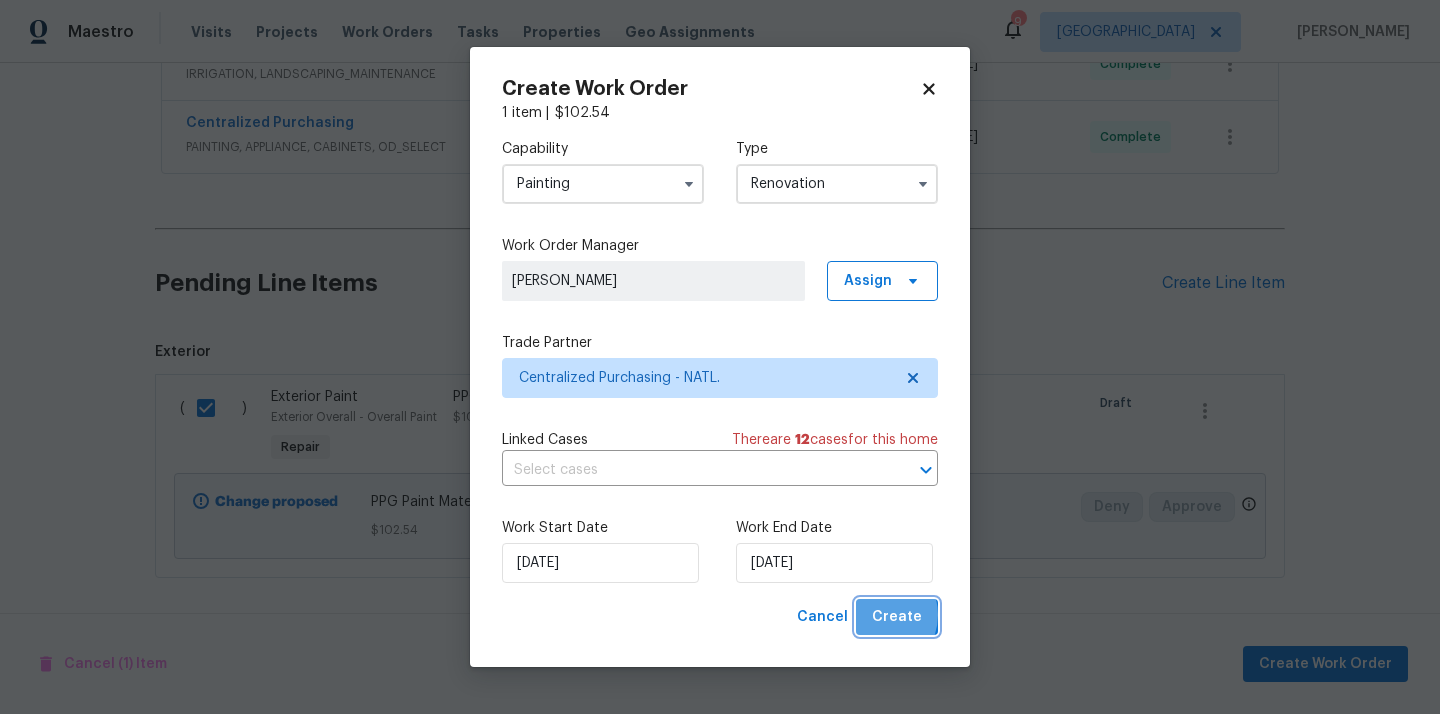 click on "Create" at bounding box center (897, 617) 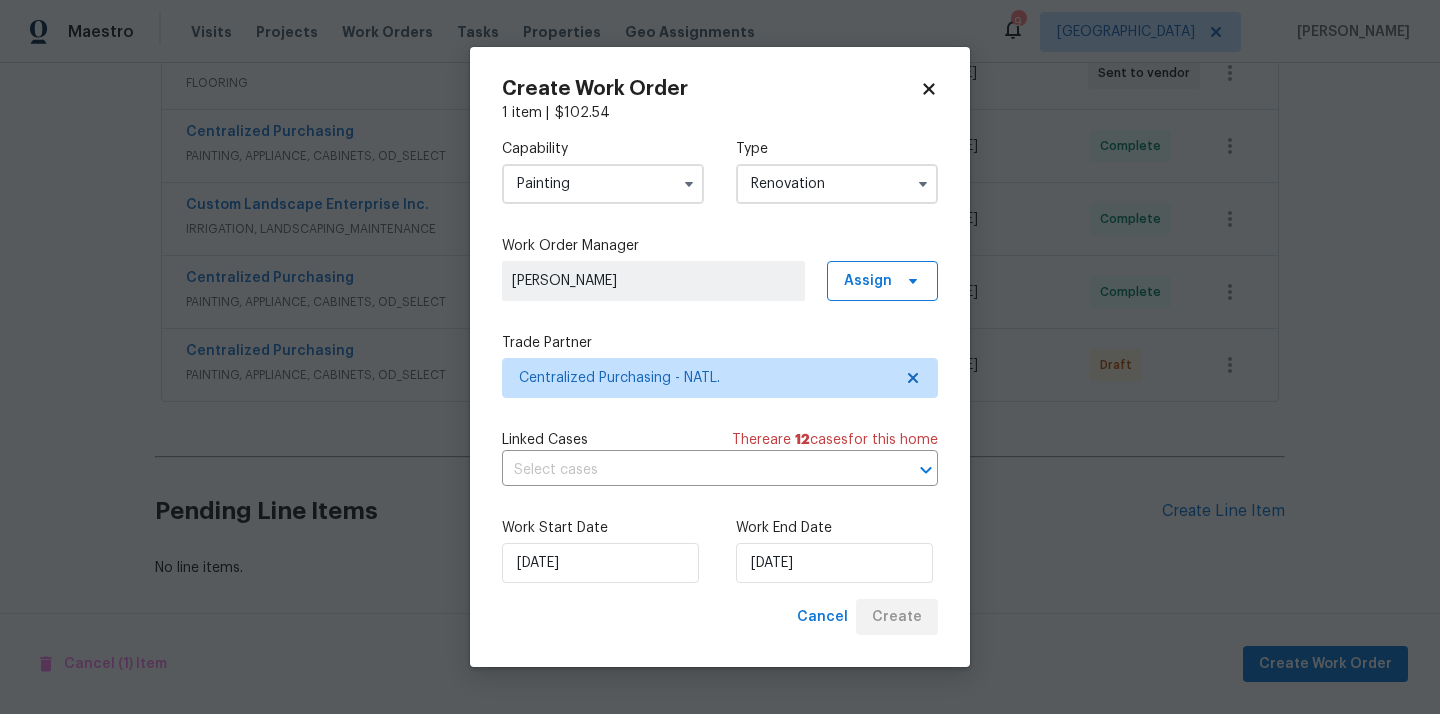 scroll, scrollTop: 629, scrollLeft: 0, axis: vertical 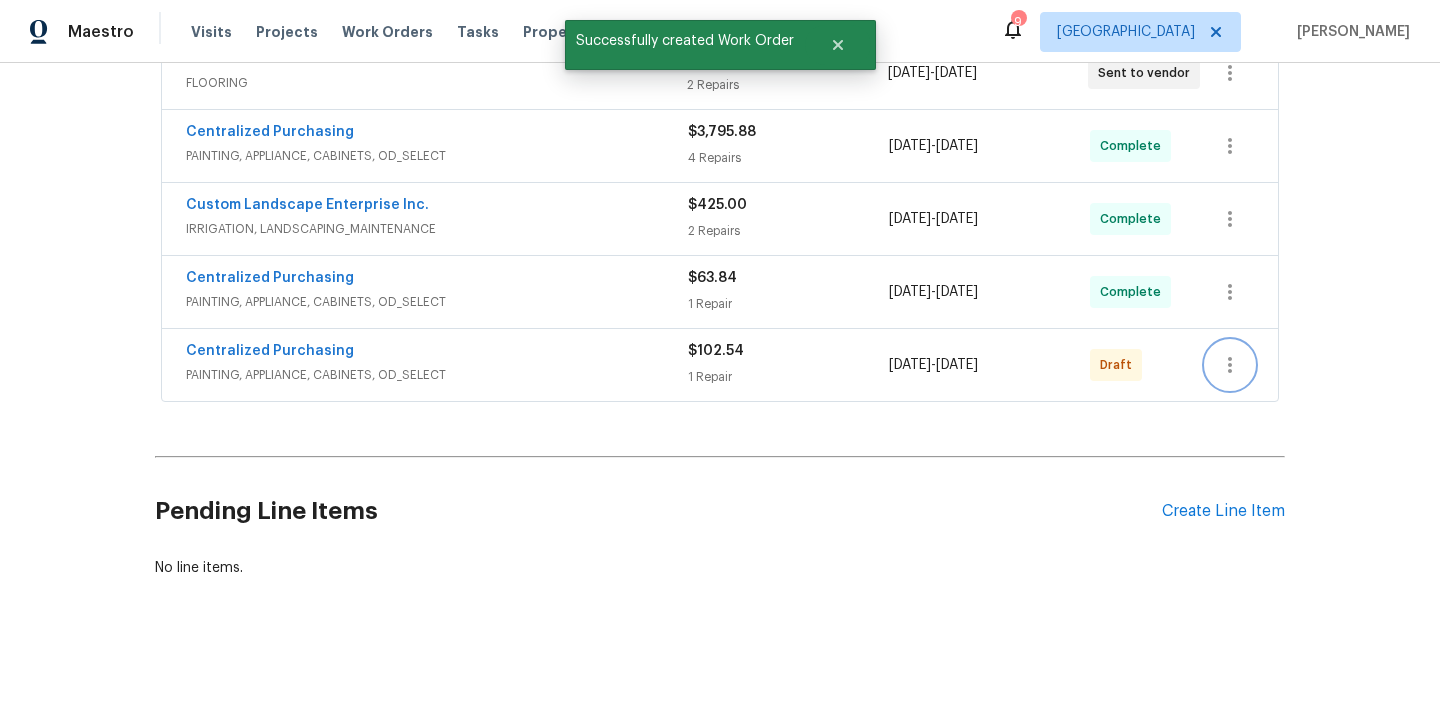 click 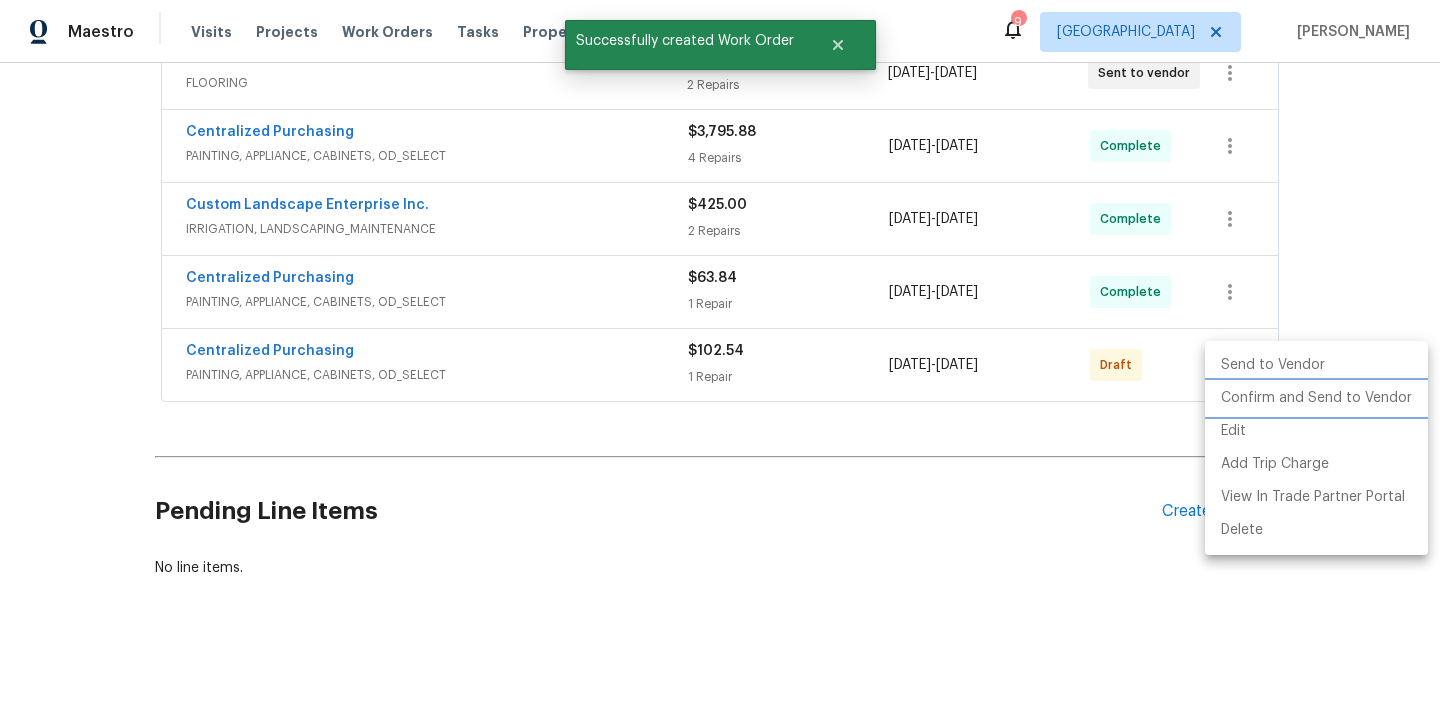 click on "Confirm and Send to Vendor" at bounding box center (1316, 398) 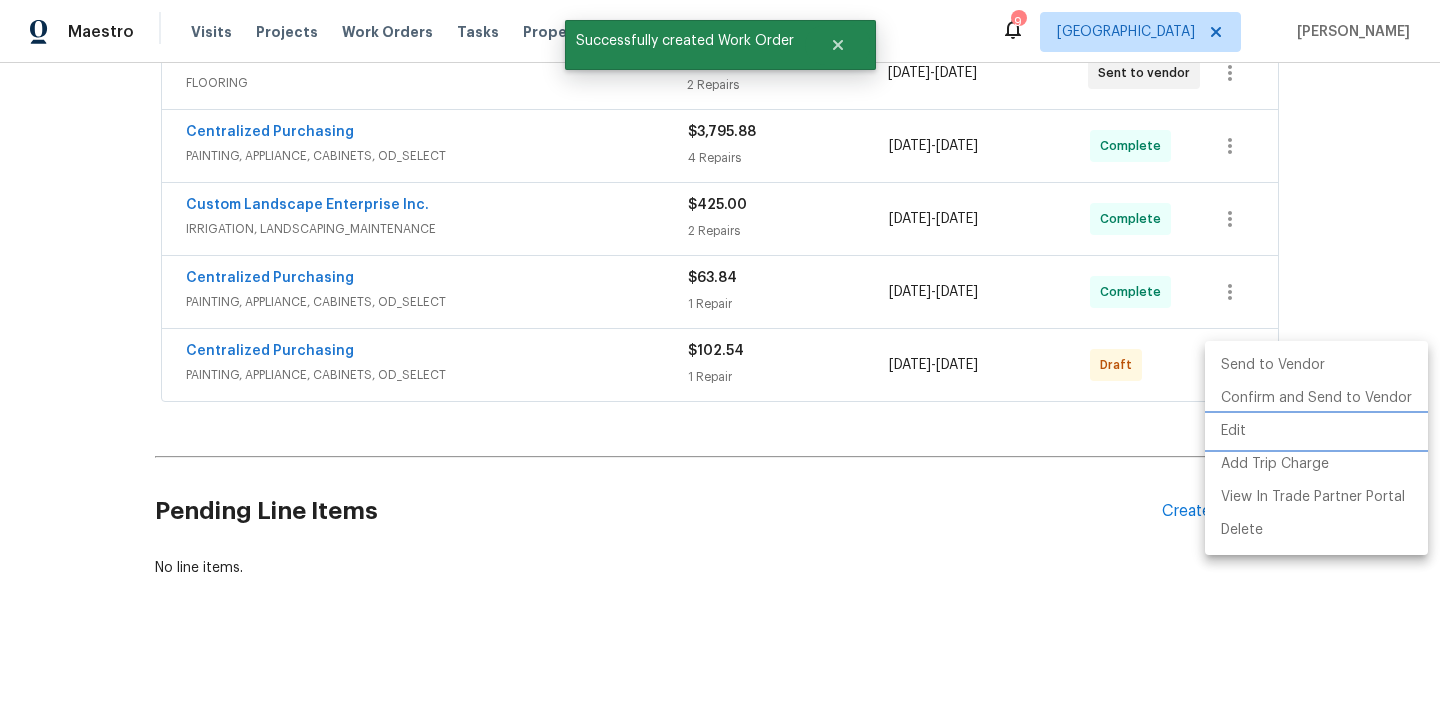 scroll, scrollTop: 337, scrollLeft: 0, axis: vertical 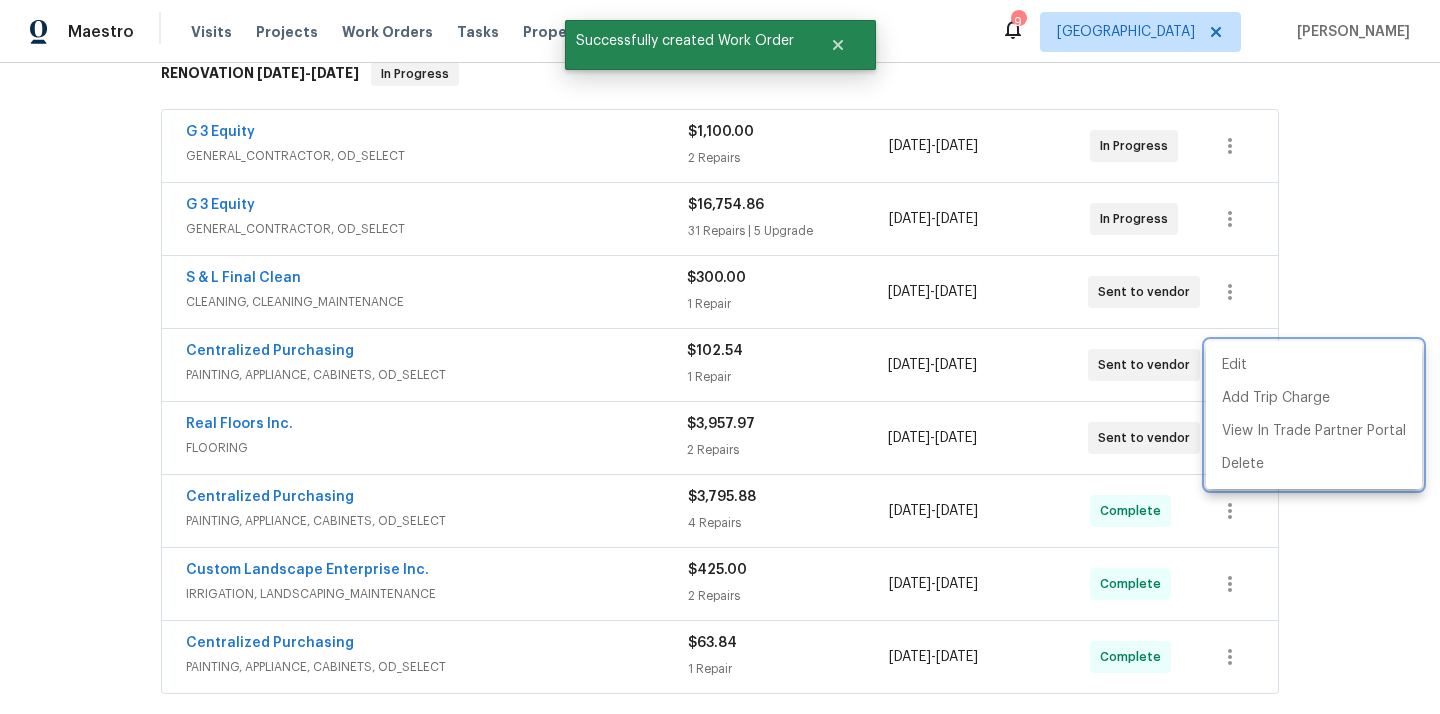 click at bounding box center [720, 357] 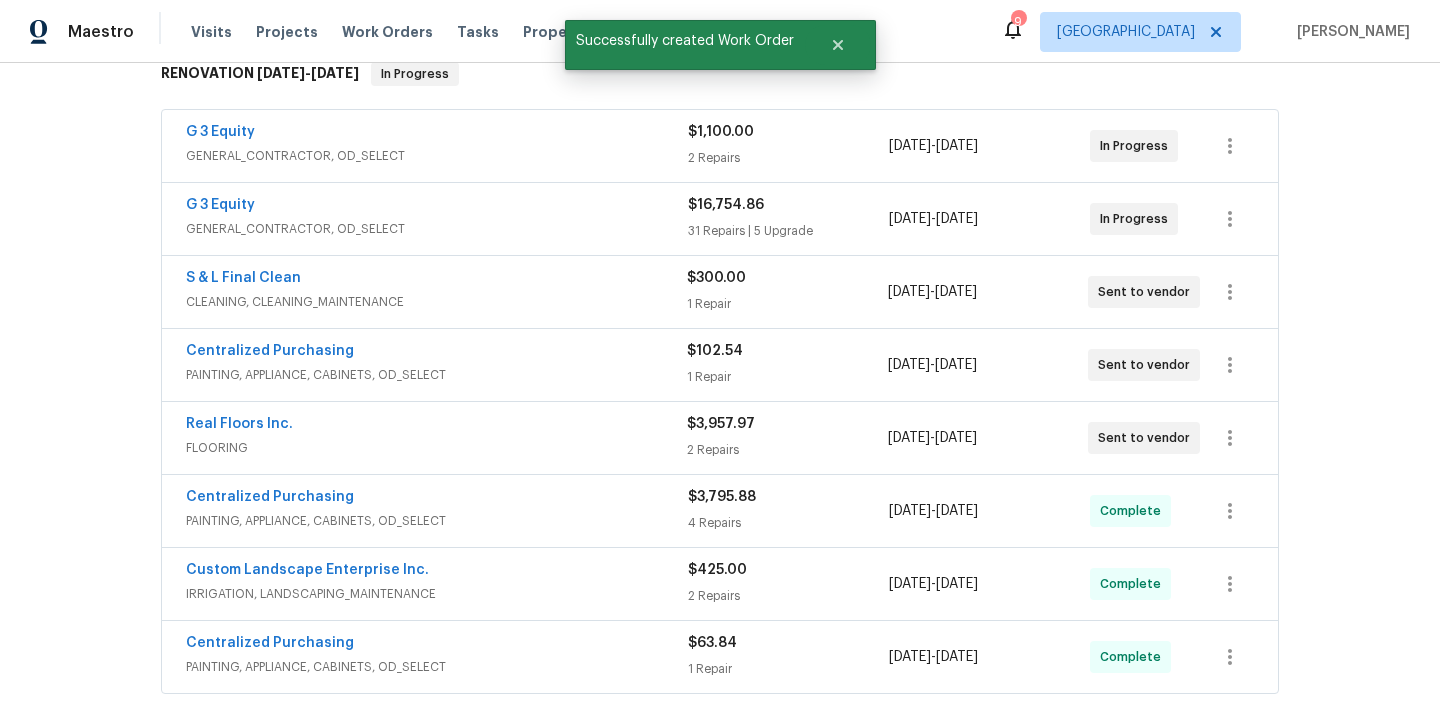 click on "Centralized Purchasing" at bounding box center (270, 351) 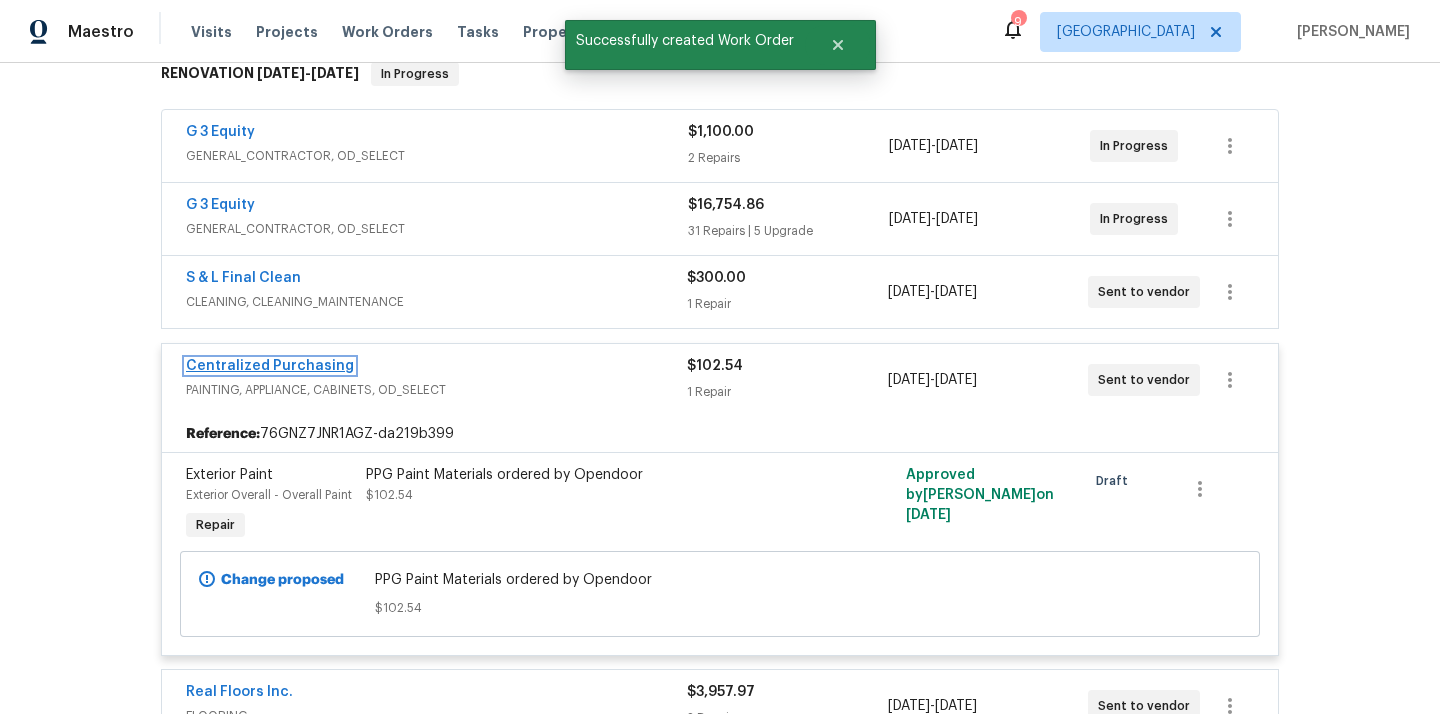 click on "Centralized Purchasing" at bounding box center (270, 366) 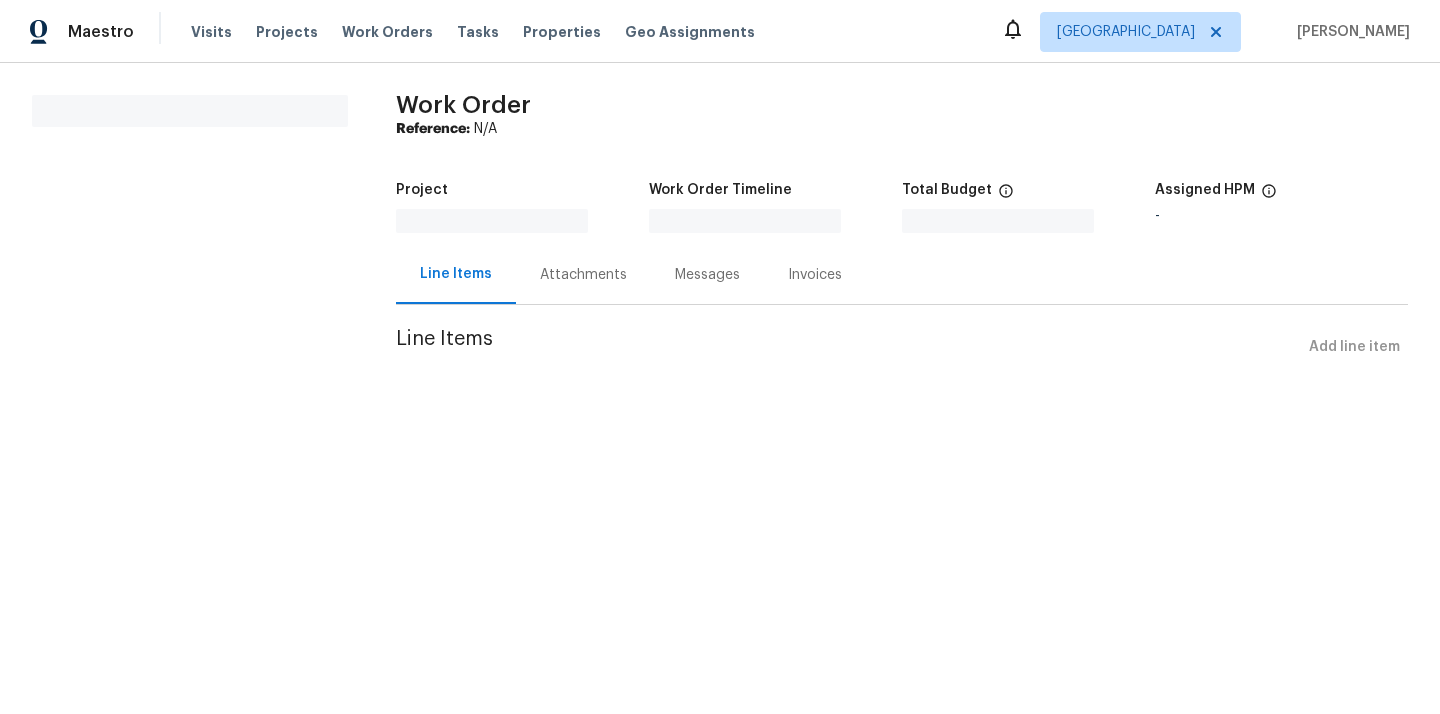 scroll, scrollTop: 0, scrollLeft: 0, axis: both 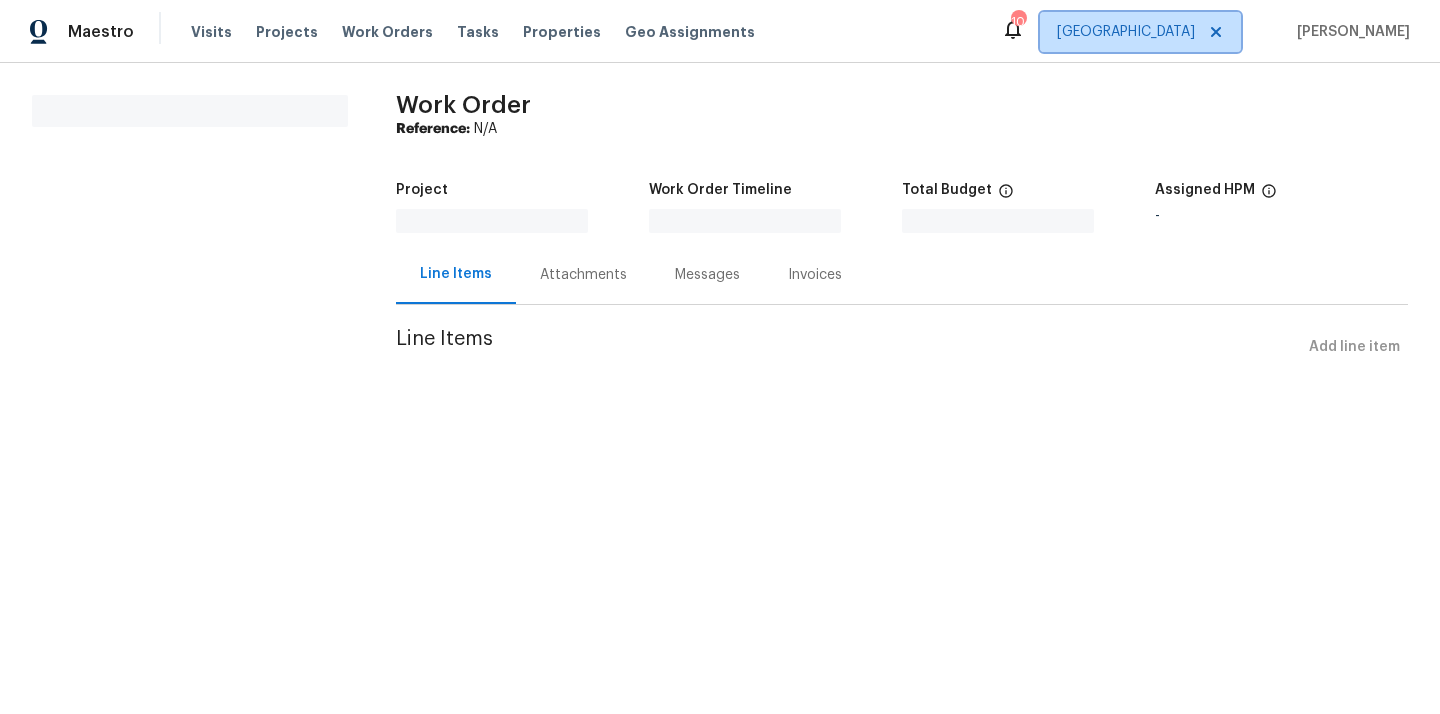 click on "[GEOGRAPHIC_DATA]" at bounding box center (1126, 32) 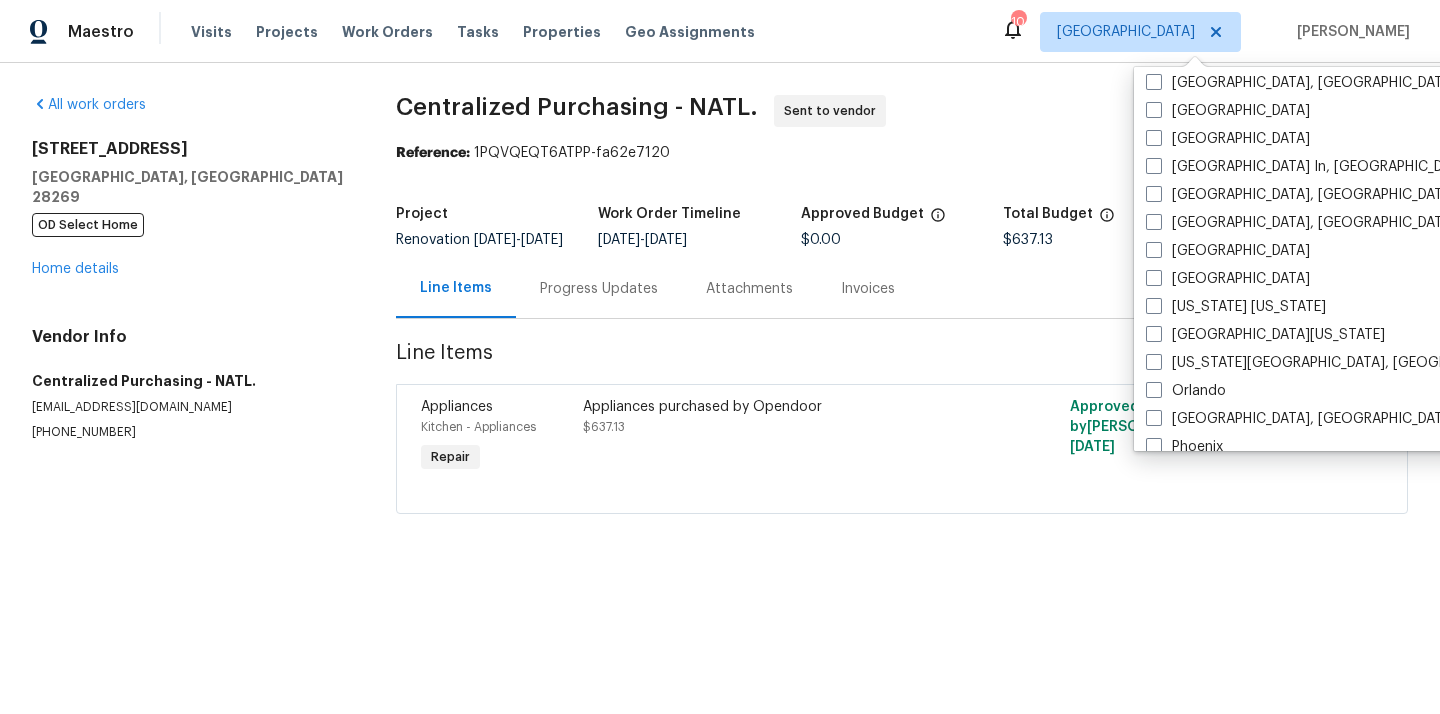 scroll, scrollTop: 938, scrollLeft: 0, axis: vertical 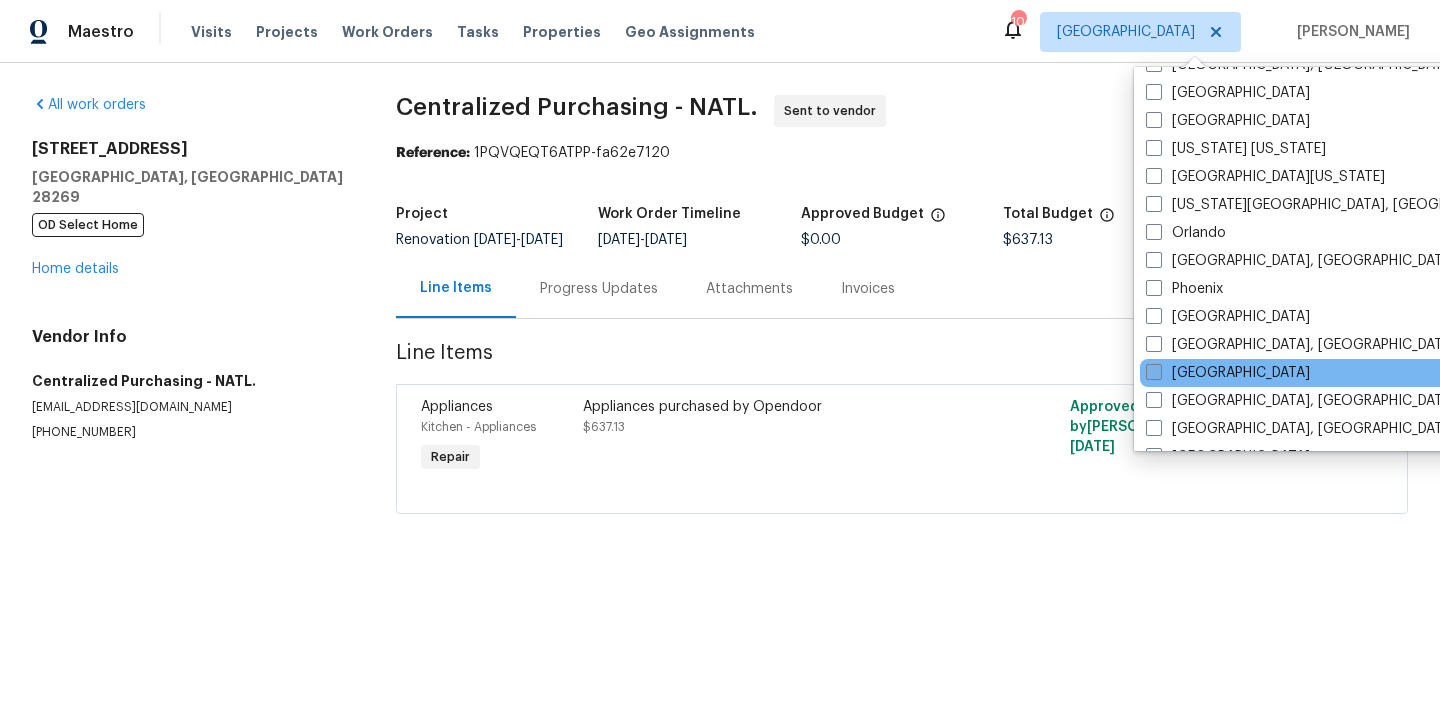 click on "[GEOGRAPHIC_DATA]" at bounding box center (1228, 373) 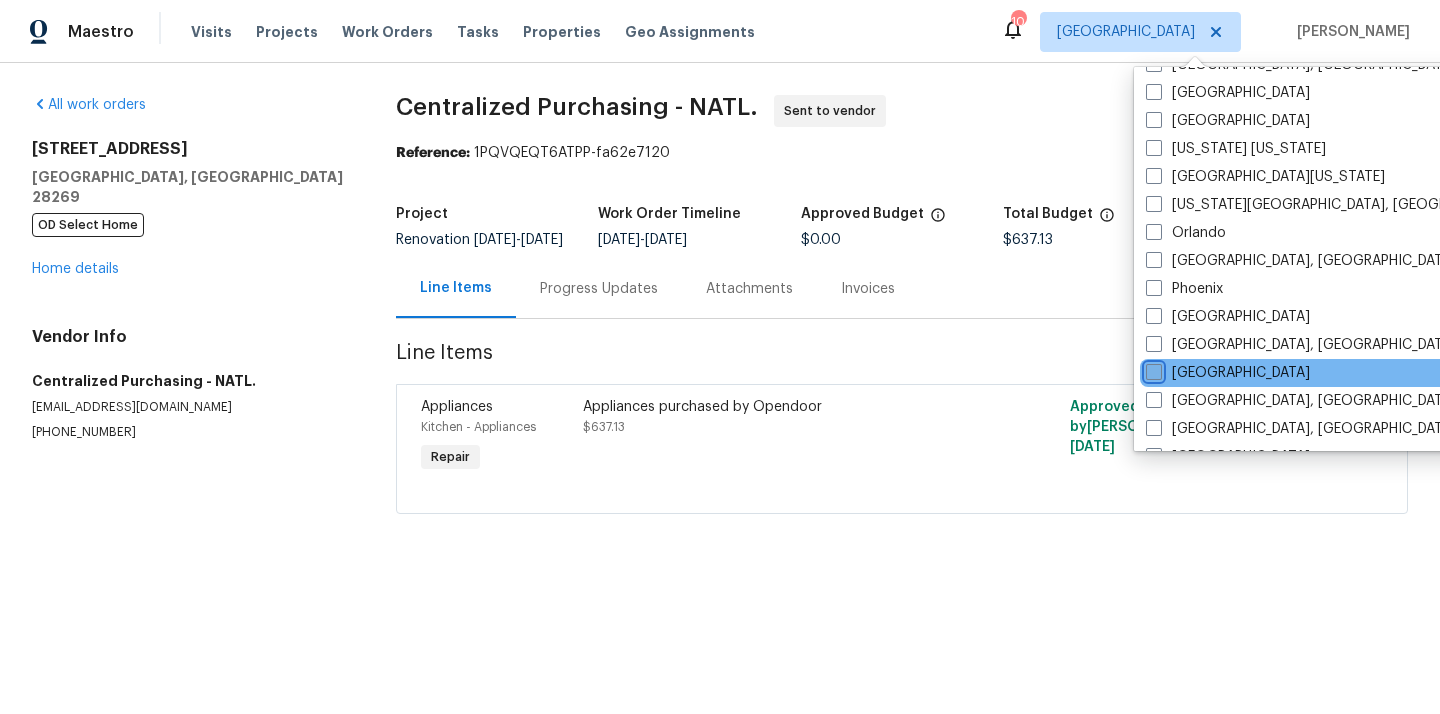 click on "[GEOGRAPHIC_DATA]" at bounding box center (1152, 369) 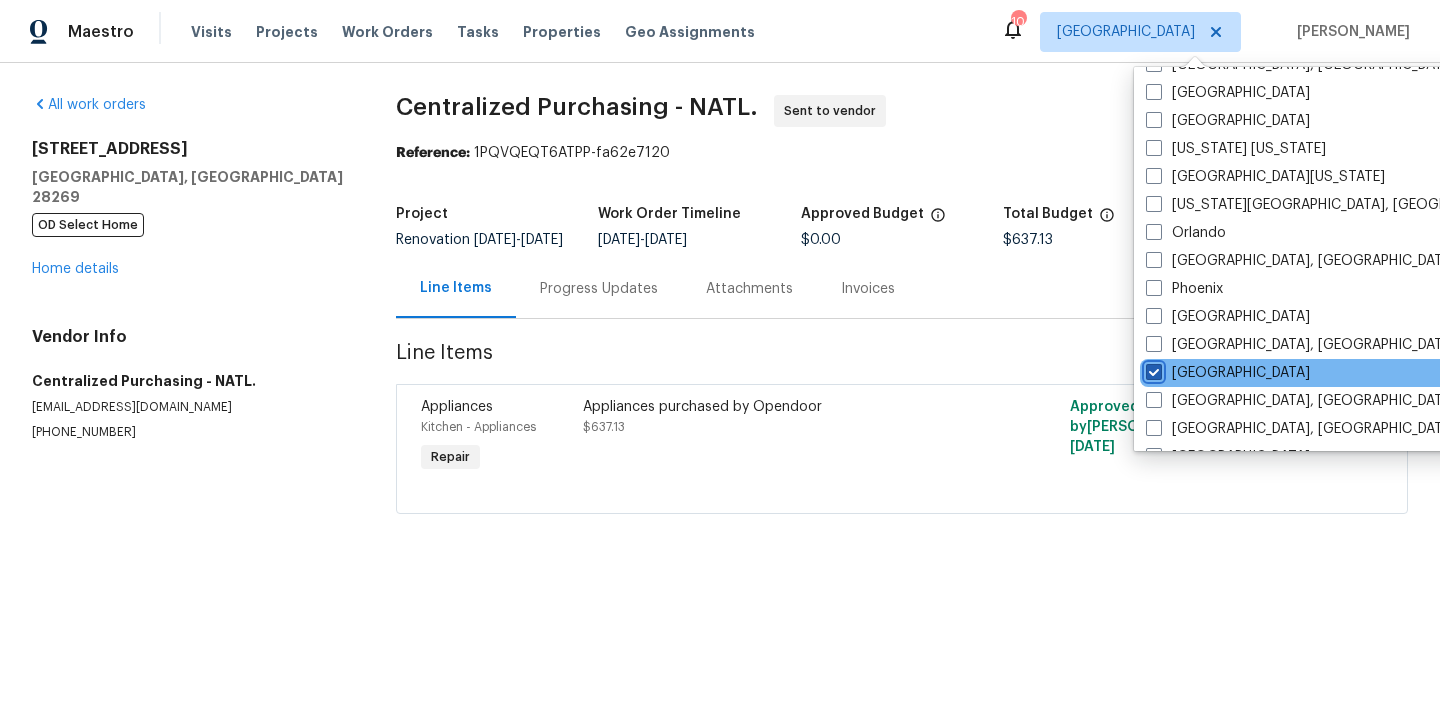 checkbox on "true" 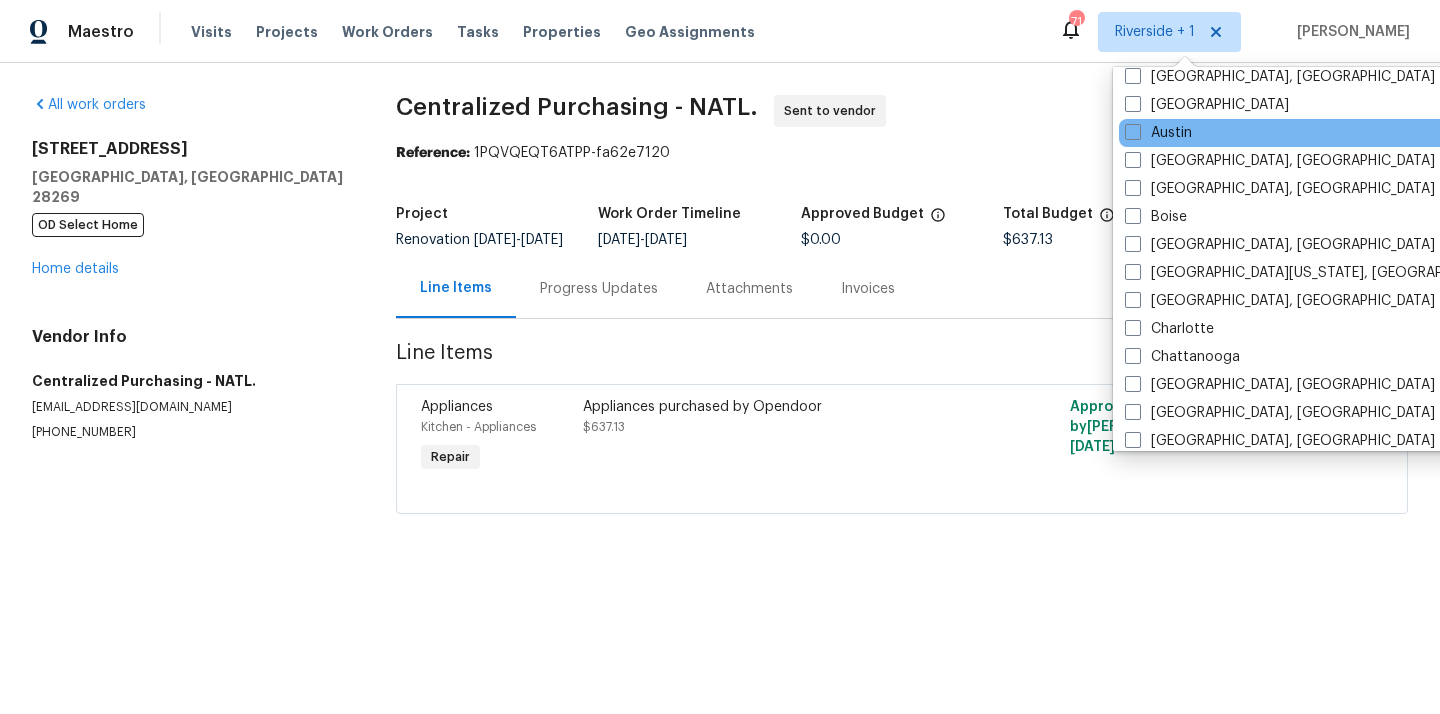 scroll, scrollTop: 0, scrollLeft: 0, axis: both 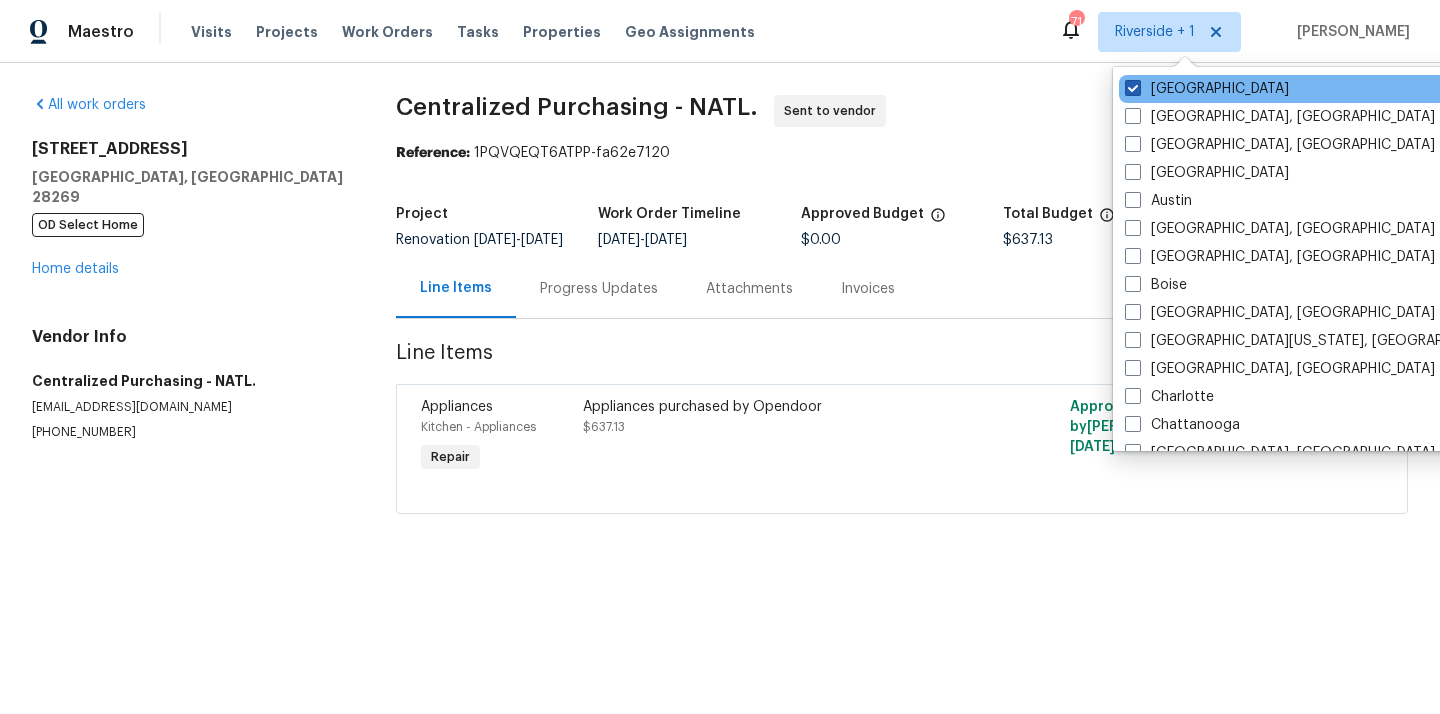 click on "[GEOGRAPHIC_DATA]" at bounding box center (1207, 89) 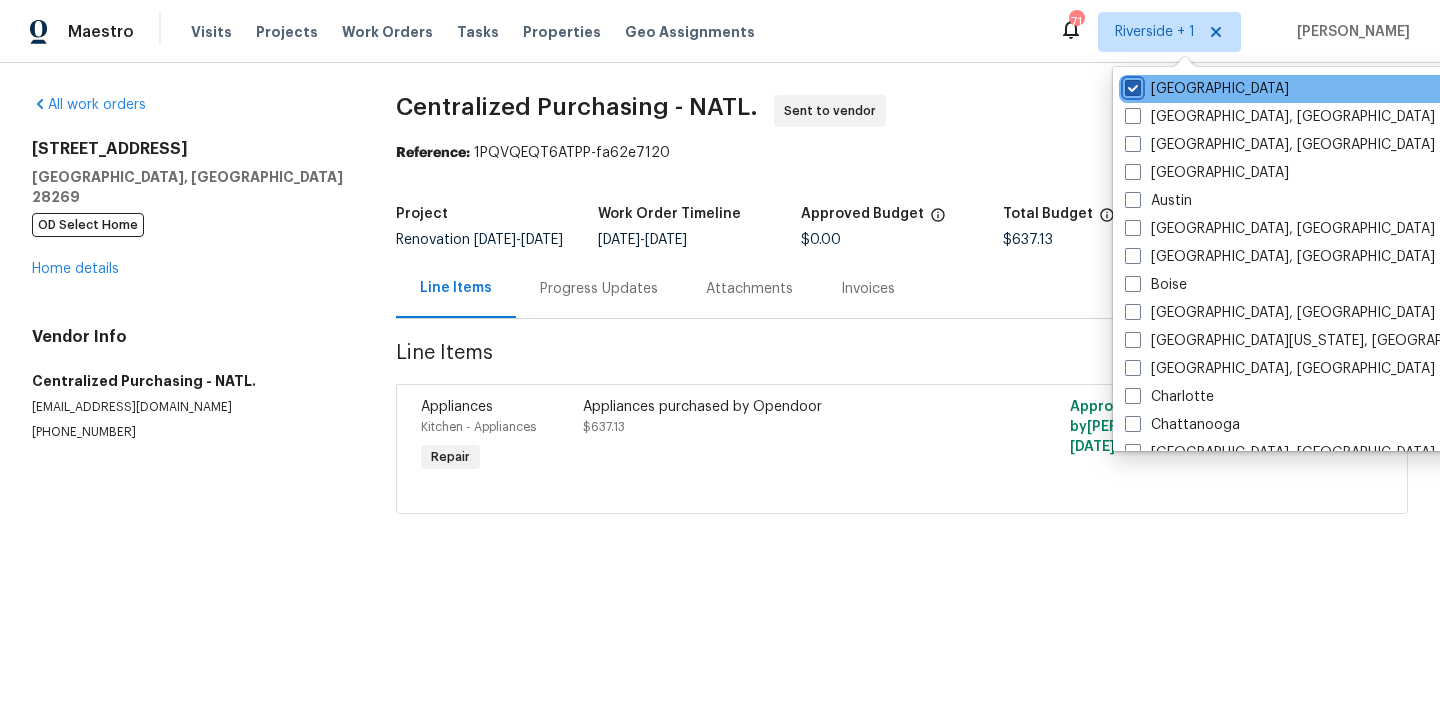 click on "[GEOGRAPHIC_DATA]" at bounding box center [1131, 85] 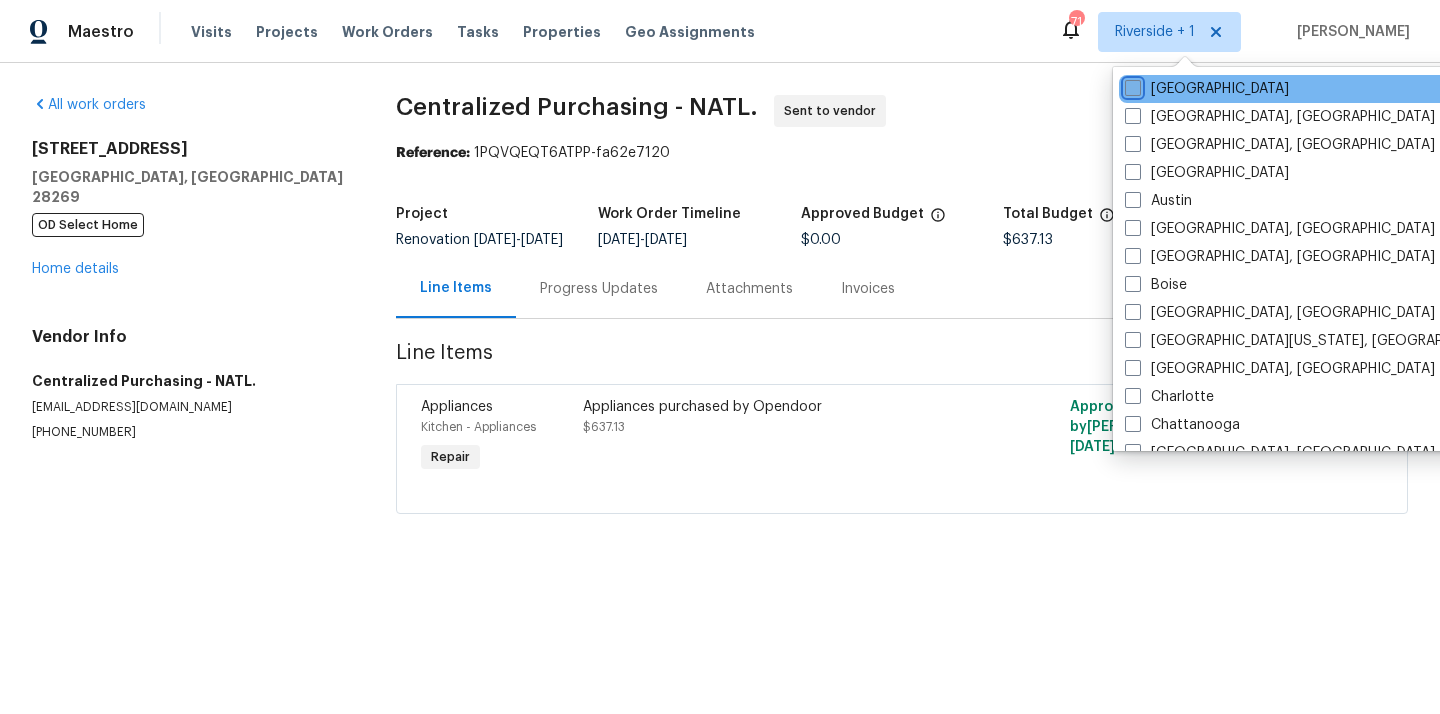 checkbox on "false" 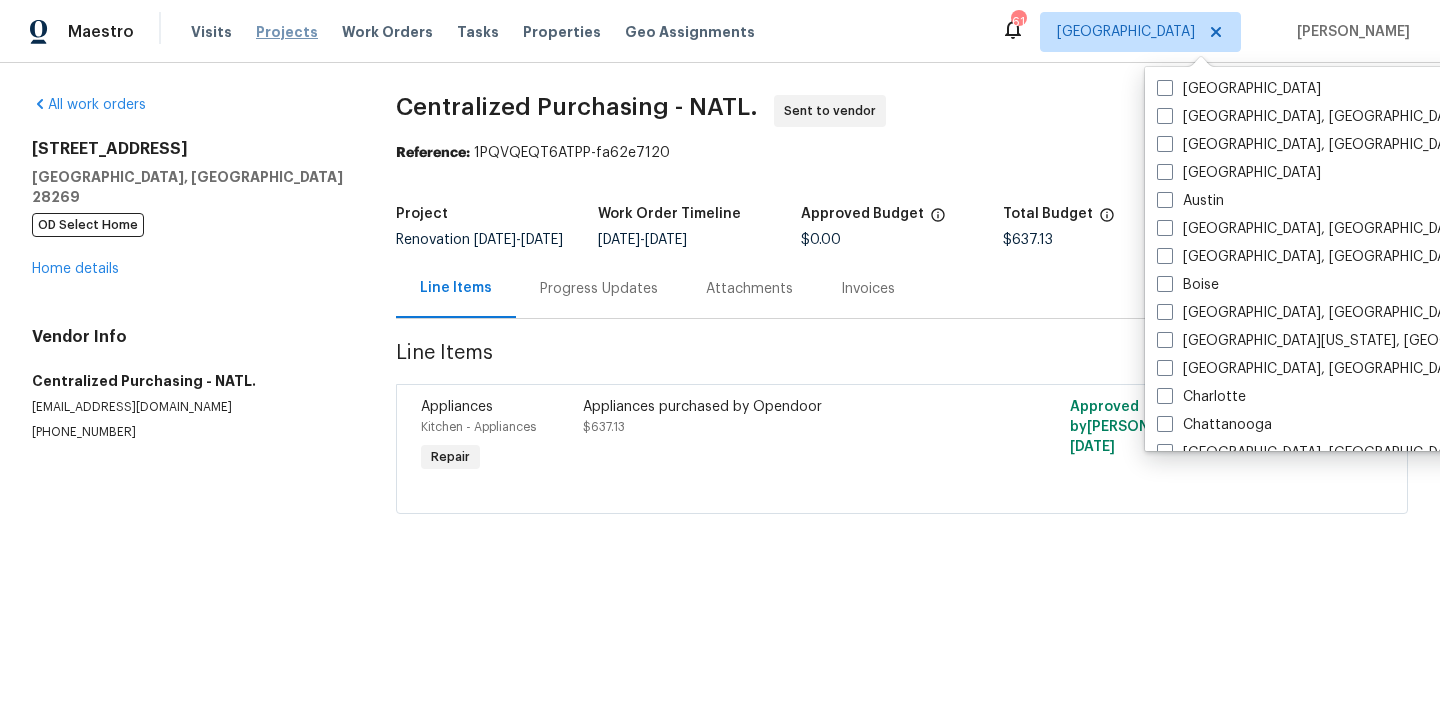 click on "Projects" at bounding box center (287, 32) 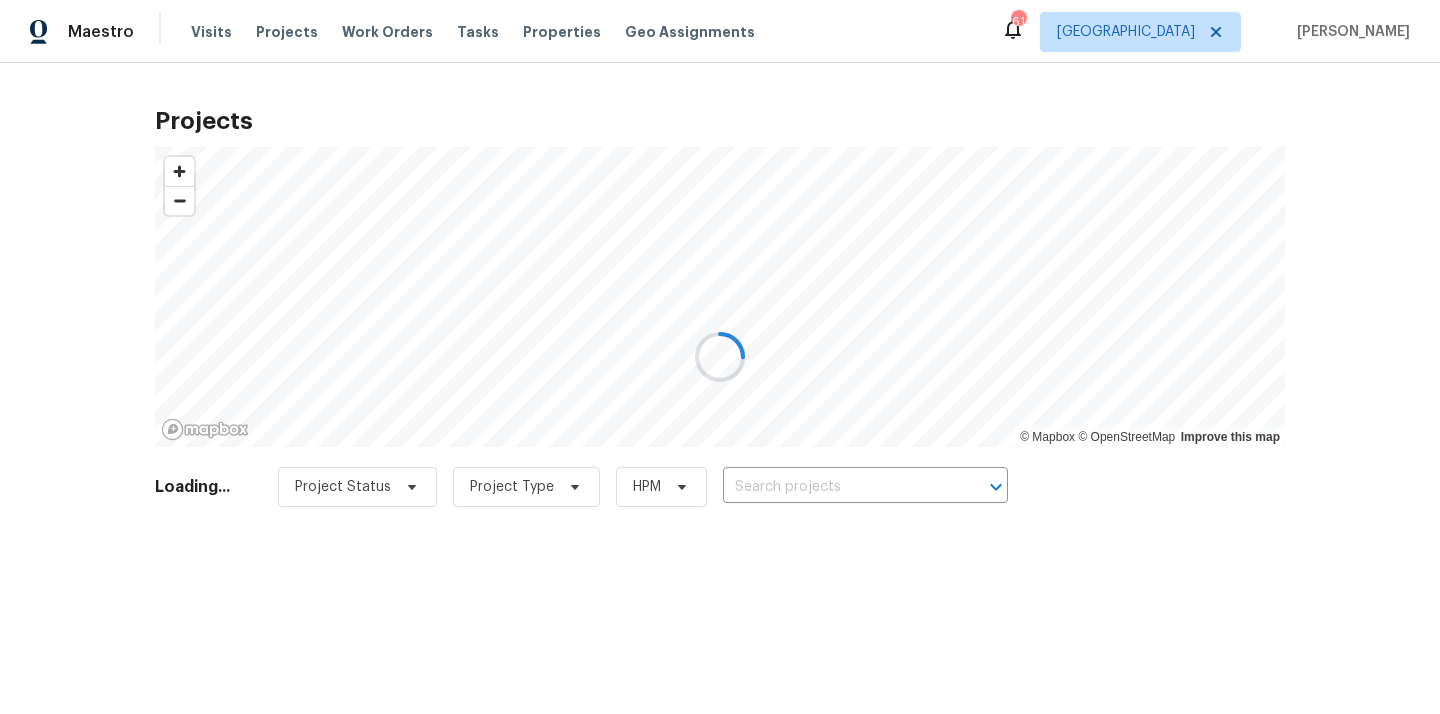 click at bounding box center (720, 357) 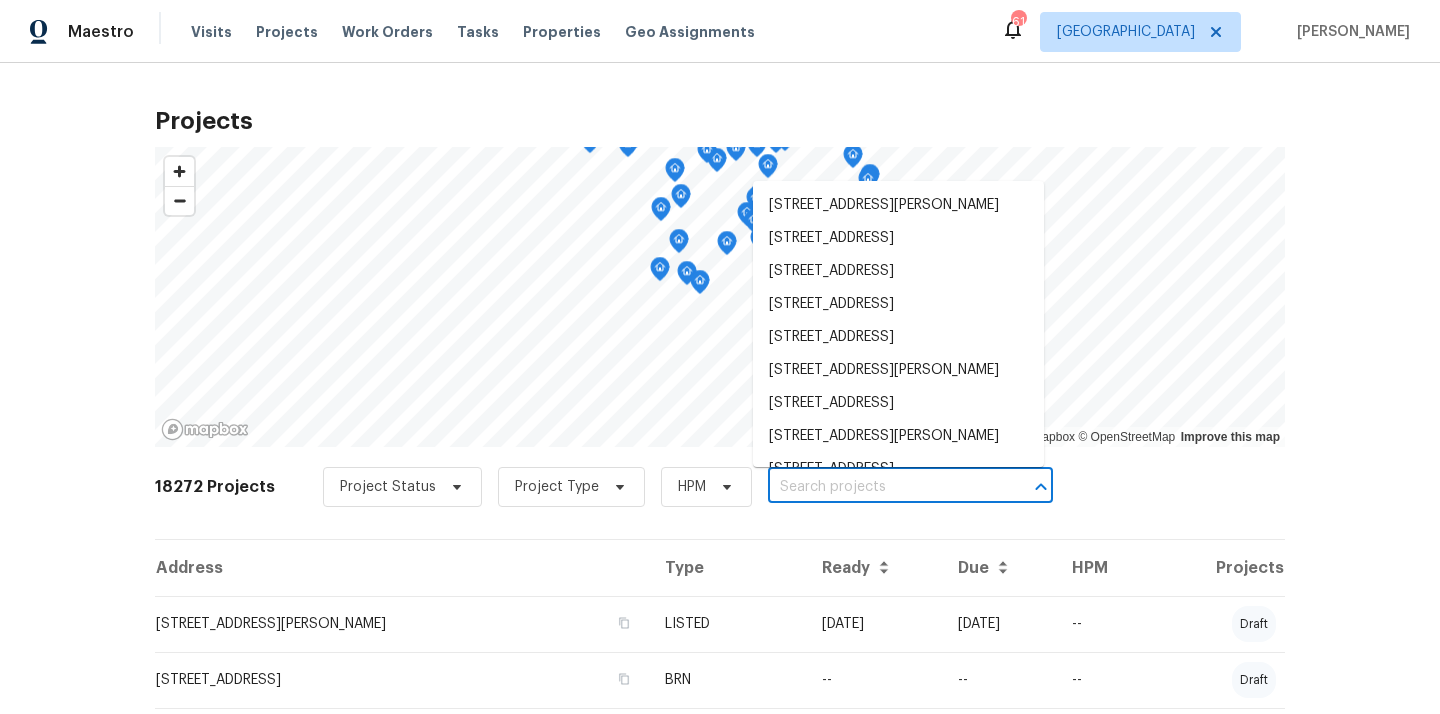 click at bounding box center (882, 487) 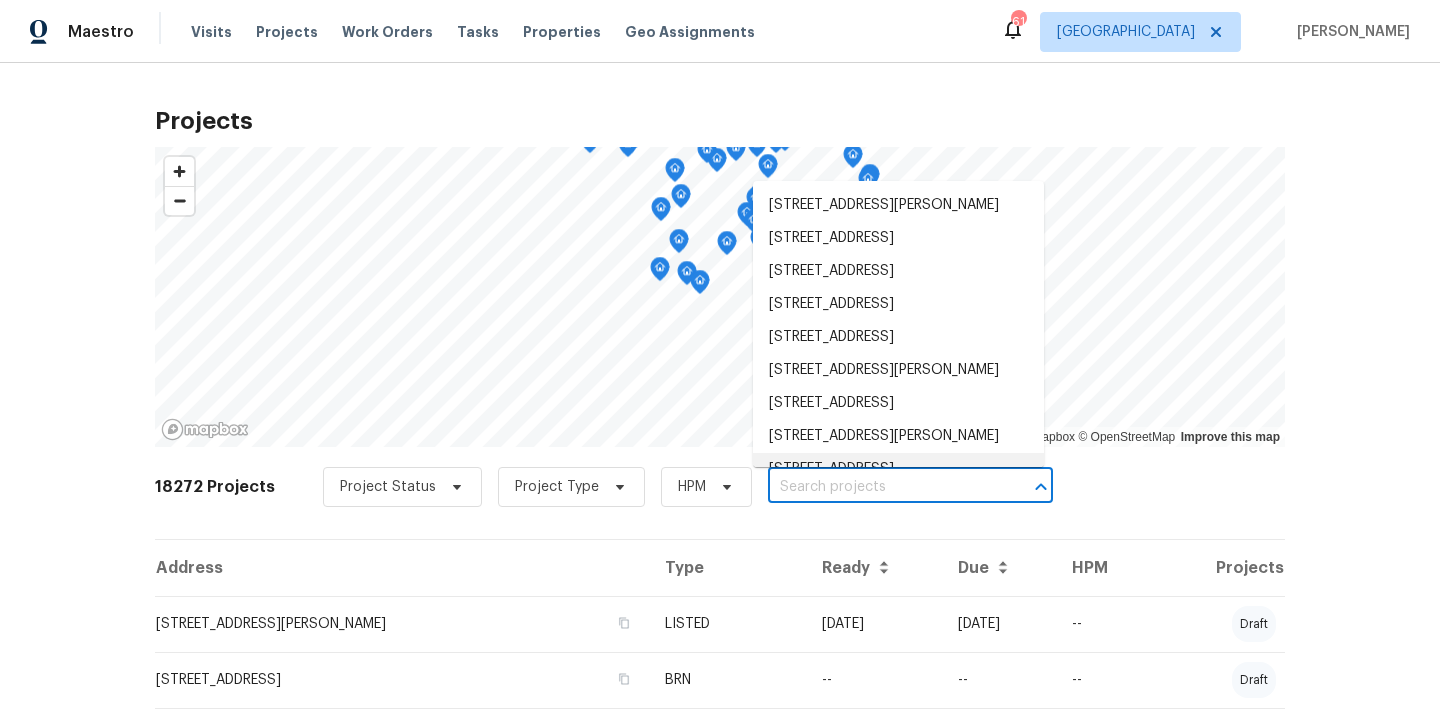 click at bounding box center [882, 487] 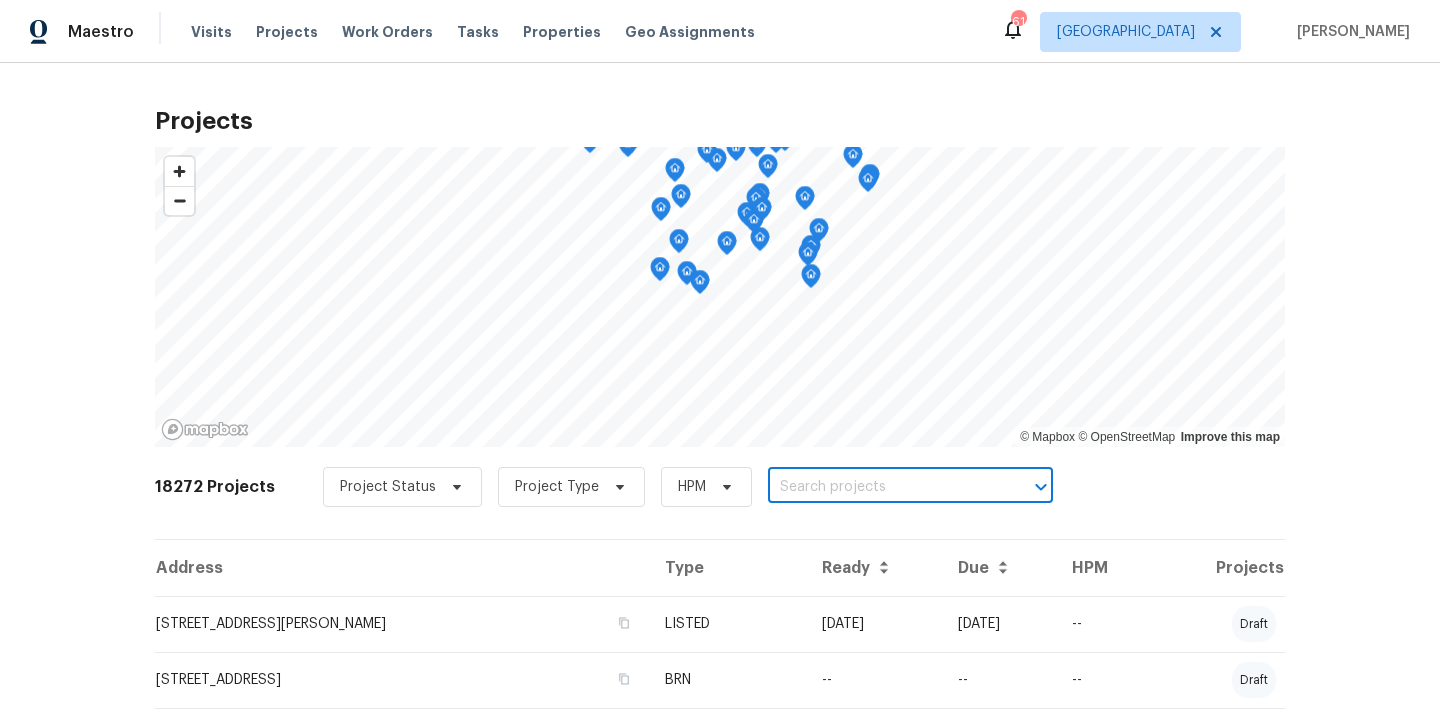 paste on "8208 Diane Cir, Garner, NC 27529" 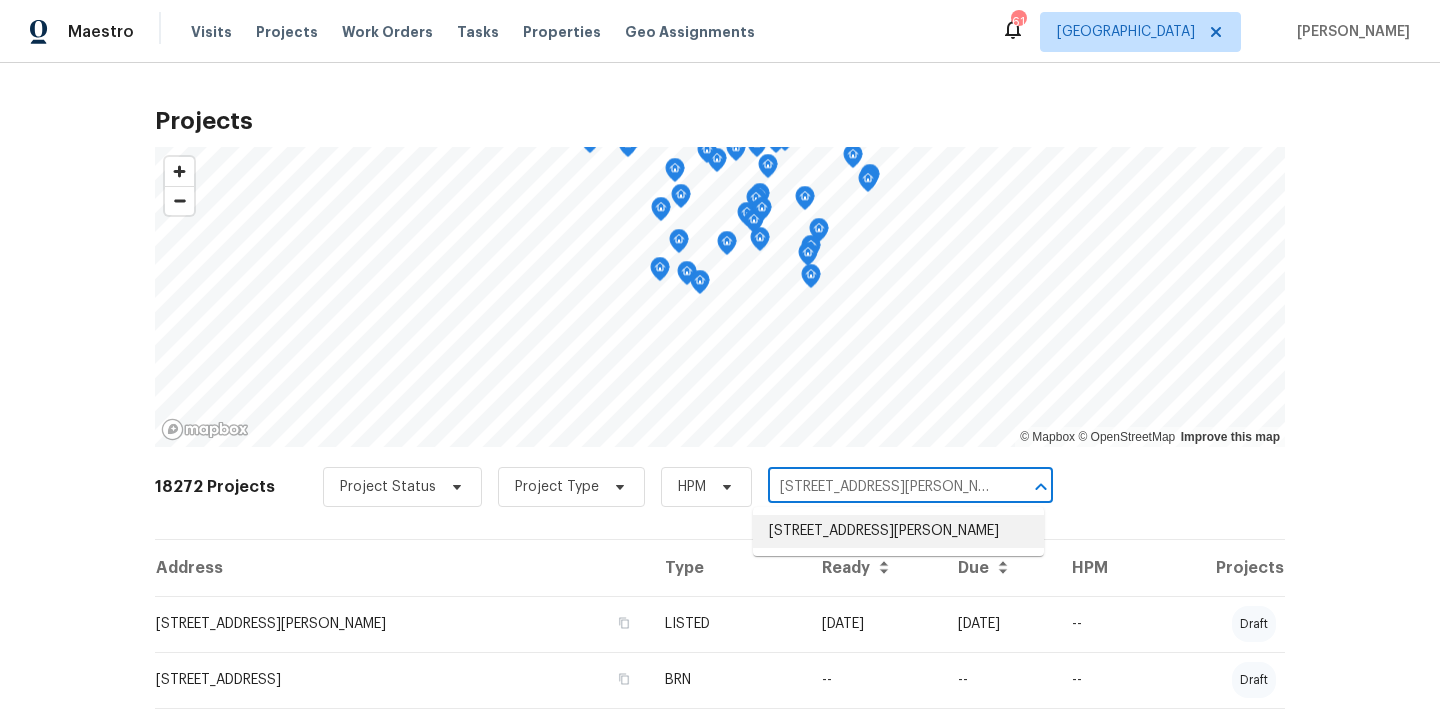 click on "8208 Diane Cir, Garner, NC 27529" at bounding box center [898, 531] 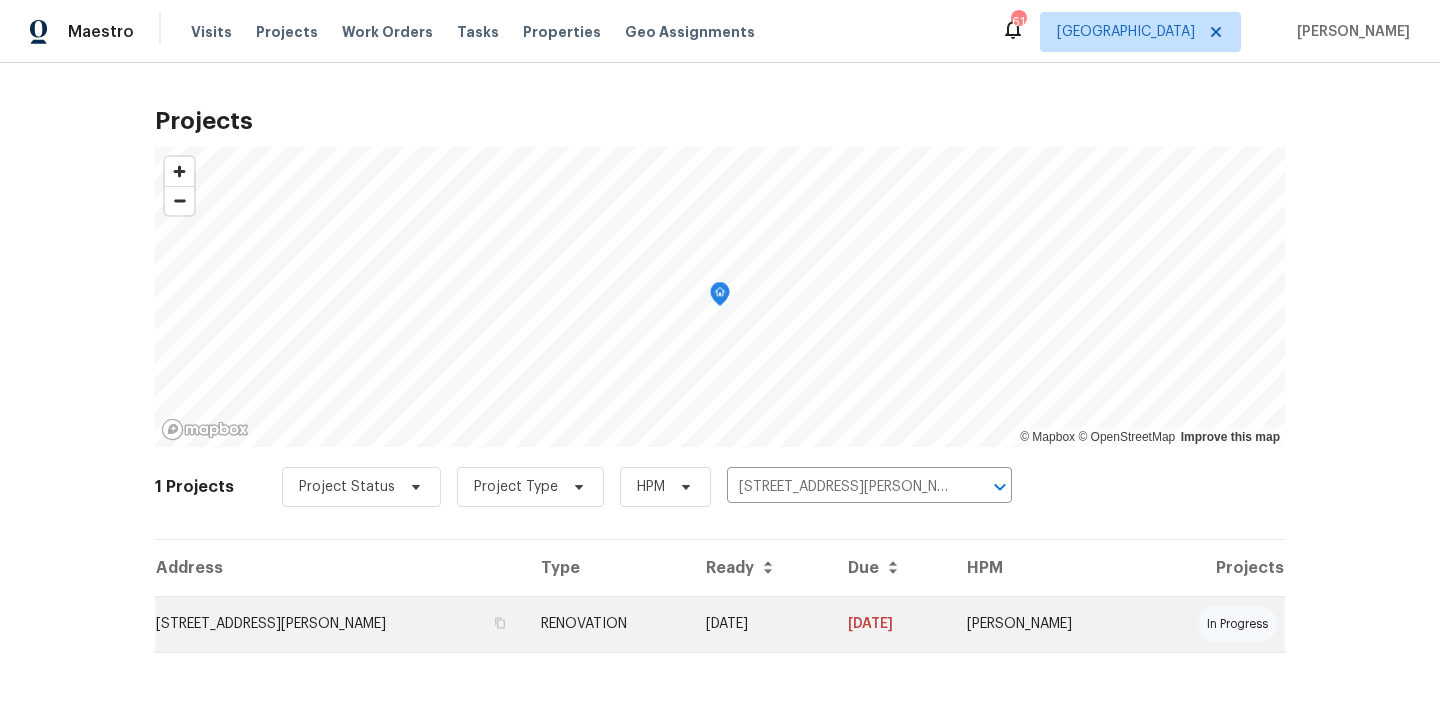 click on "RENOVATION" at bounding box center [607, 624] 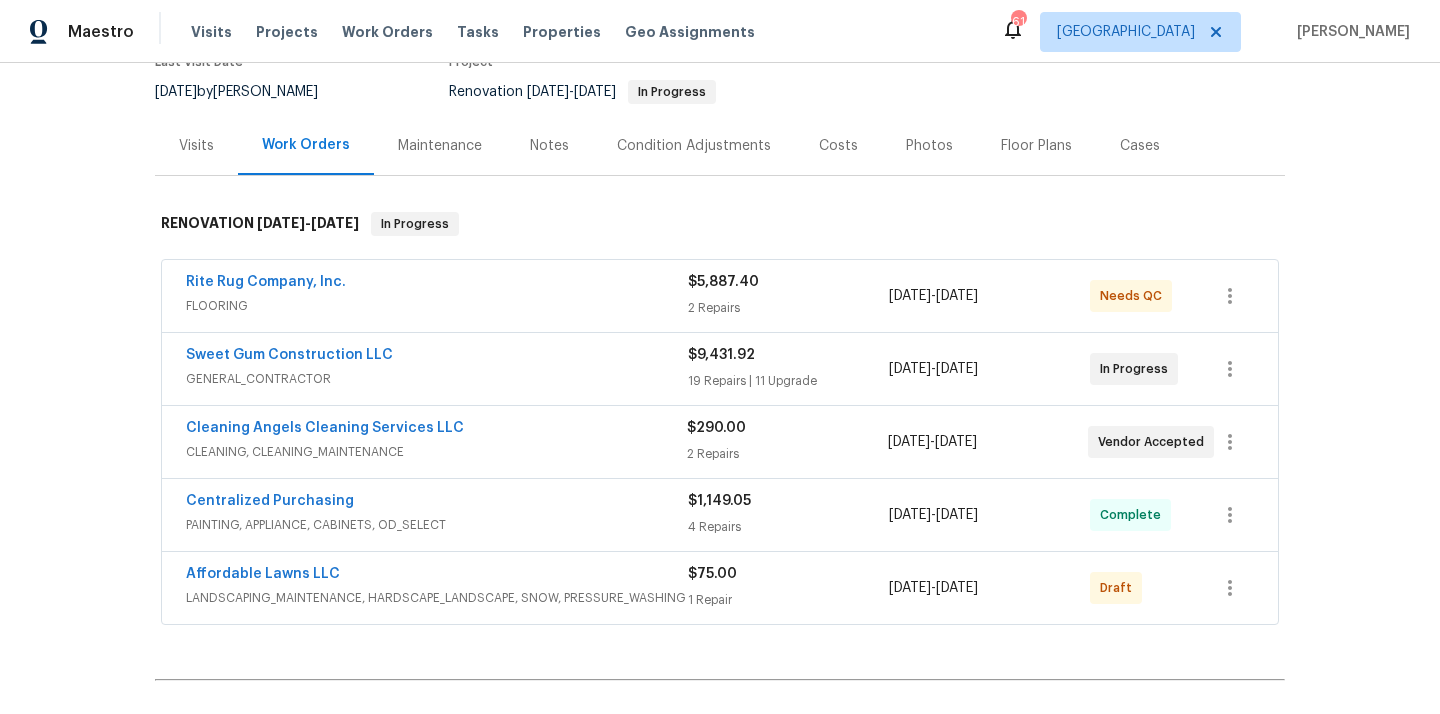 scroll, scrollTop: 0, scrollLeft: 0, axis: both 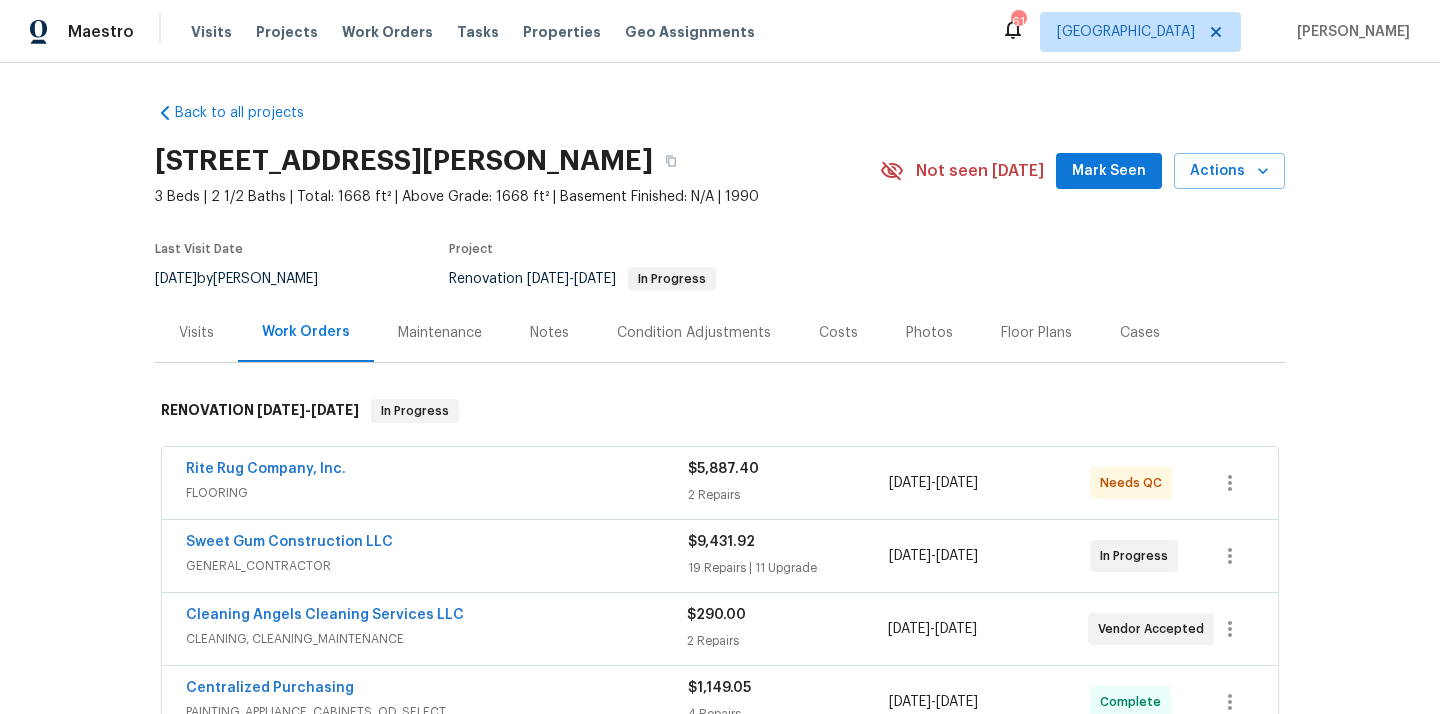 click on "8208 Diane Cir, Garner, NC 27529" at bounding box center (404, 161) 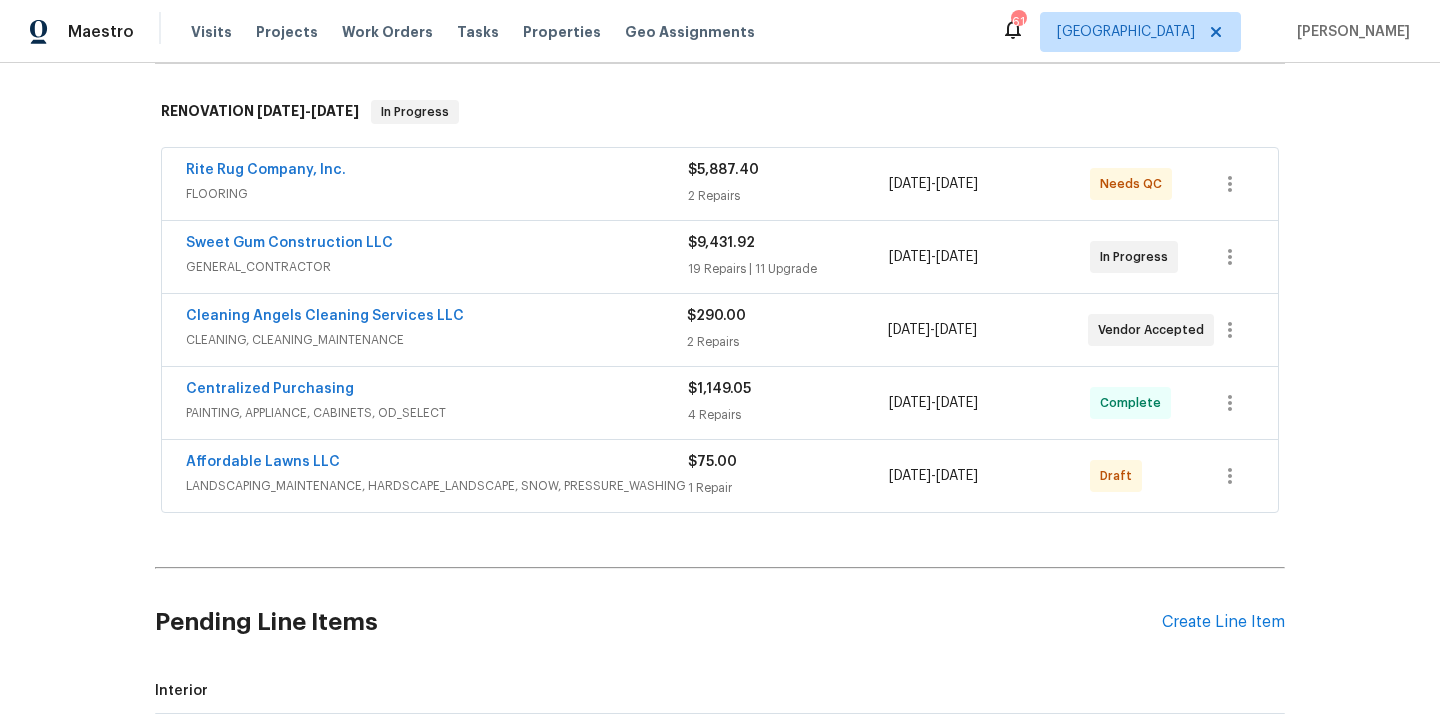 scroll, scrollTop: 305, scrollLeft: 0, axis: vertical 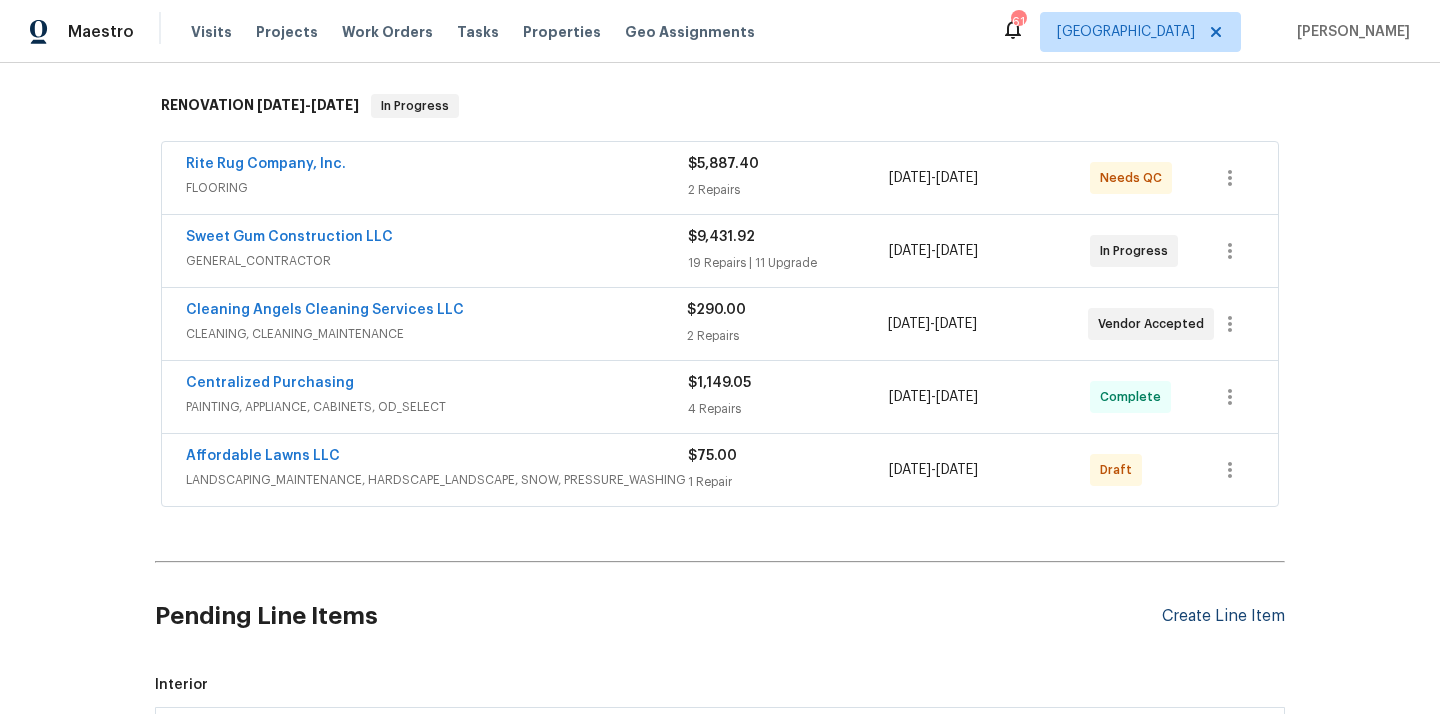 click on "Create Line Item" at bounding box center [1223, 616] 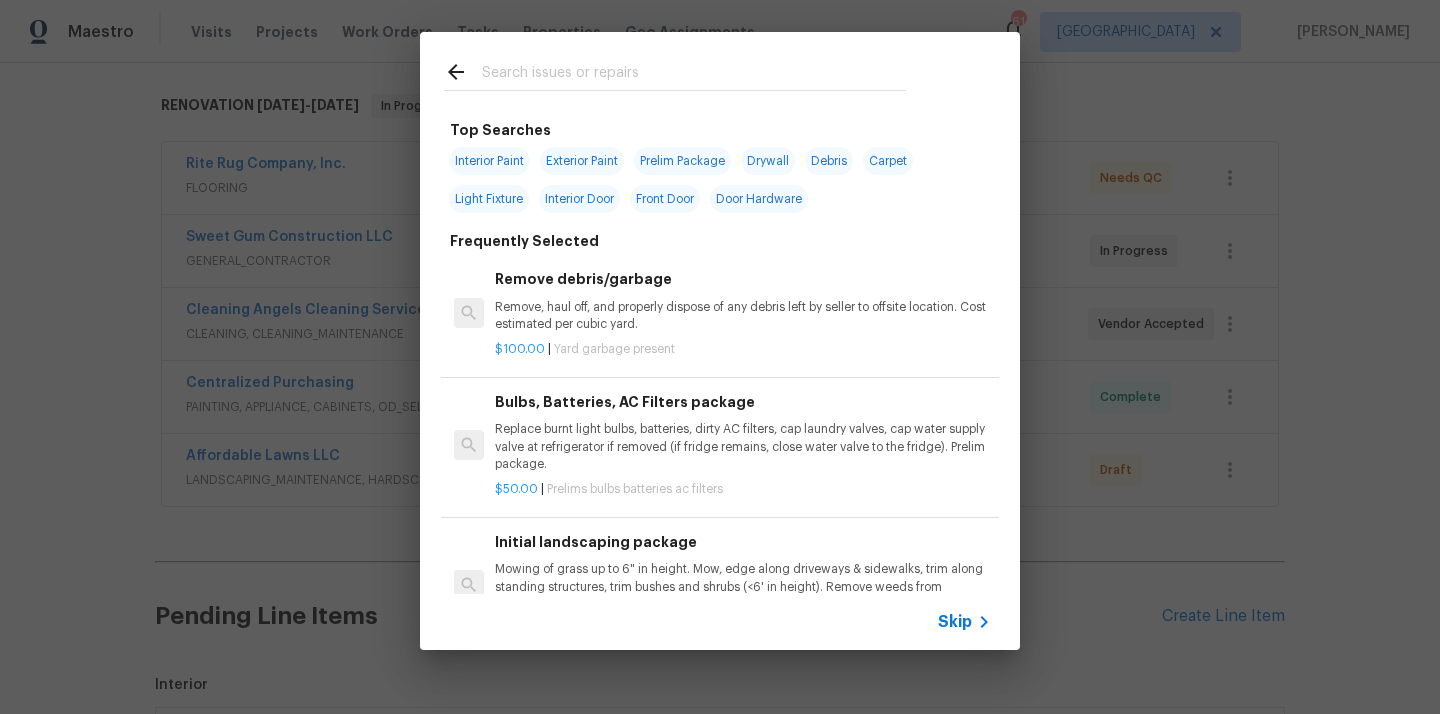 click at bounding box center (694, 75) 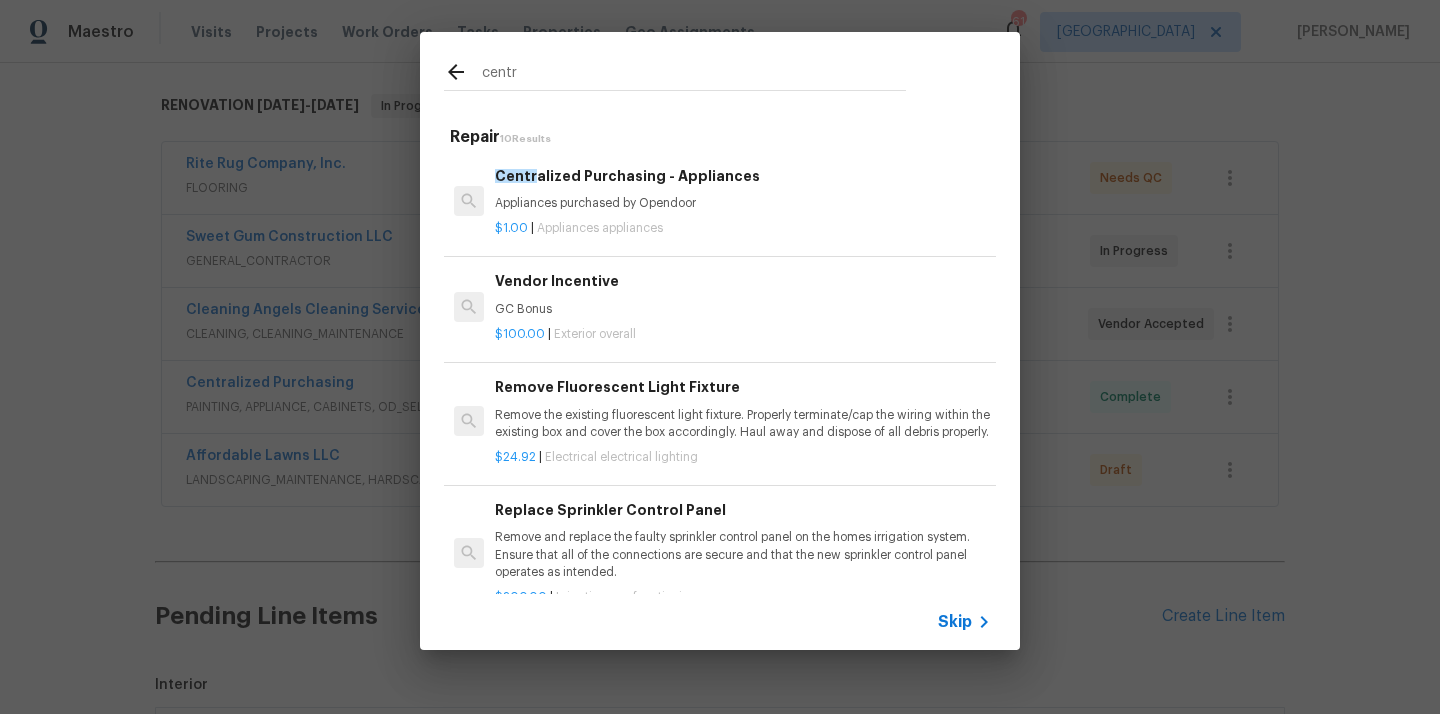 type on "centr" 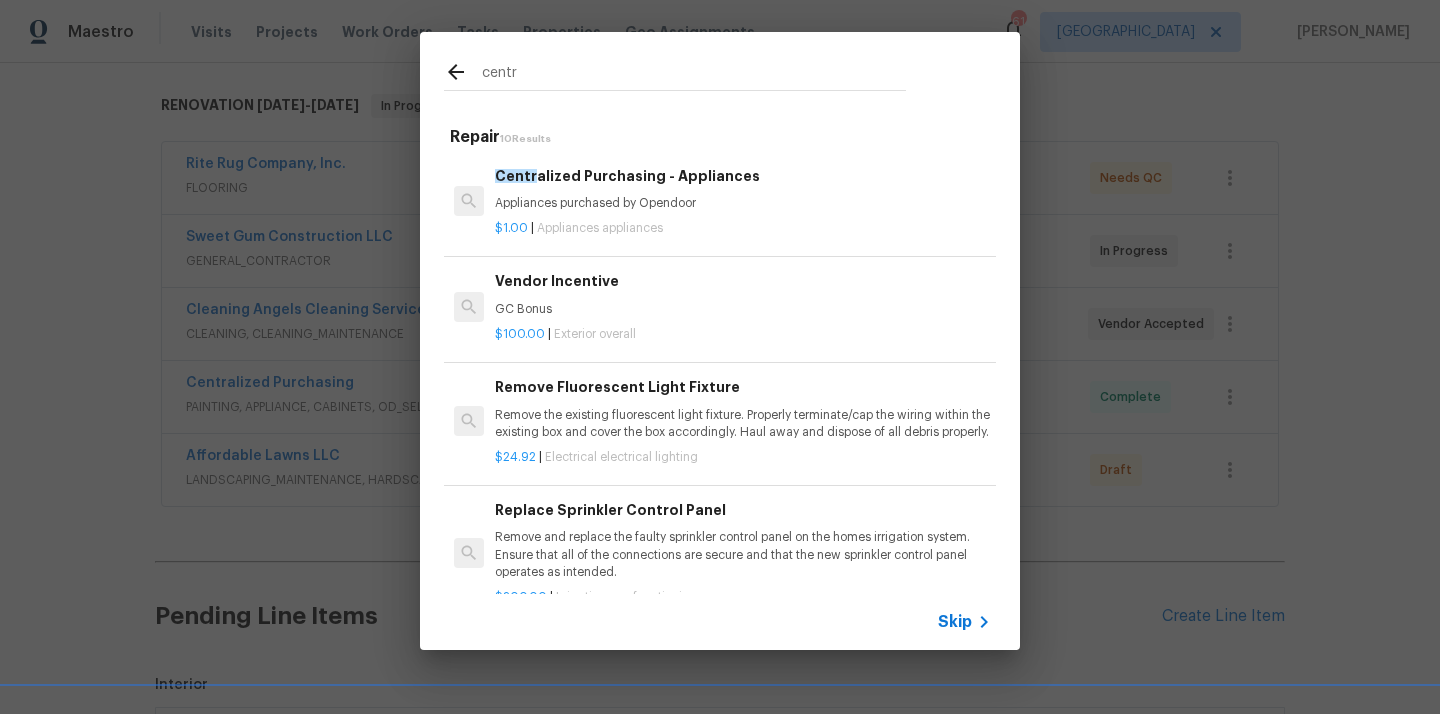 click on "Centr alized Purchasing - Appliances" at bounding box center [743, 176] 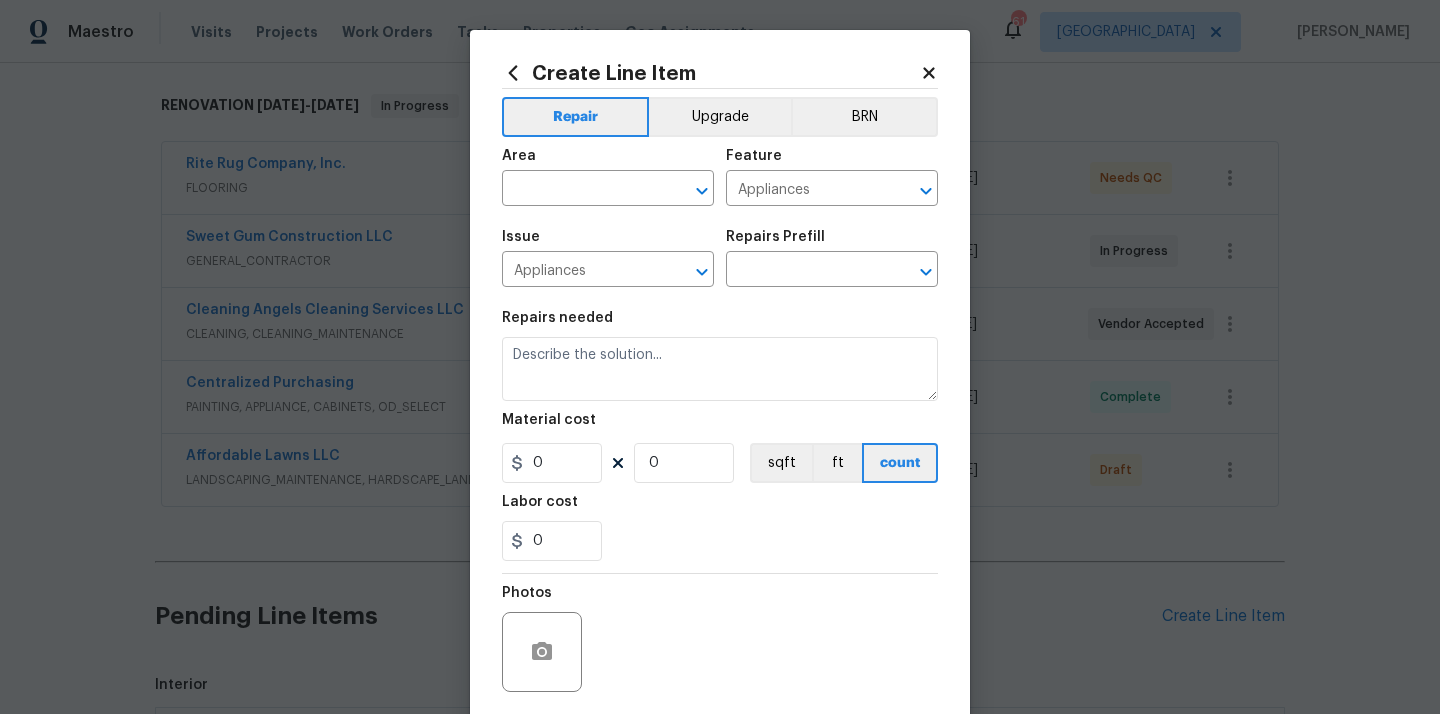 type on "Centralized Purchasing - Appliances $1.00" 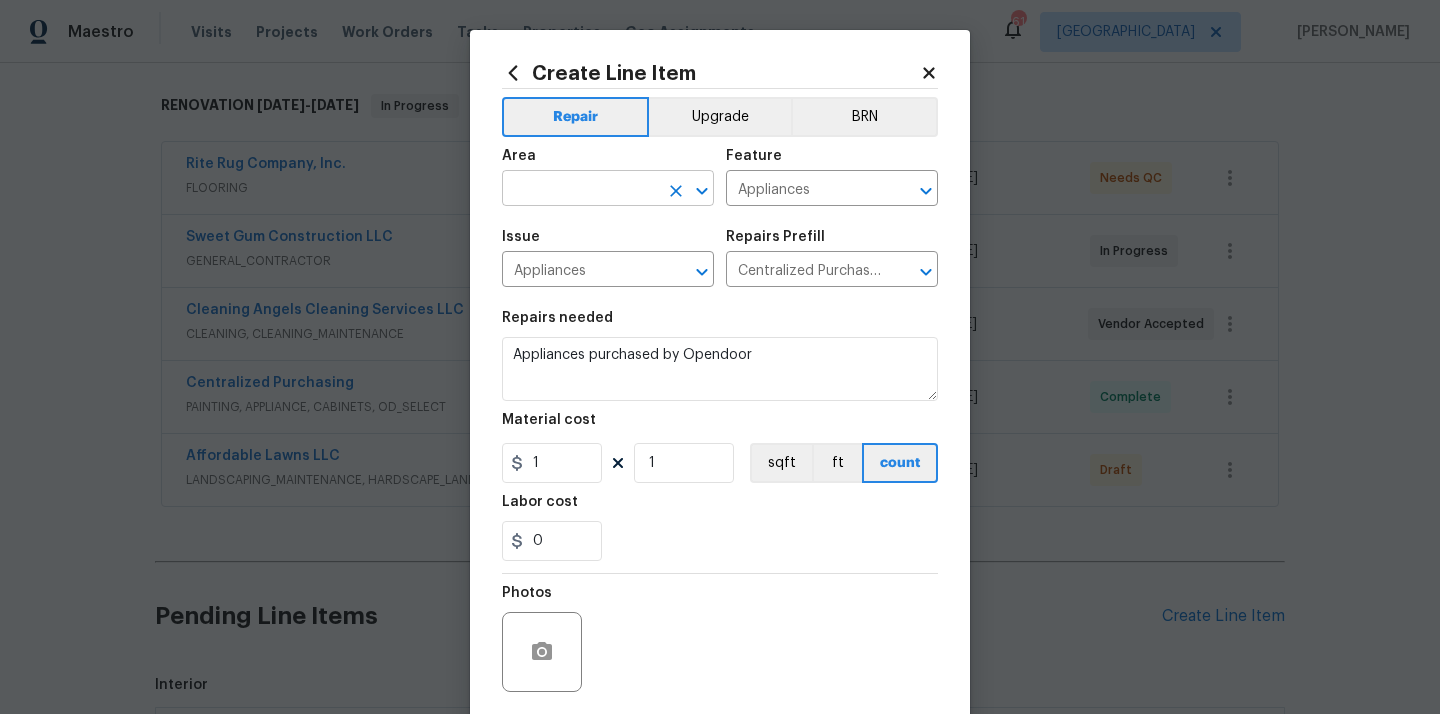 click at bounding box center [580, 190] 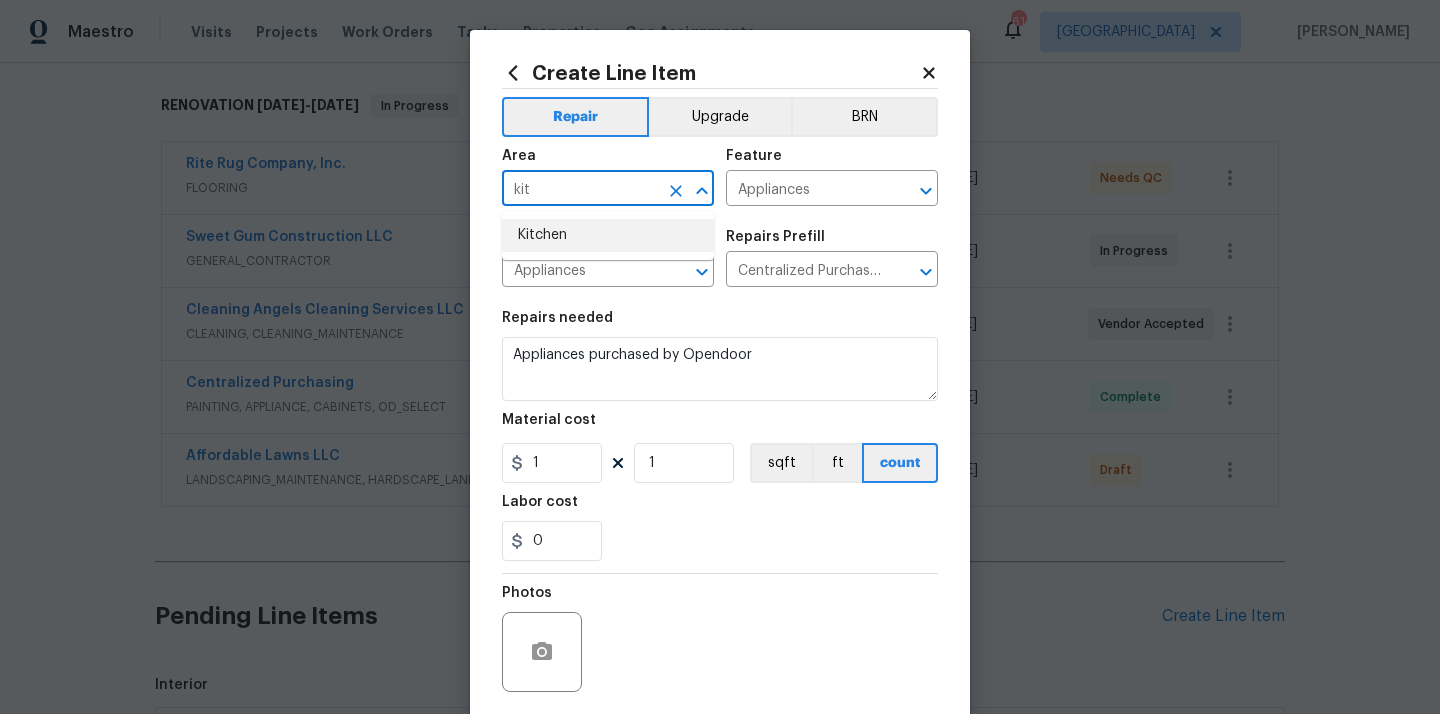 click on "Kitchen" at bounding box center (608, 235) 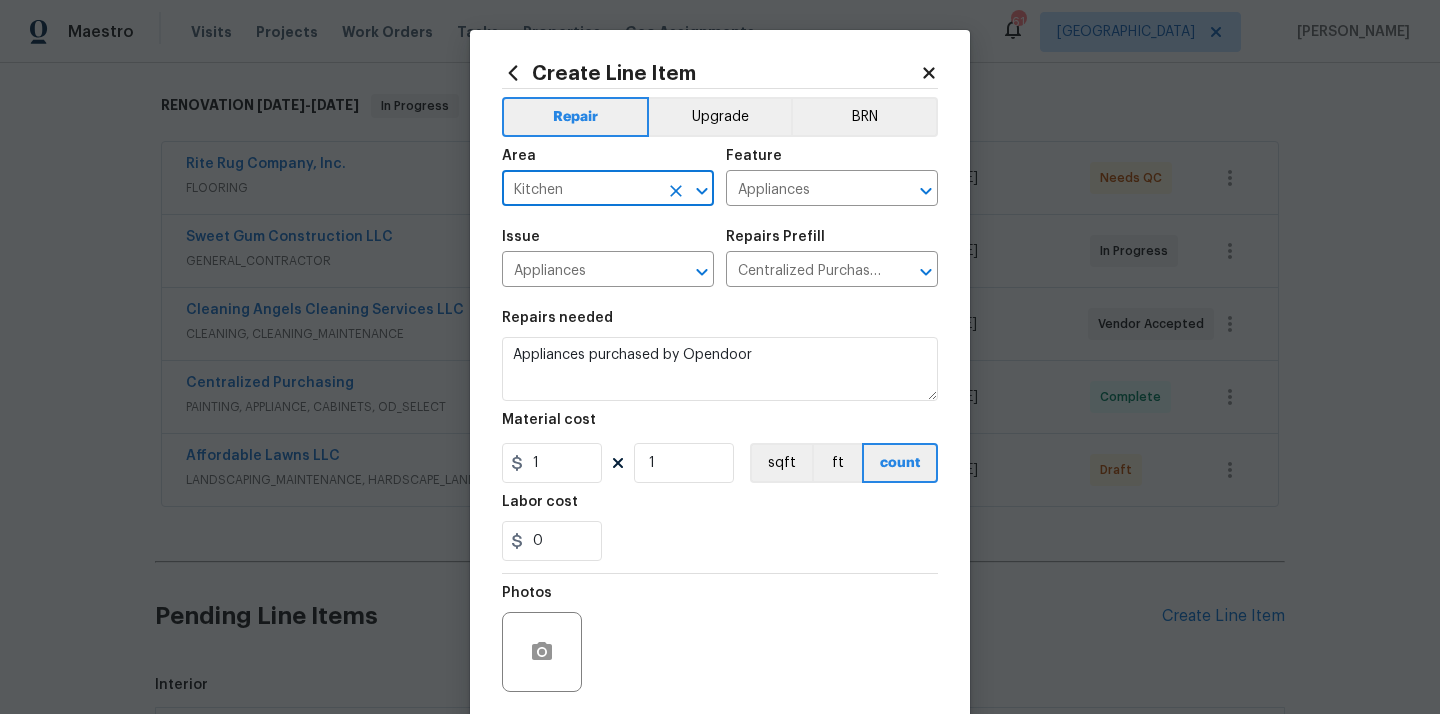 type on "Kitchen" 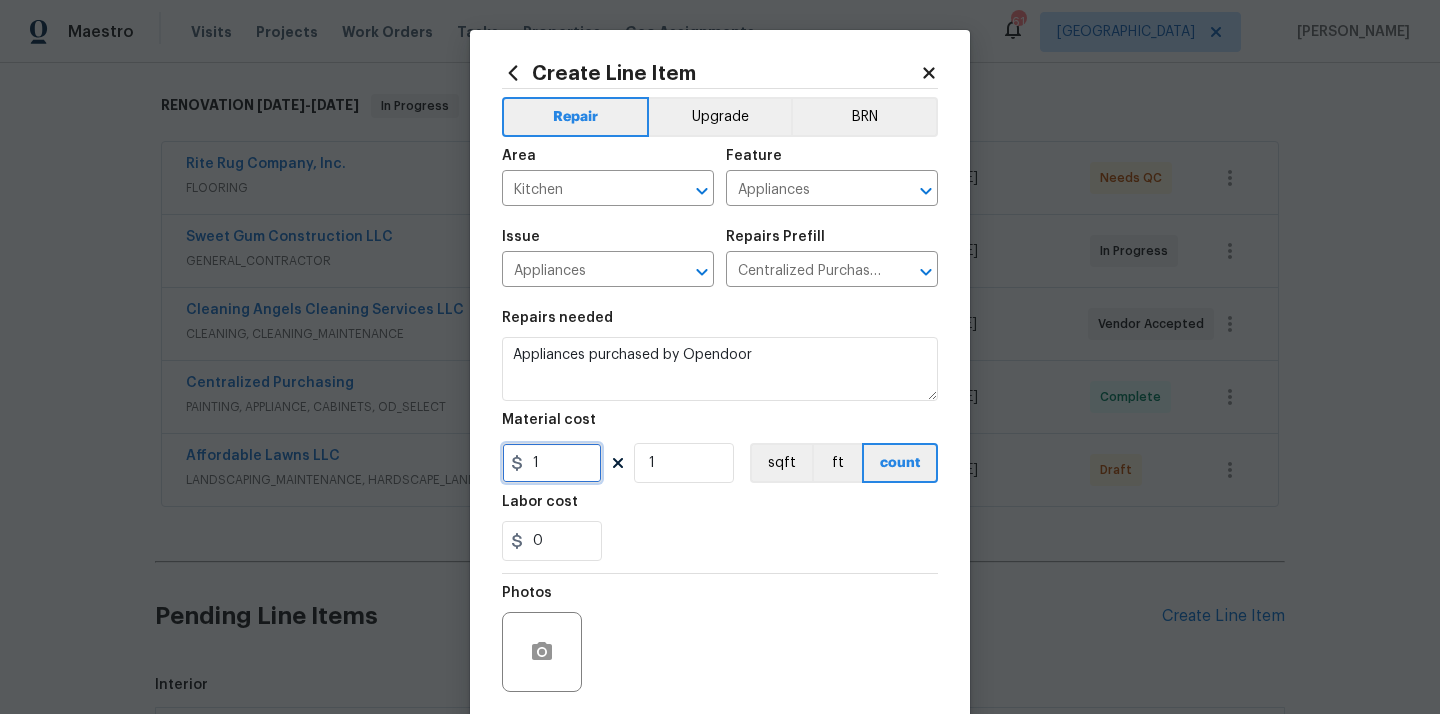 drag, startPoint x: 546, startPoint y: 465, endPoint x: 481, endPoint y: 466, distance: 65.00769 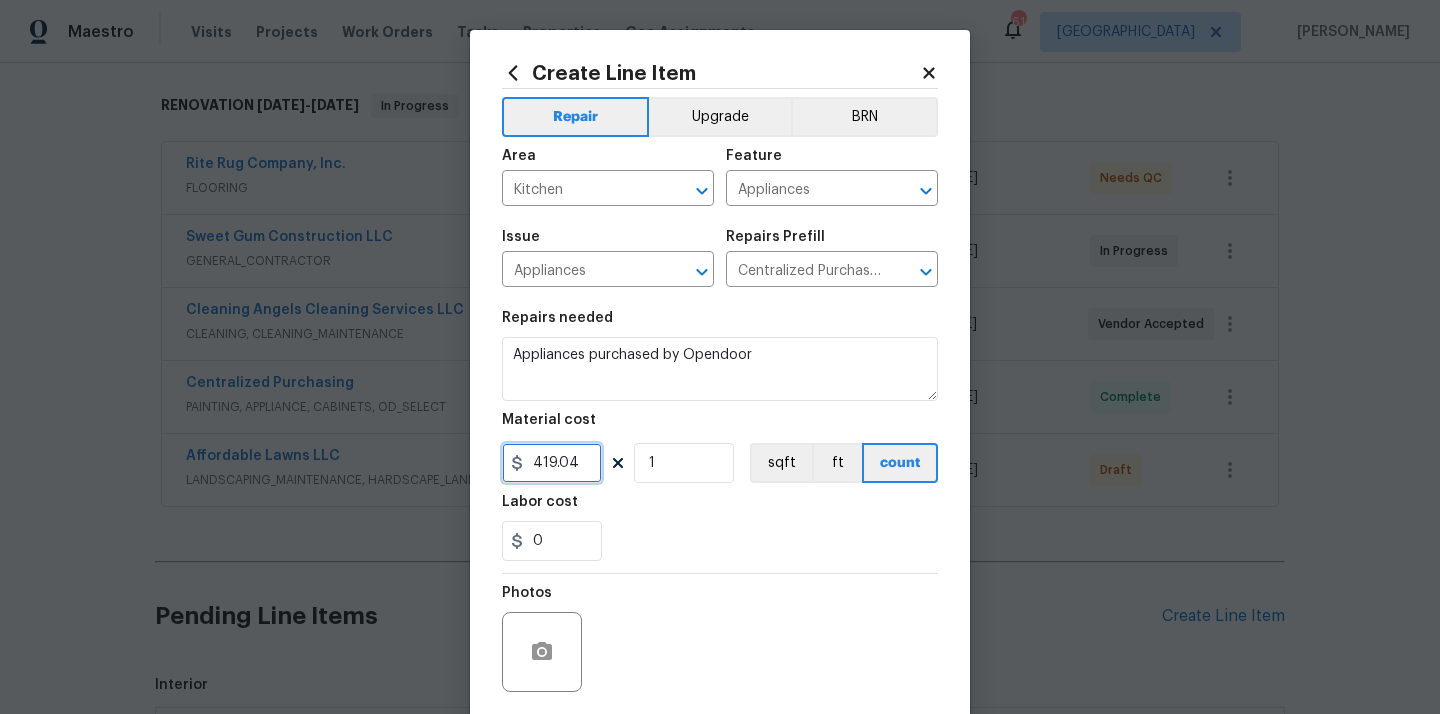 type on "419.04" 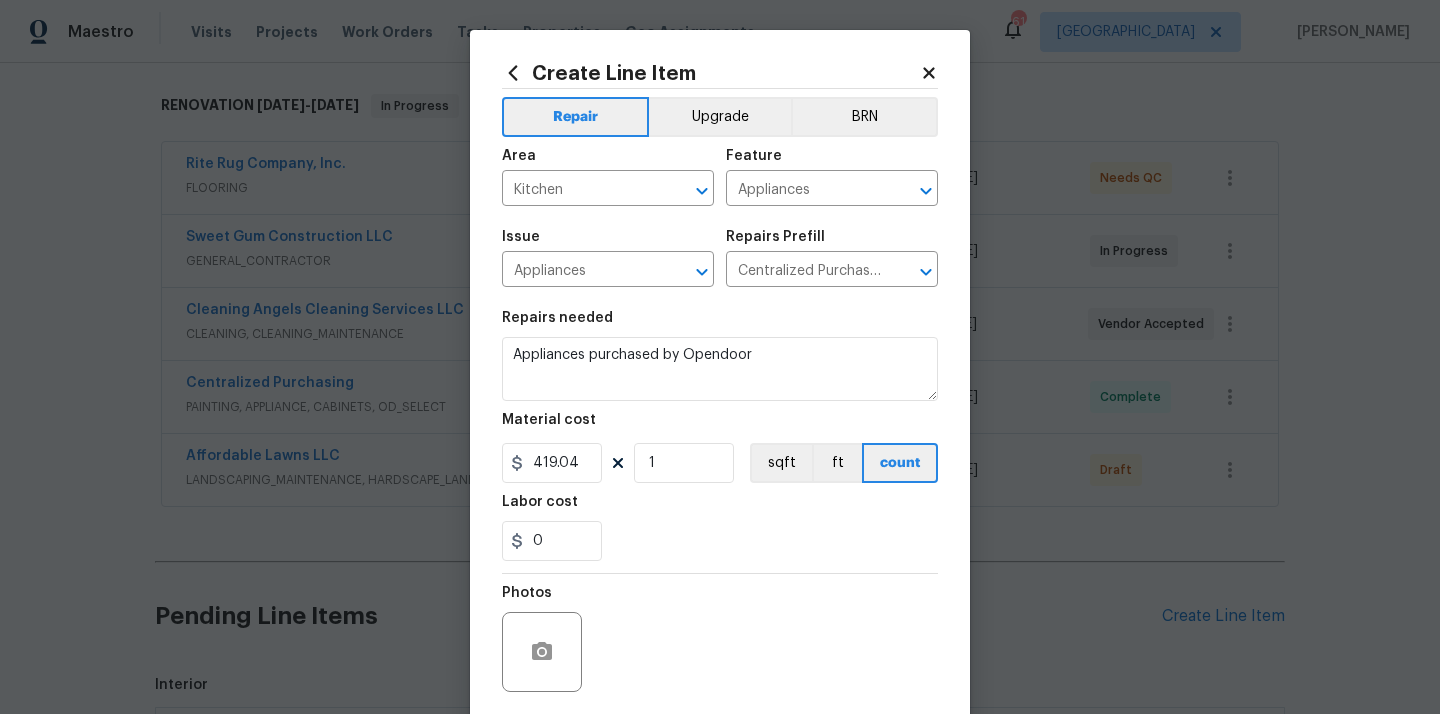 click on "0" at bounding box center (720, 541) 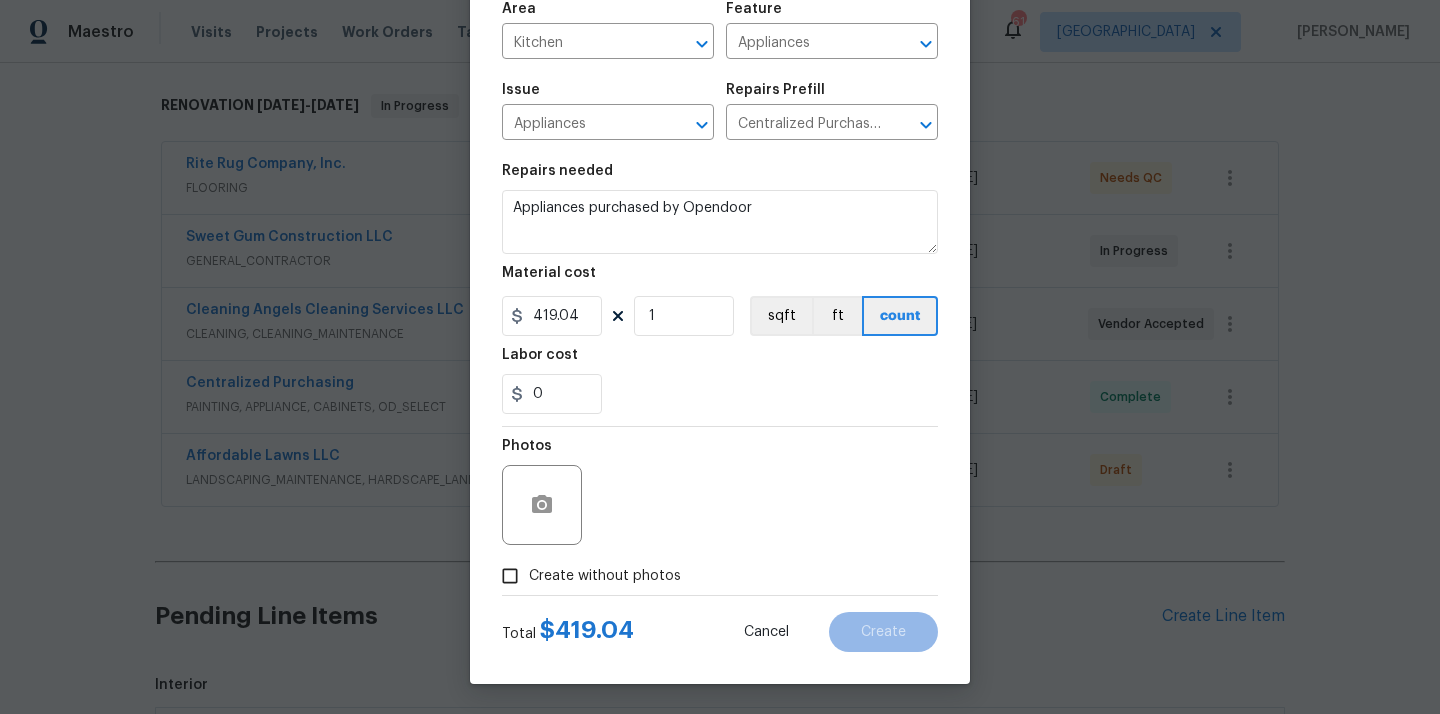 click on "Create without photos" at bounding box center (586, 576) 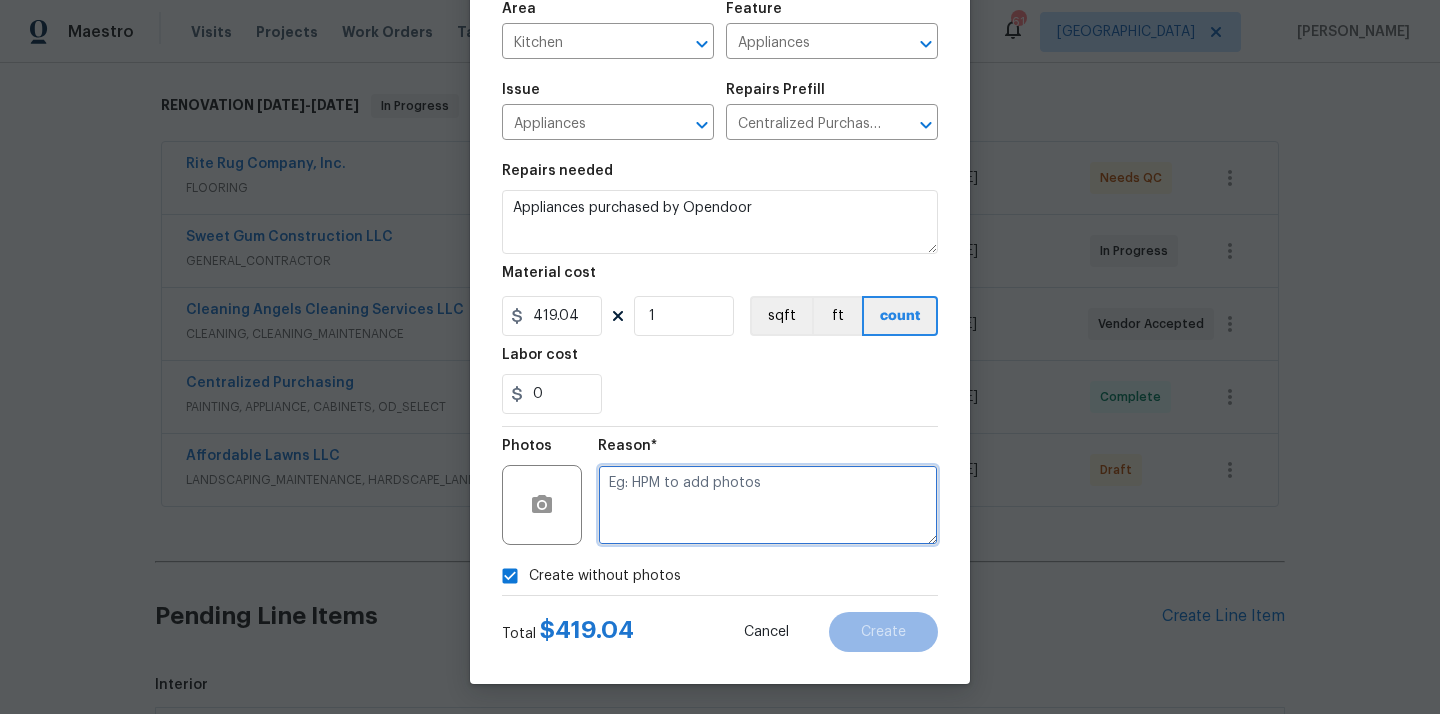 click at bounding box center (768, 505) 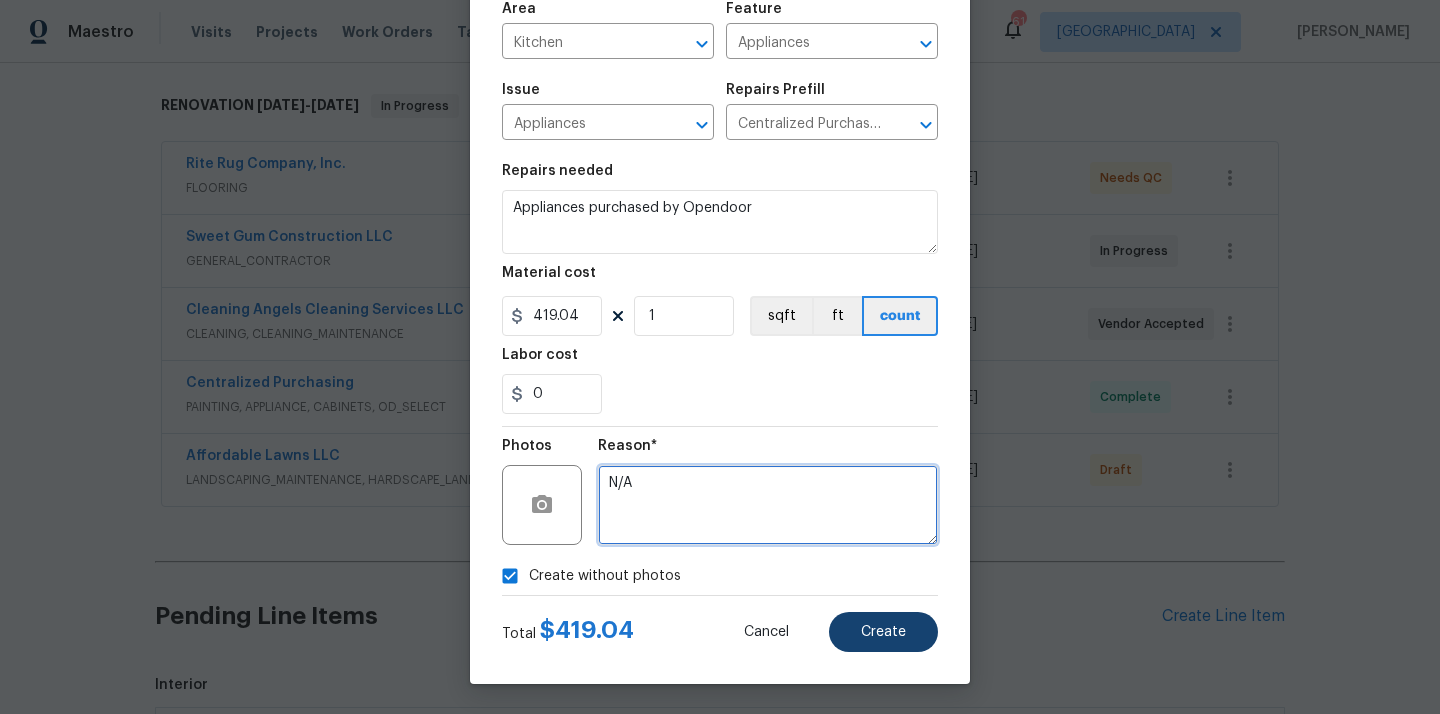 type on "N/A" 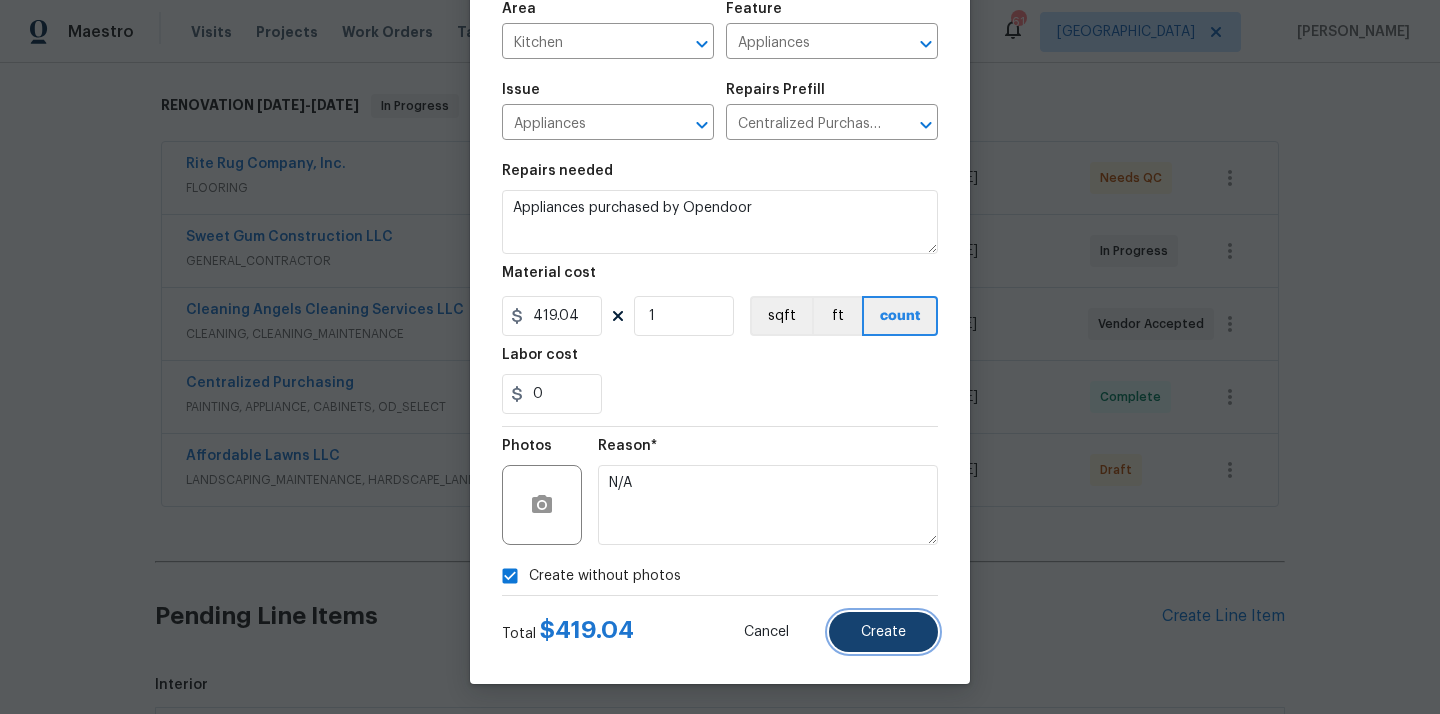 click on "Create" at bounding box center [883, 632] 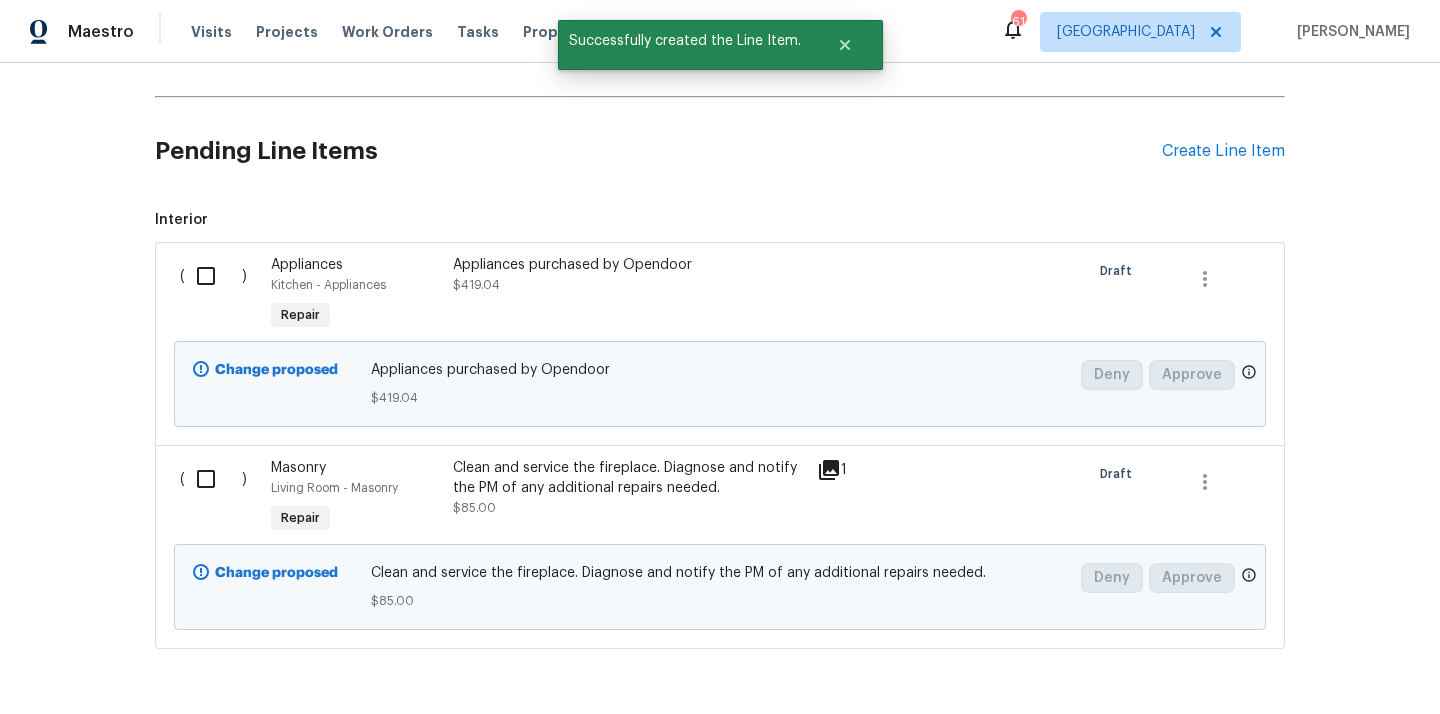 scroll, scrollTop: 806, scrollLeft: 0, axis: vertical 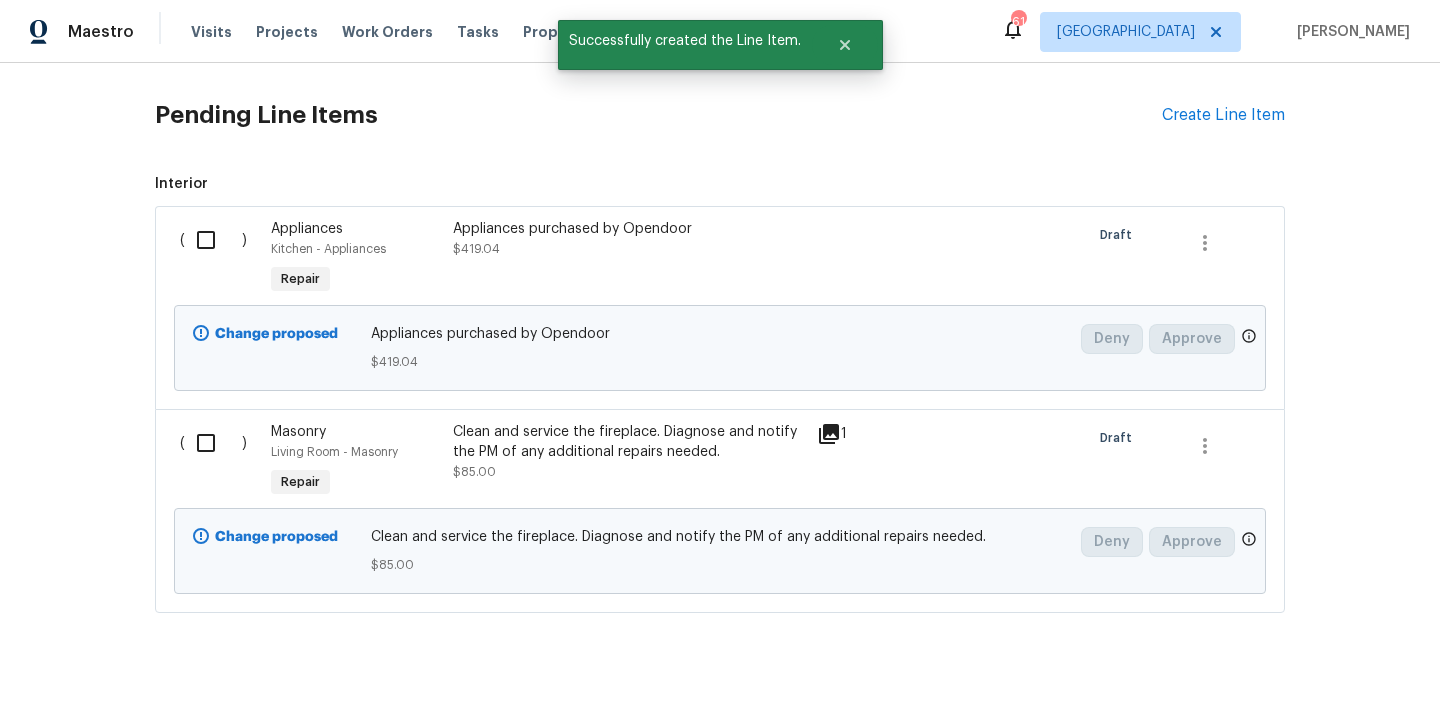 click at bounding box center [213, 240] 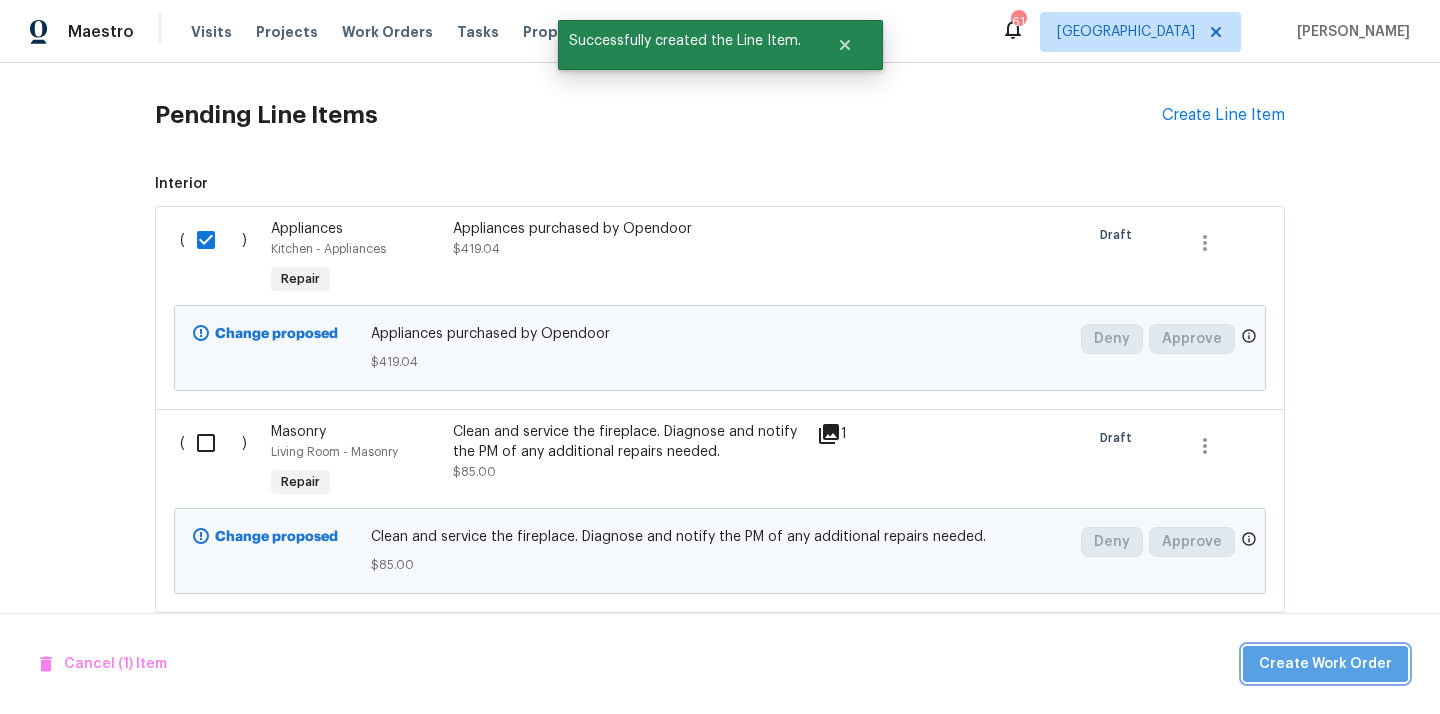 click on "Create Work Order" at bounding box center (1325, 664) 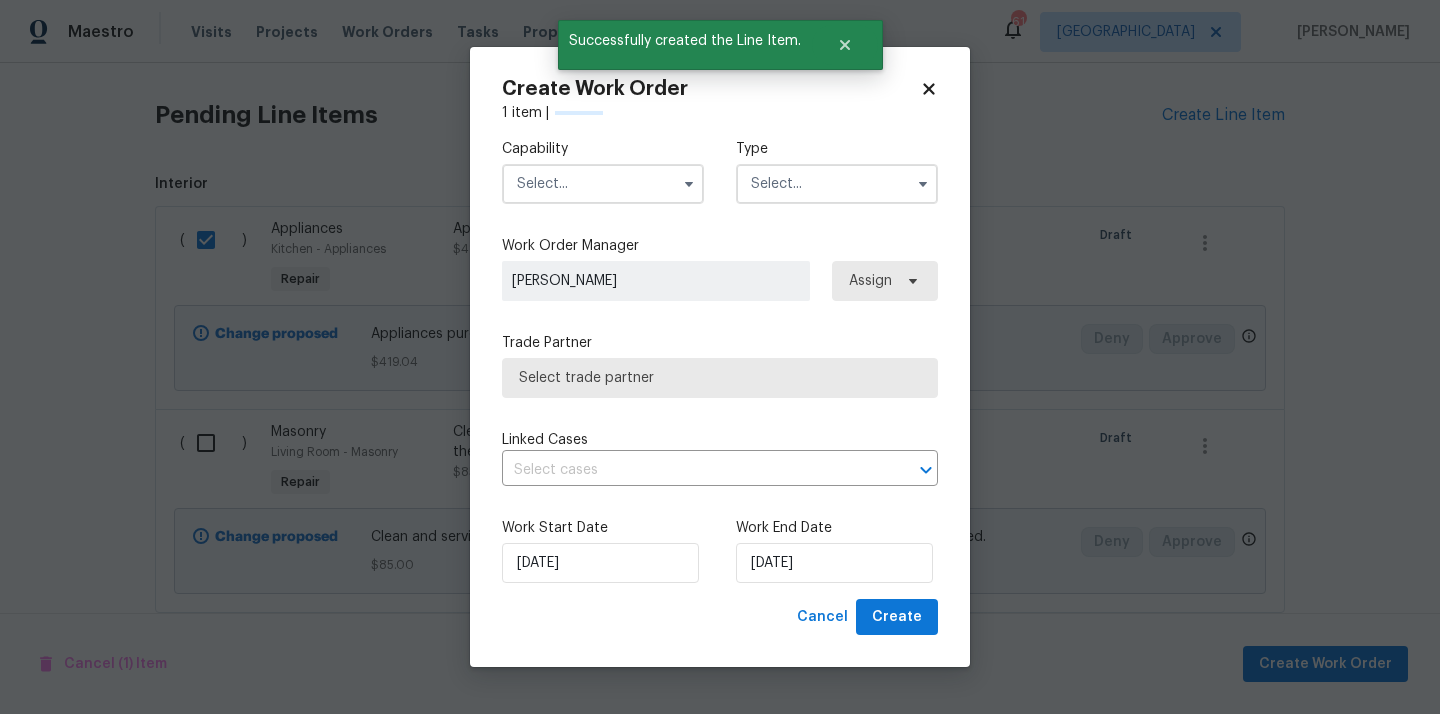 checkbox on "false" 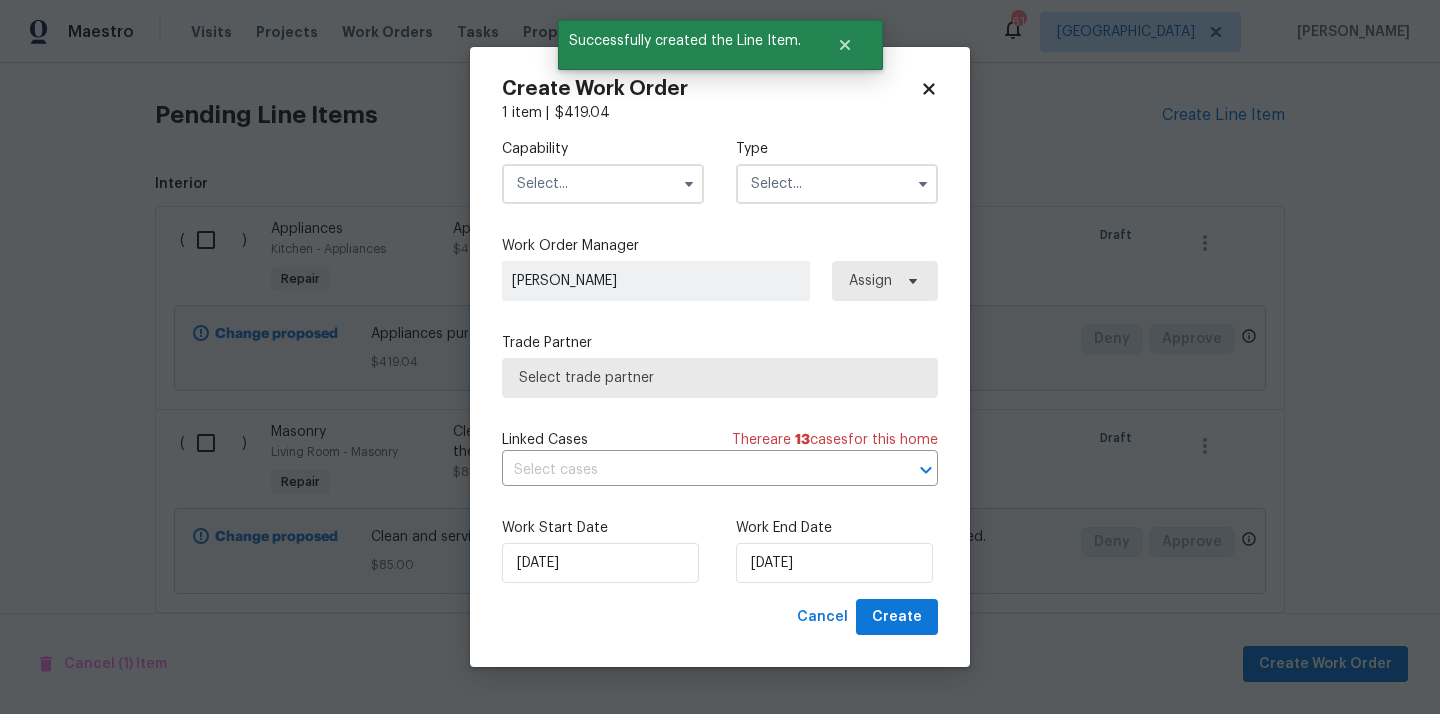 click at bounding box center [603, 184] 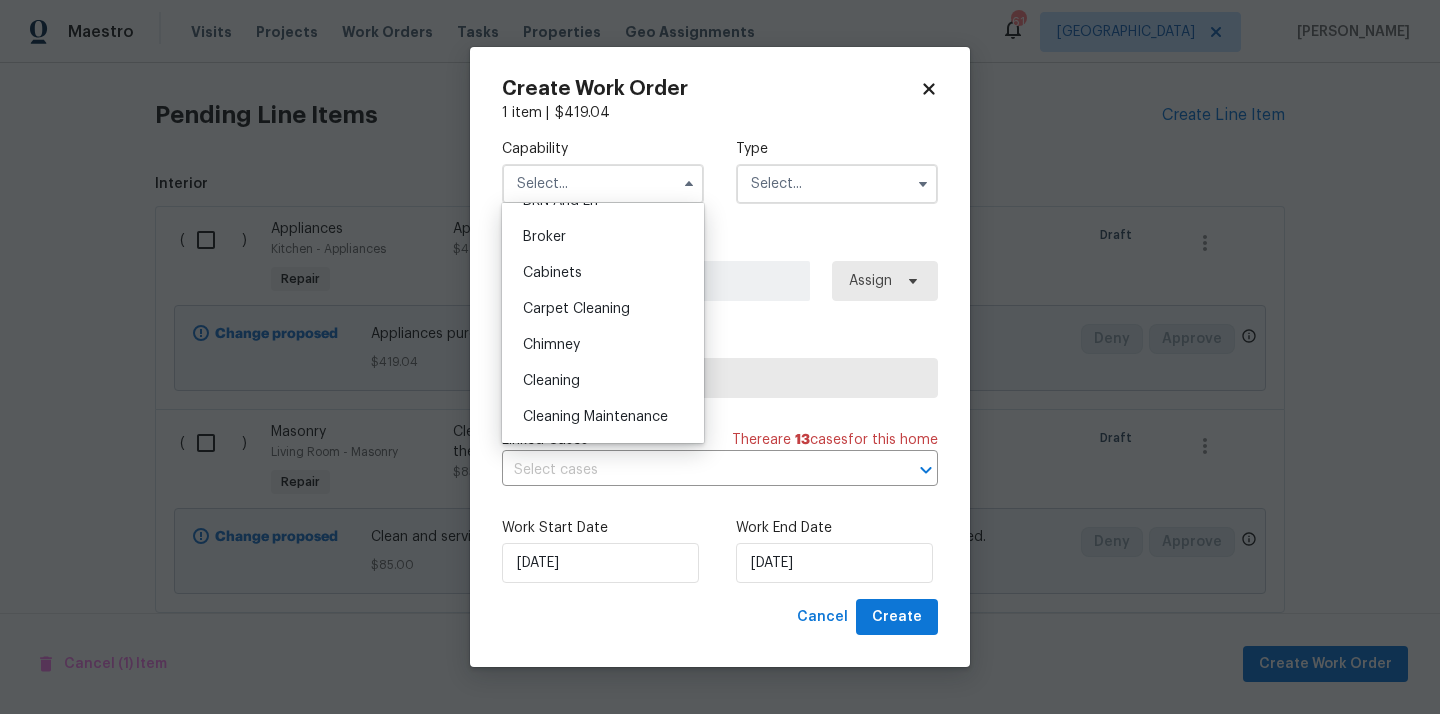 scroll, scrollTop: 0, scrollLeft: 0, axis: both 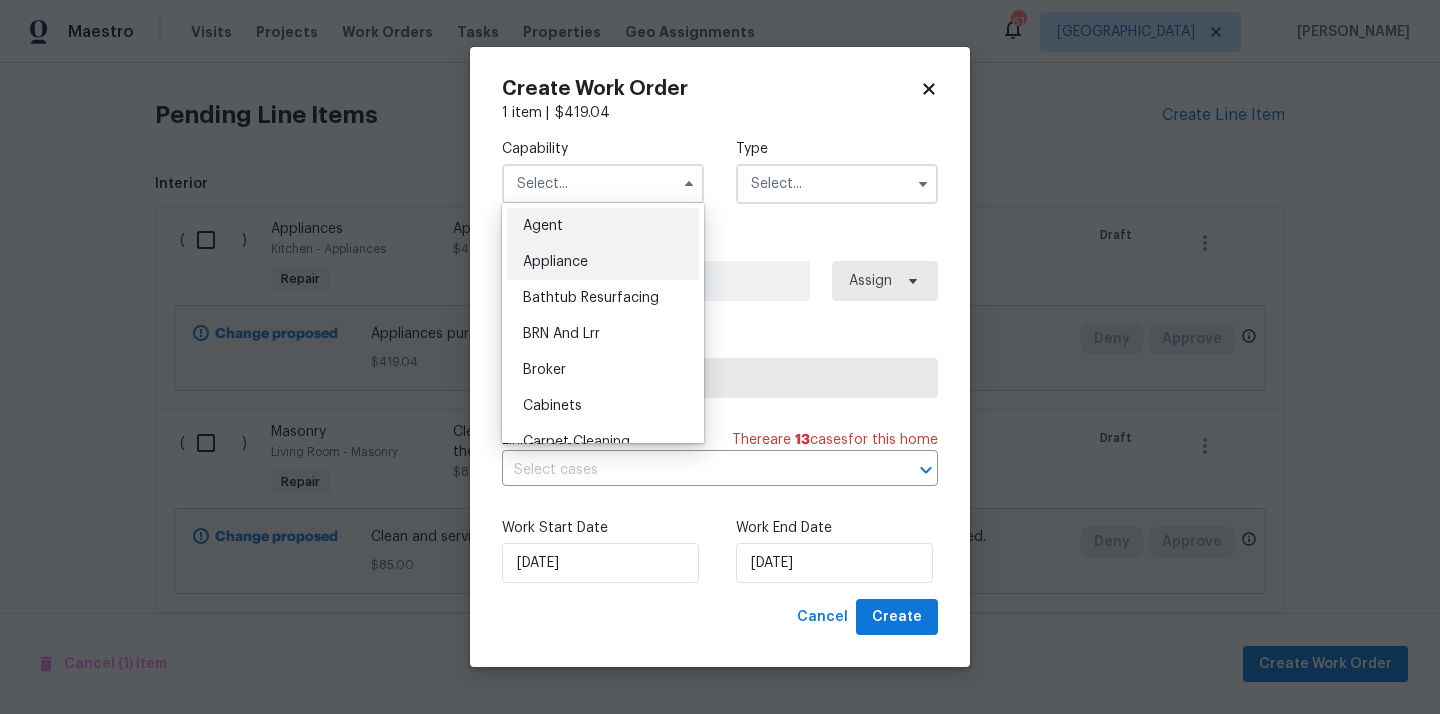click on "Appliance" at bounding box center (603, 262) 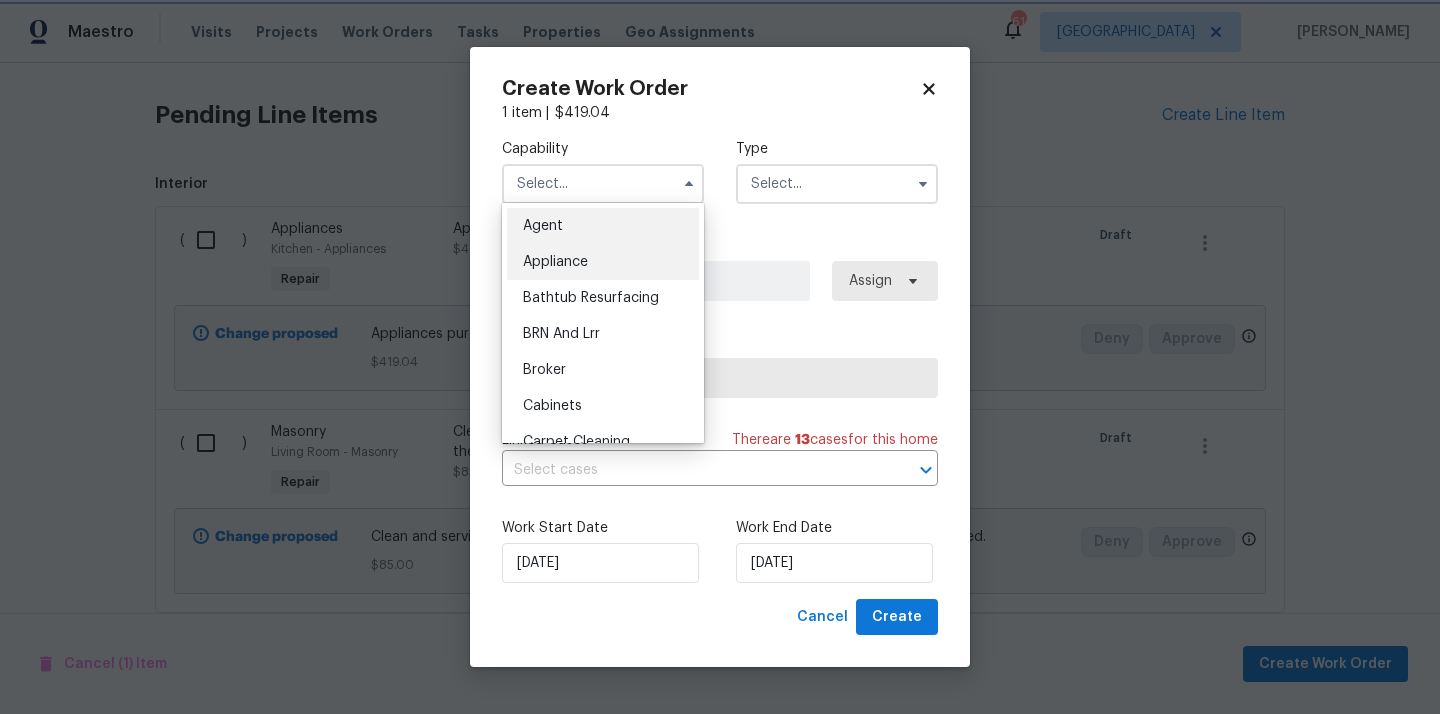 type on "Appliance" 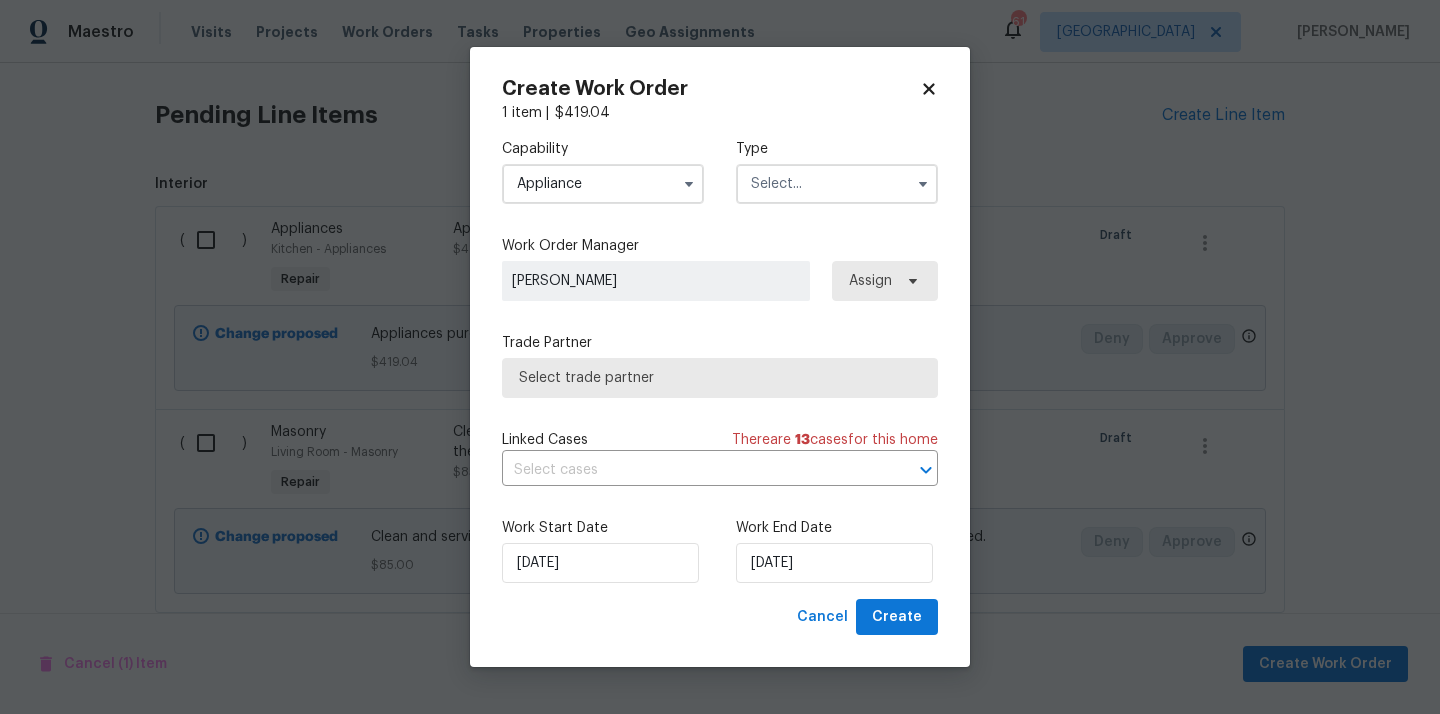 click at bounding box center [837, 184] 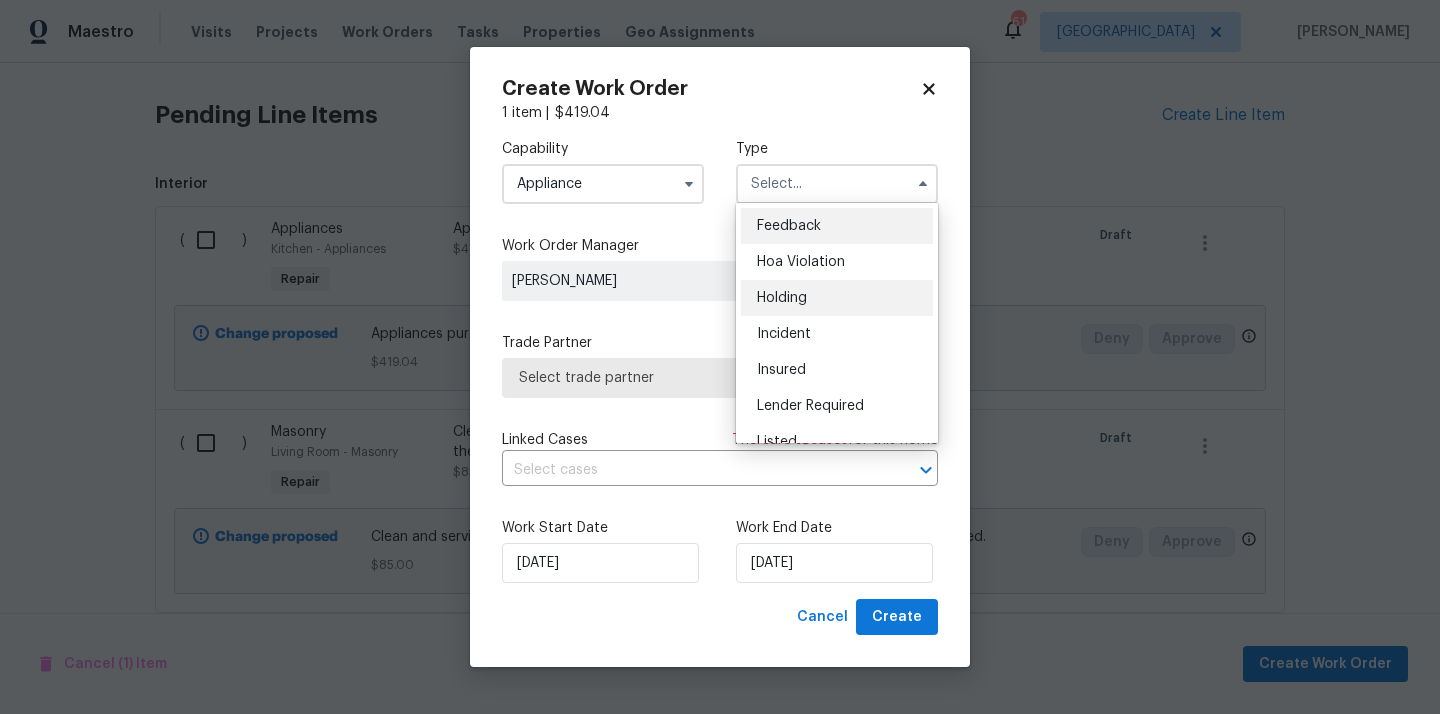 scroll, scrollTop: 454, scrollLeft: 0, axis: vertical 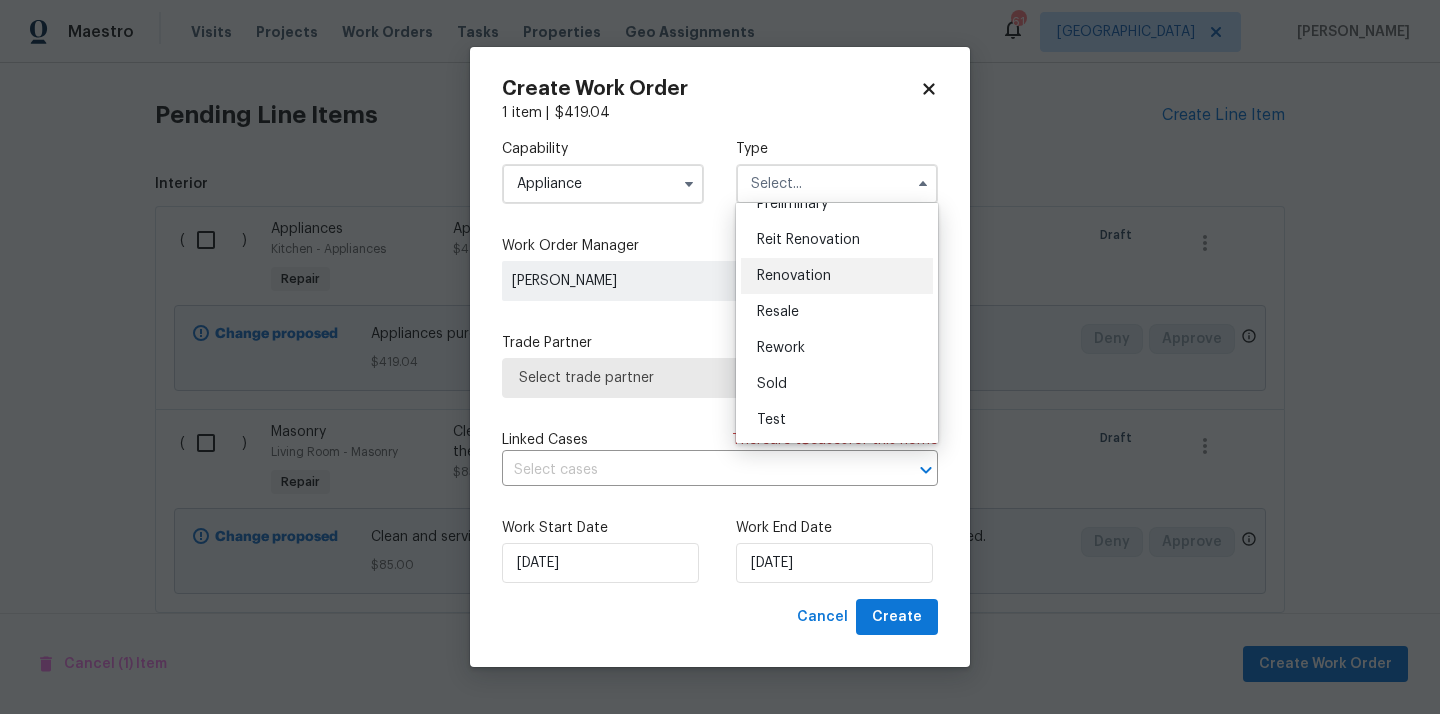 click on "Renovation" at bounding box center [794, 276] 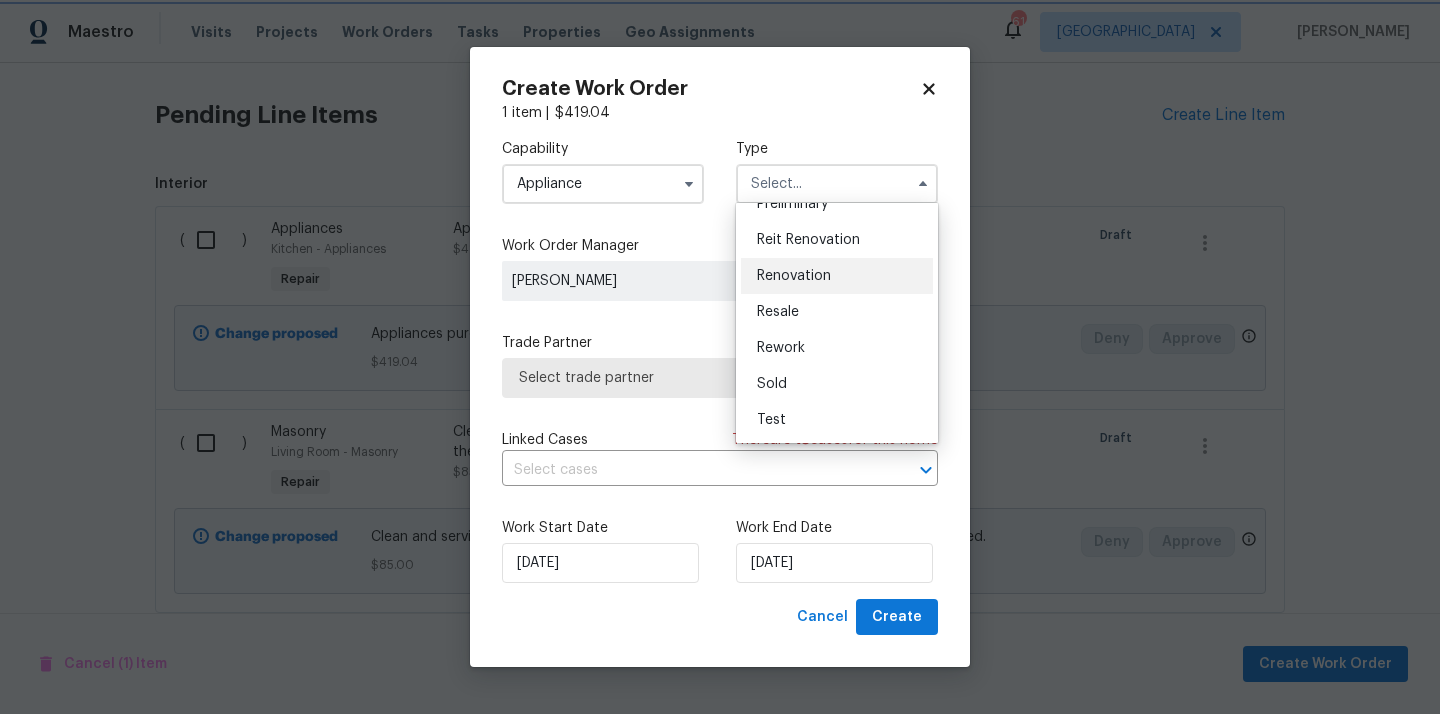 type on "Renovation" 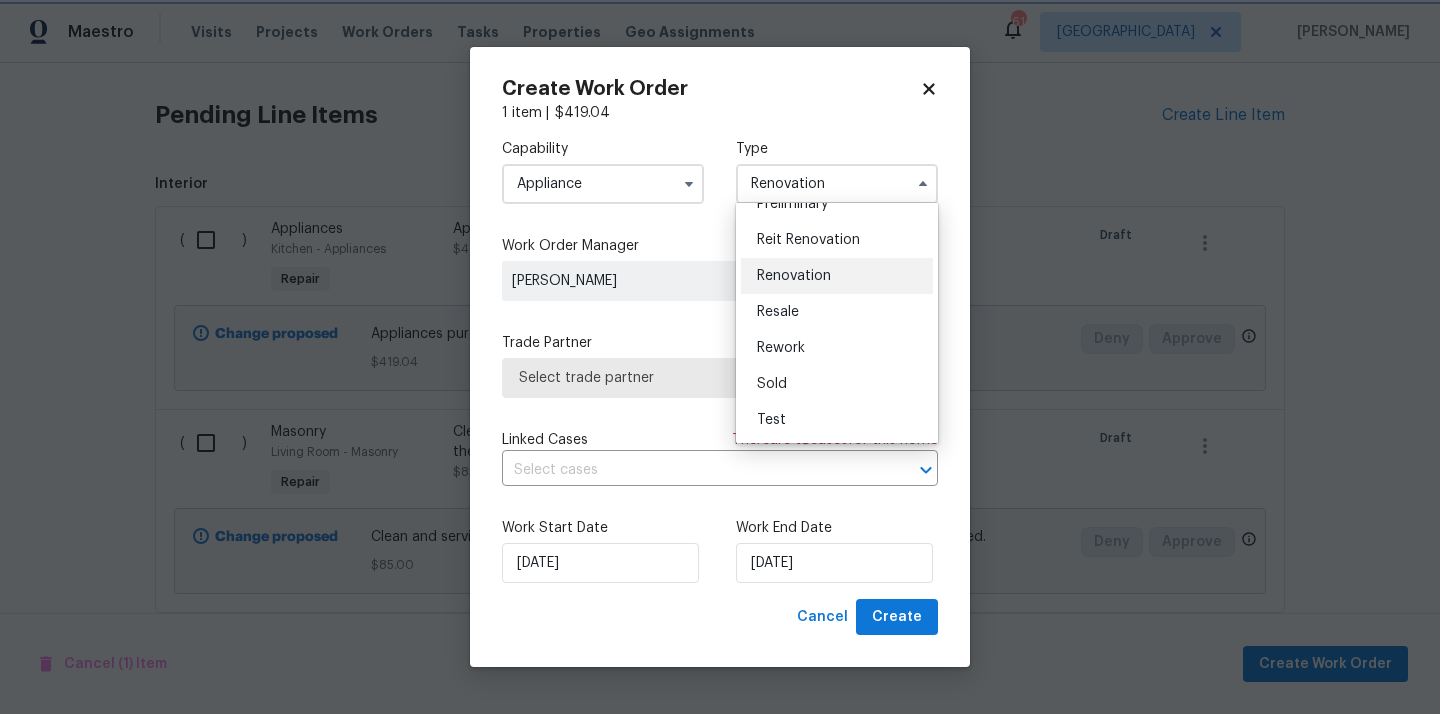 scroll, scrollTop: 0, scrollLeft: 0, axis: both 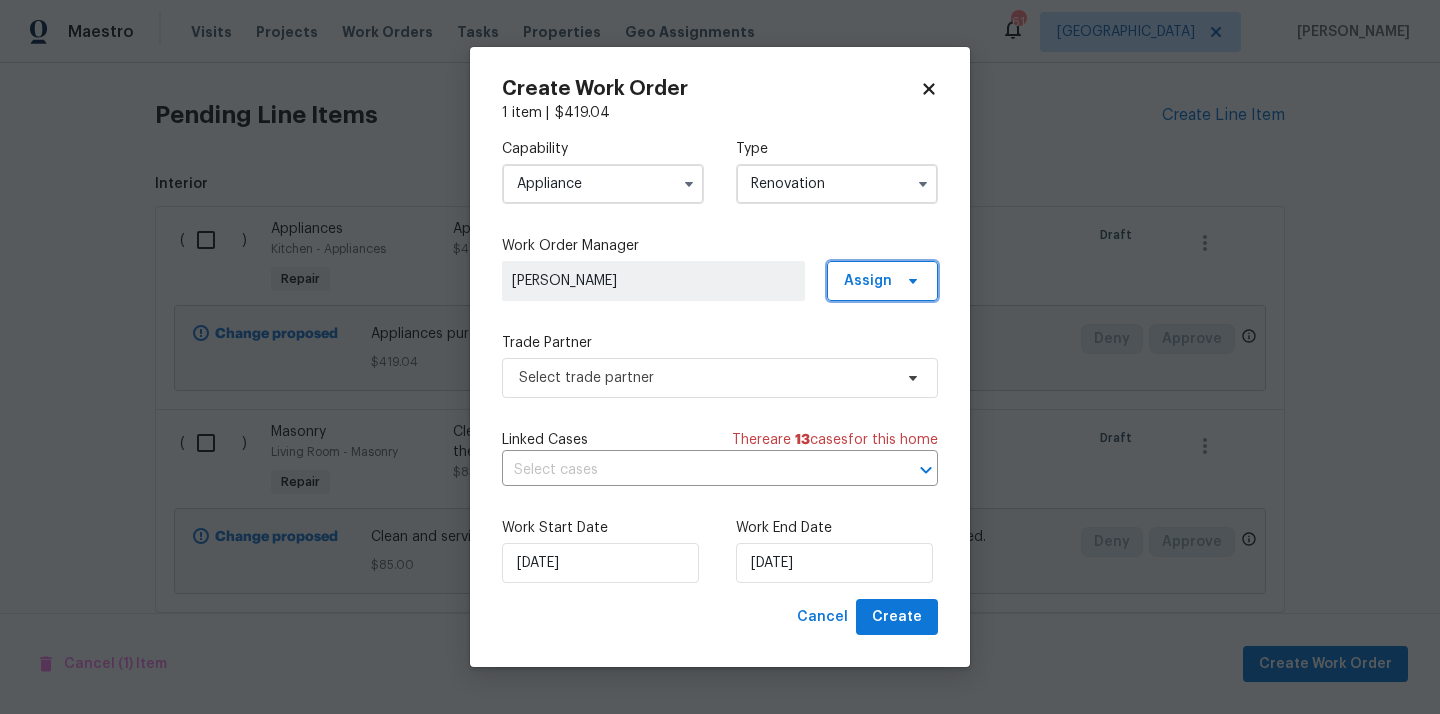 click on "Assign" at bounding box center (868, 281) 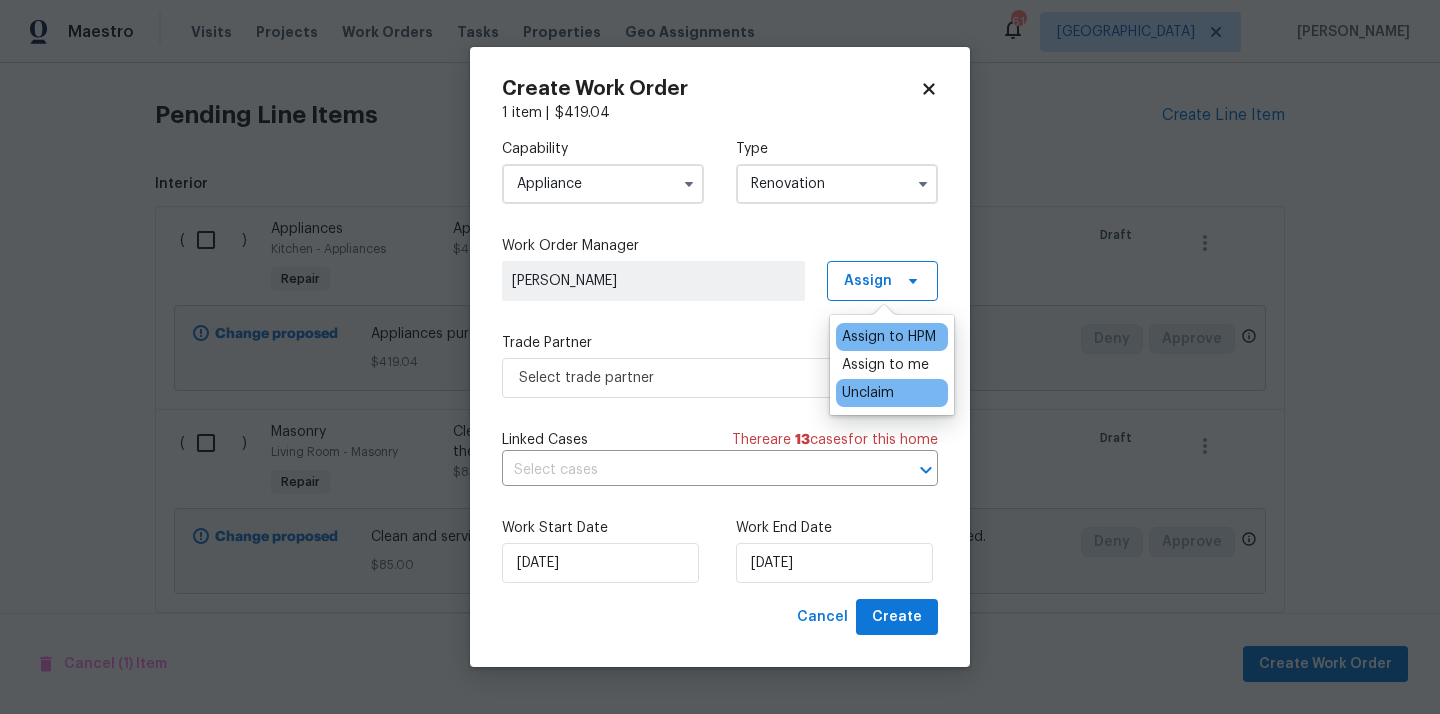 click on "Unclaim" at bounding box center (892, 393) 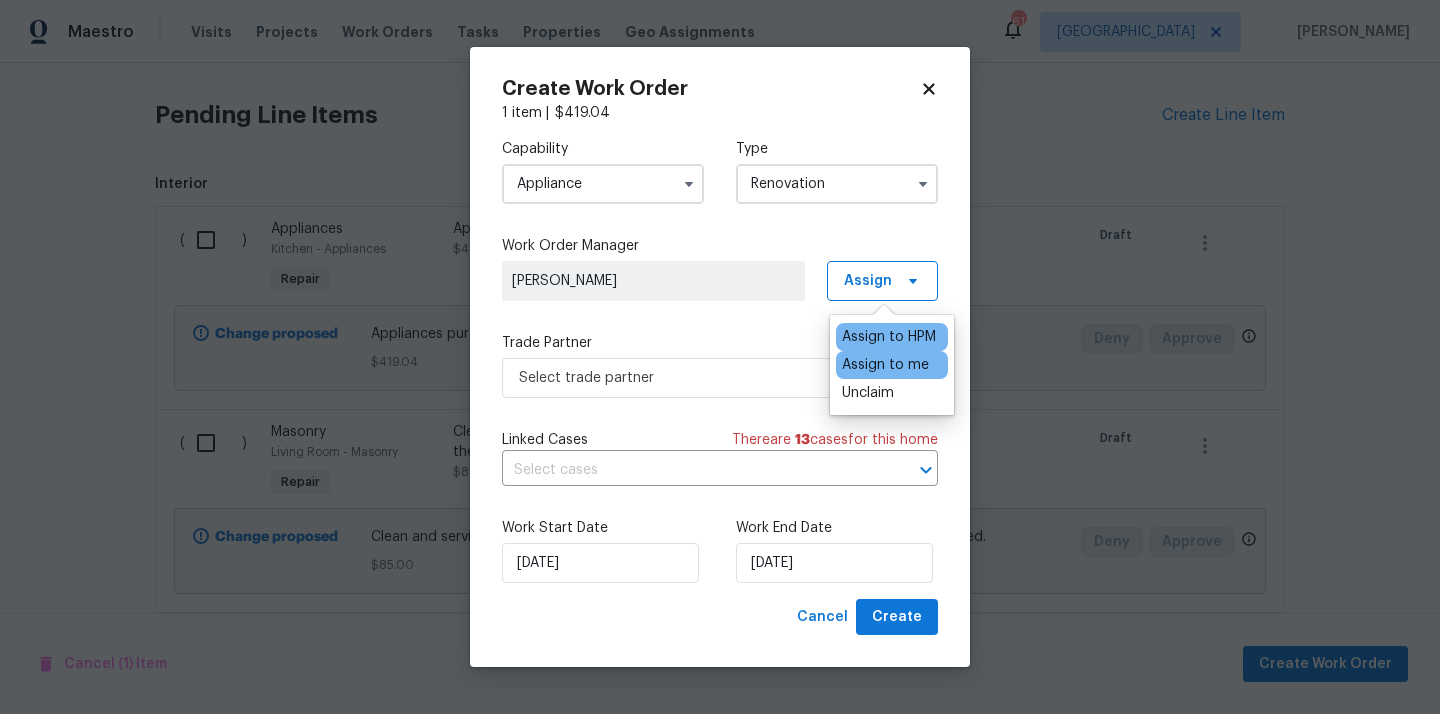 click on "Assign to me" at bounding box center (885, 365) 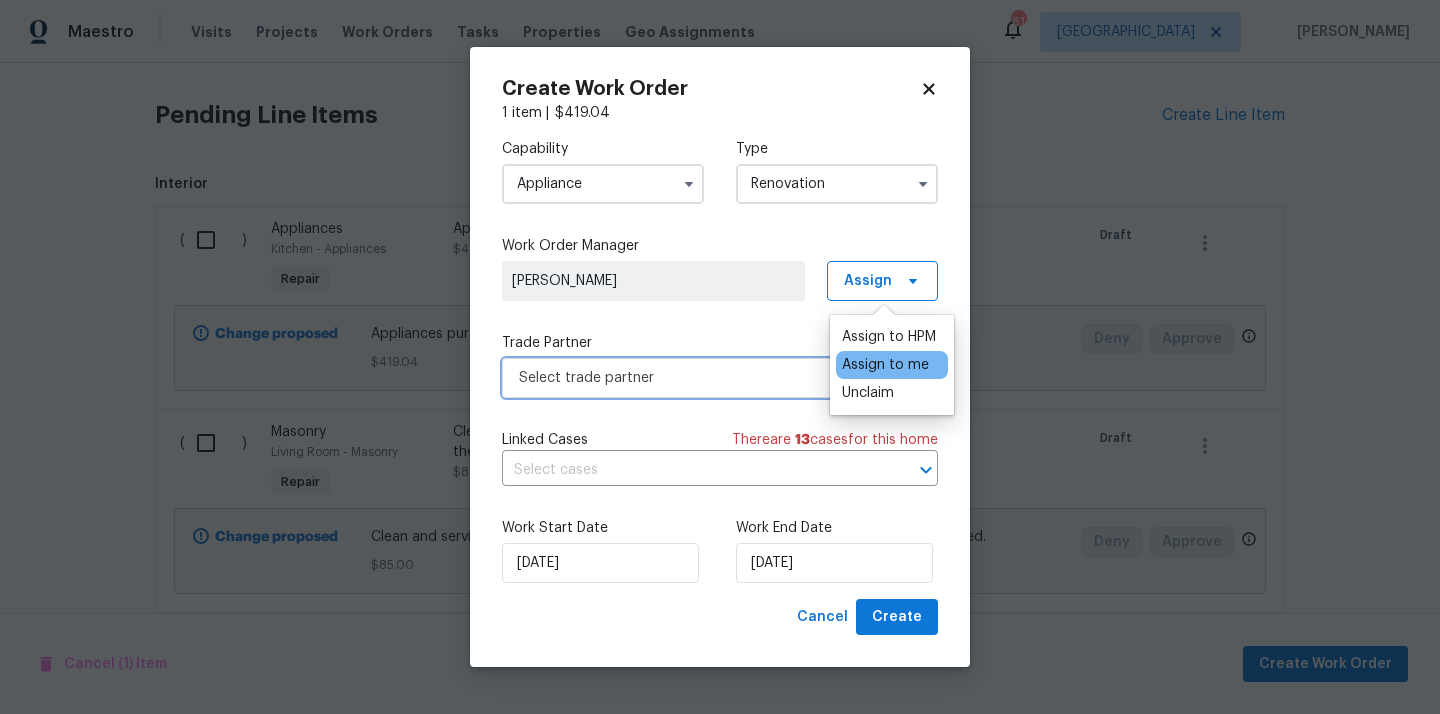 click on "Select trade partner" at bounding box center (705, 378) 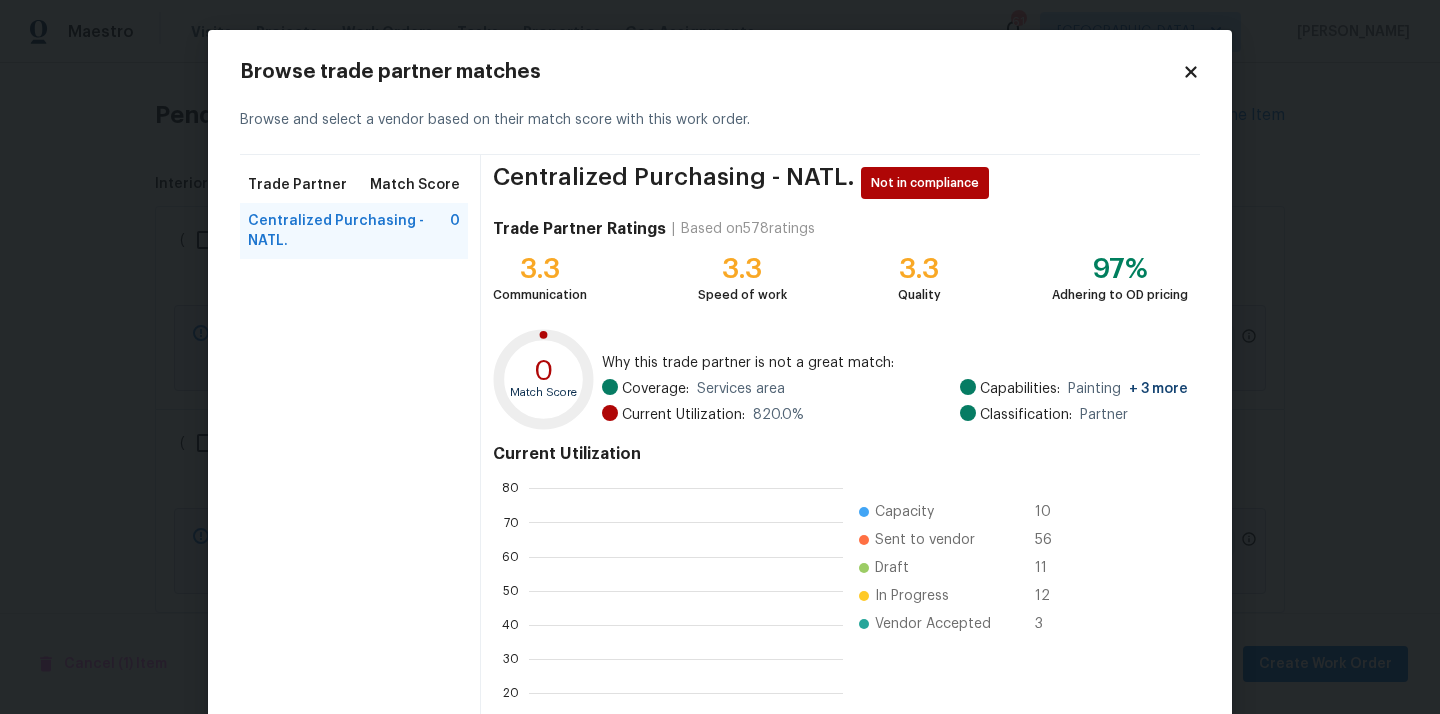 scroll, scrollTop: 2, scrollLeft: 1, axis: both 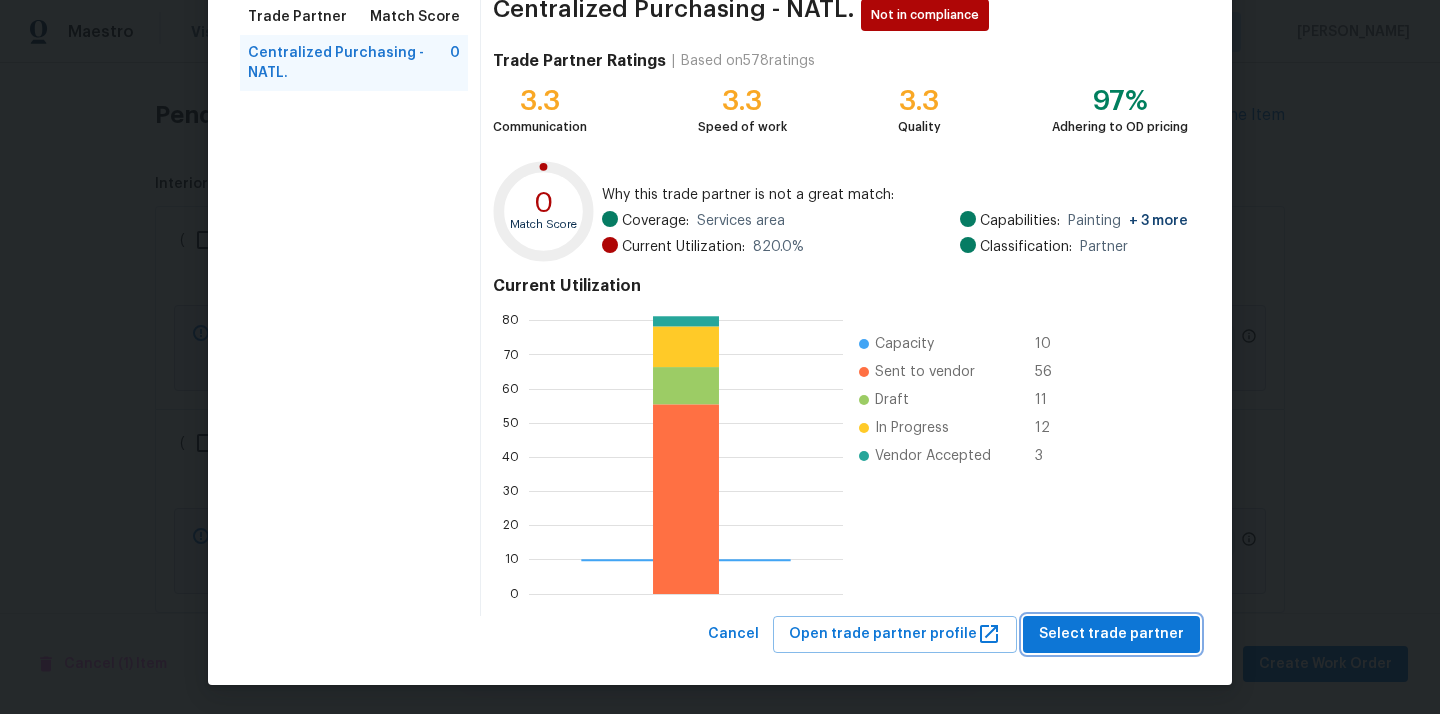 click on "Select trade partner" at bounding box center [1111, 634] 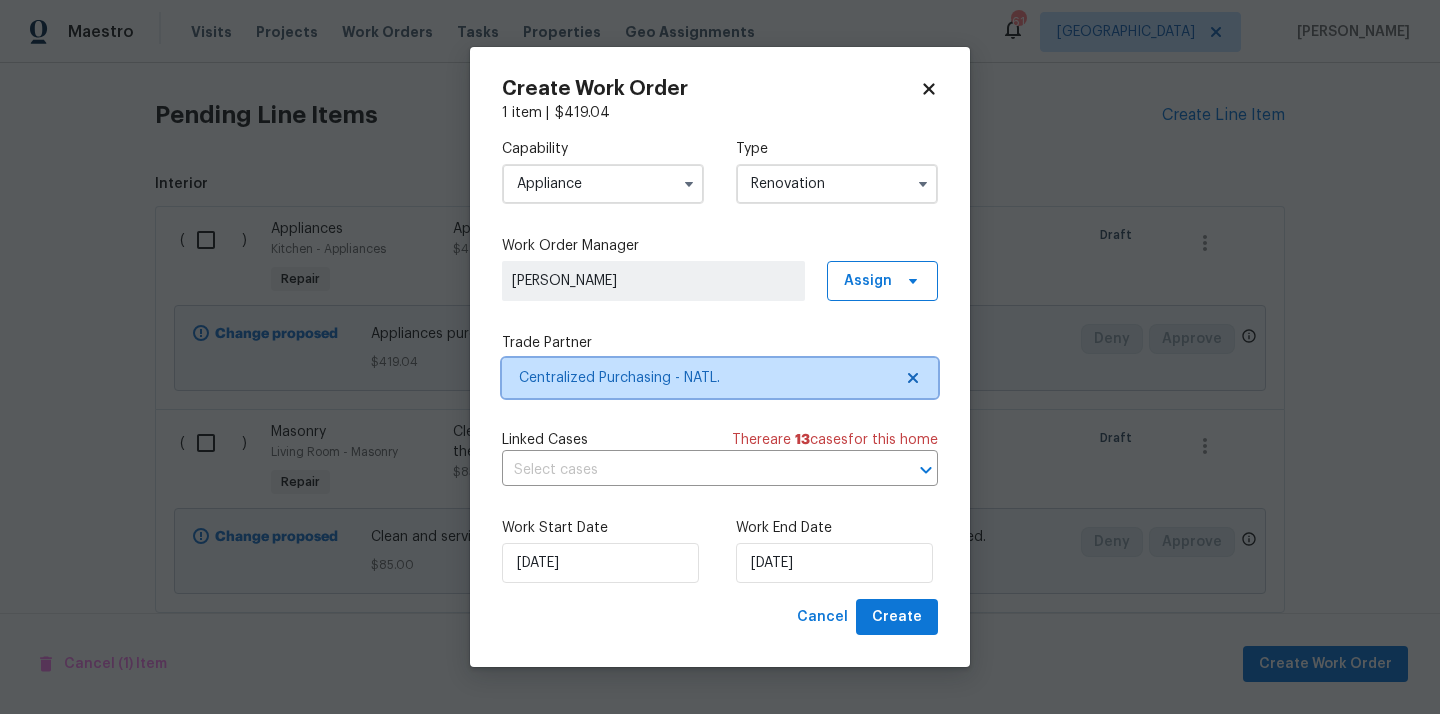 scroll, scrollTop: 0, scrollLeft: 0, axis: both 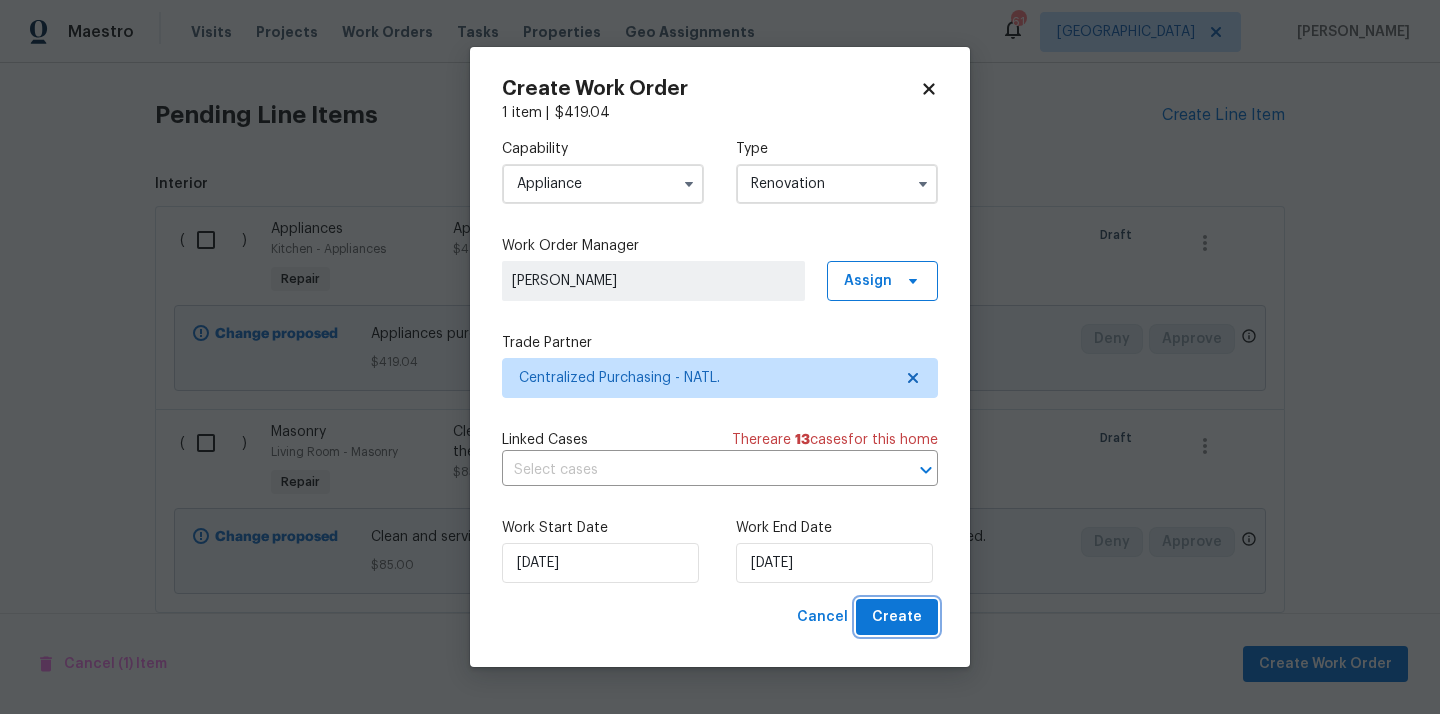 click on "Create" at bounding box center [897, 617] 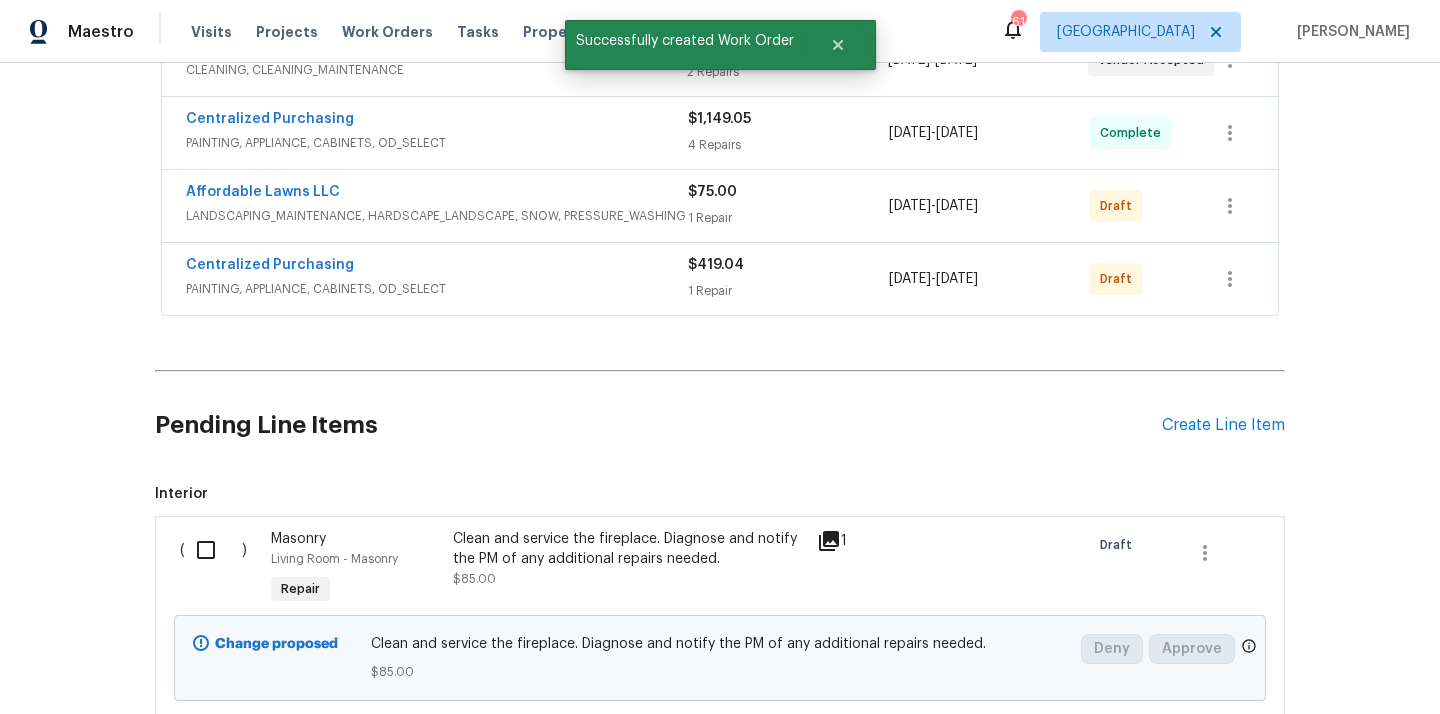 scroll, scrollTop: 543, scrollLeft: 0, axis: vertical 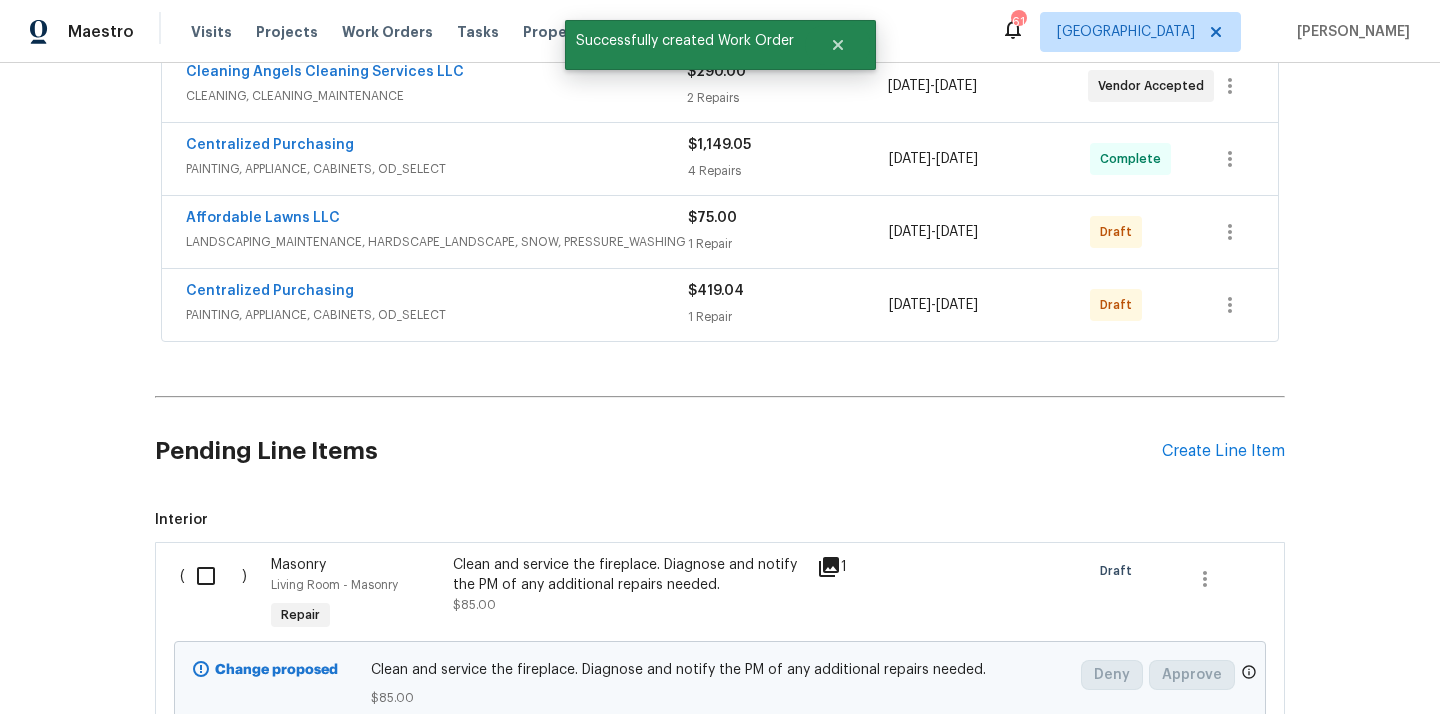 click on "Centralized Purchasing PAINTING, APPLIANCE, CABINETS, OD_SELECT $419.04 1 Repair 7/21/2025  -  7/21/2025 Draft" at bounding box center [720, 305] 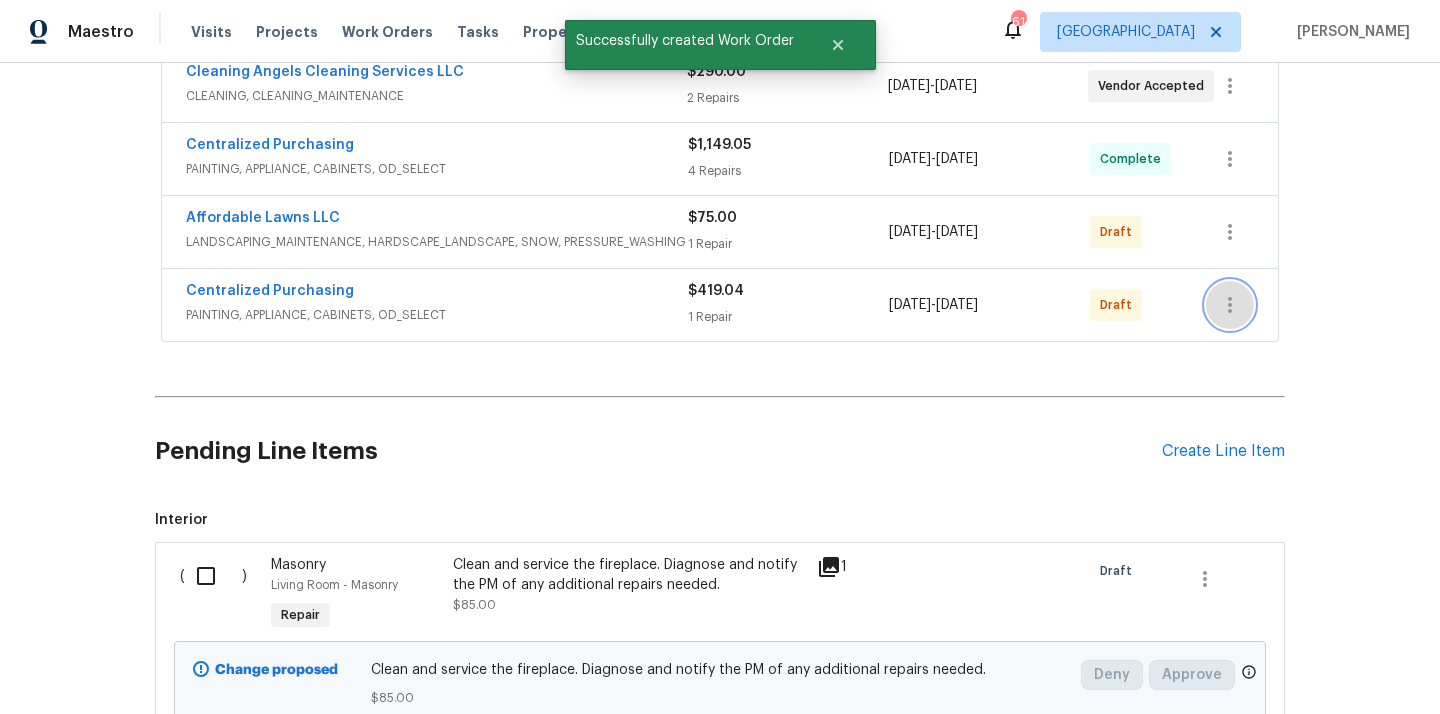 click 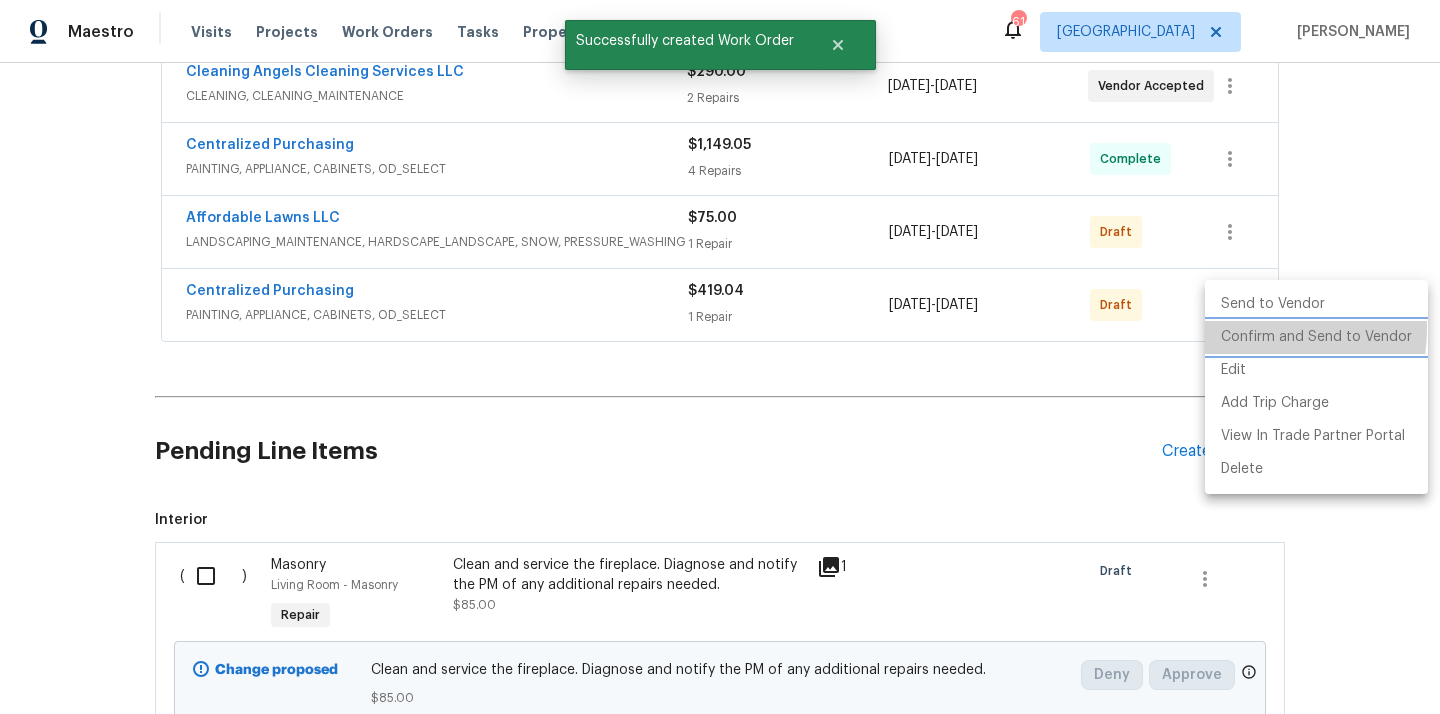 click on "Confirm and Send to Vendor" at bounding box center [1316, 337] 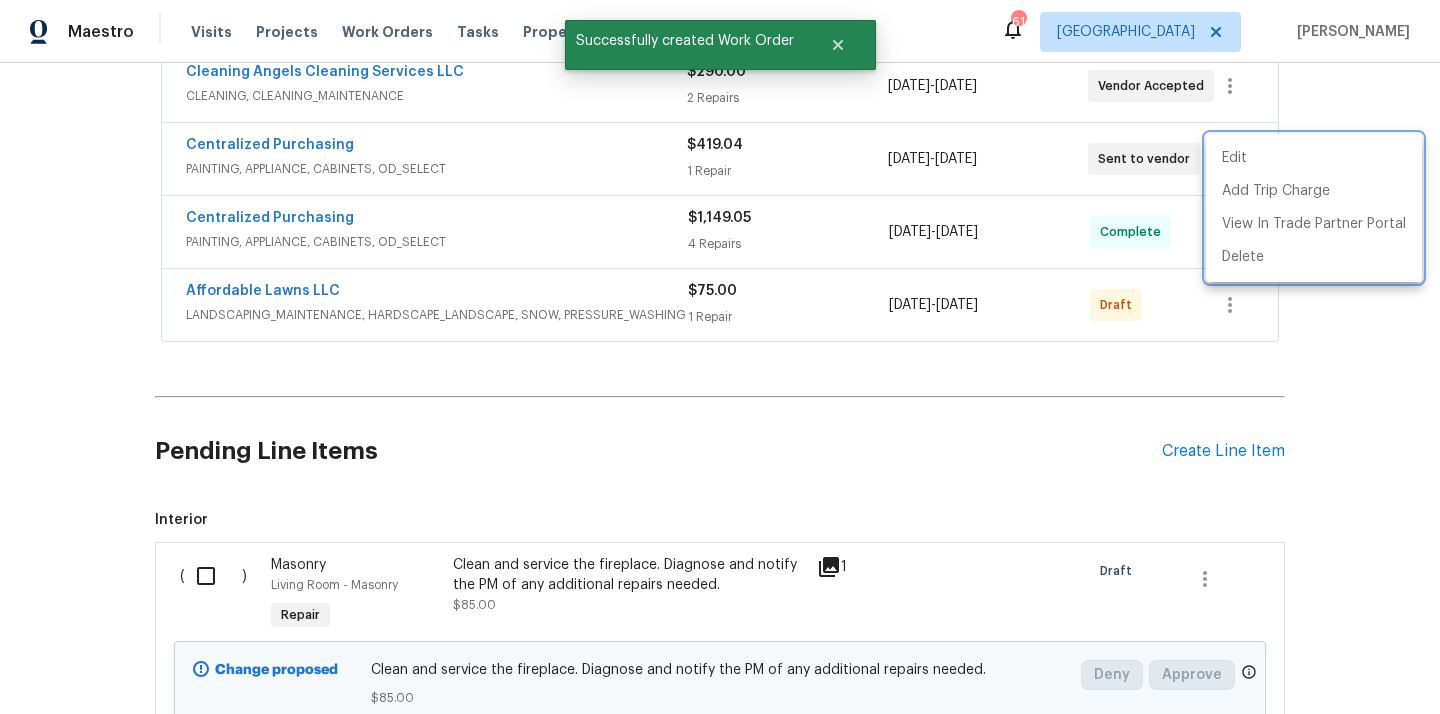 click at bounding box center [720, 357] 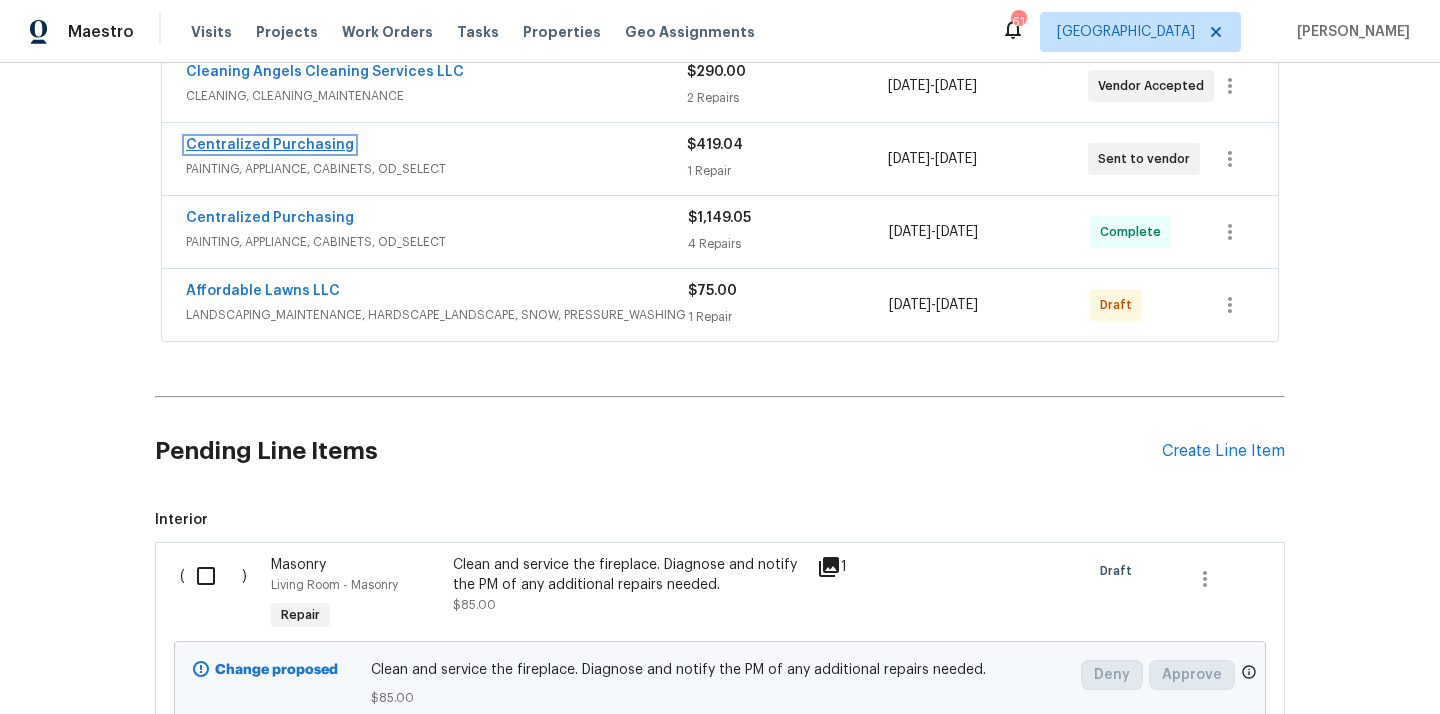 click on "Centralized Purchasing" at bounding box center [270, 145] 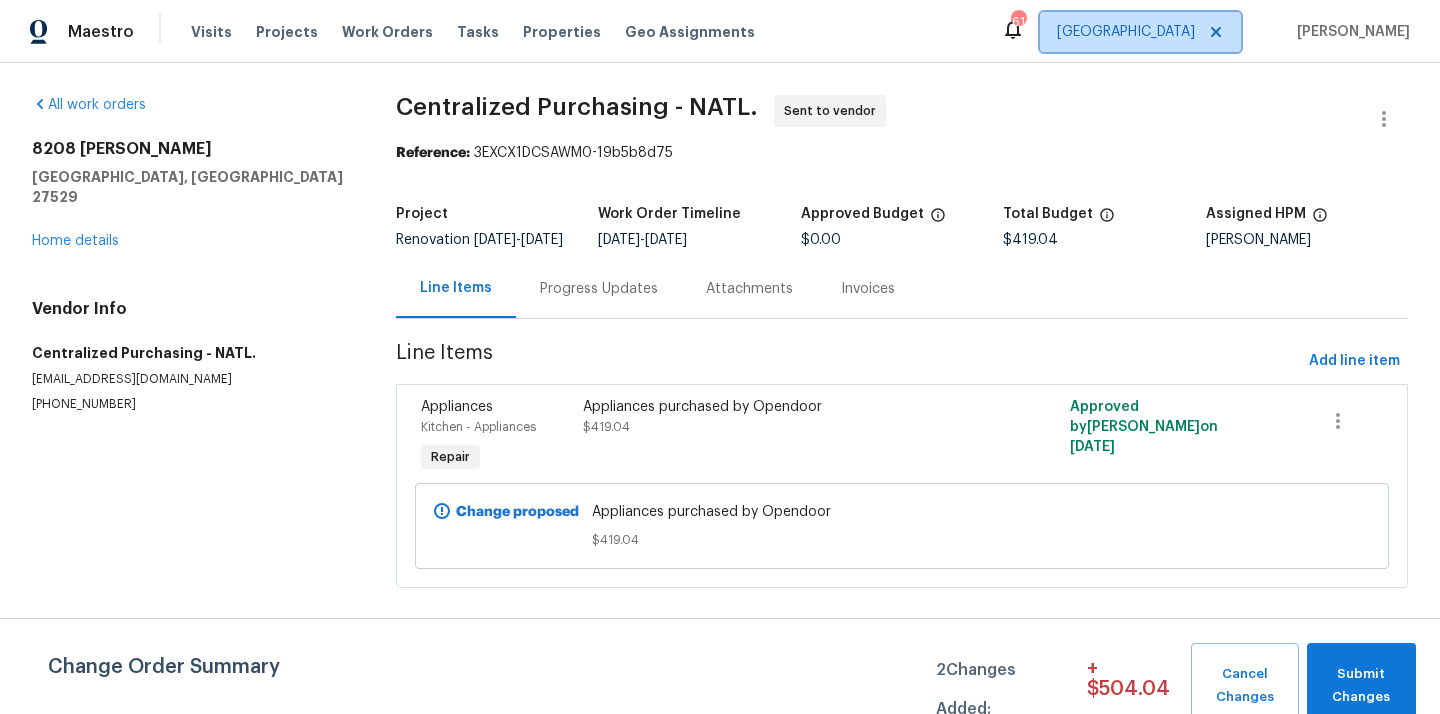 click on "[GEOGRAPHIC_DATA]" at bounding box center (1126, 32) 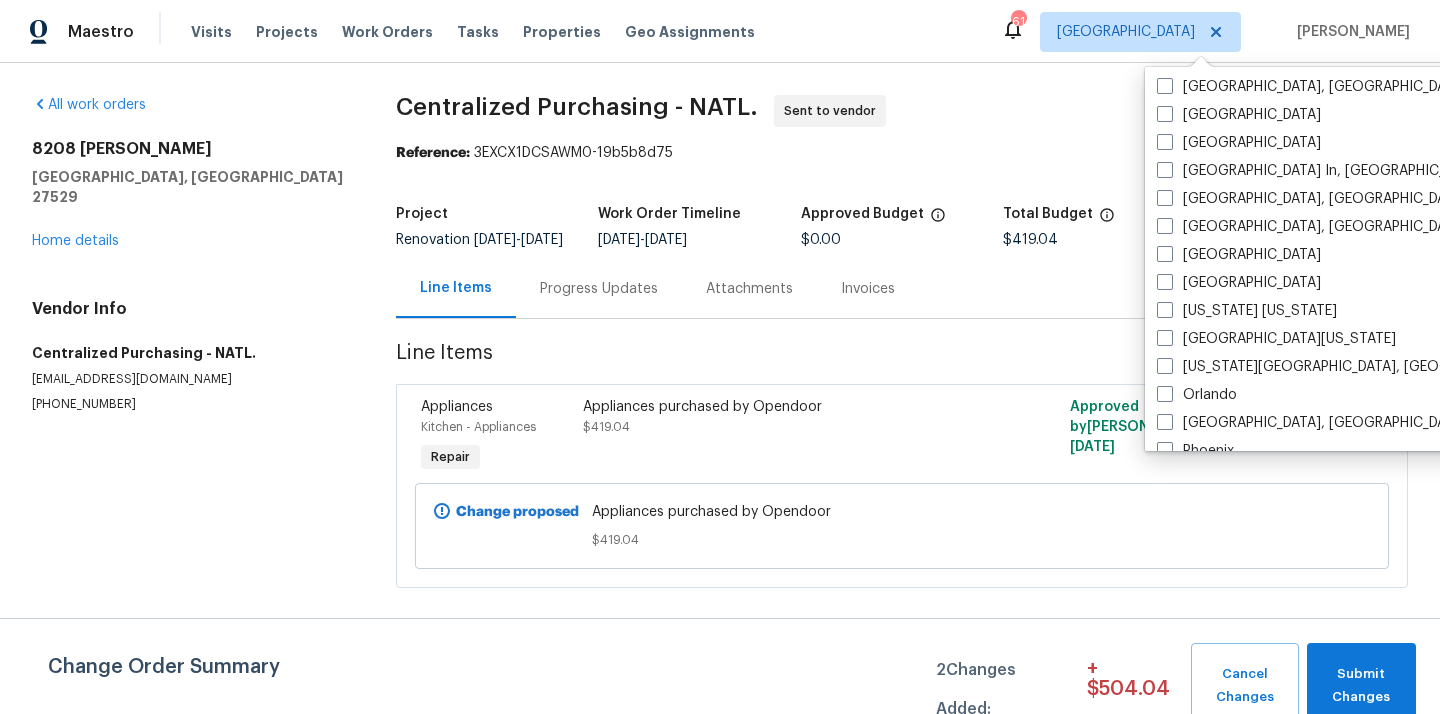 scroll, scrollTop: 658, scrollLeft: 0, axis: vertical 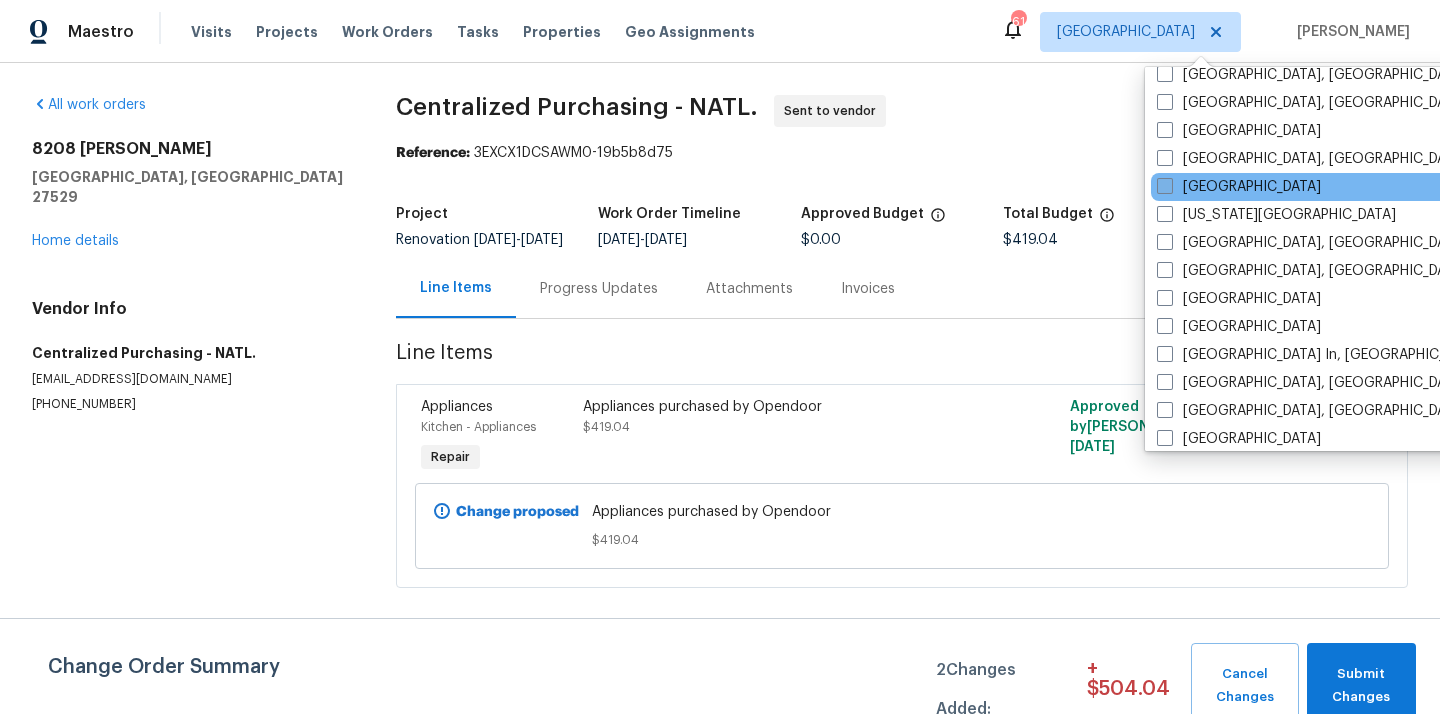 click on "[GEOGRAPHIC_DATA]" at bounding box center [1239, 187] 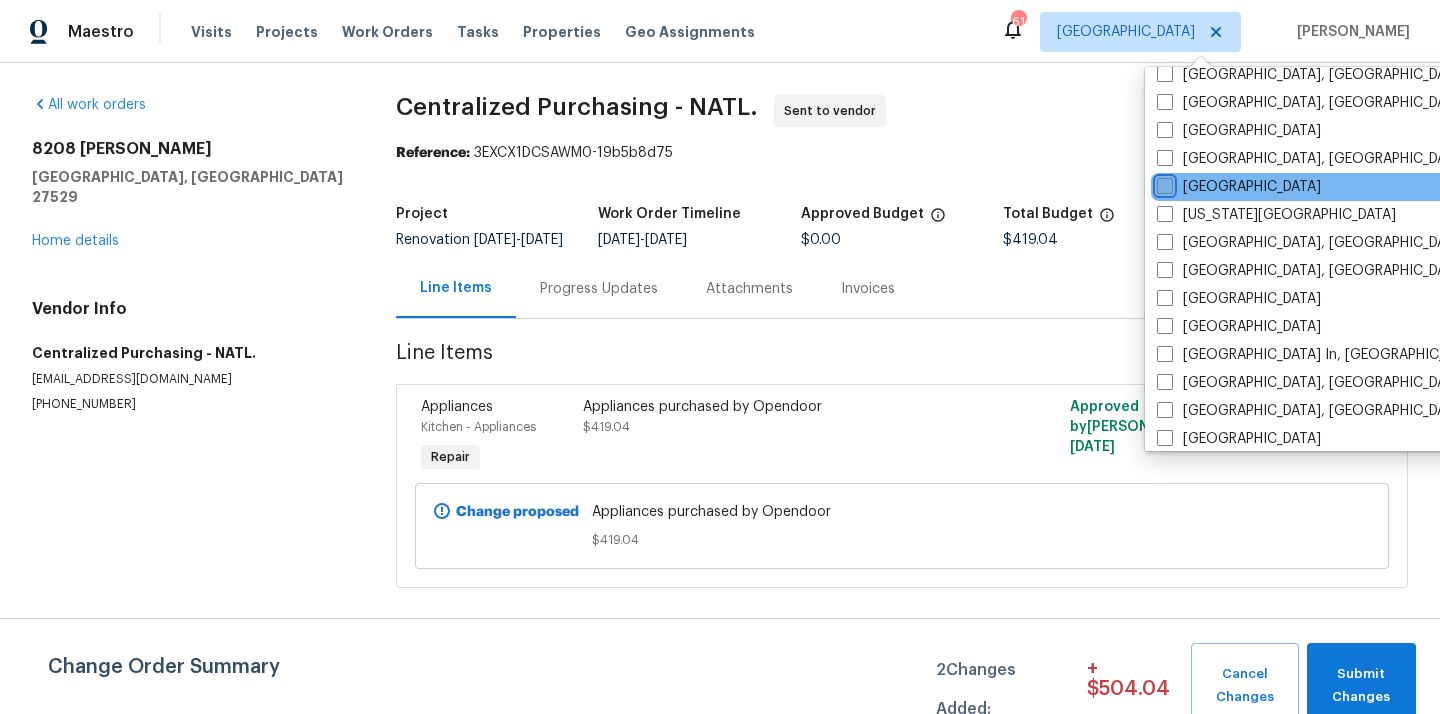 click on "[GEOGRAPHIC_DATA]" at bounding box center [1163, 183] 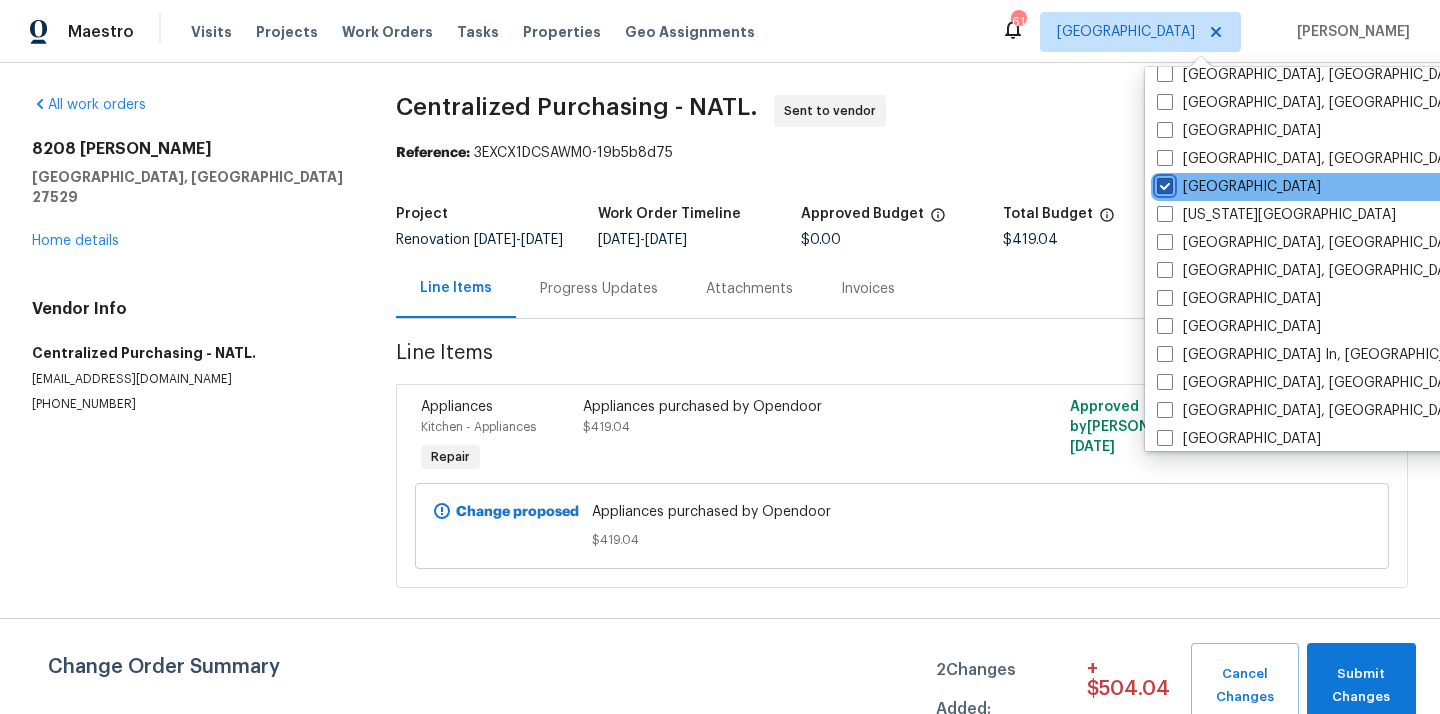 checkbox on "true" 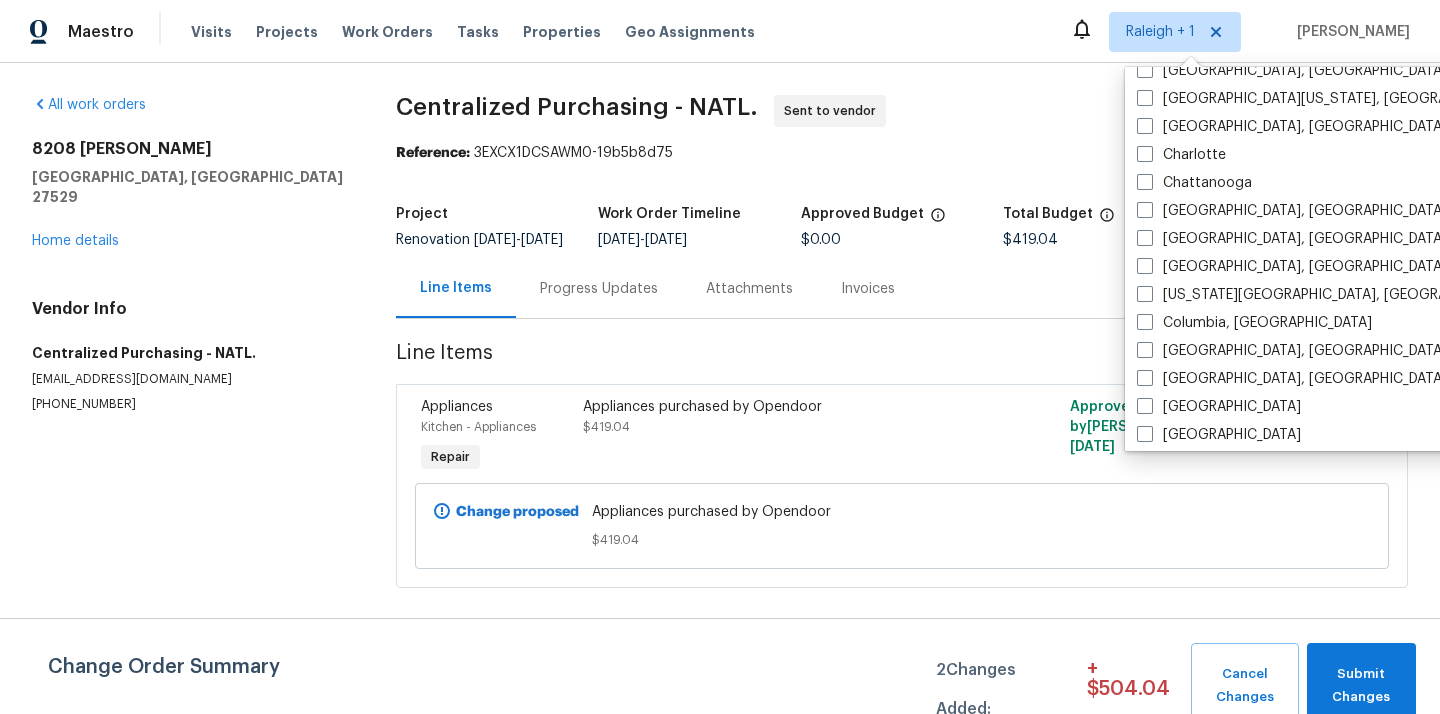 scroll, scrollTop: 0, scrollLeft: 0, axis: both 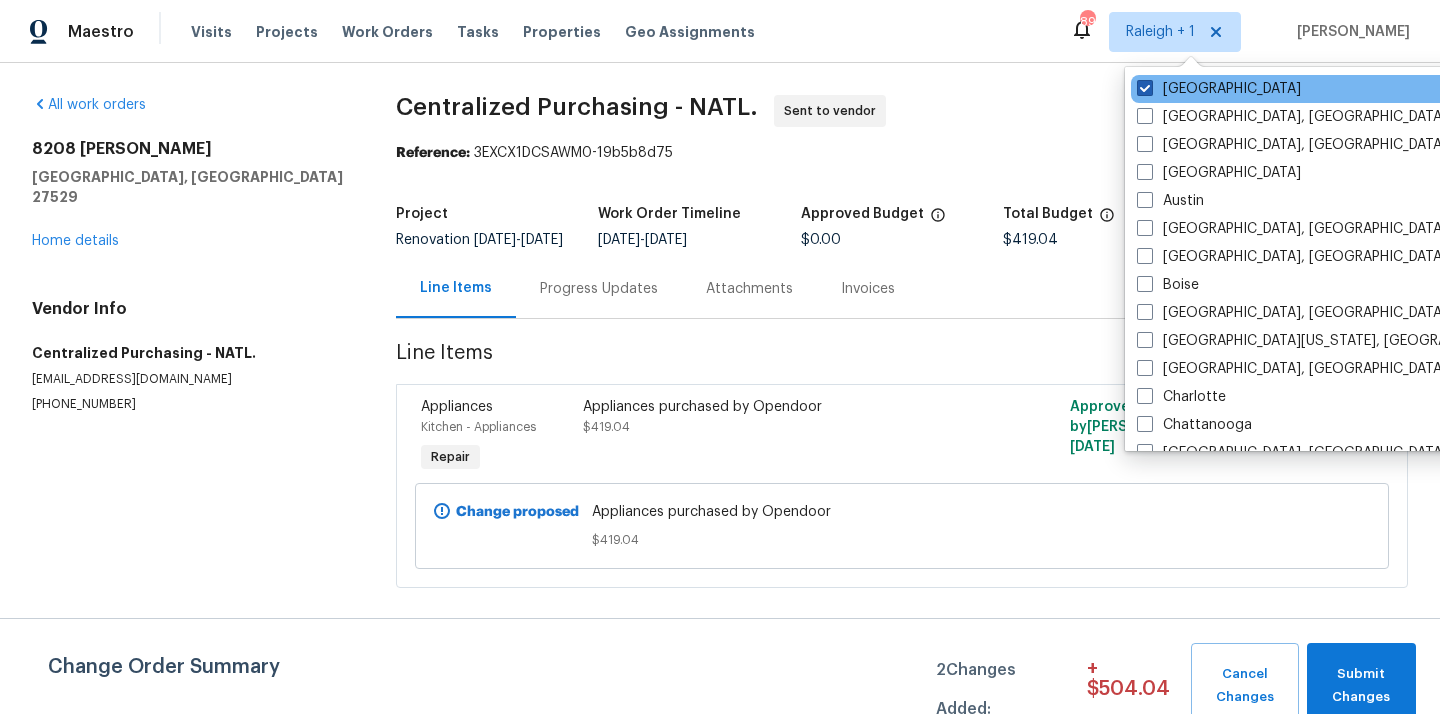 click on "[GEOGRAPHIC_DATA]" at bounding box center [1219, 89] 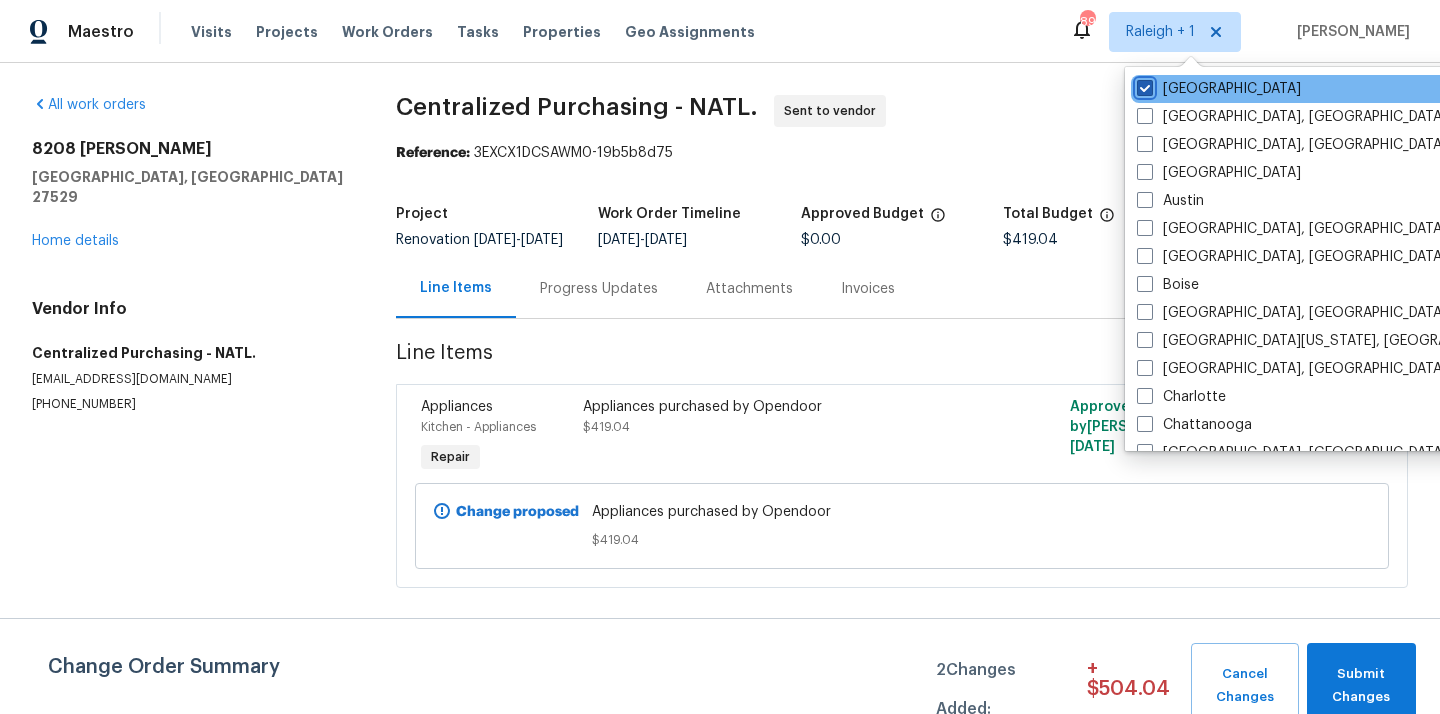 click on "[GEOGRAPHIC_DATA]" at bounding box center [1143, 85] 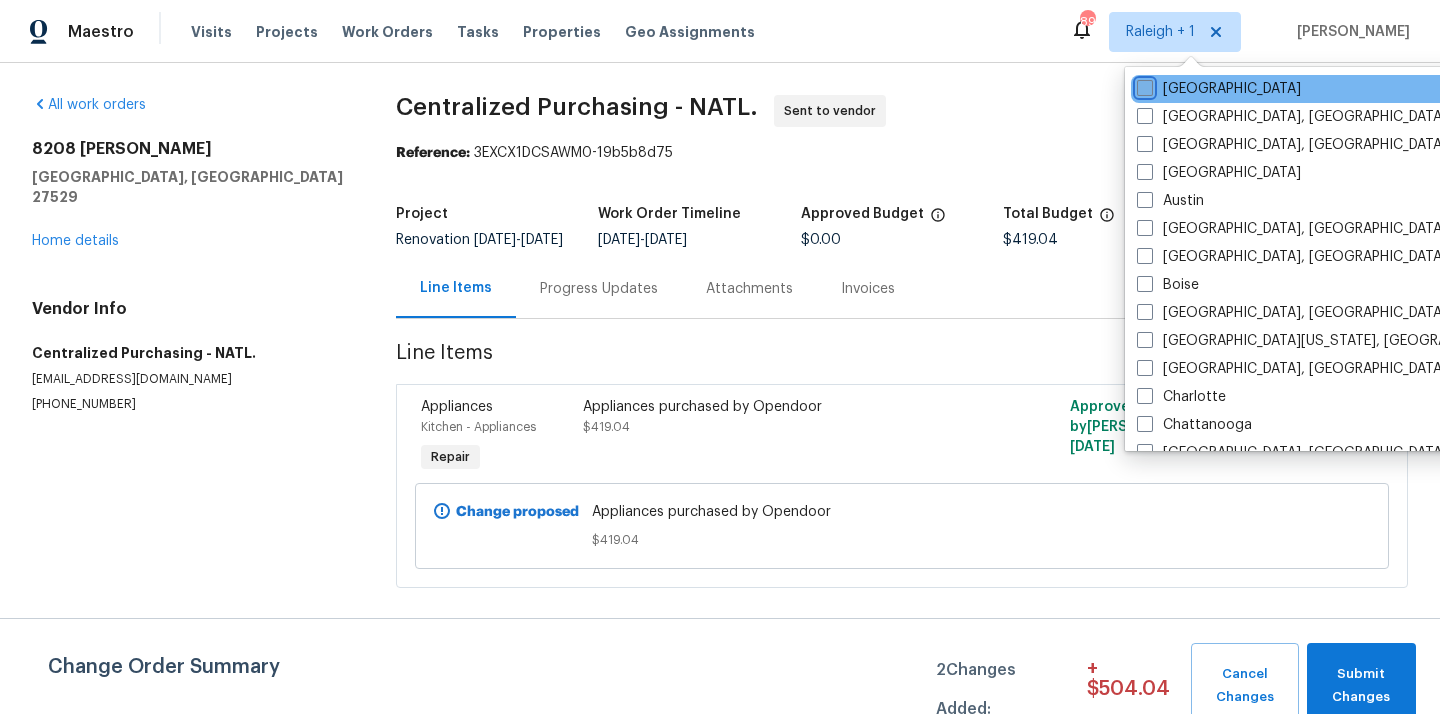 checkbox on "false" 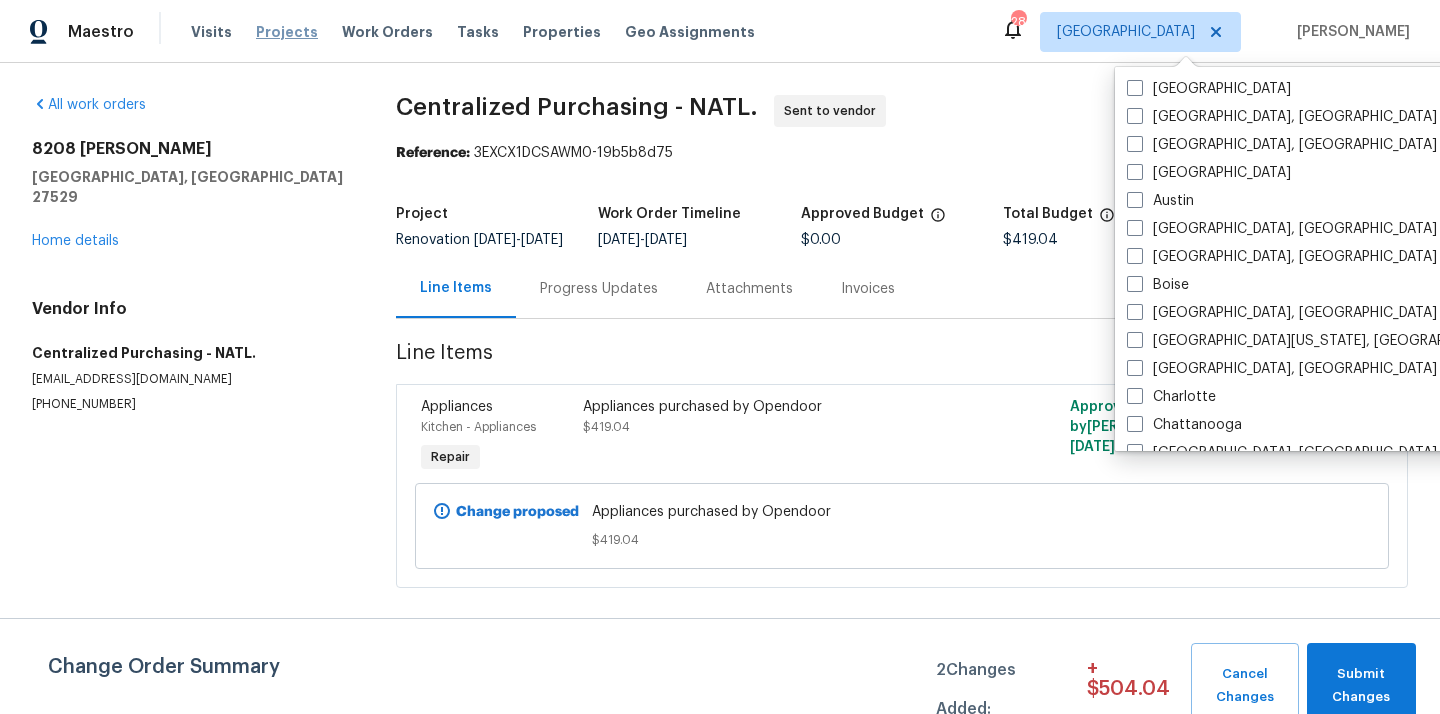 click on "Projects" at bounding box center [287, 32] 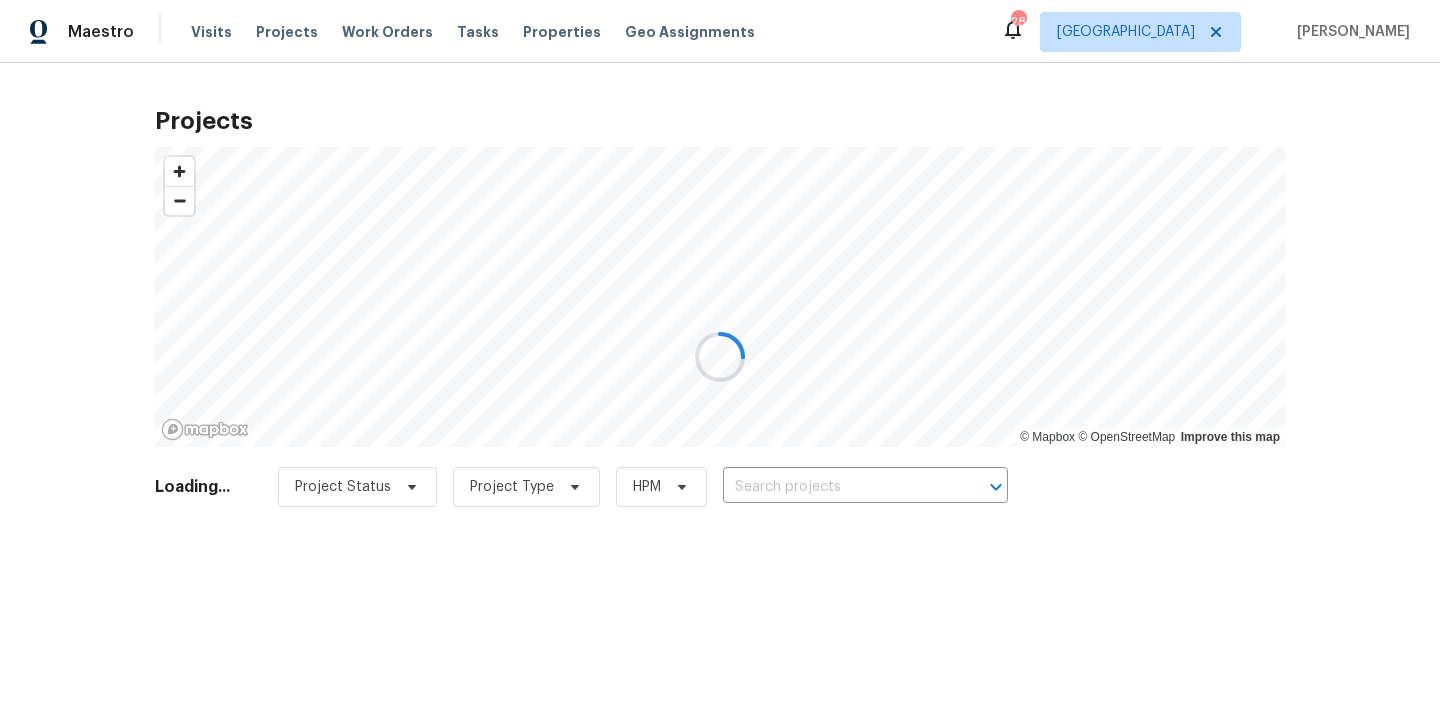 click at bounding box center [720, 357] 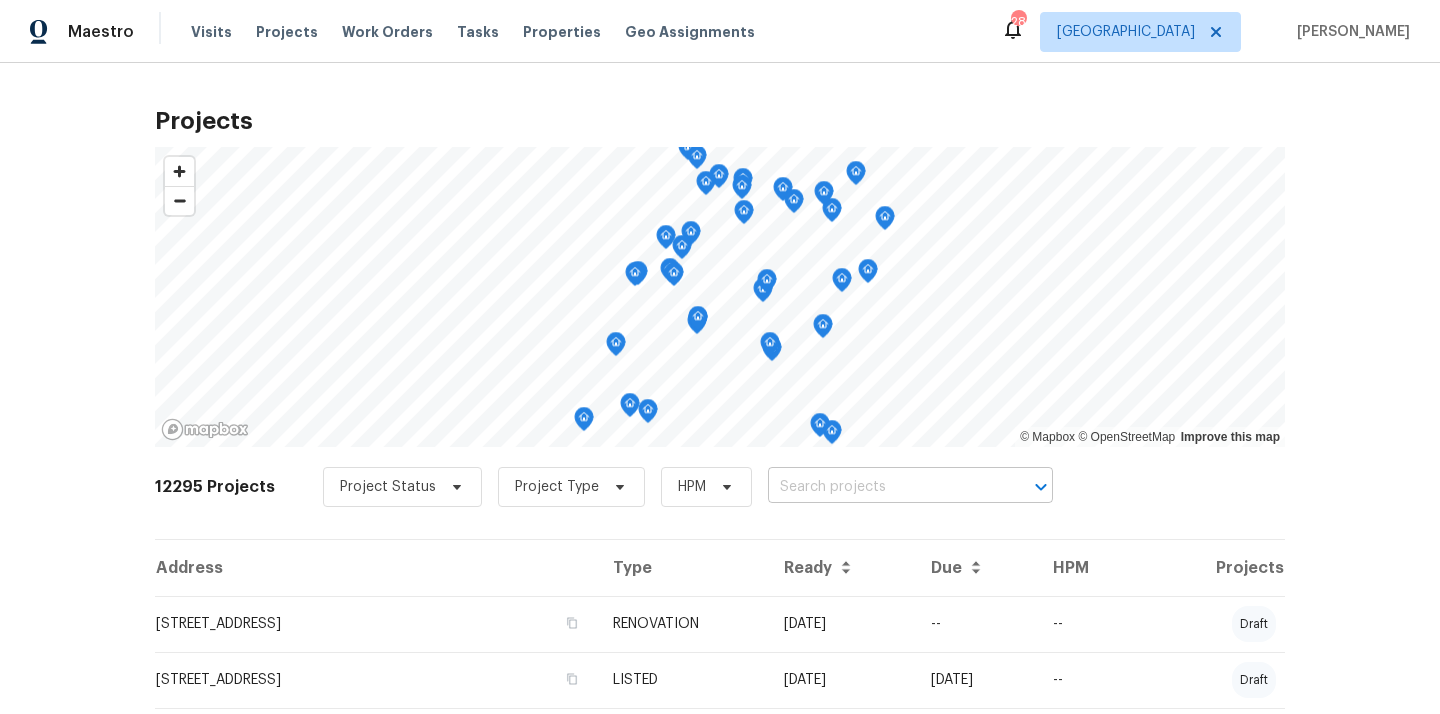 click at bounding box center (882, 487) 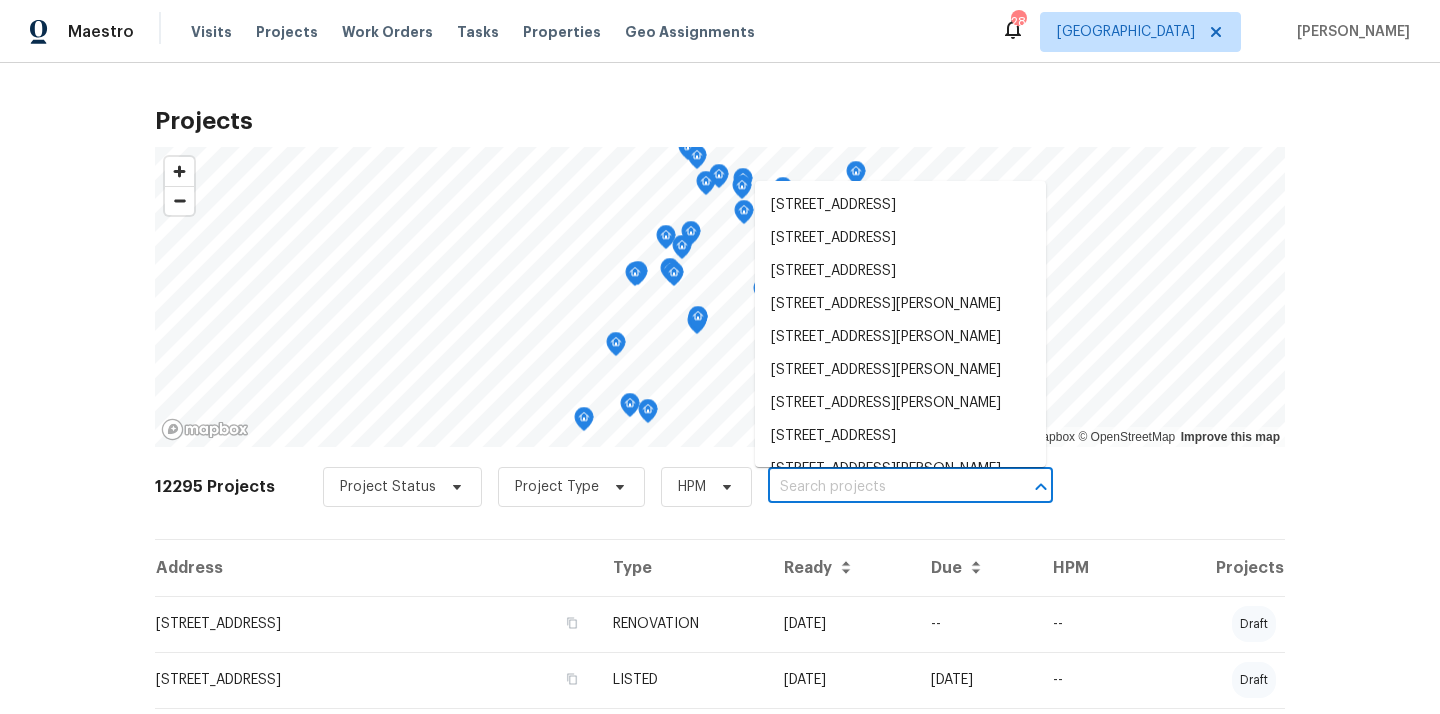 paste on "2212 Broad Water Ct, Jacksonville, FL 32225" 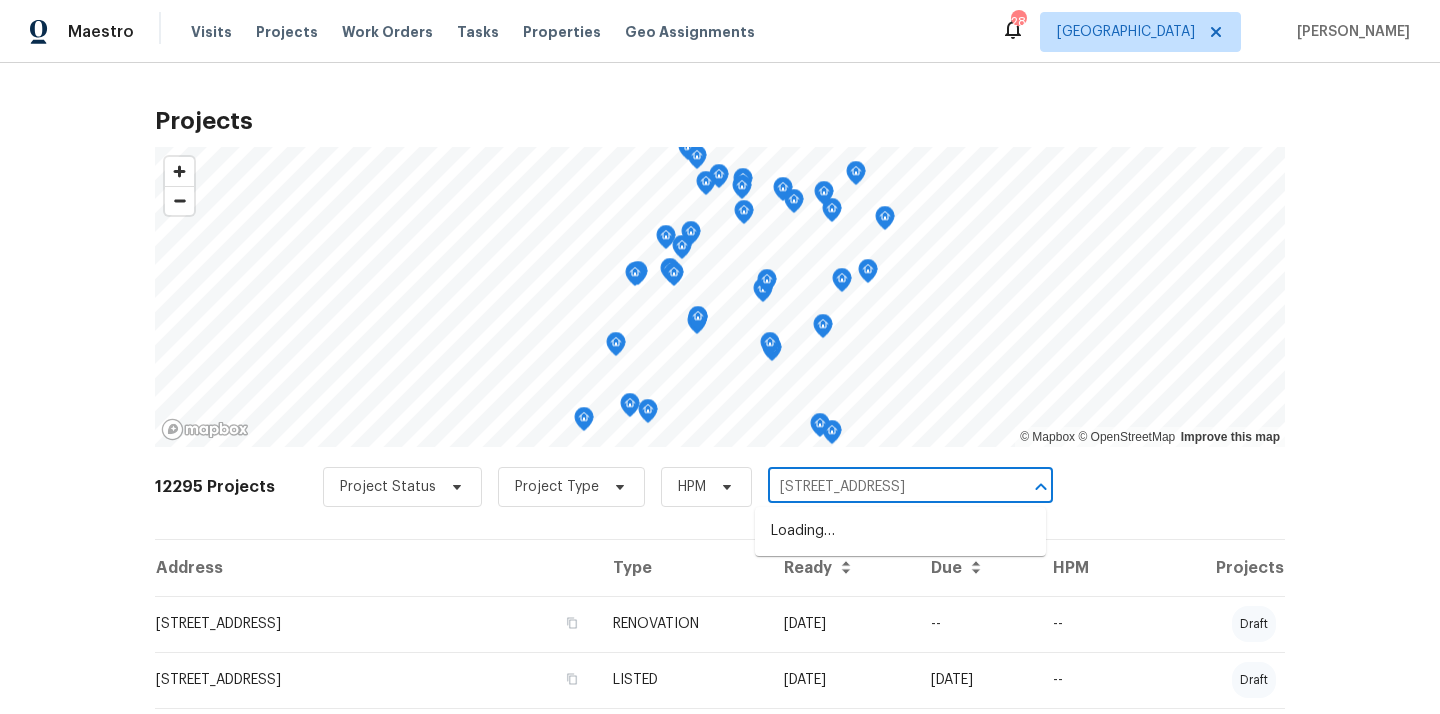 scroll, scrollTop: 0, scrollLeft: 61, axis: horizontal 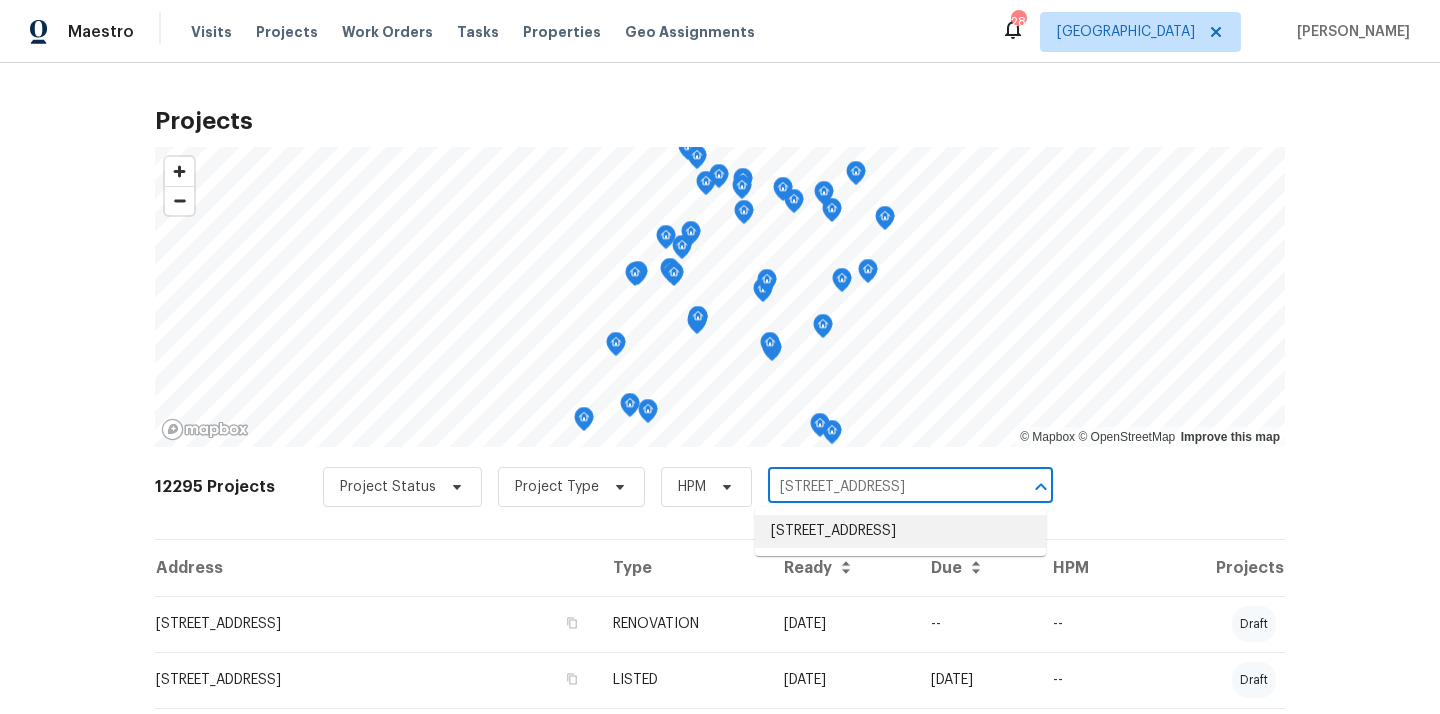 click on "2212 Broad Water Ct, Jacksonville, FL 32225" at bounding box center [900, 531] 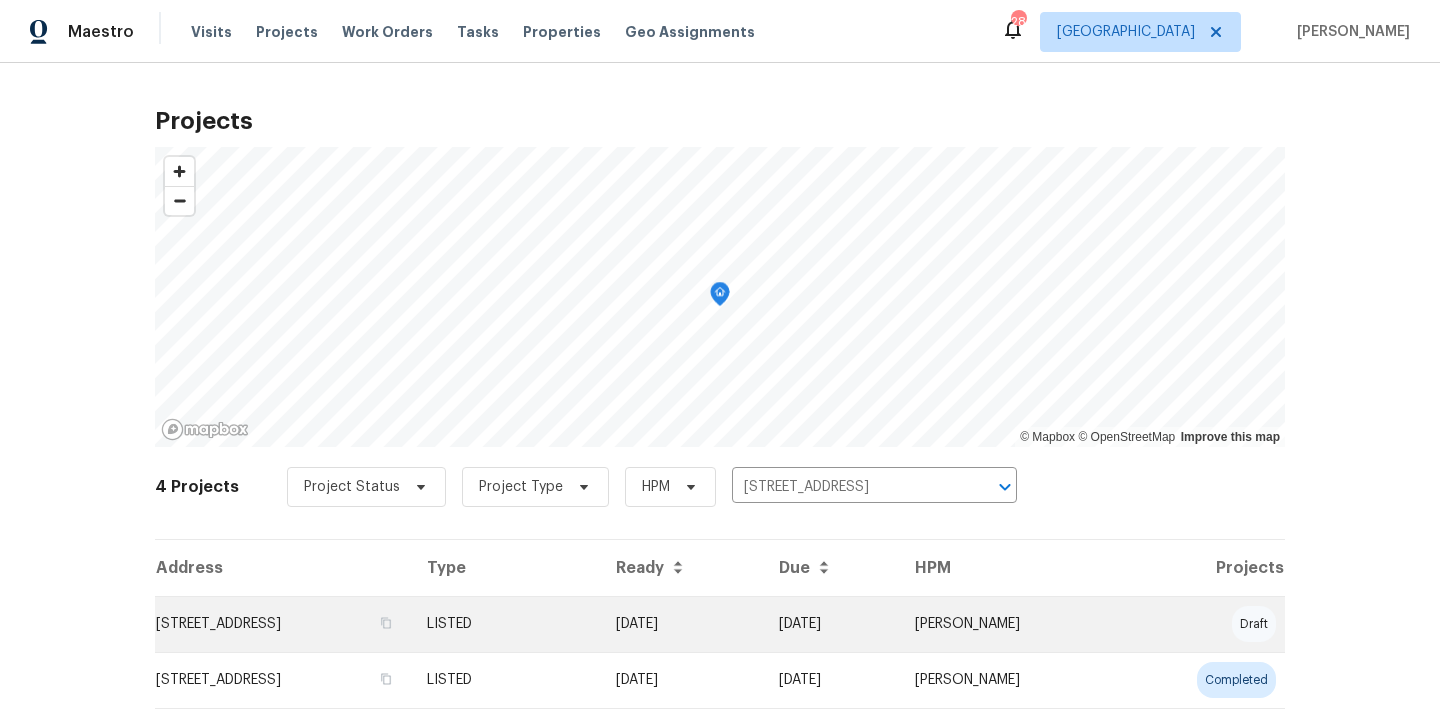 click on "2212 Broad Water Ct, Jacksonville, FL 32225" at bounding box center (283, 624) 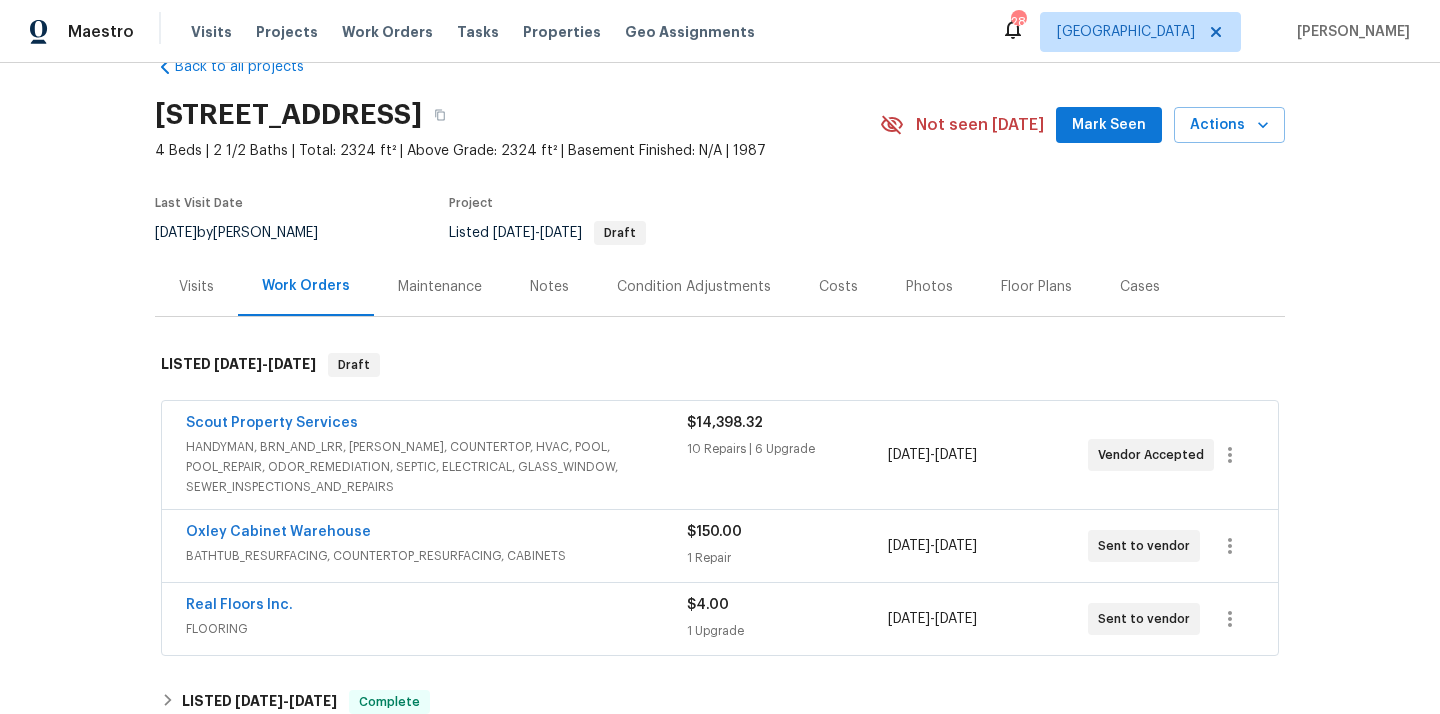 scroll, scrollTop: 0, scrollLeft: 0, axis: both 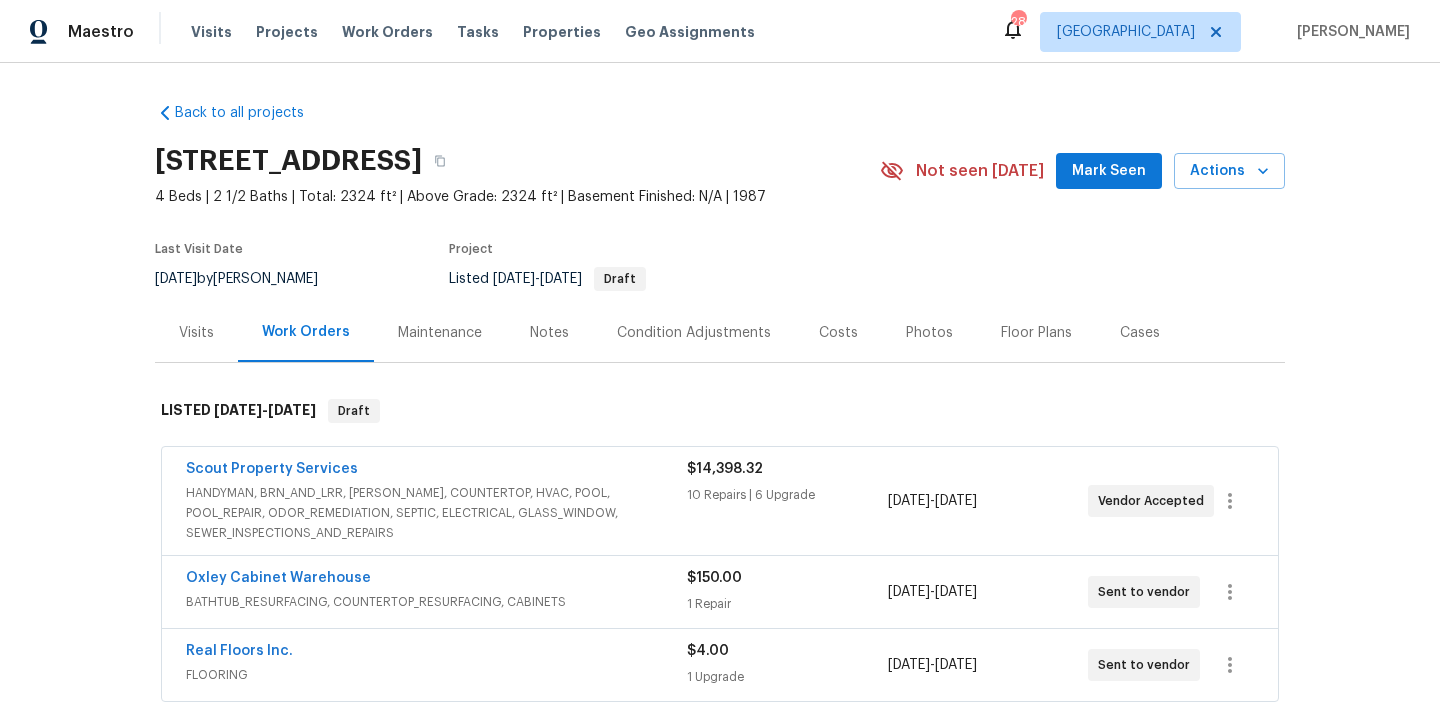 click on "2212 Broad Water Ct, Jacksonville, FL 32225" at bounding box center (288, 161) 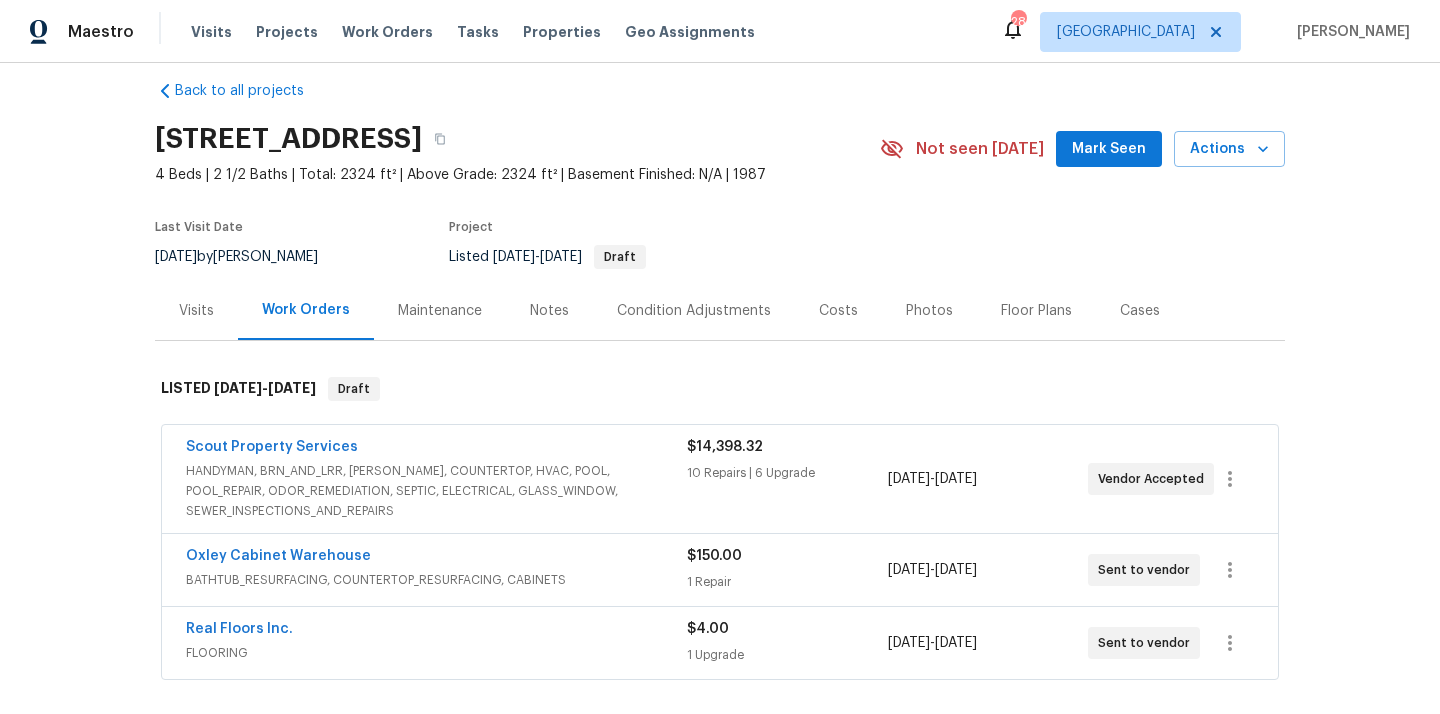 scroll, scrollTop: 460, scrollLeft: 0, axis: vertical 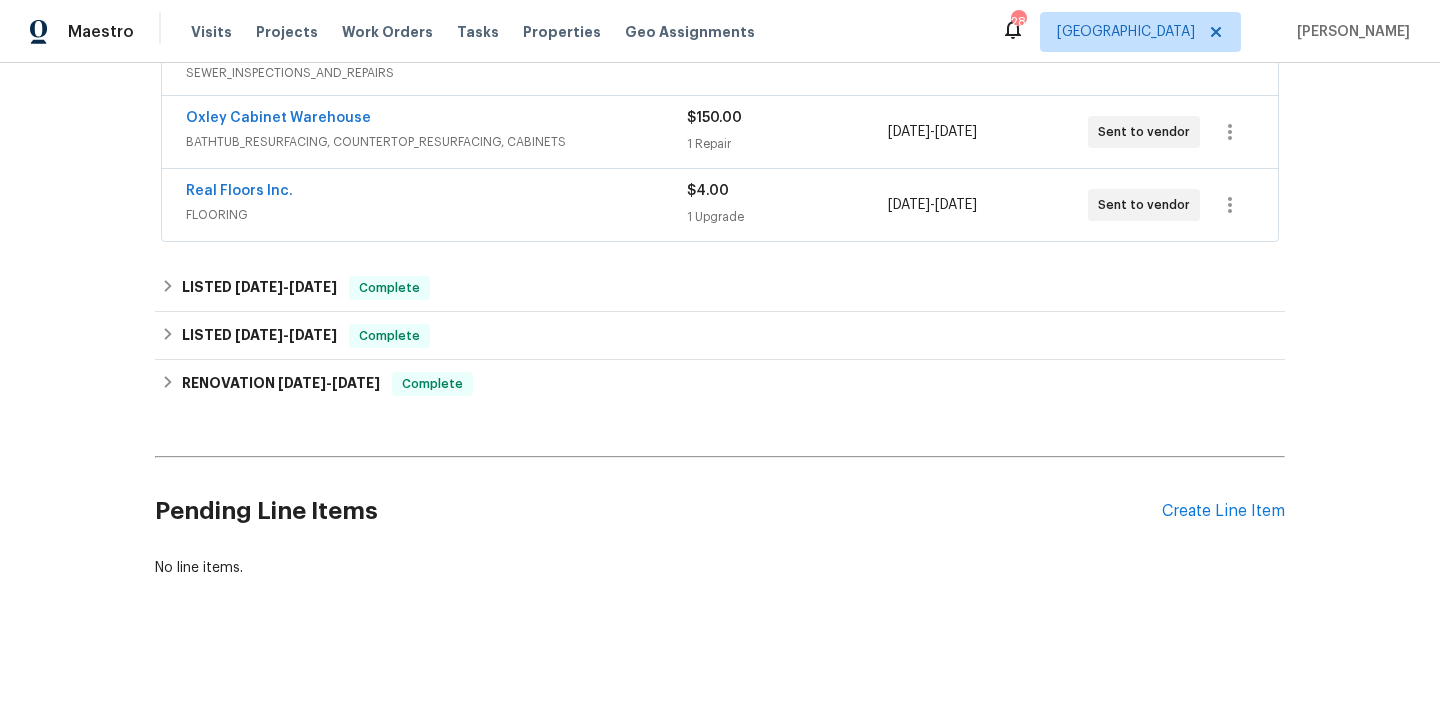 click on "Pending Line Items Create Line Item" at bounding box center [720, 511] 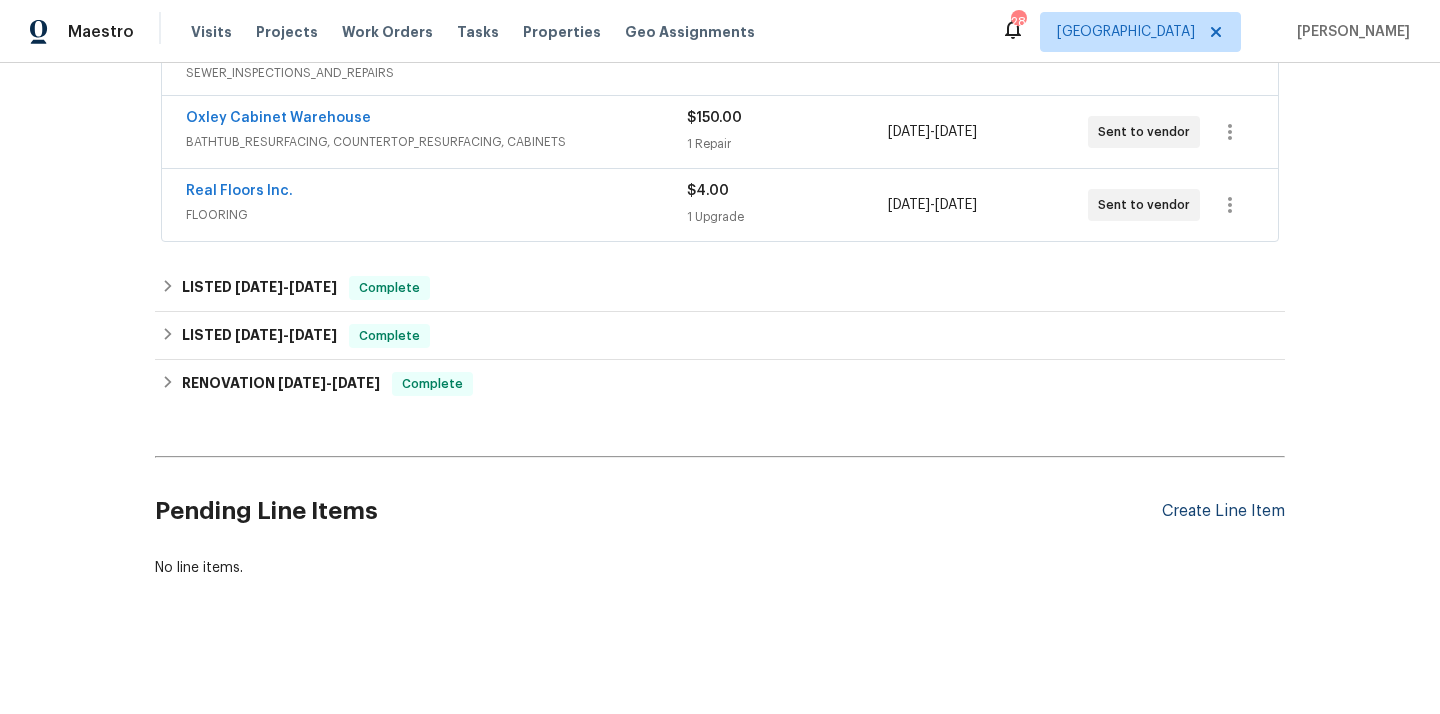 click on "Create Line Item" at bounding box center (1223, 511) 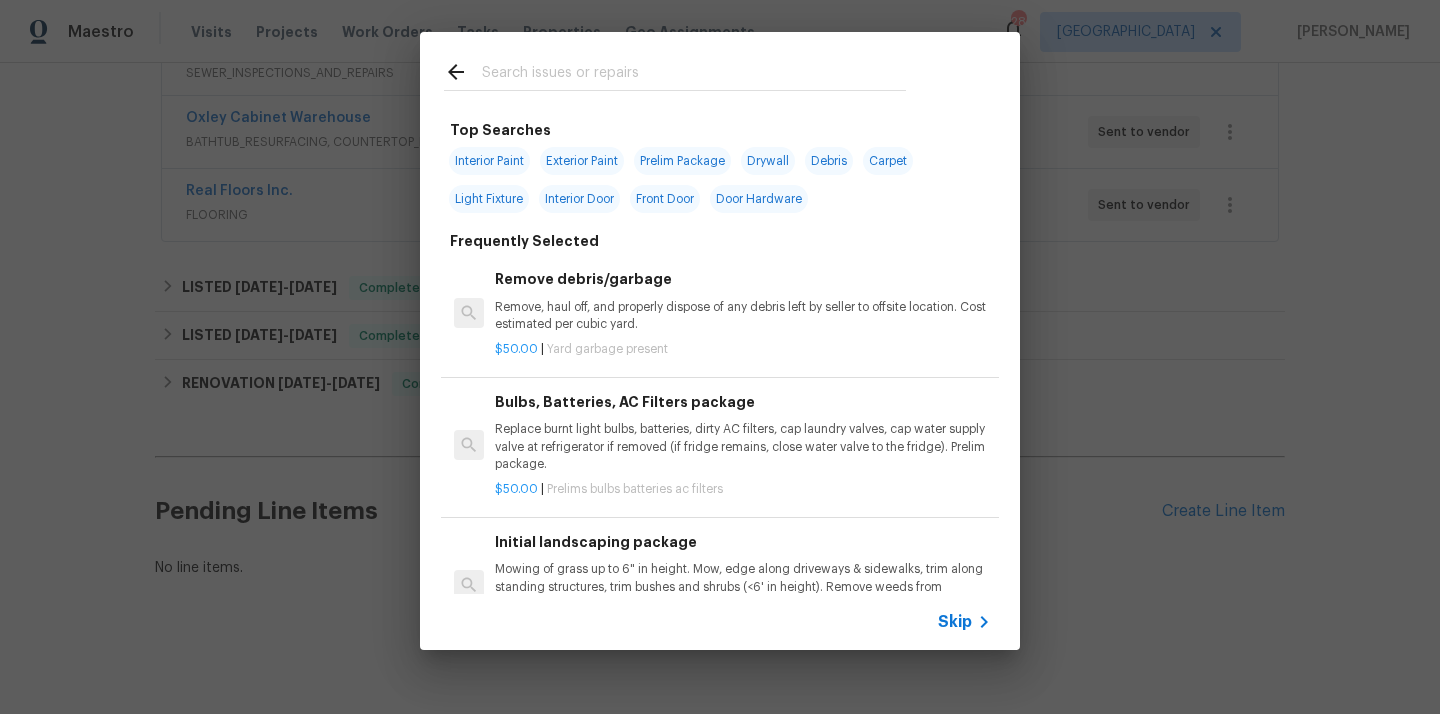 click at bounding box center (675, 71) 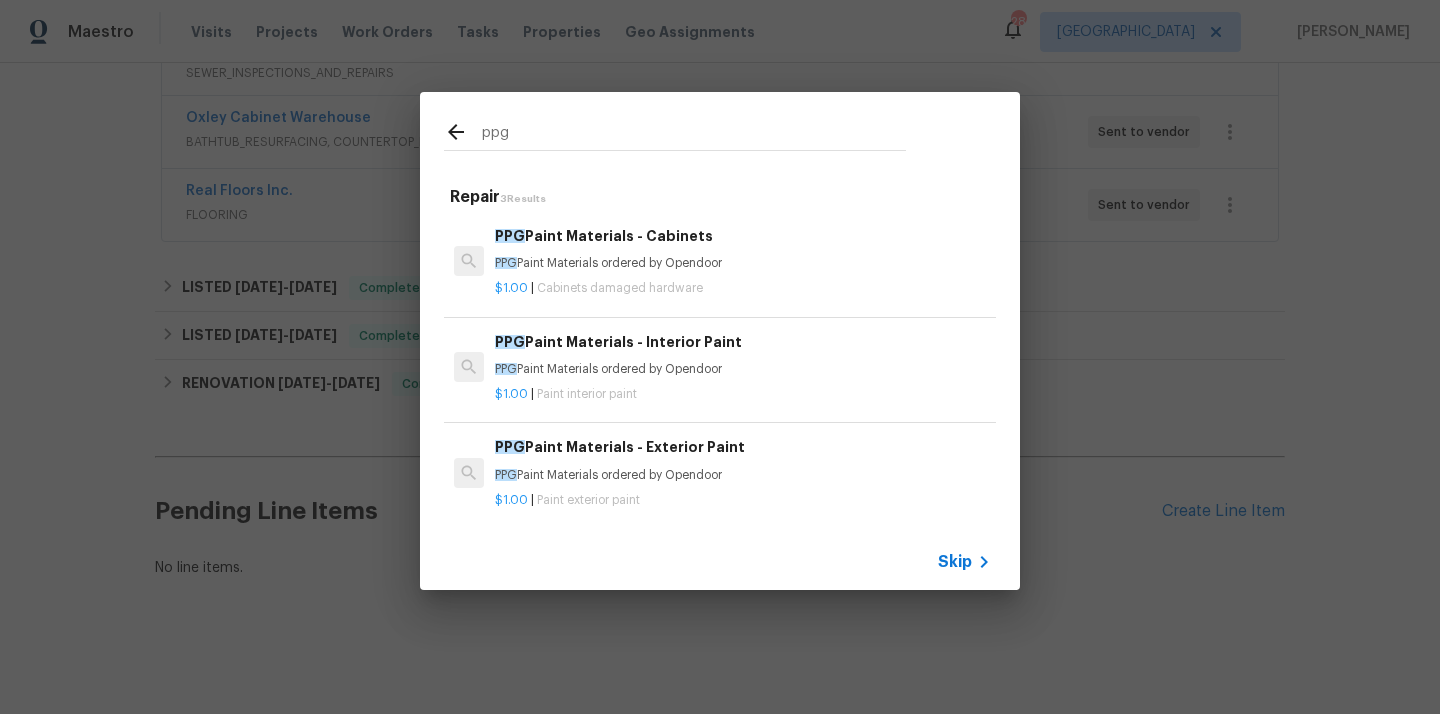 drag, startPoint x: 520, startPoint y: 138, endPoint x: 403, endPoint y: 138, distance: 117 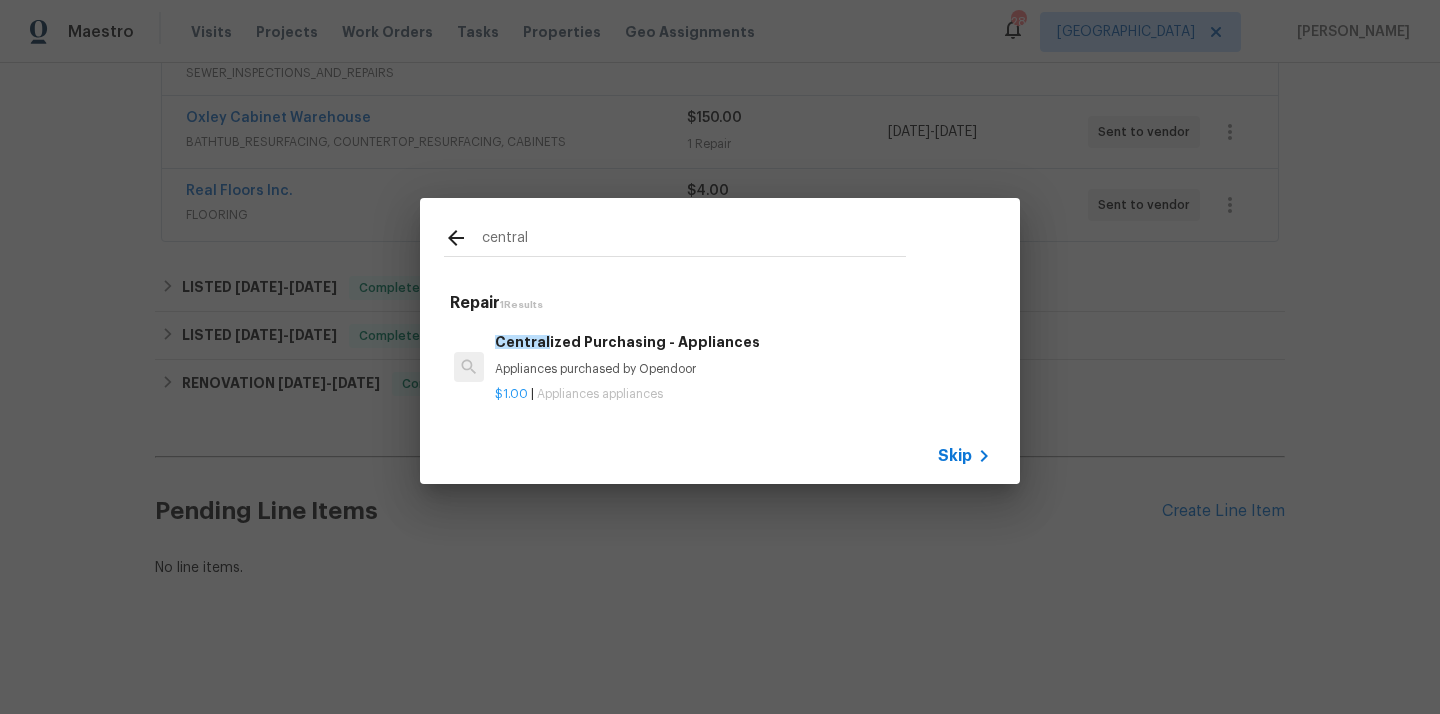 type on "central" 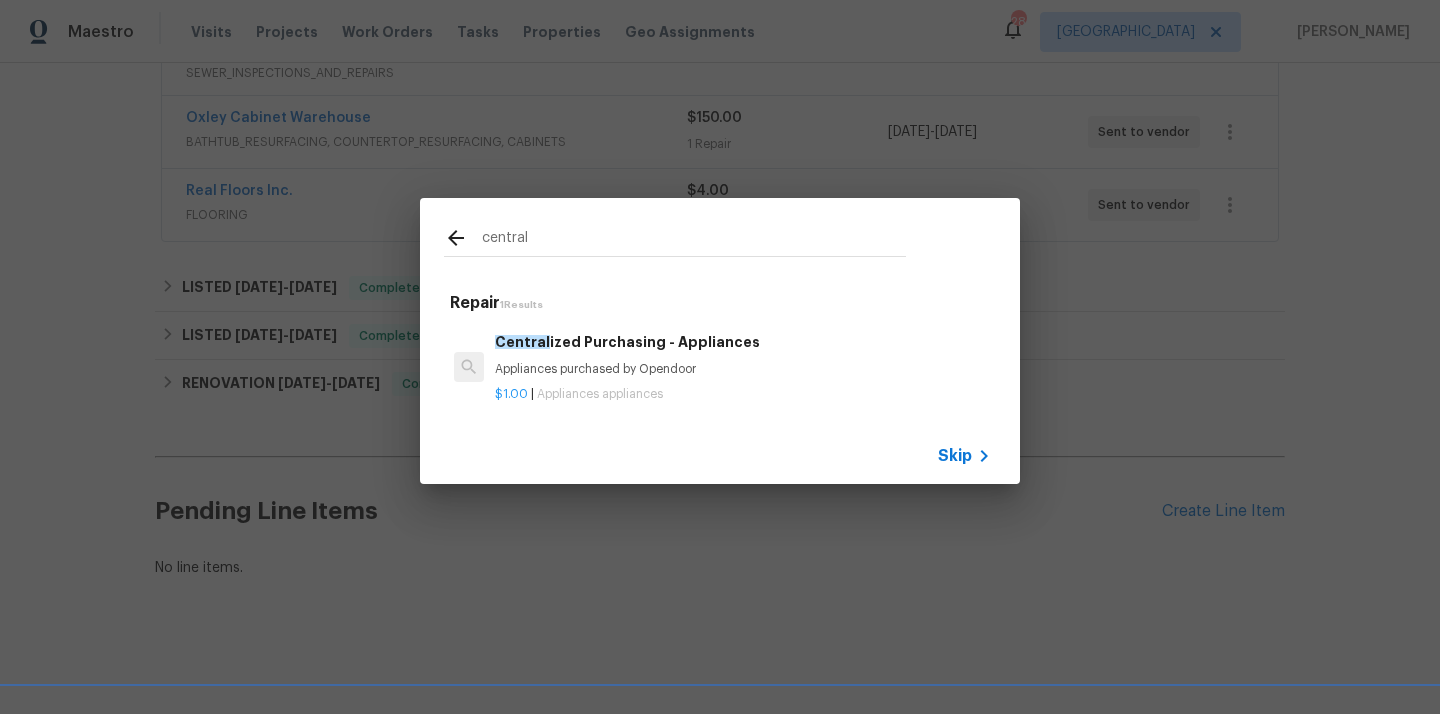 click on "Central ized Purchasing - Appliances" at bounding box center (743, 342) 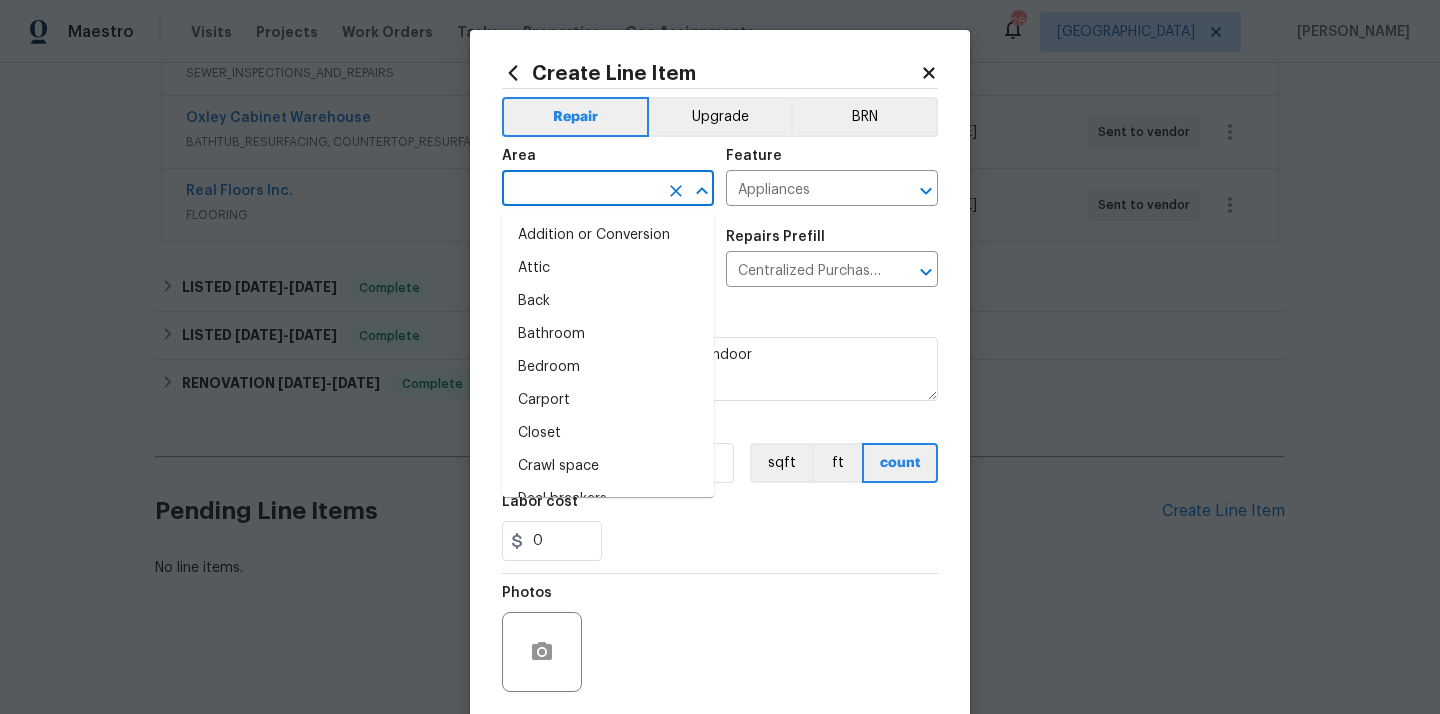click at bounding box center [580, 190] 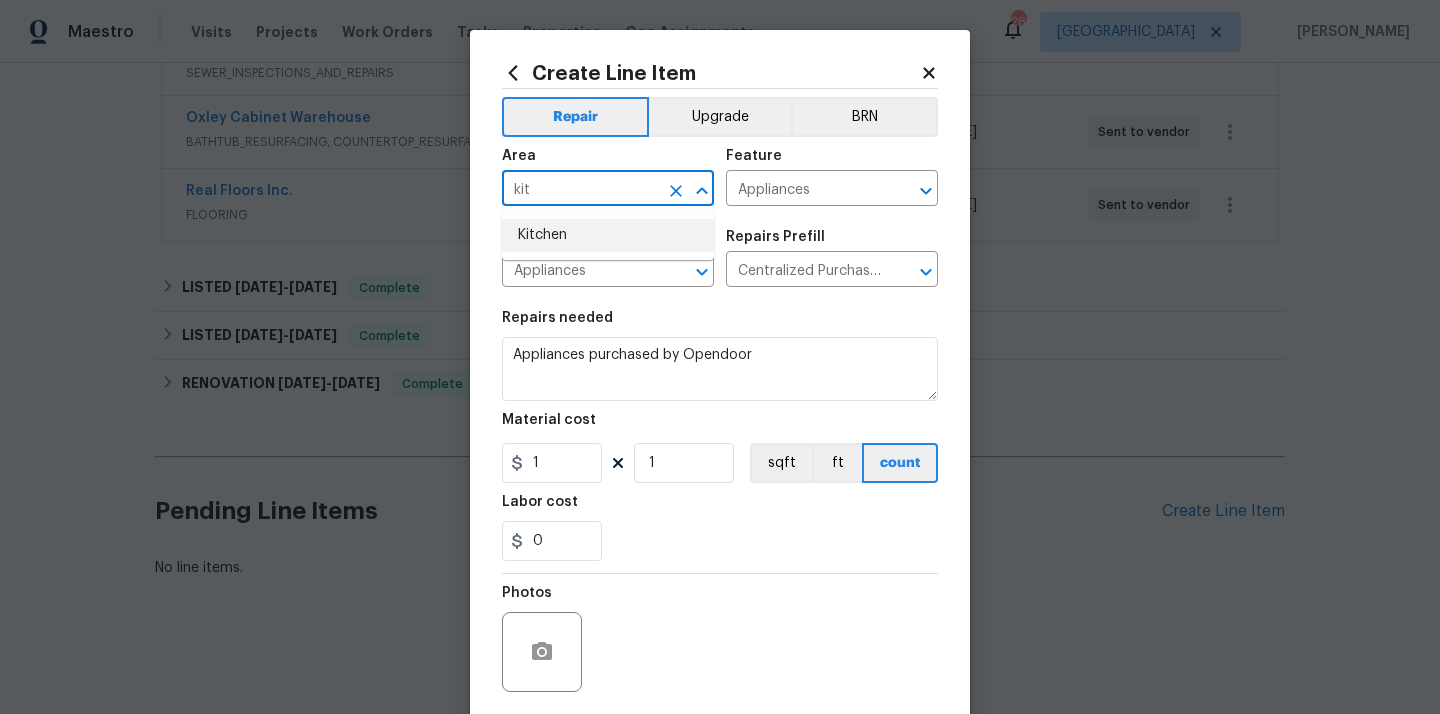 click on "Kitchen" at bounding box center (608, 235) 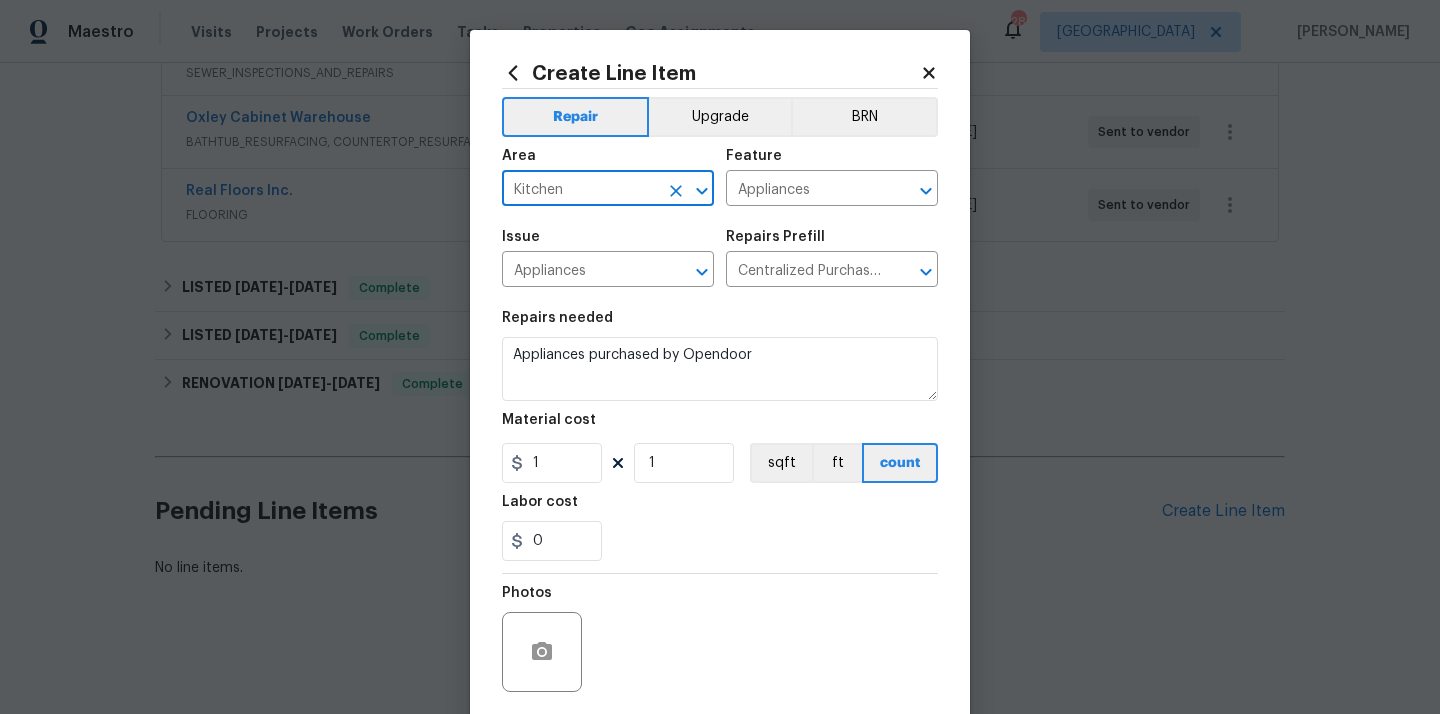 type on "Kitchen" 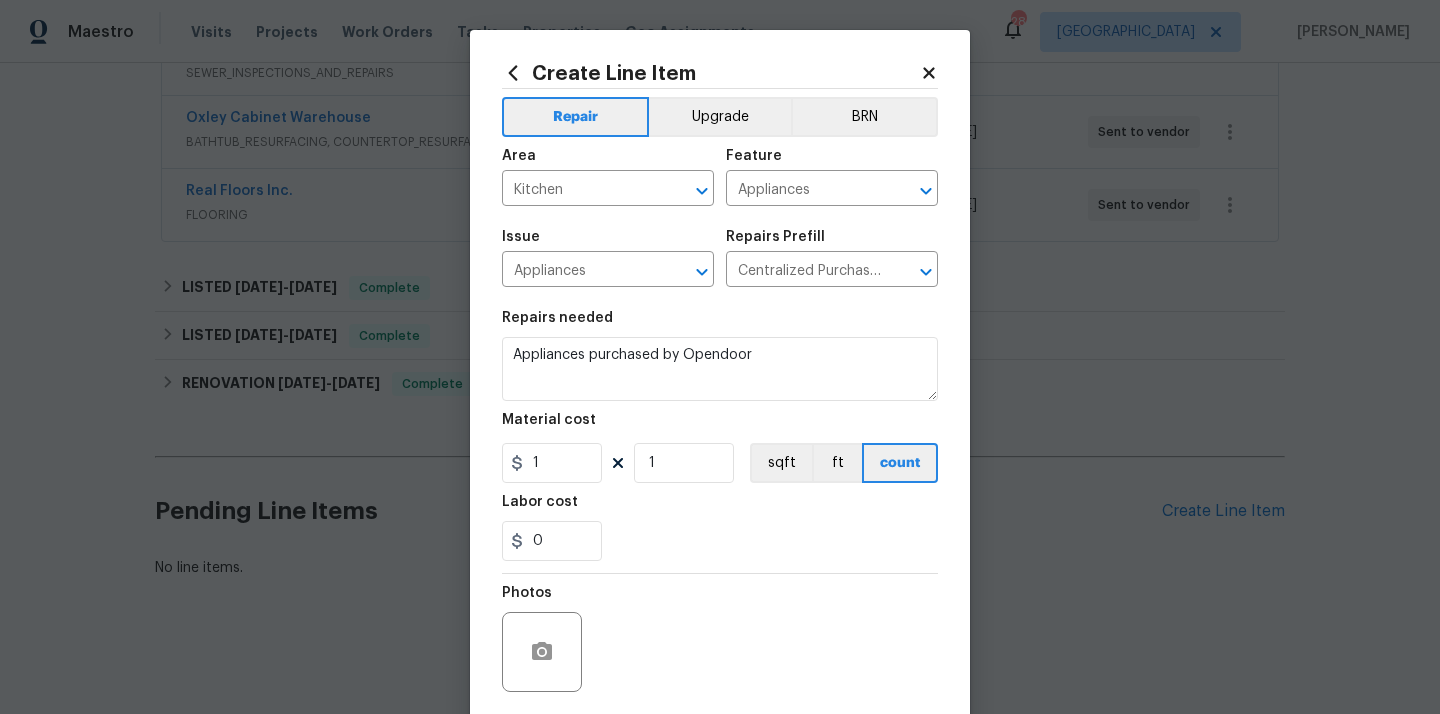 click on "Repairs needed" at bounding box center [720, 324] 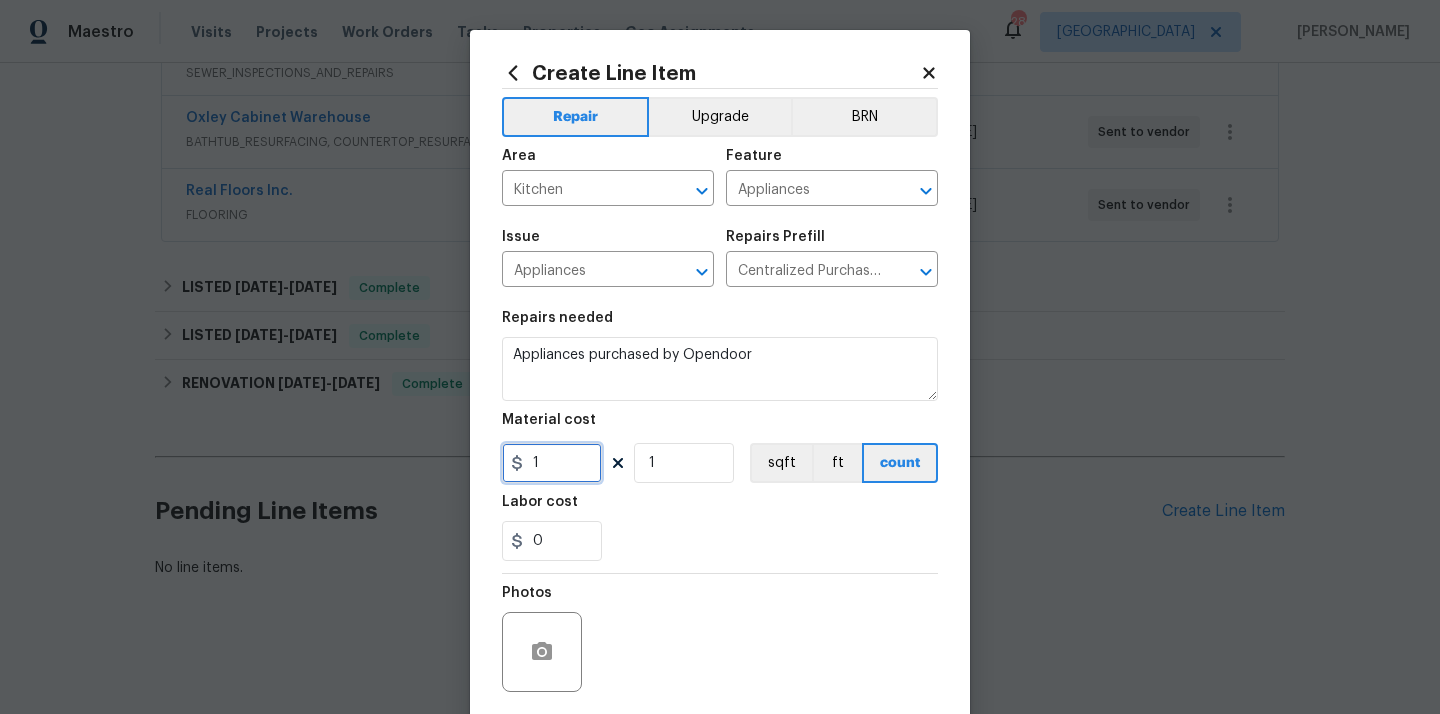 drag, startPoint x: 558, startPoint y: 461, endPoint x: 452, endPoint y: 461, distance: 106 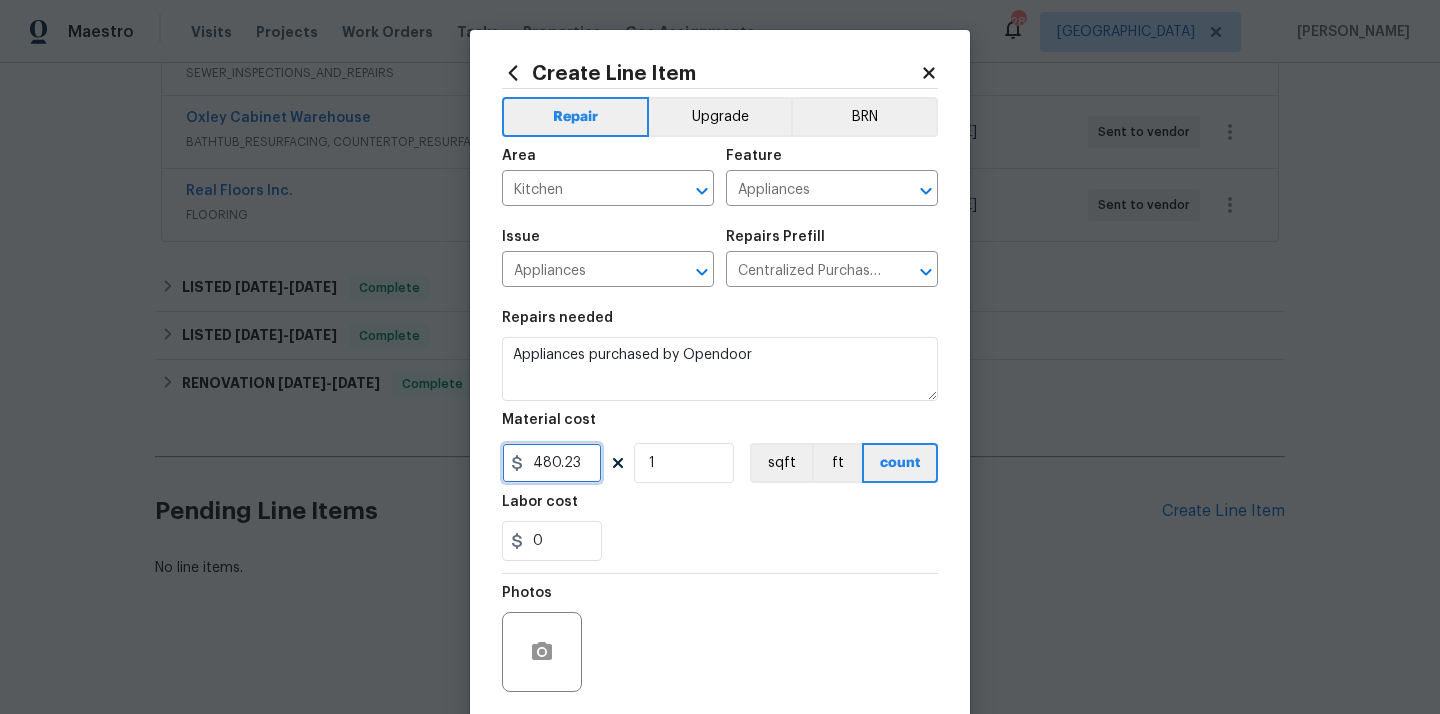 type on "480.23" 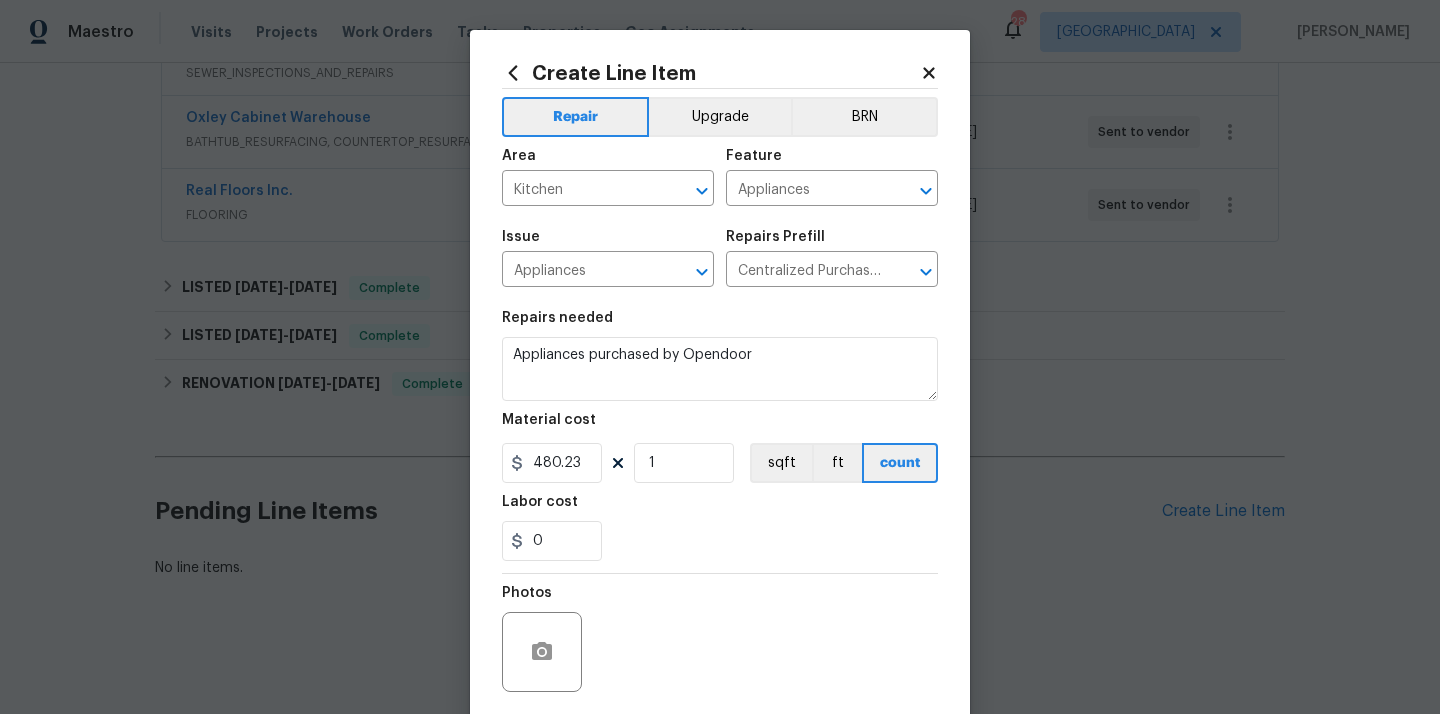 click on "0" at bounding box center [720, 541] 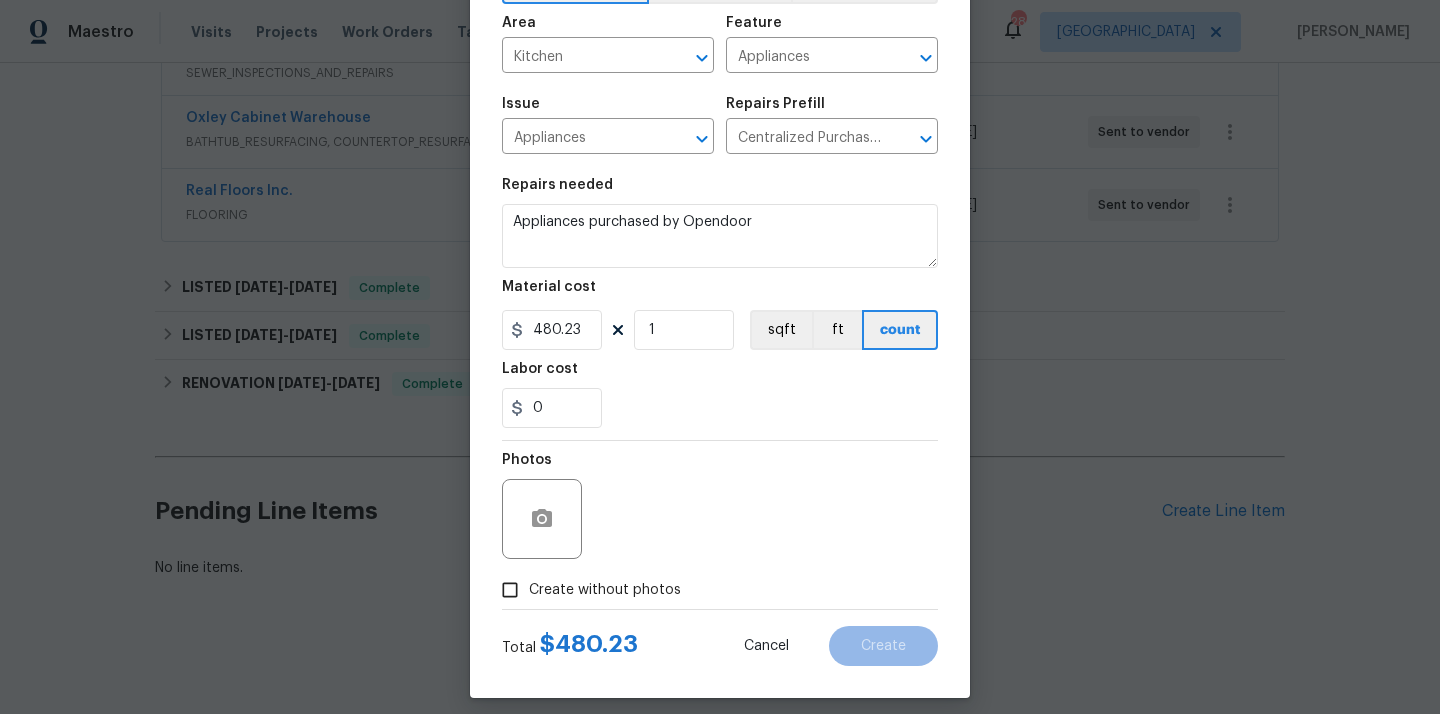 scroll, scrollTop: 148, scrollLeft: 0, axis: vertical 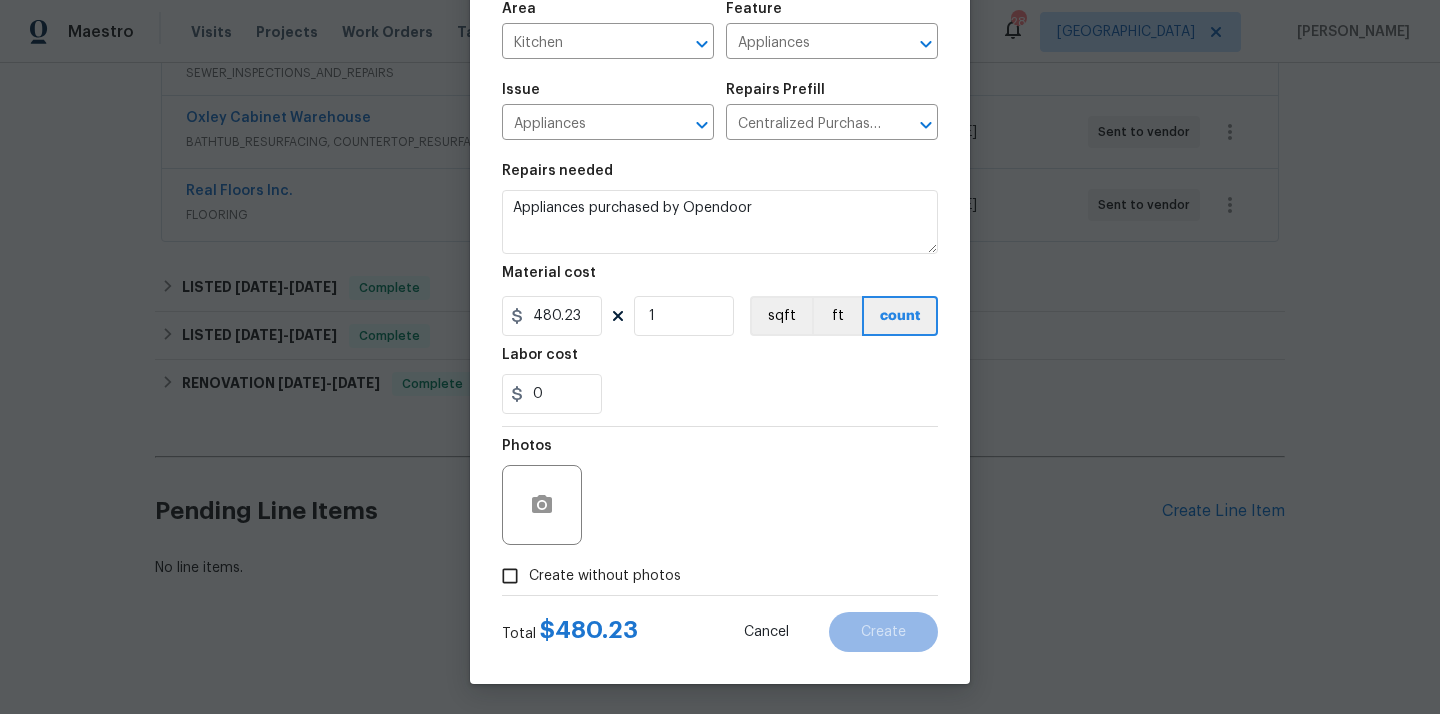 click on "Create without photos" at bounding box center (605, 576) 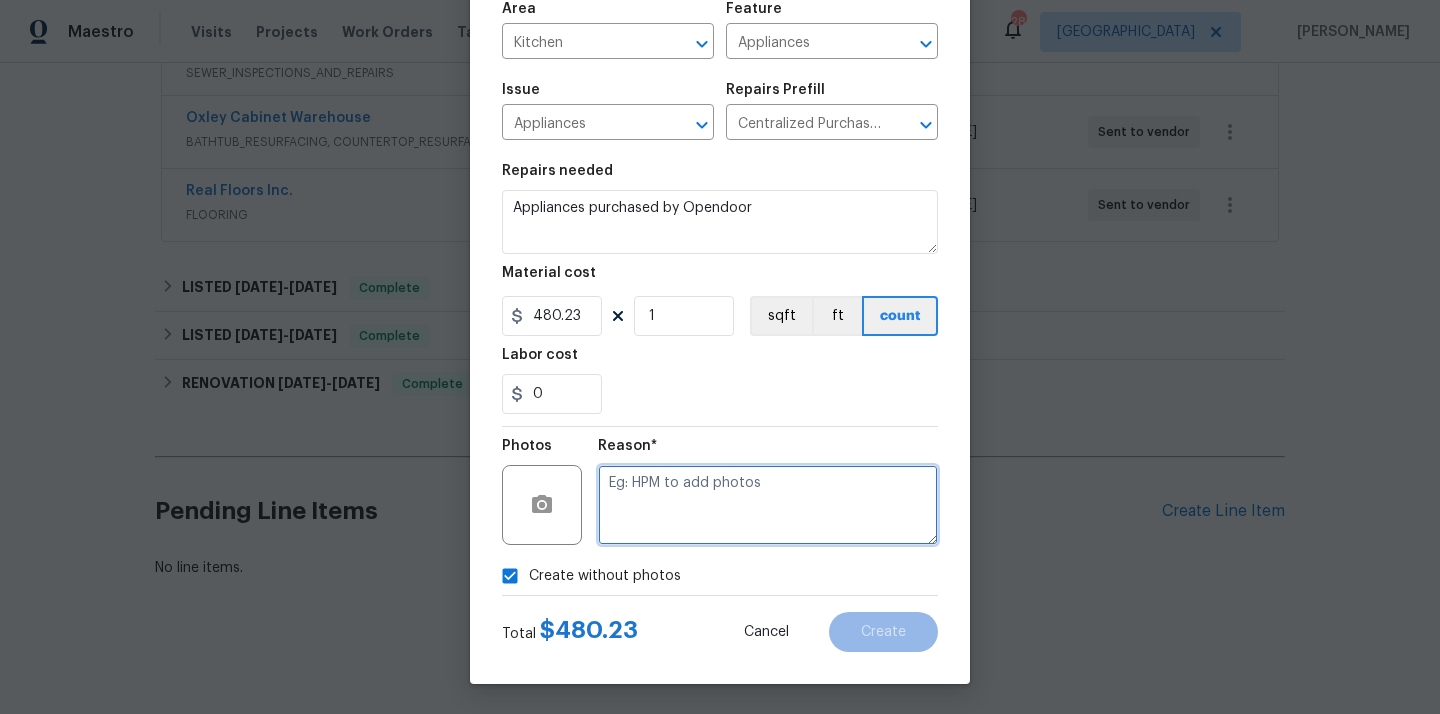 click at bounding box center [768, 505] 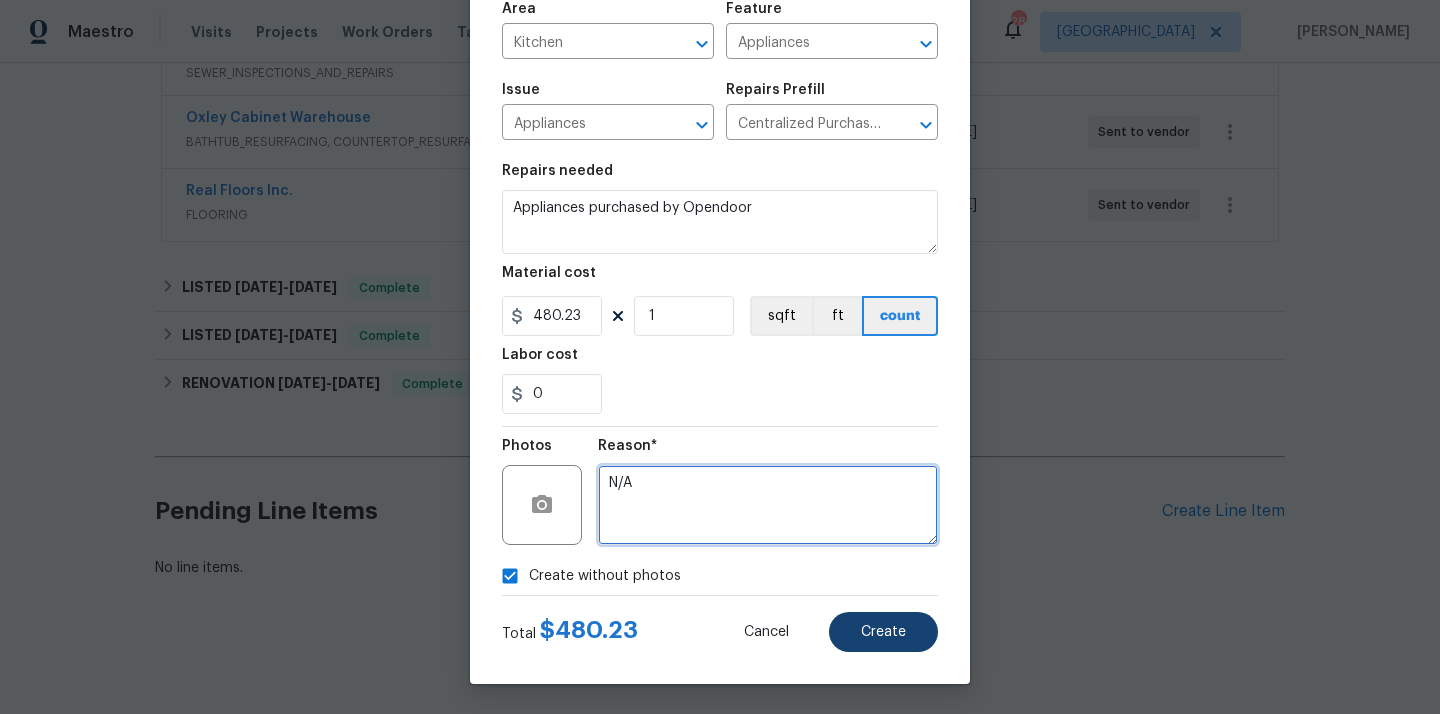 type on "N/A" 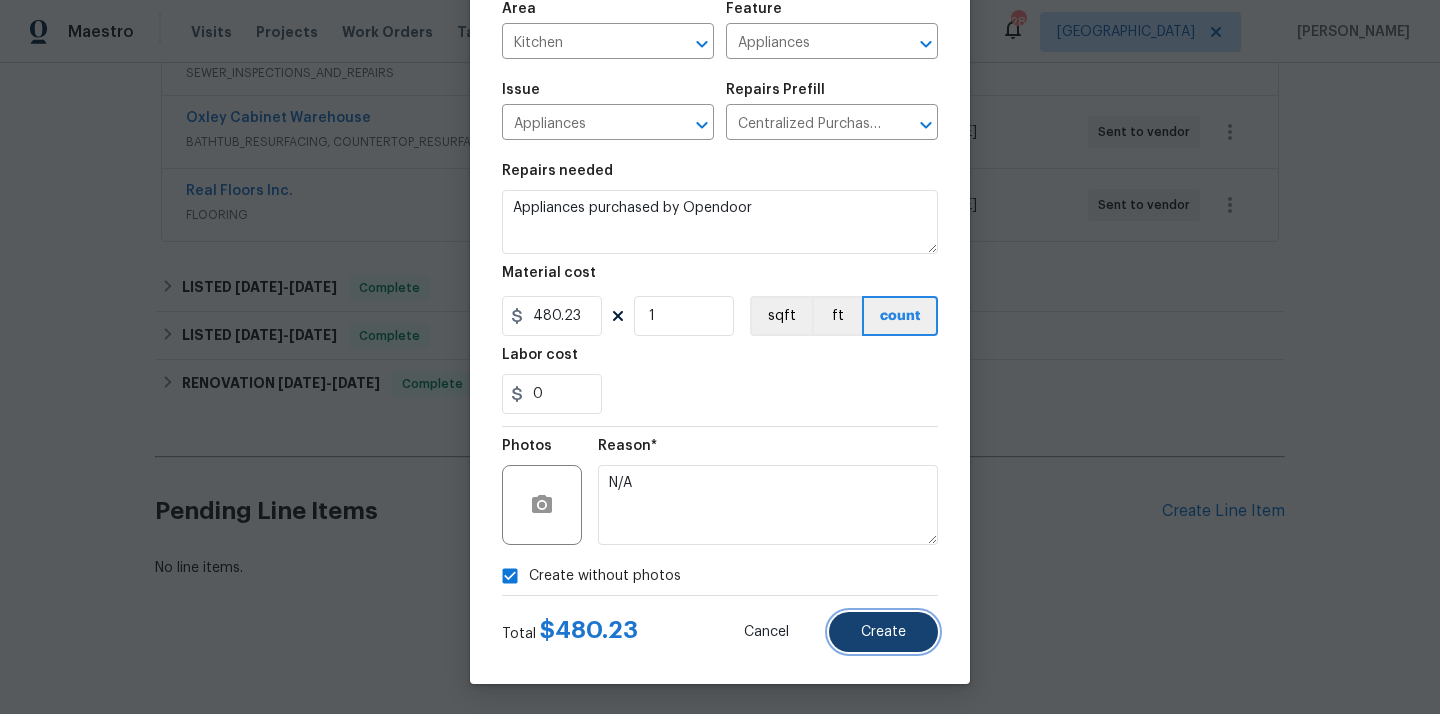 click on "Create" at bounding box center [883, 632] 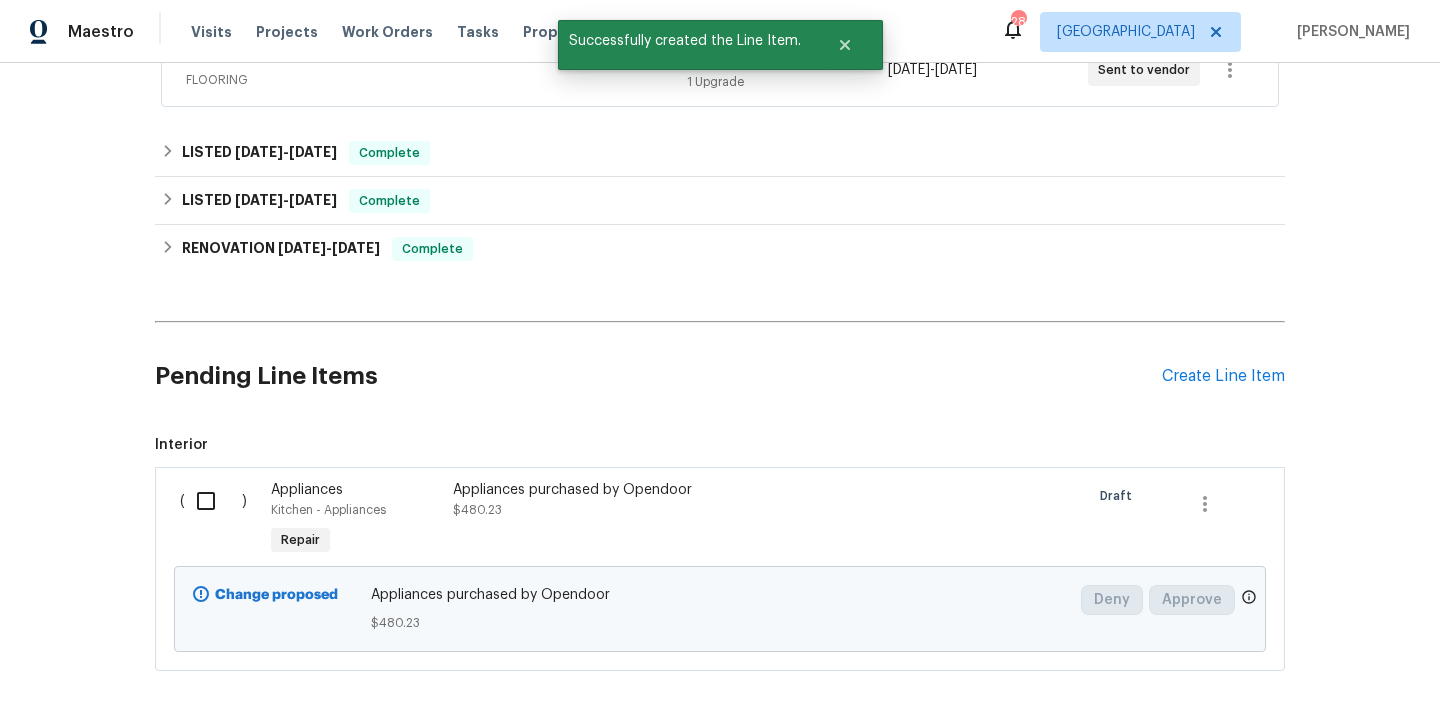 scroll, scrollTop: 602, scrollLeft: 0, axis: vertical 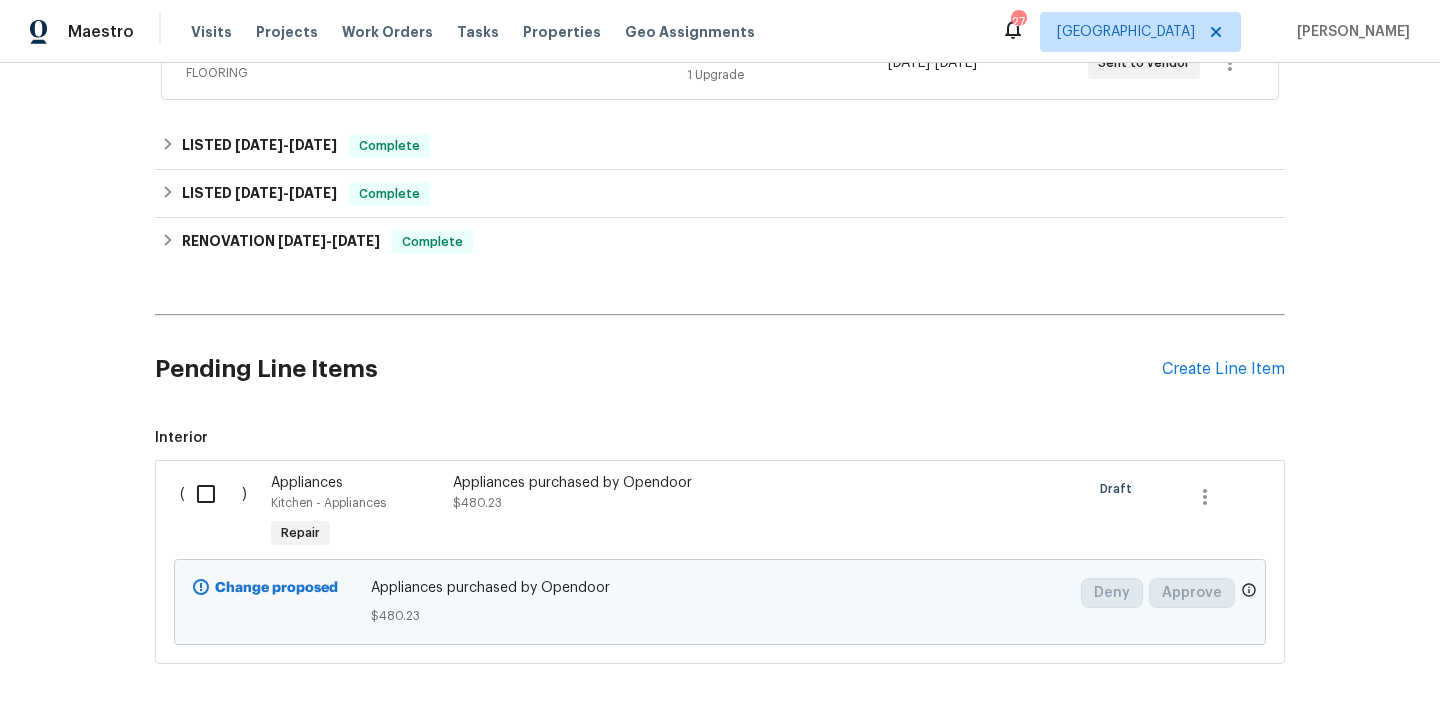 click at bounding box center [213, 494] 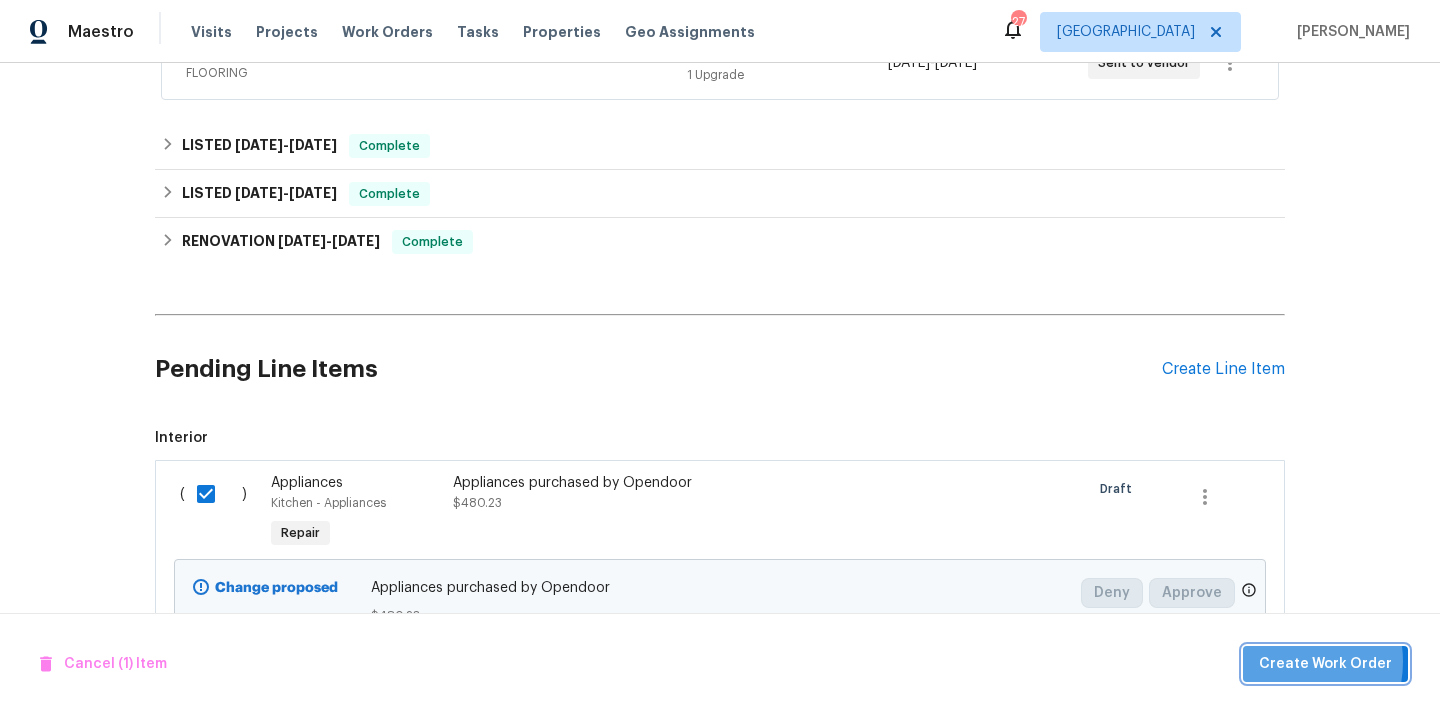click on "Create Work Order" at bounding box center [1325, 664] 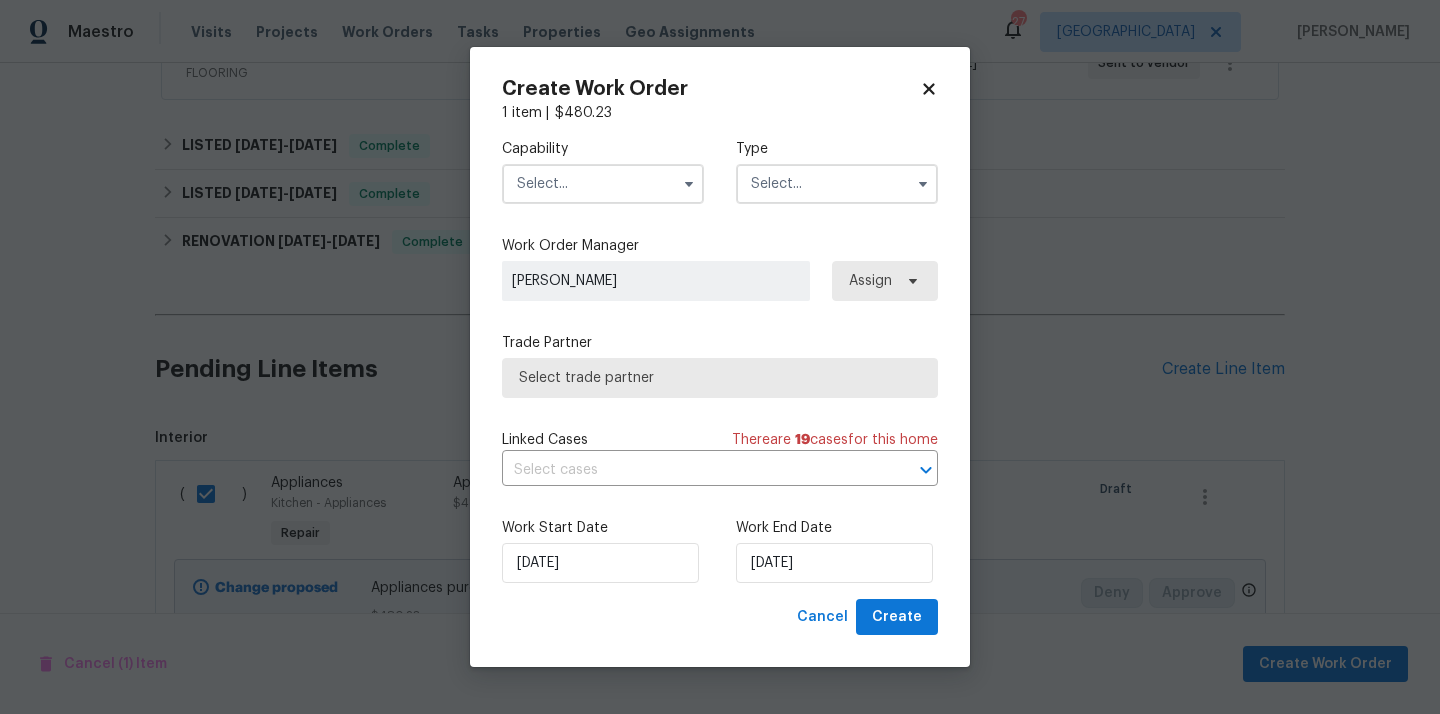 click at bounding box center [603, 184] 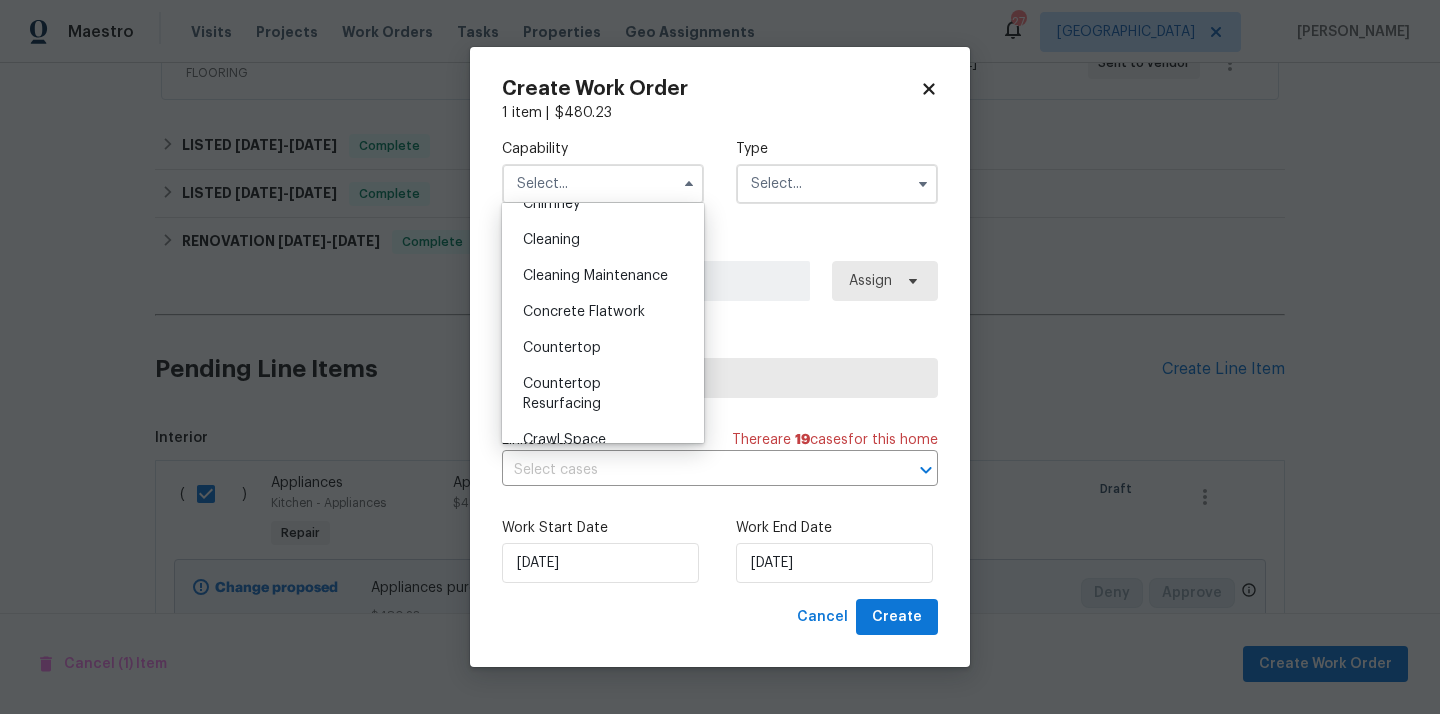 scroll, scrollTop: 0, scrollLeft: 0, axis: both 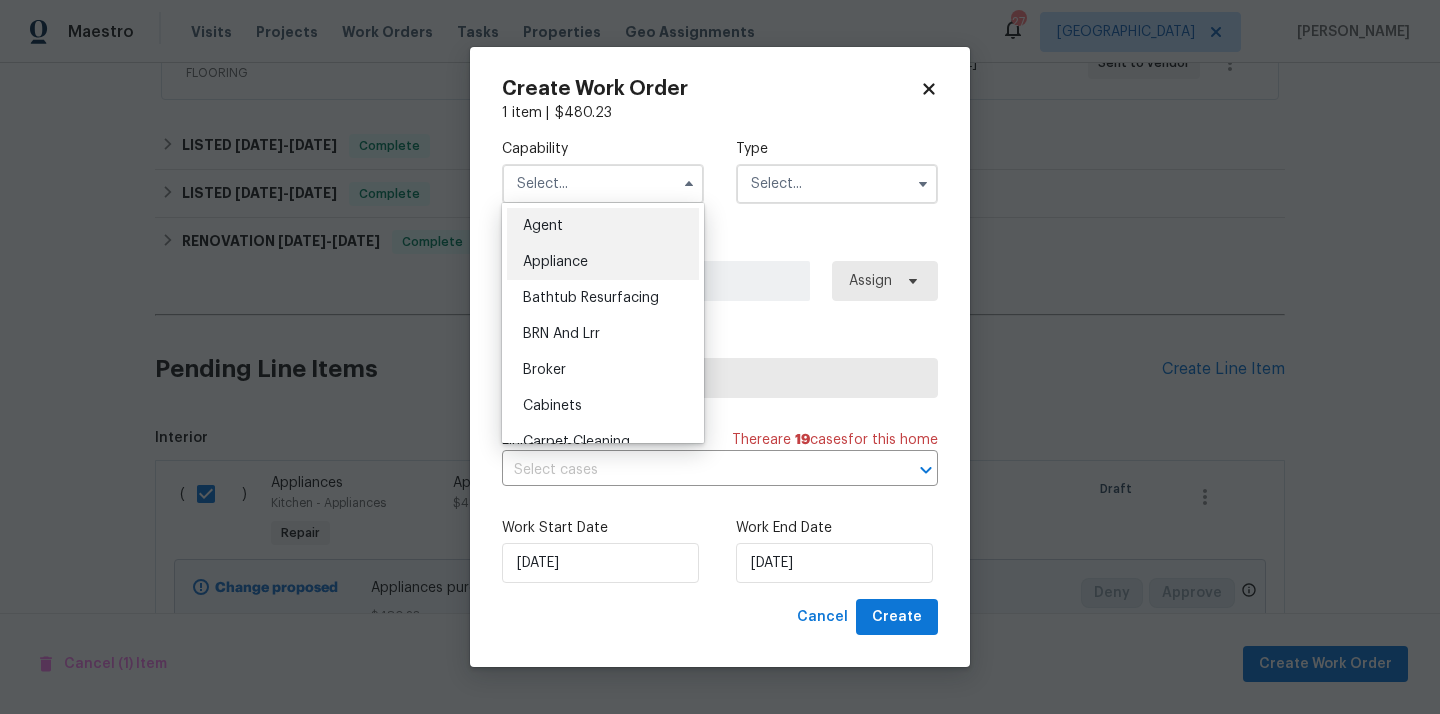 click on "Appliance" at bounding box center [603, 262] 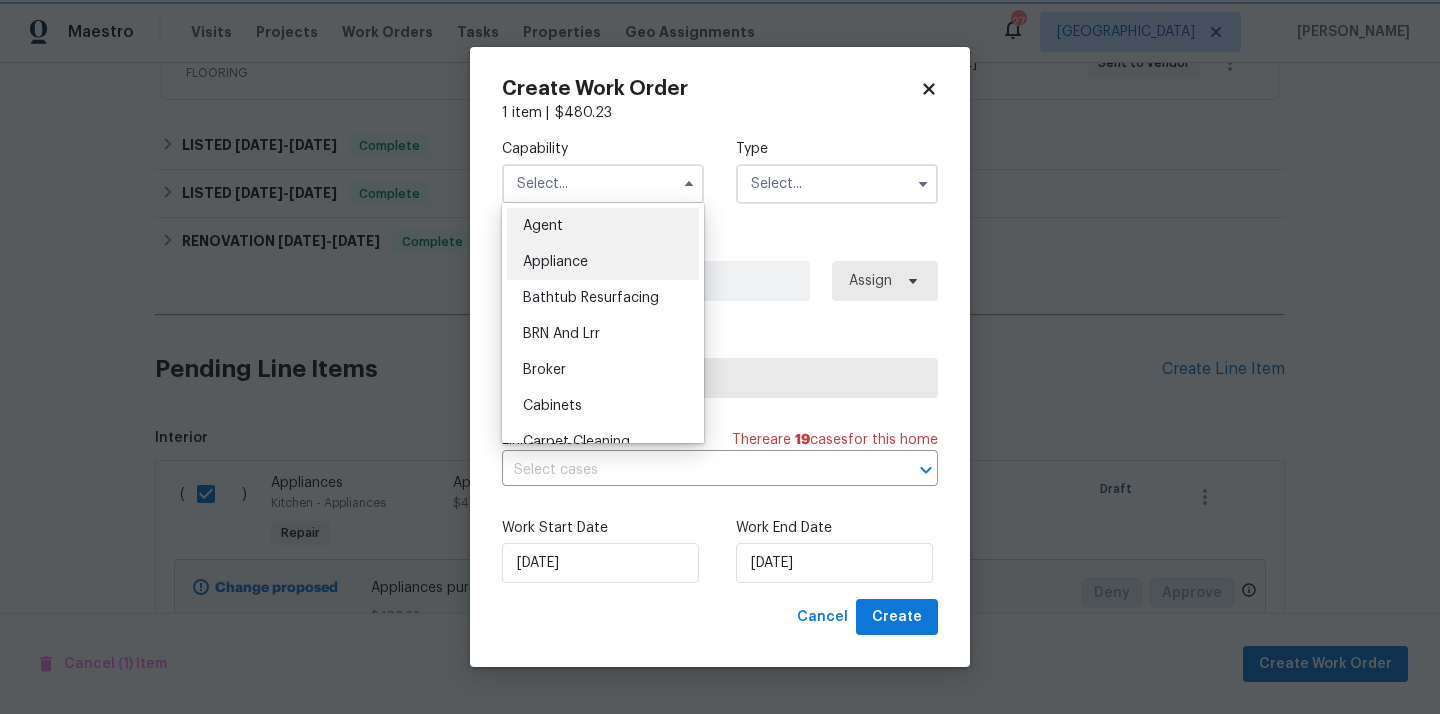 type on "Appliance" 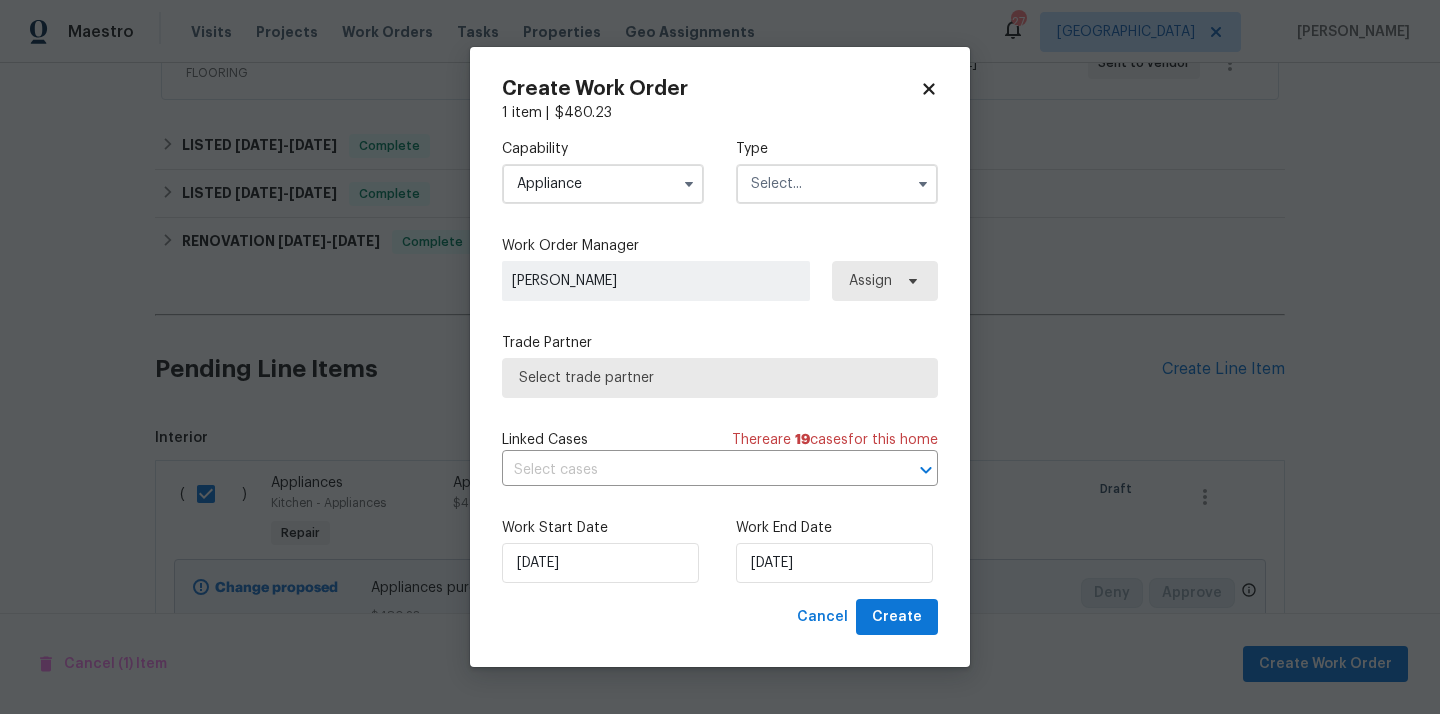 click at bounding box center [837, 184] 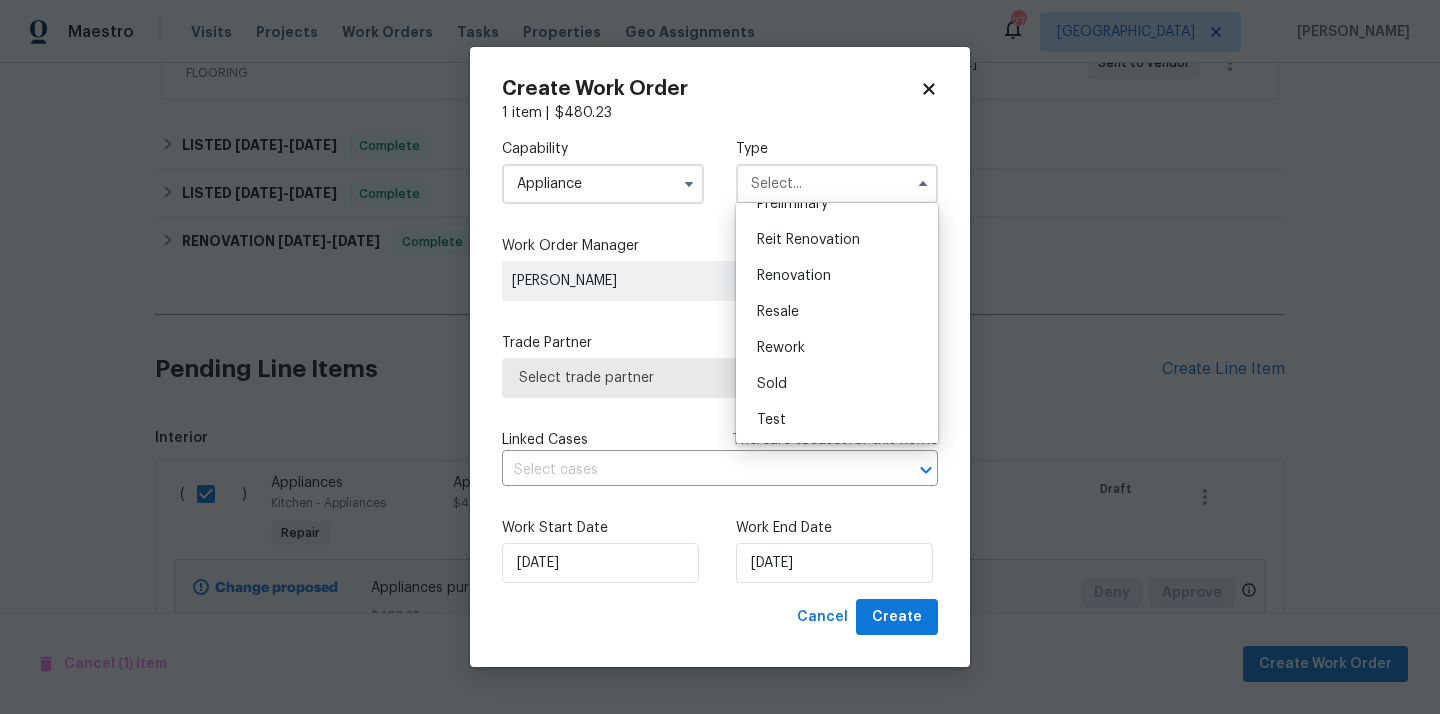 scroll, scrollTop: 441, scrollLeft: 0, axis: vertical 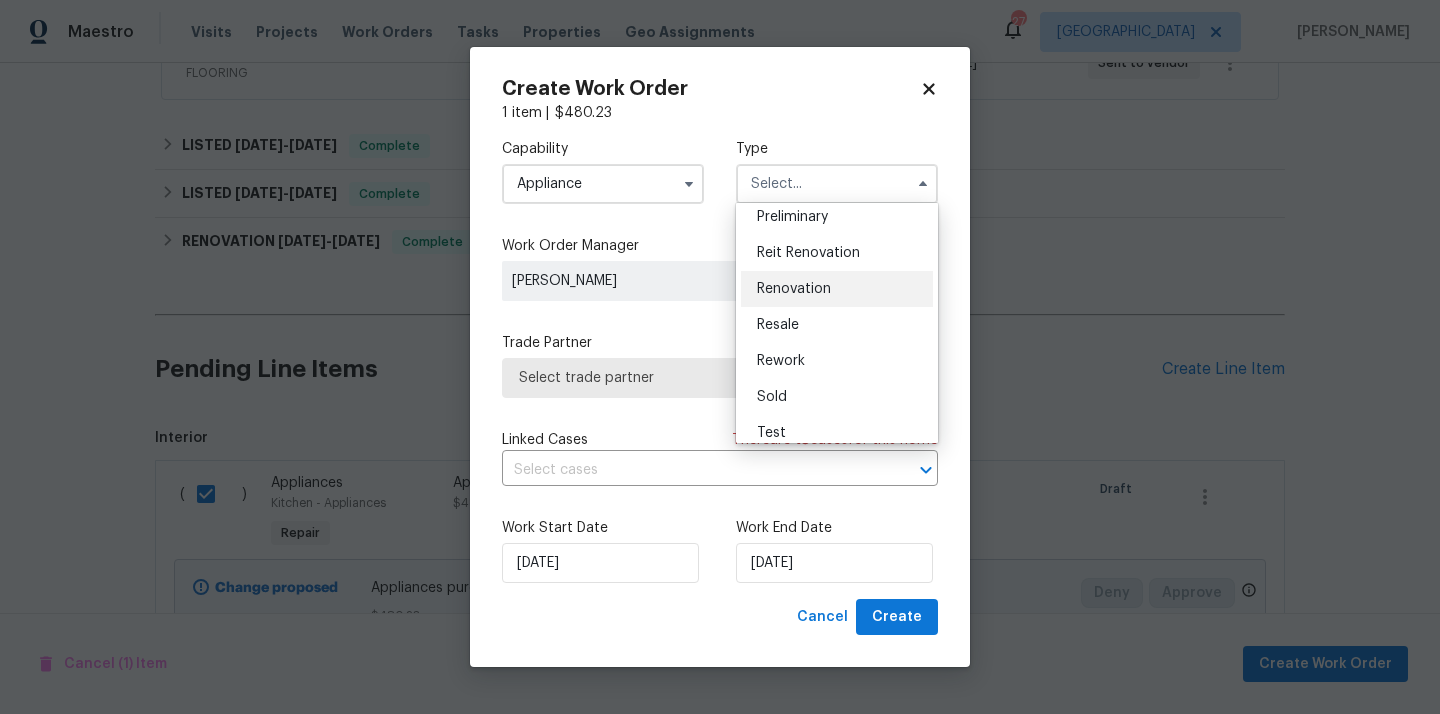 click on "Renovation" at bounding box center [837, 289] 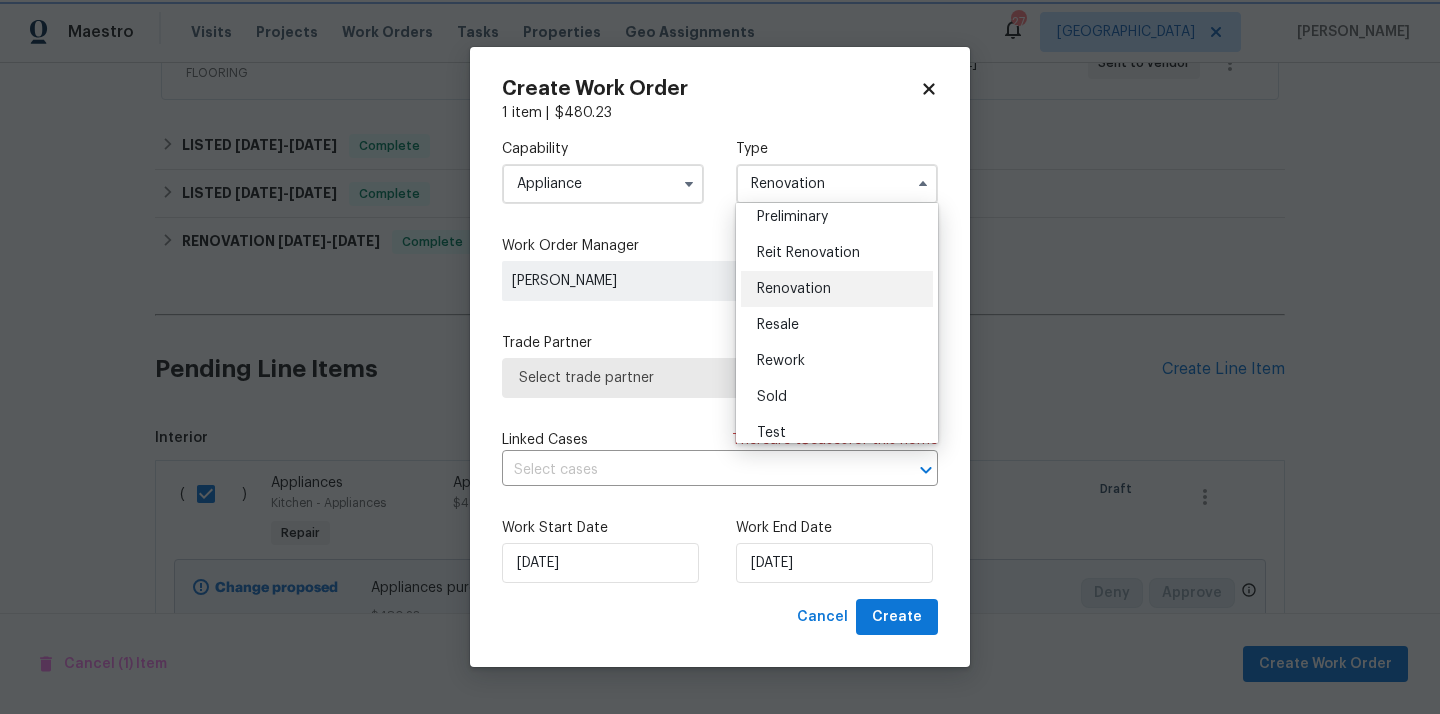 scroll, scrollTop: 0, scrollLeft: 0, axis: both 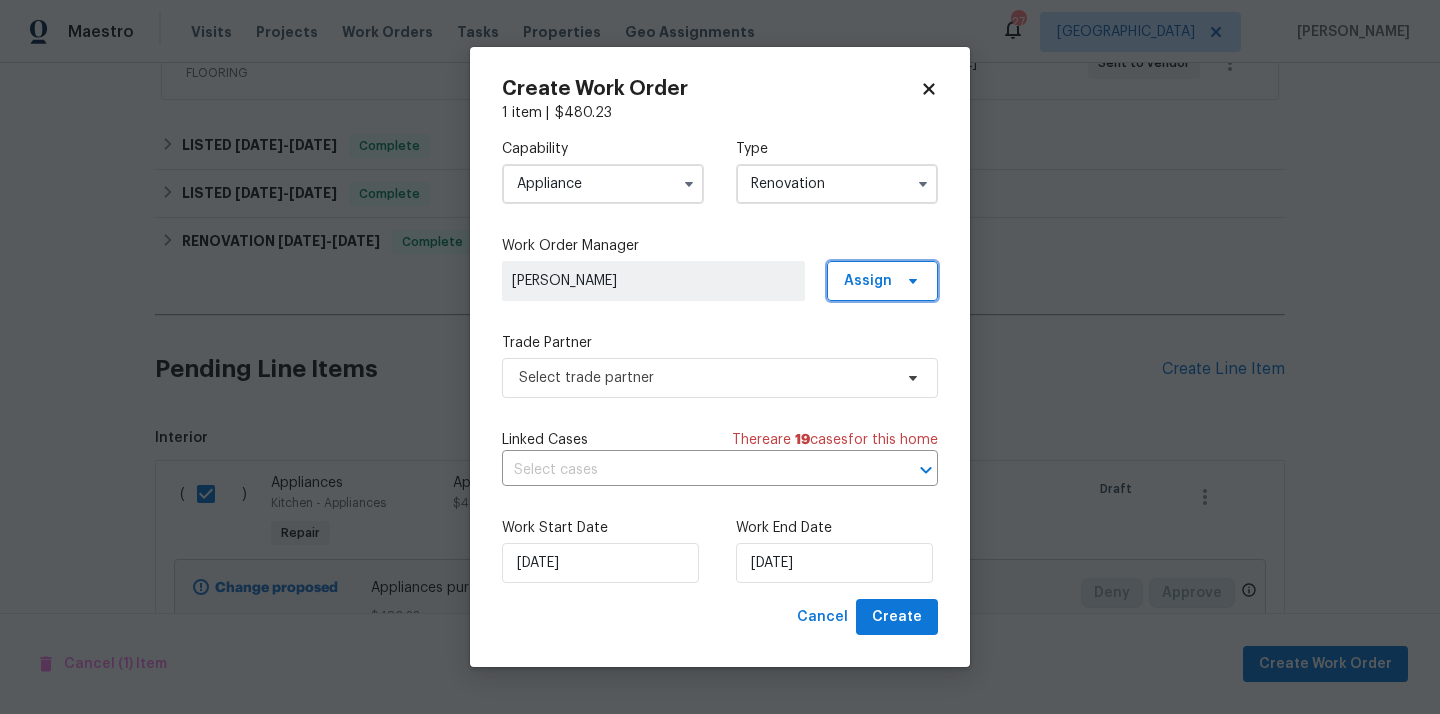 click 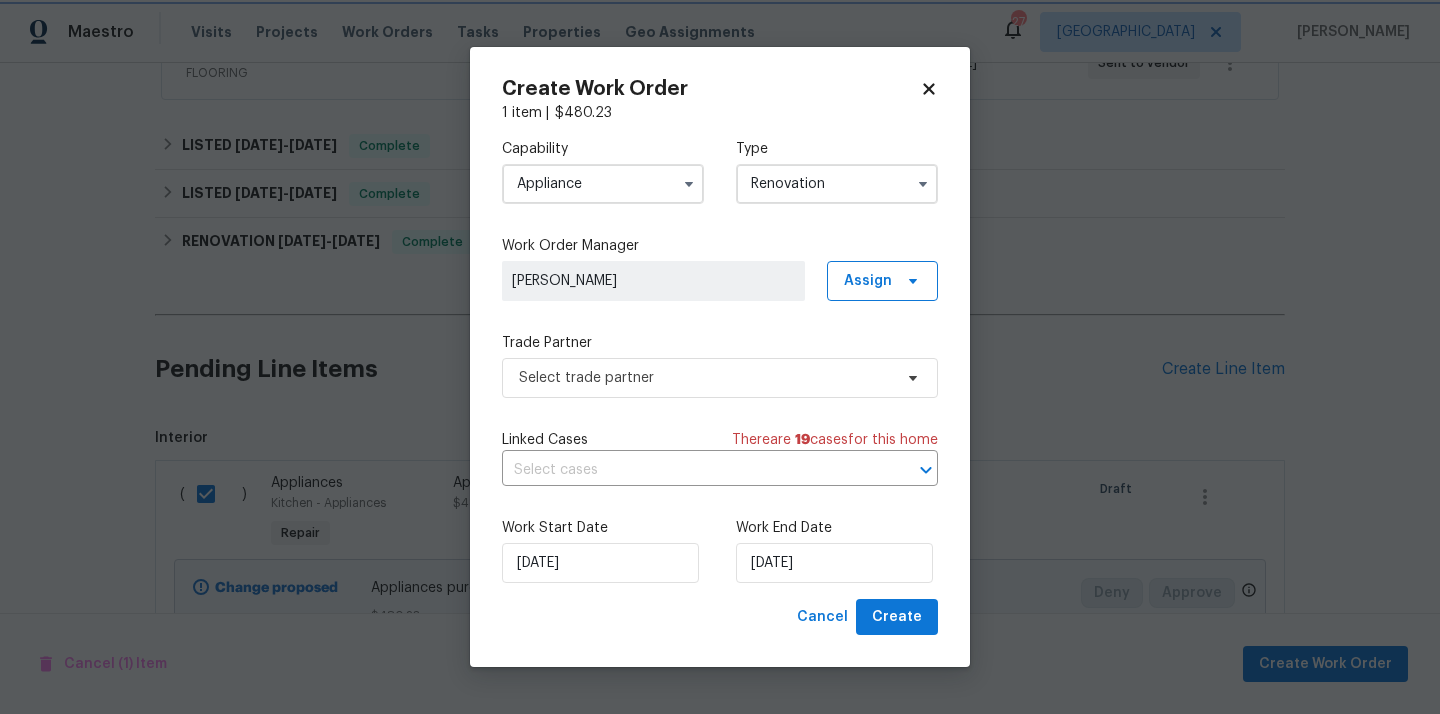 click on "Capability   Appliance Type   Renovation" at bounding box center [720, 171] 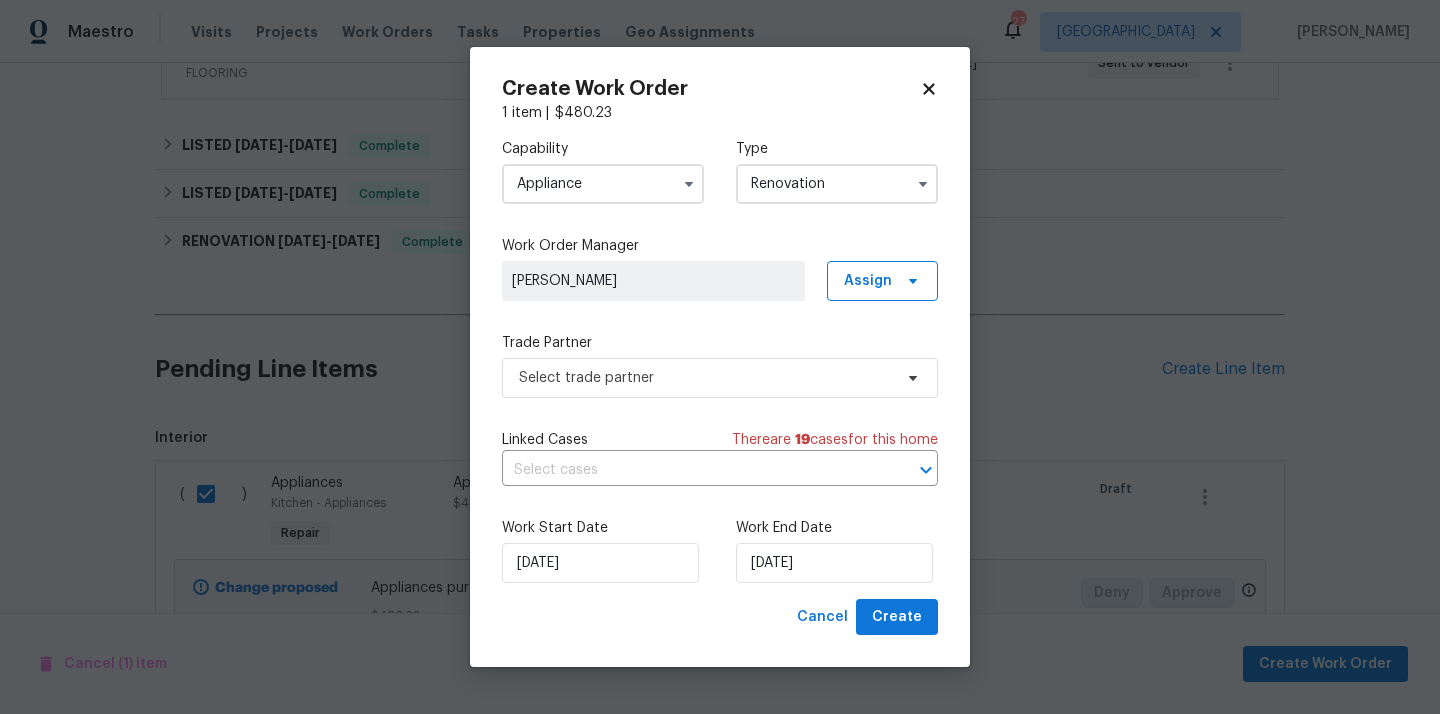 click on "Renovation" at bounding box center [837, 184] 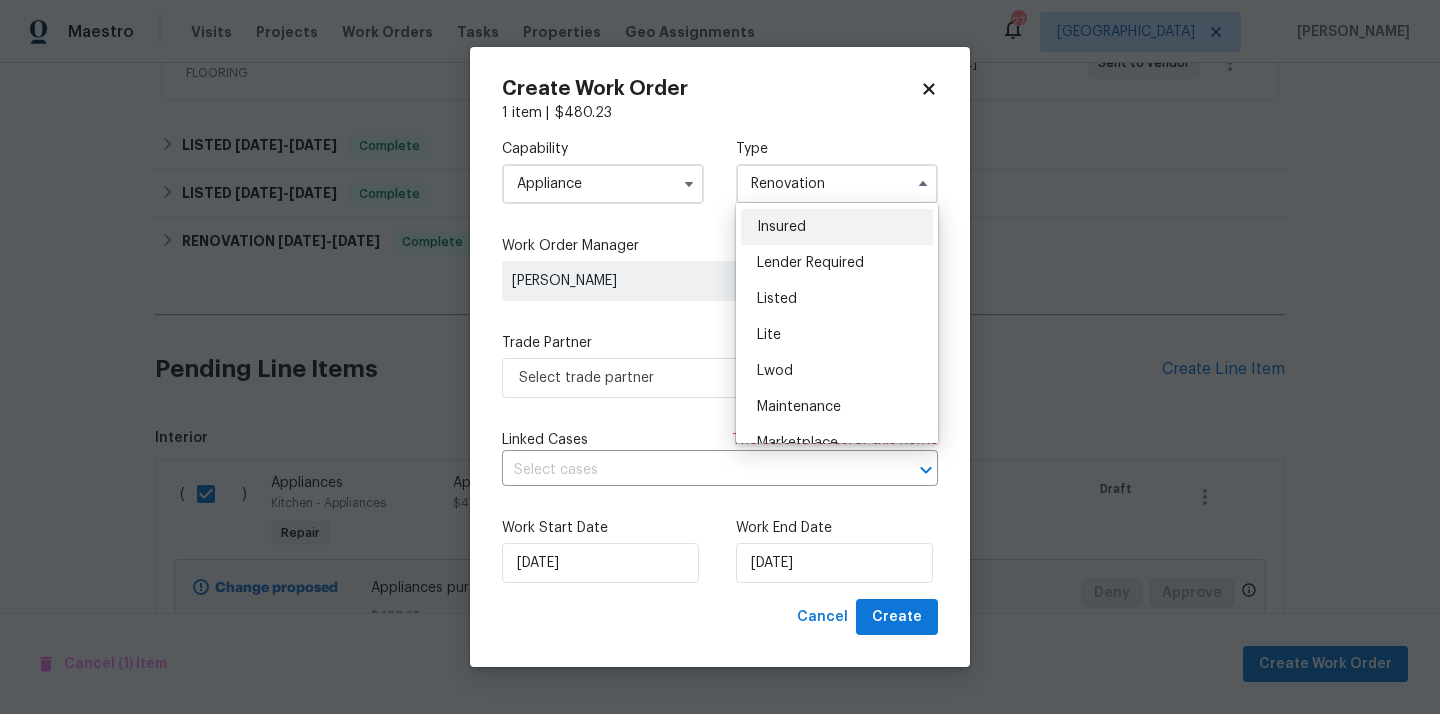scroll, scrollTop: 144, scrollLeft: 0, axis: vertical 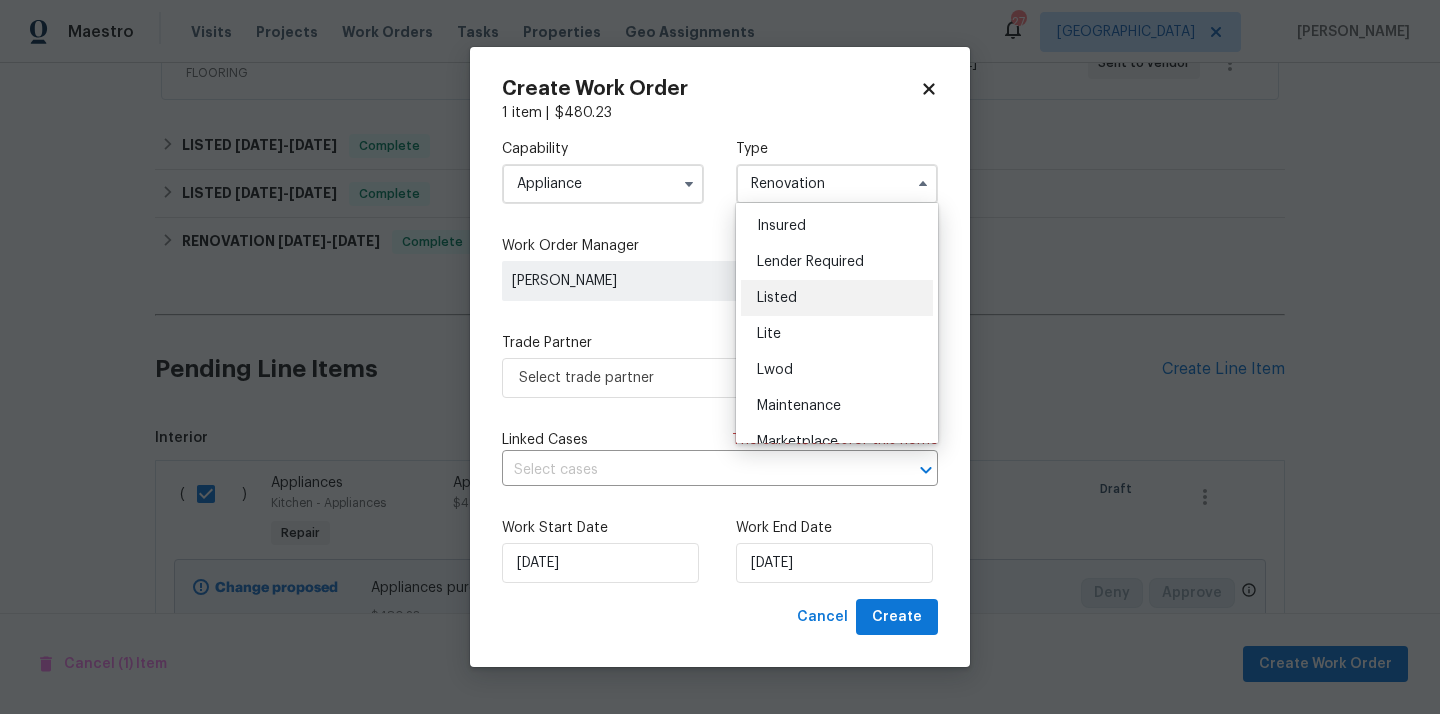 click on "Listed" at bounding box center (837, 298) 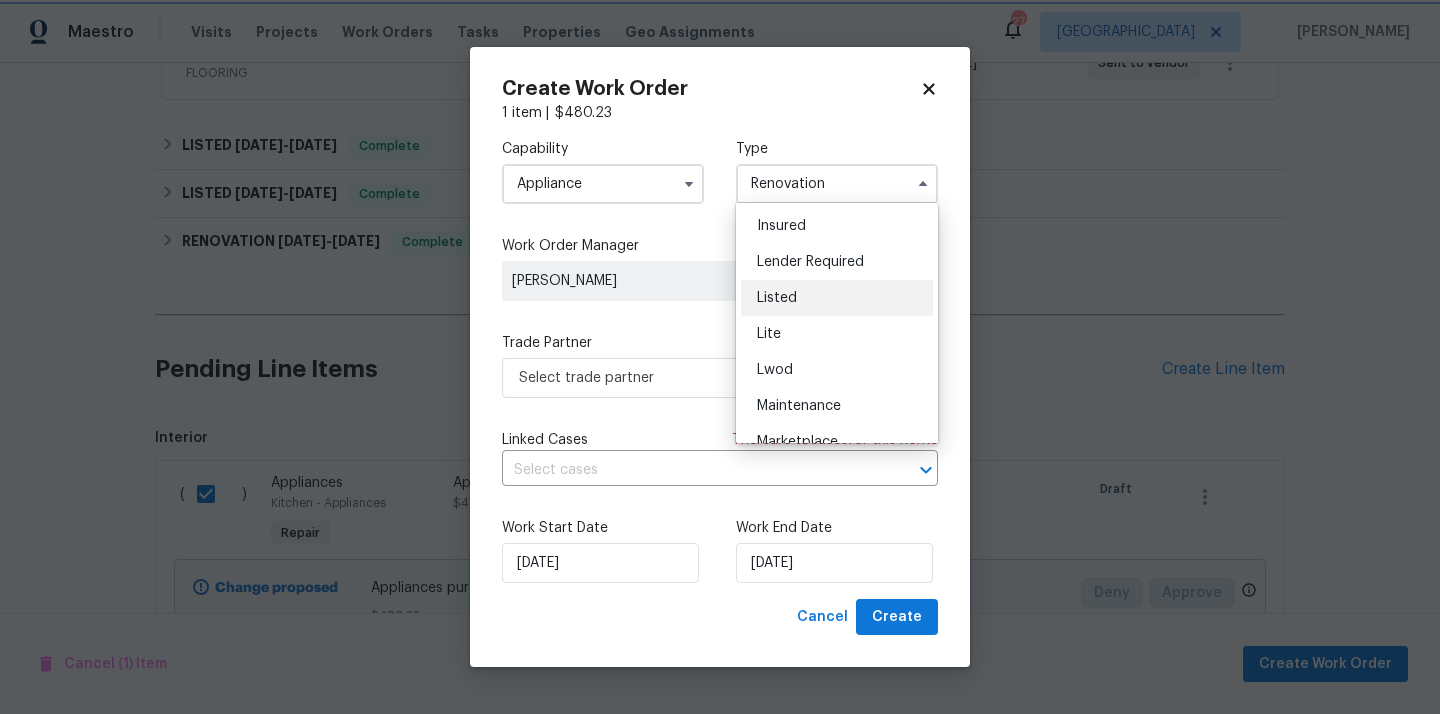 type on "Listed" 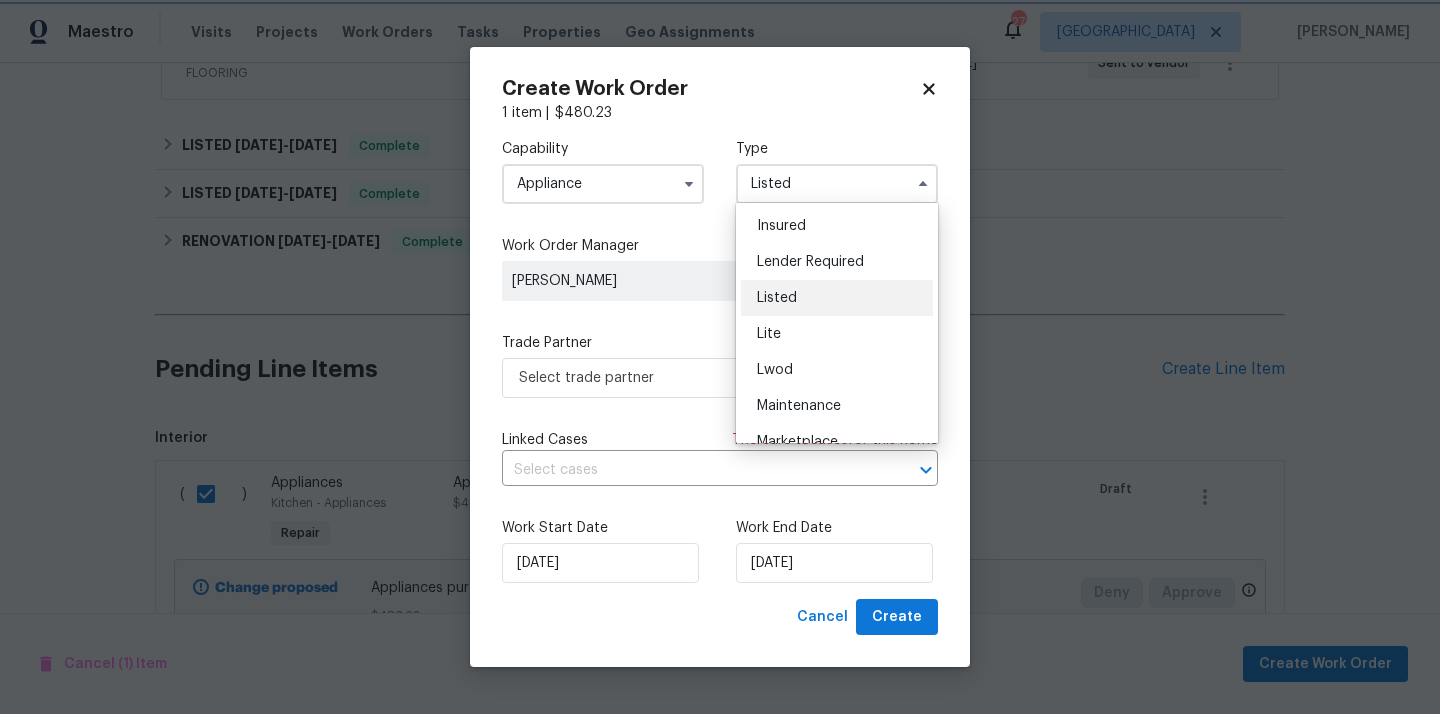 scroll, scrollTop: 0, scrollLeft: 0, axis: both 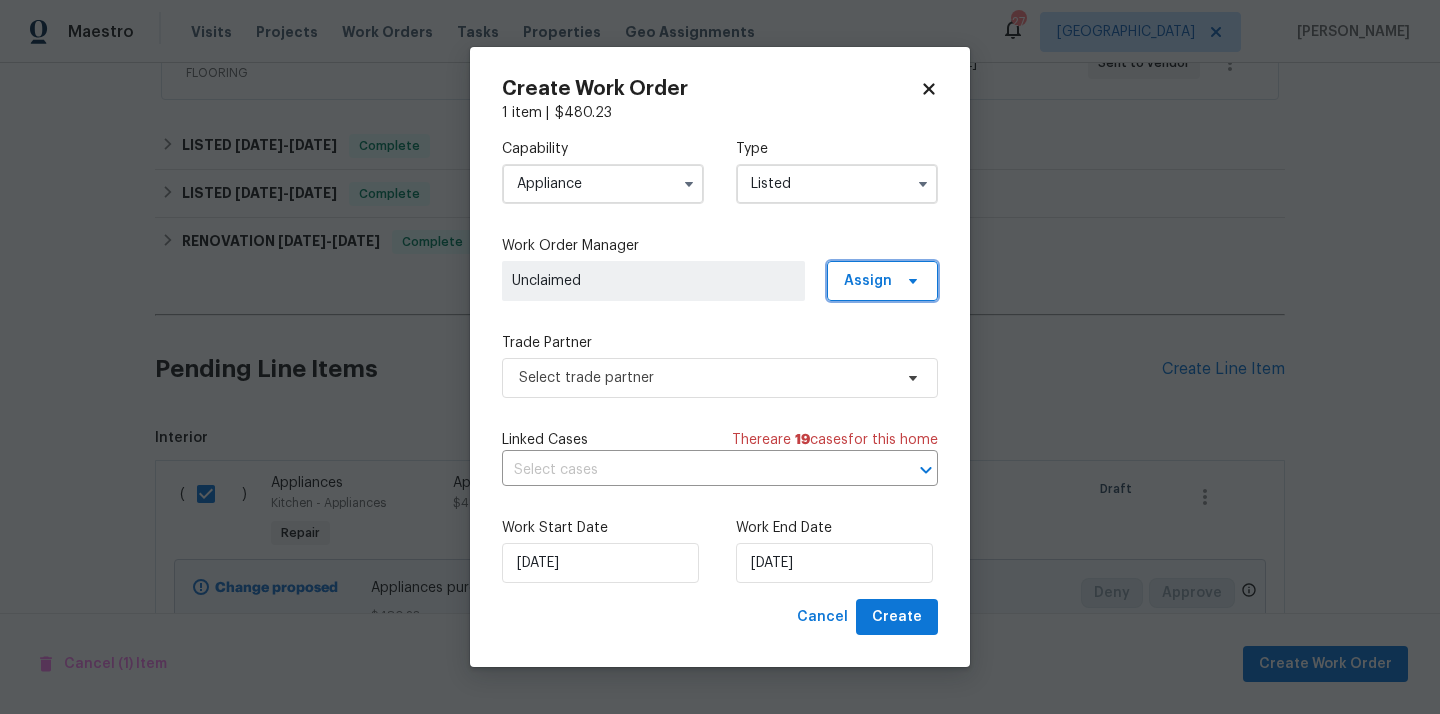 click on "Assign" at bounding box center [868, 281] 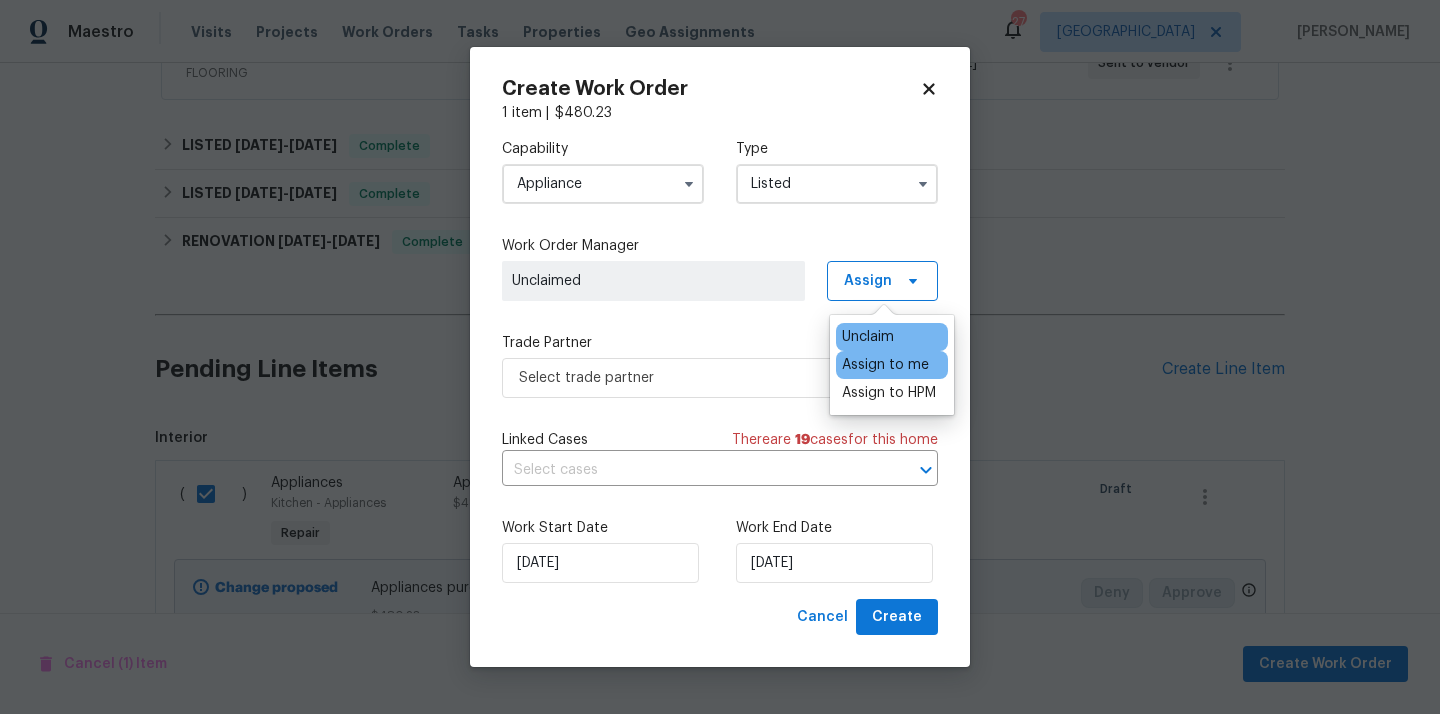 click on "Assign to me" at bounding box center [885, 365] 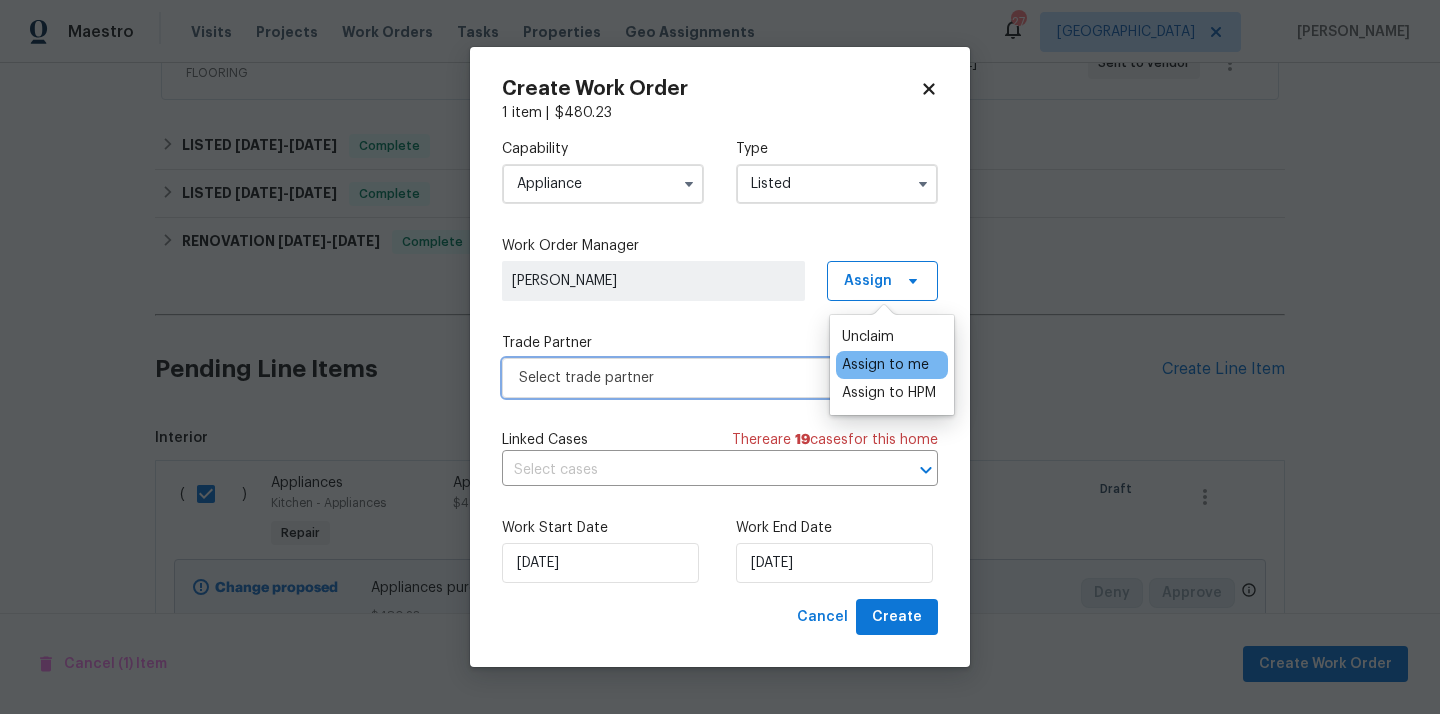click on "Select trade partner" at bounding box center [705, 378] 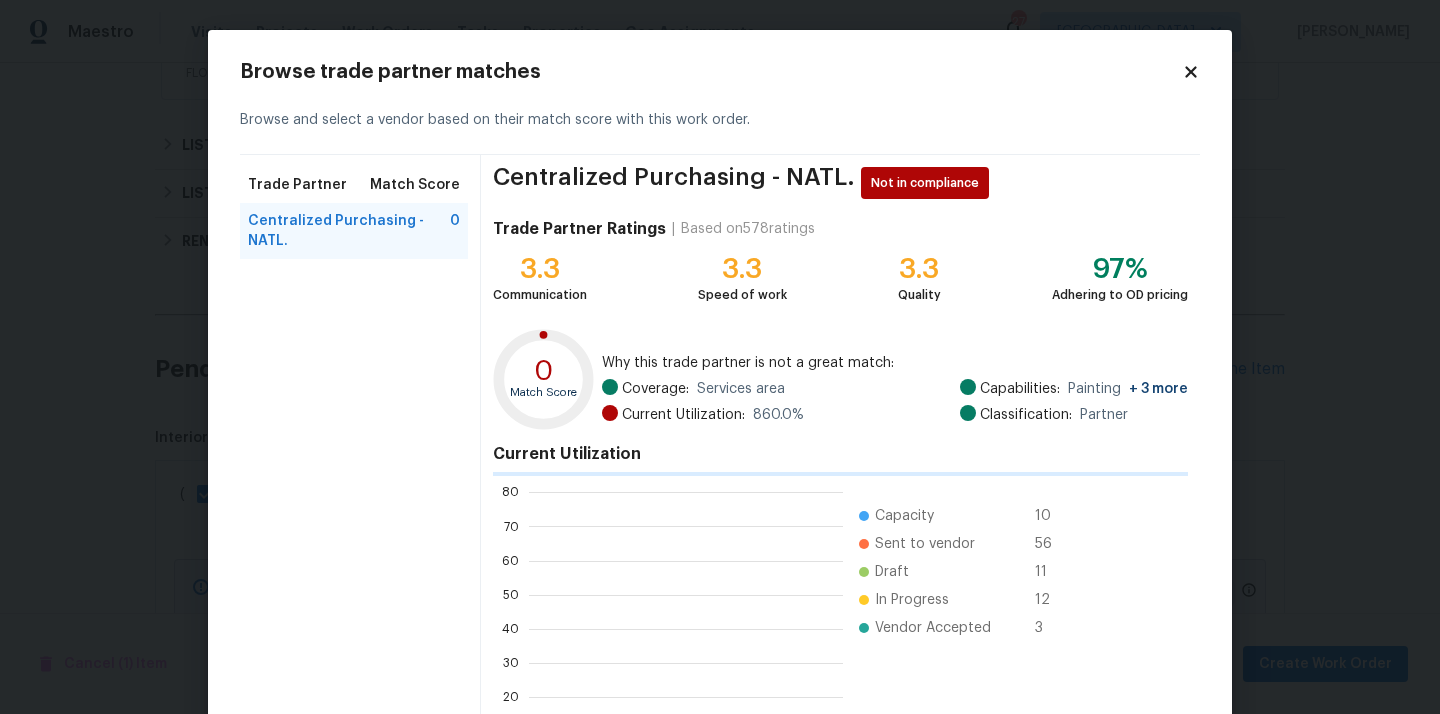 scroll, scrollTop: 2, scrollLeft: 1, axis: both 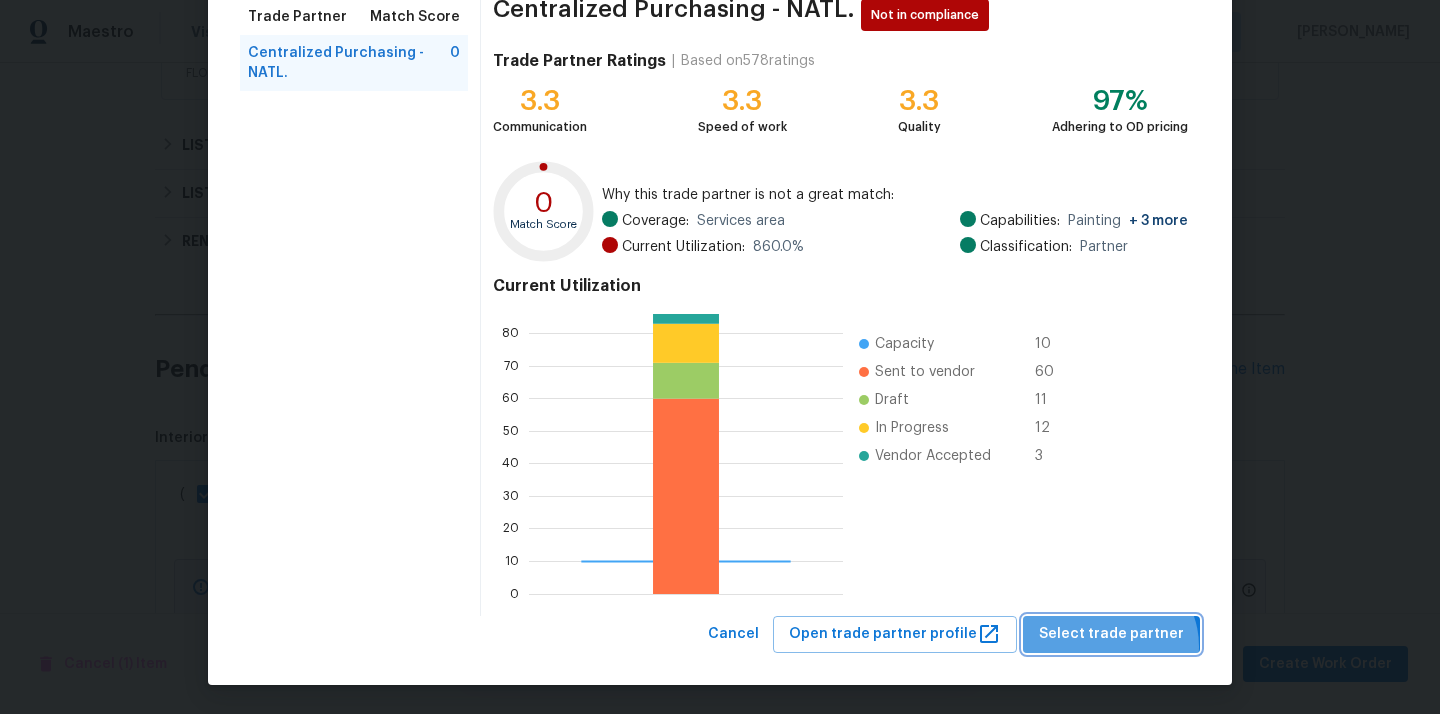 click on "Select trade partner" at bounding box center [1111, 634] 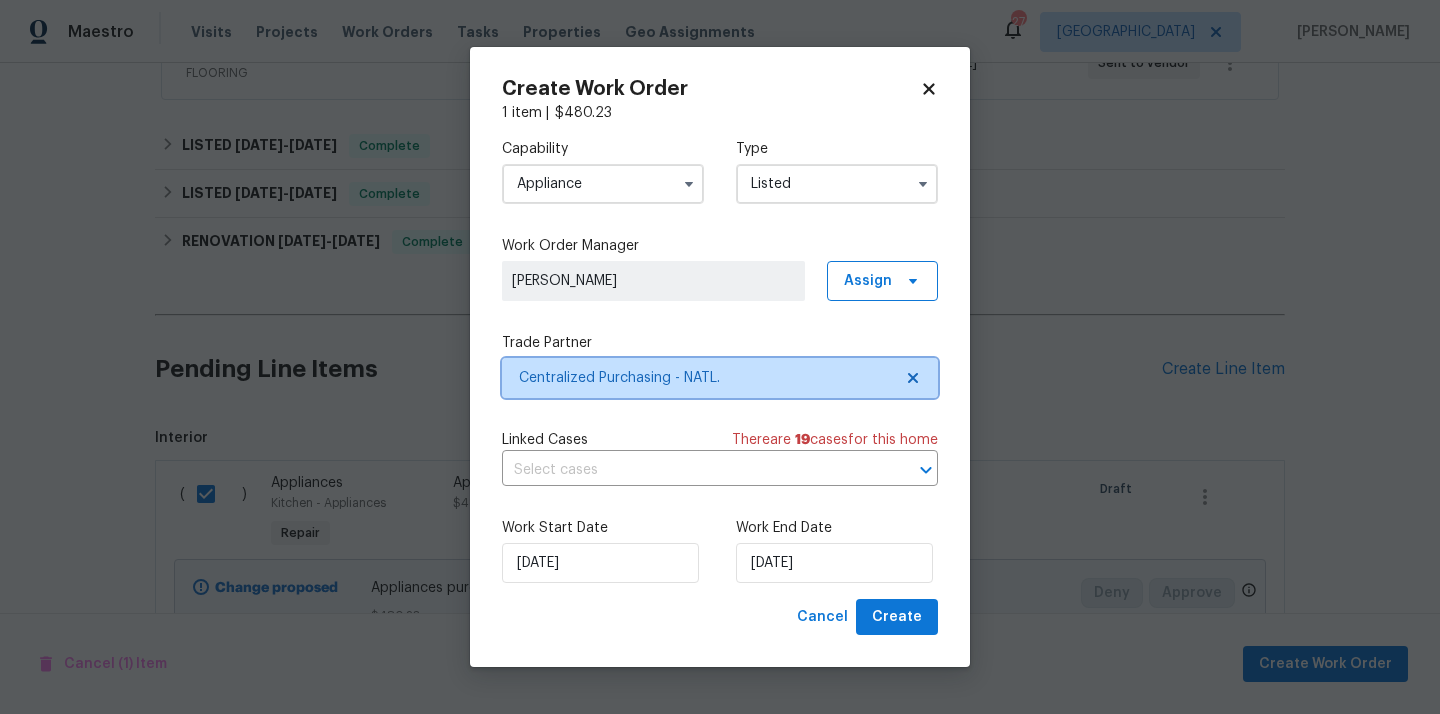 scroll, scrollTop: 0, scrollLeft: 0, axis: both 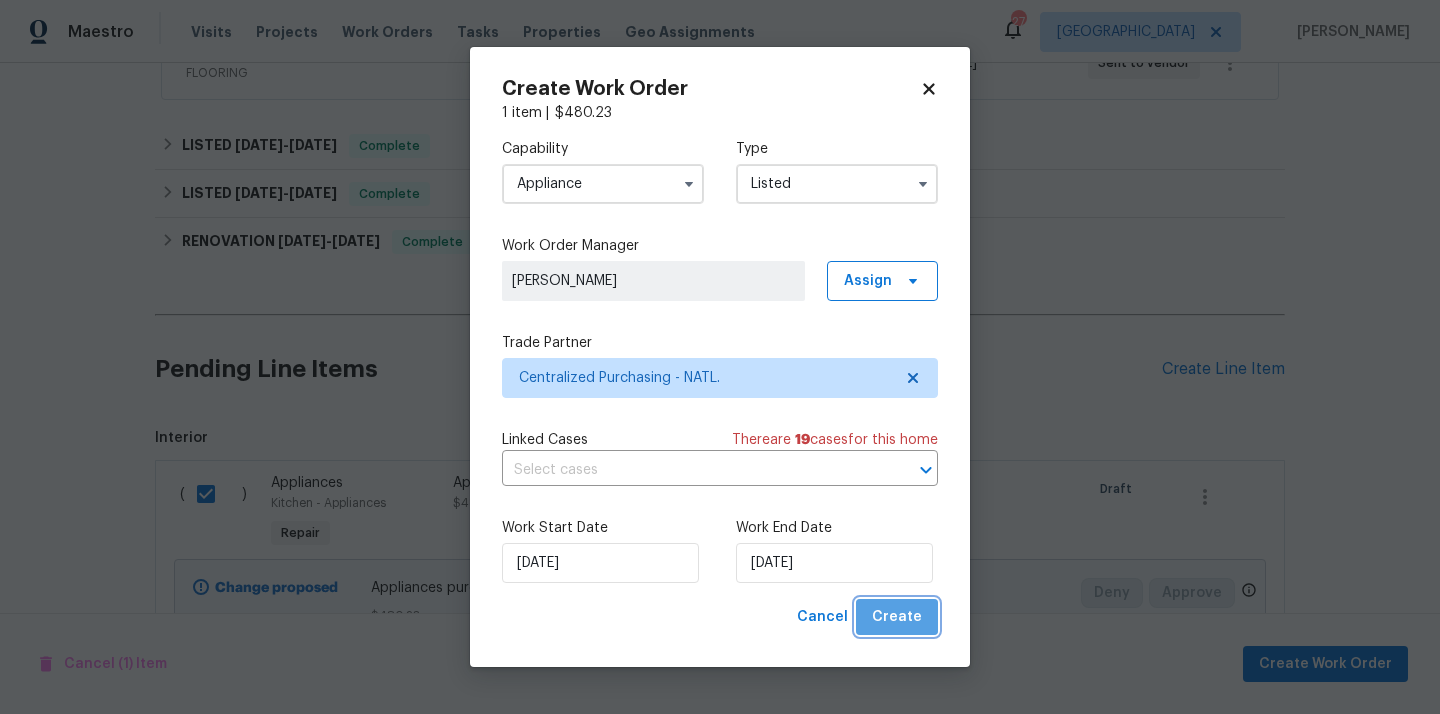 click on "Create" at bounding box center (897, 617) 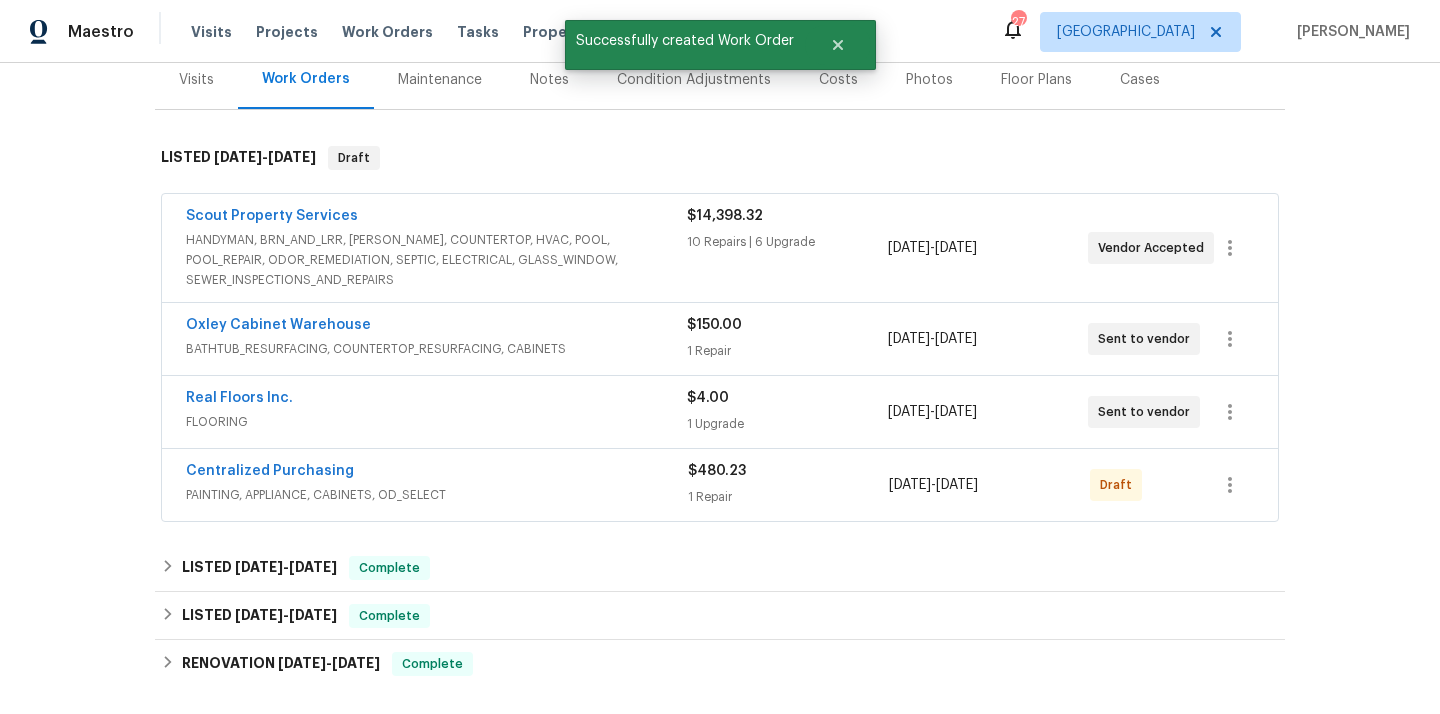 scroll, scrollTop: 318, scrollLeft: 0, axis: vertical 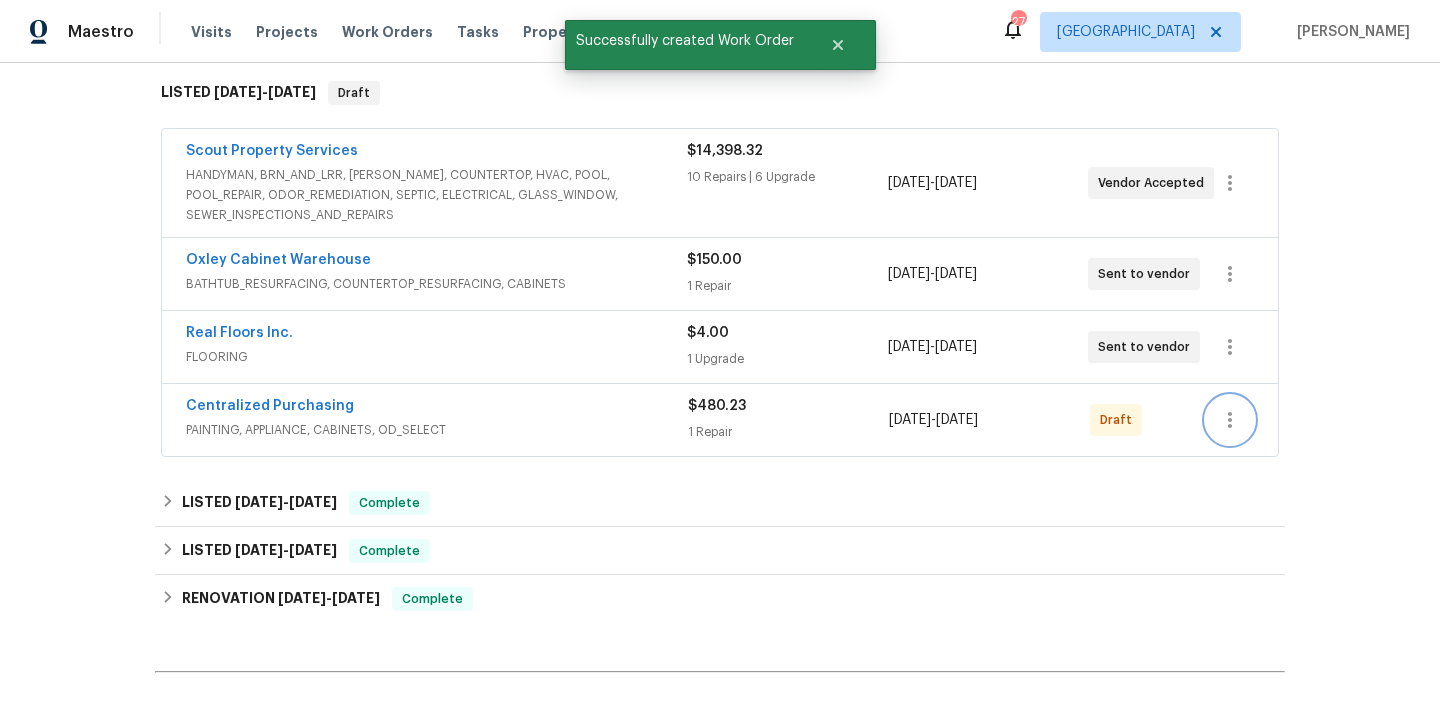click 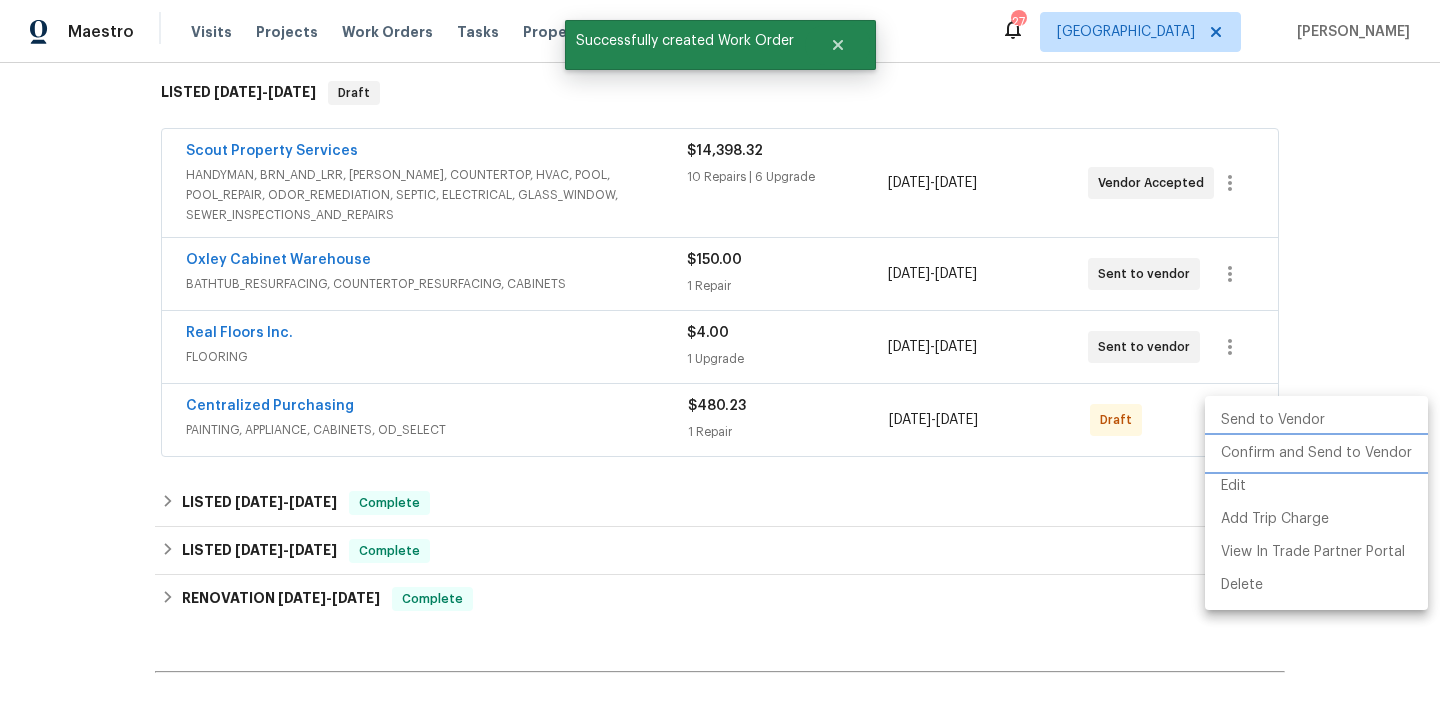 click on "Confirm and Send to Vendor" at bounding box center [1316, 453] 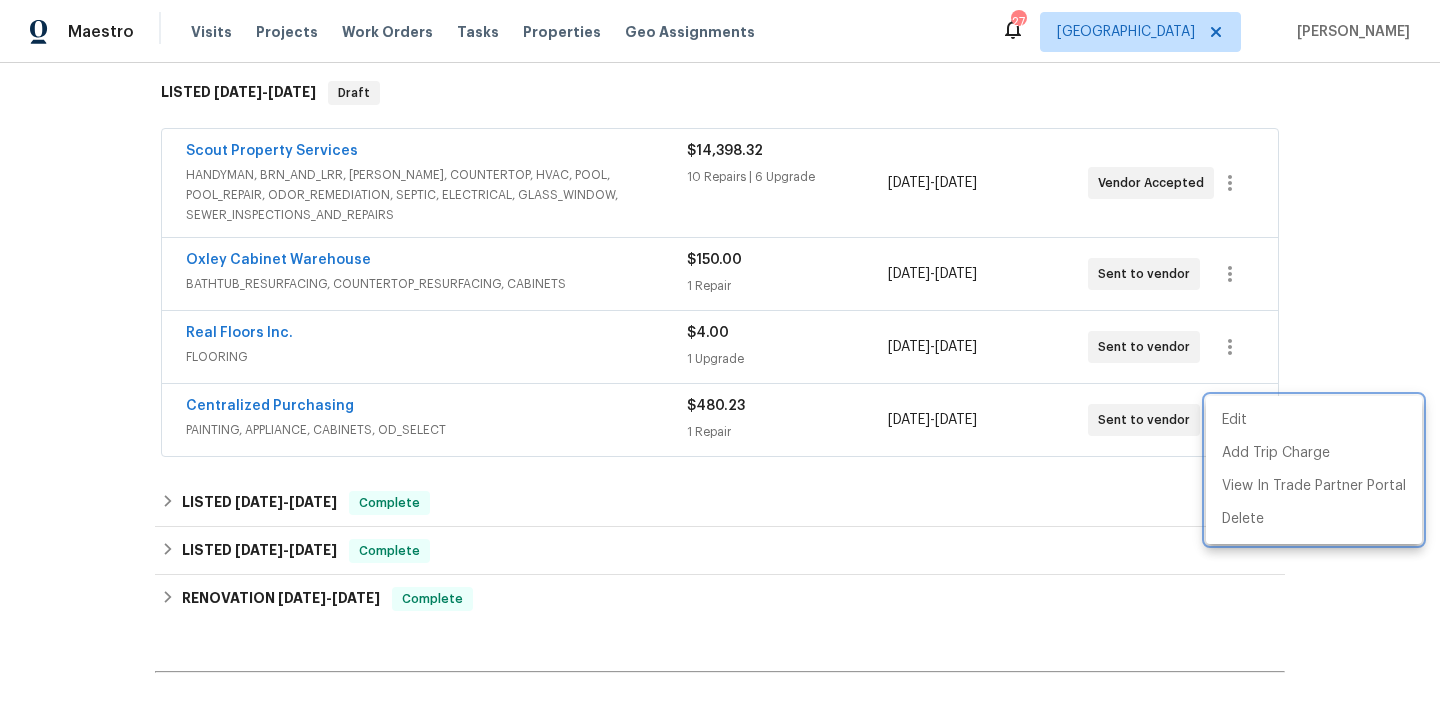 click at bounding box center [720, 357] 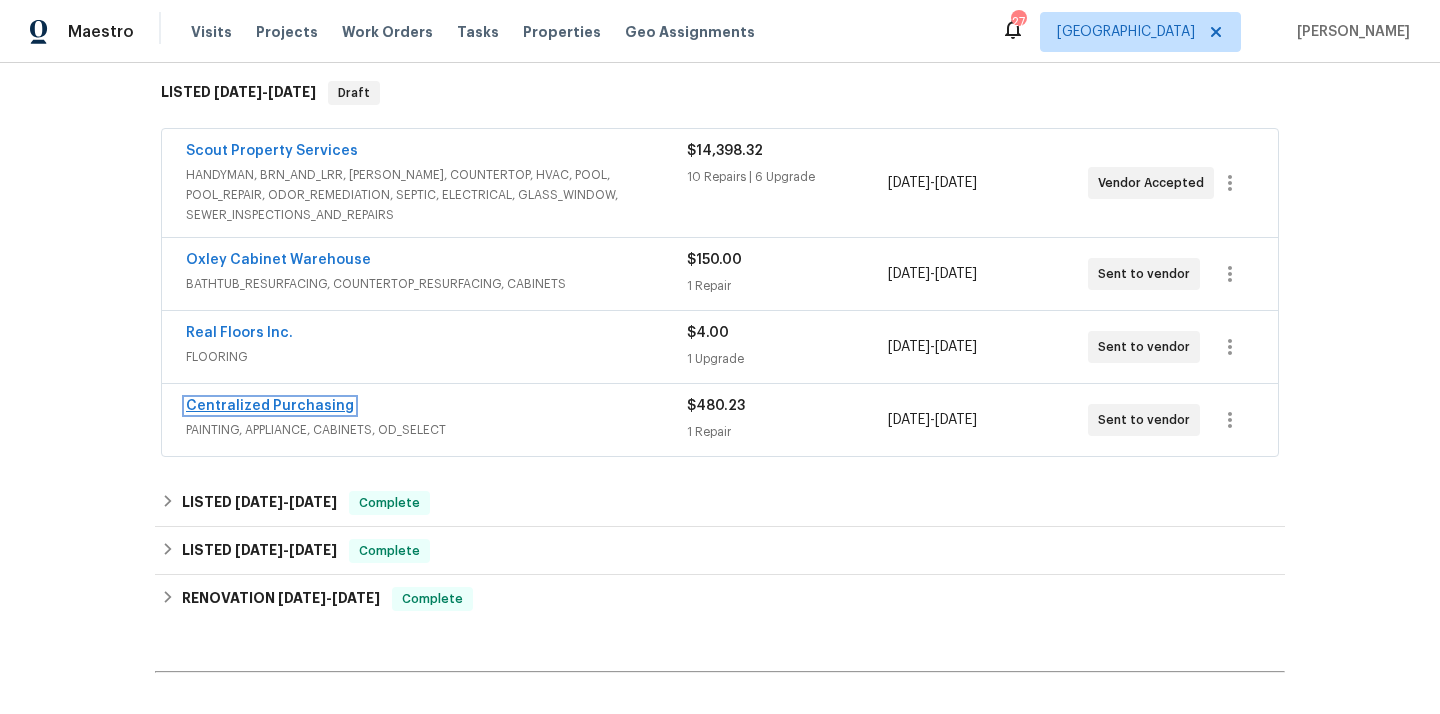 click on "Centralized Purchasing" at bounding box center [270, 406] 